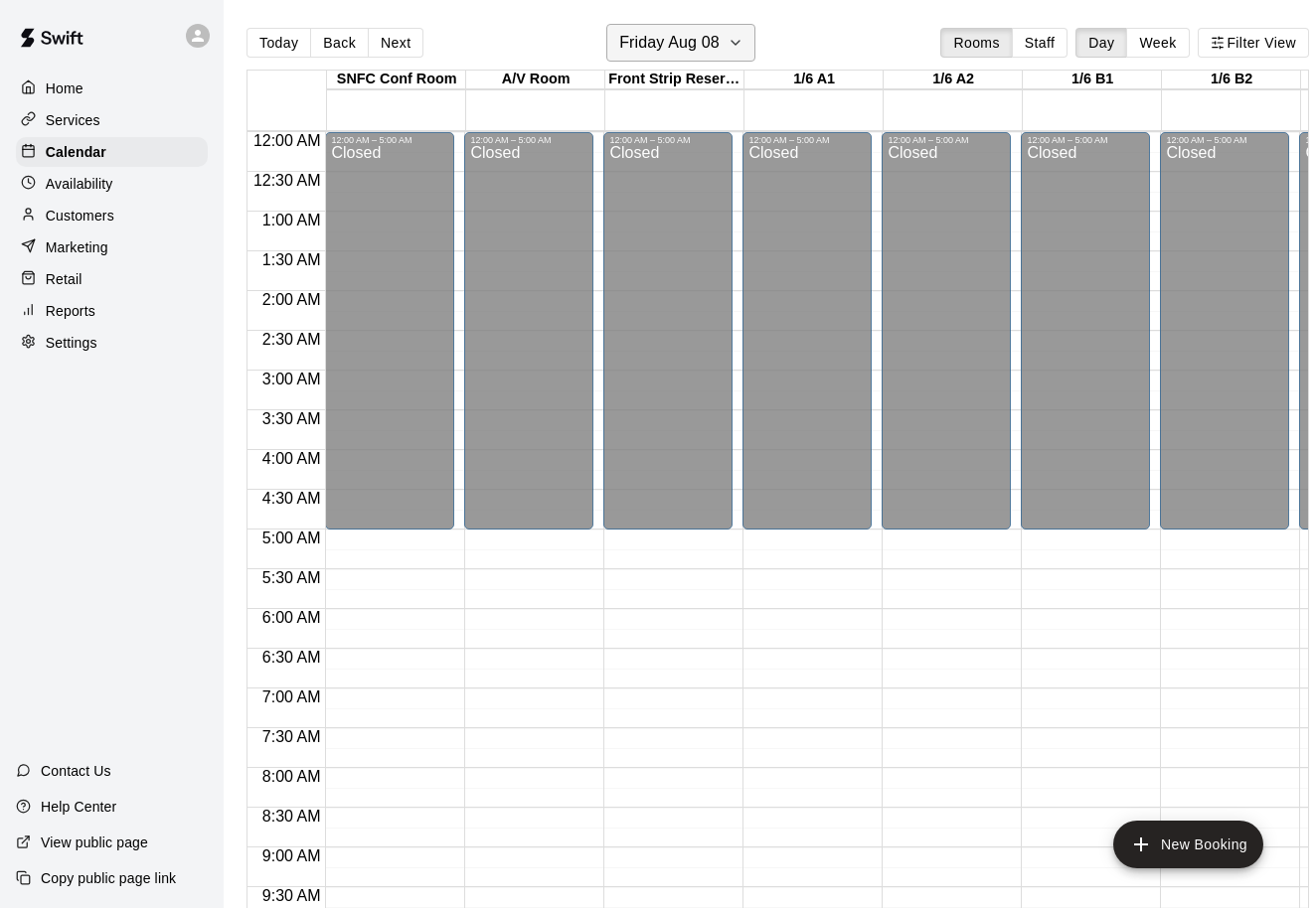 scroll, scrollTop: 0, scrollLeft: 16, axis: horizontal 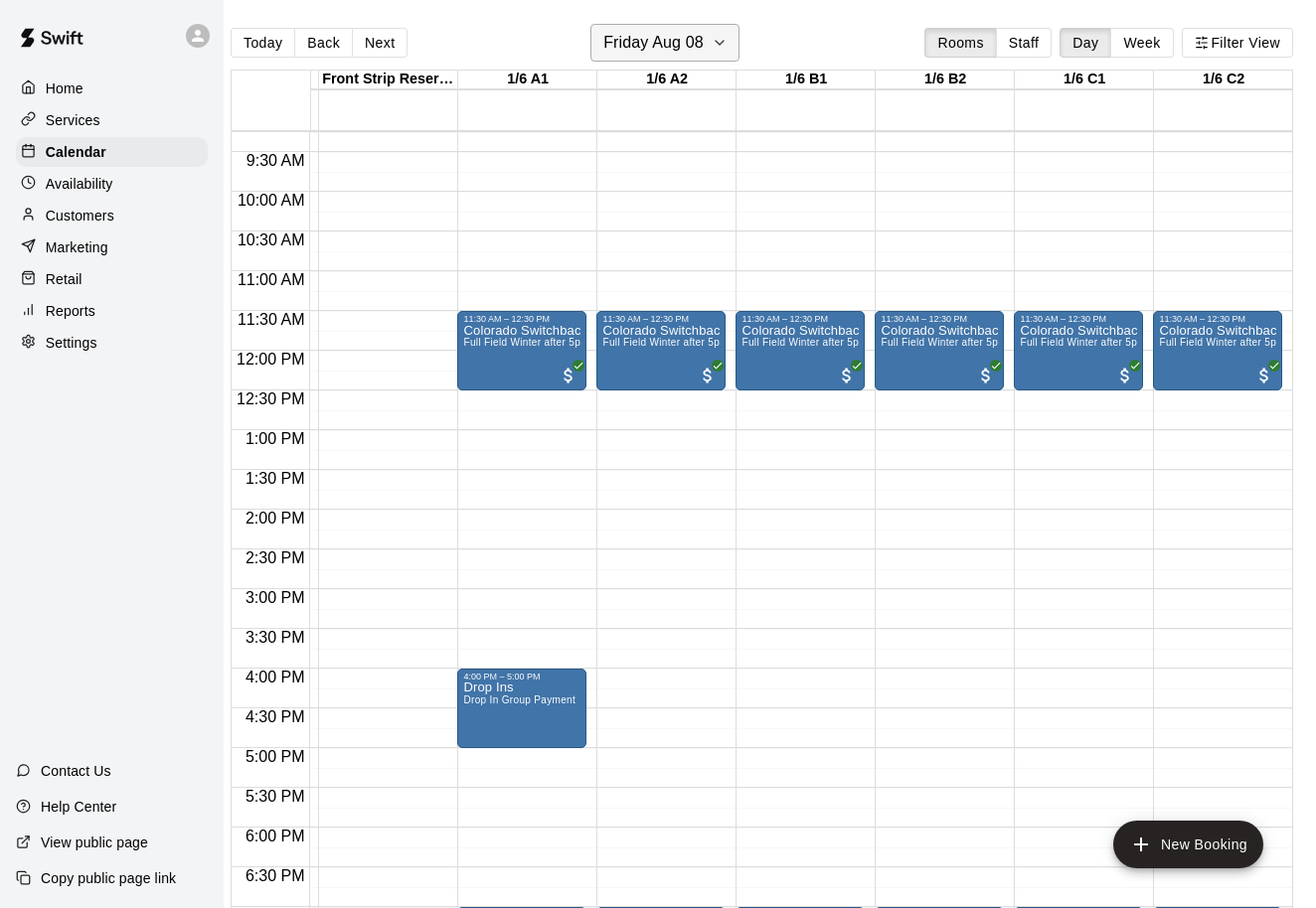 click on "Friday Aug 08" at bounding box center [653, 43] 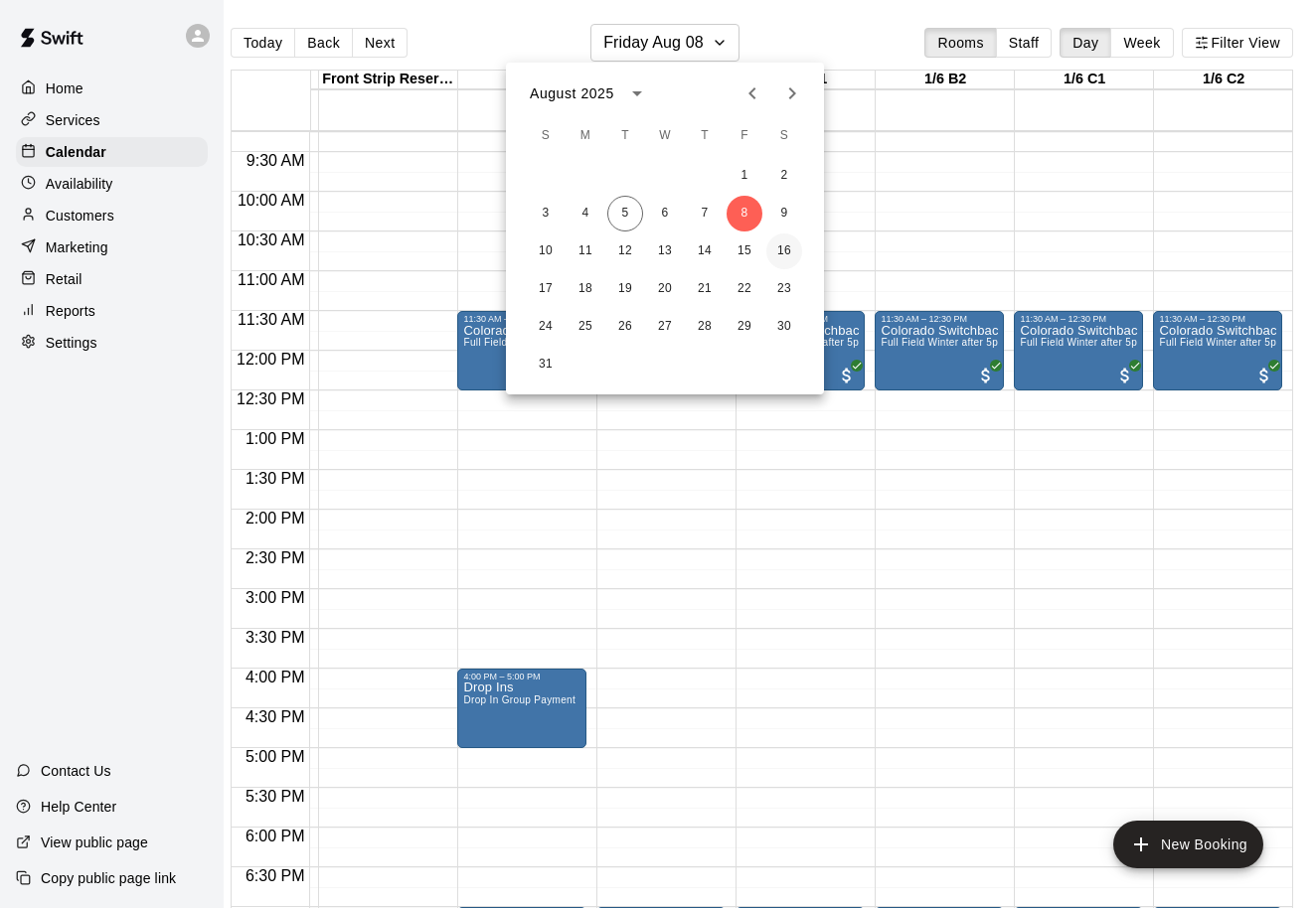 click on "16" at bounding box center [784, 251] 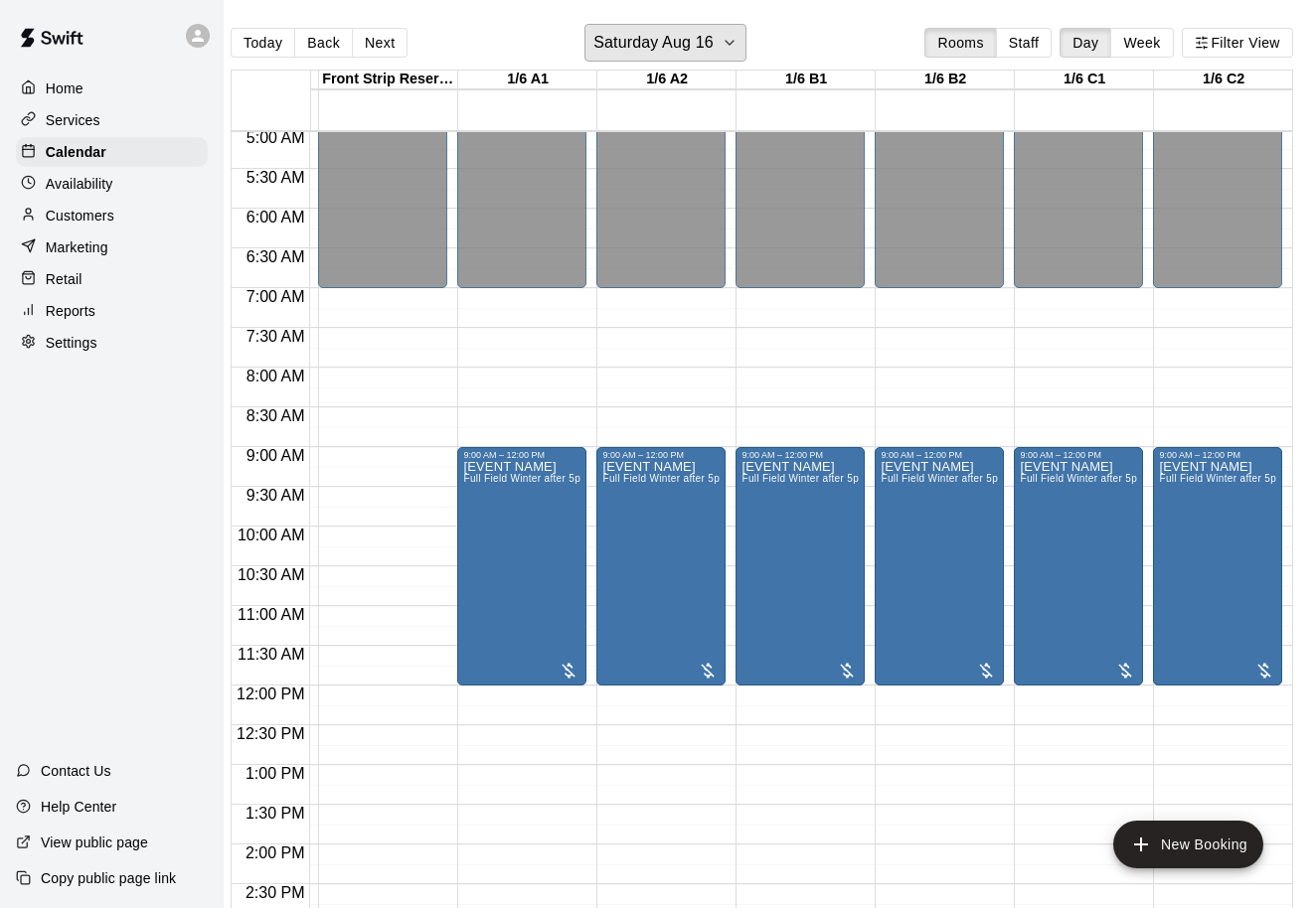 scroll, scrollTop: 262, scrollLeft: 270, axis: both 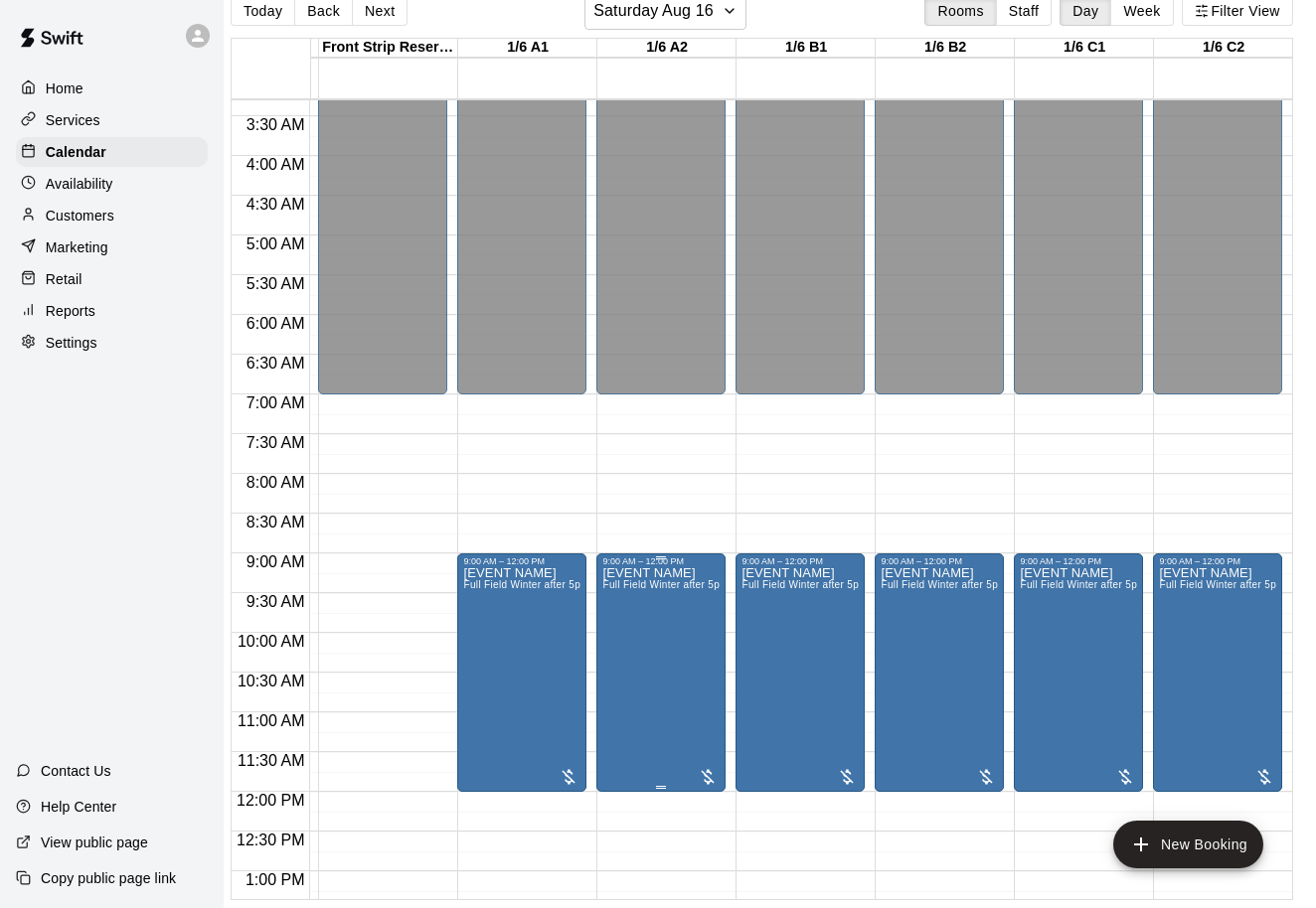 click on "Full Field Winter after 5pm or weekends SNFC or WA" at bounding box center [729, 584] 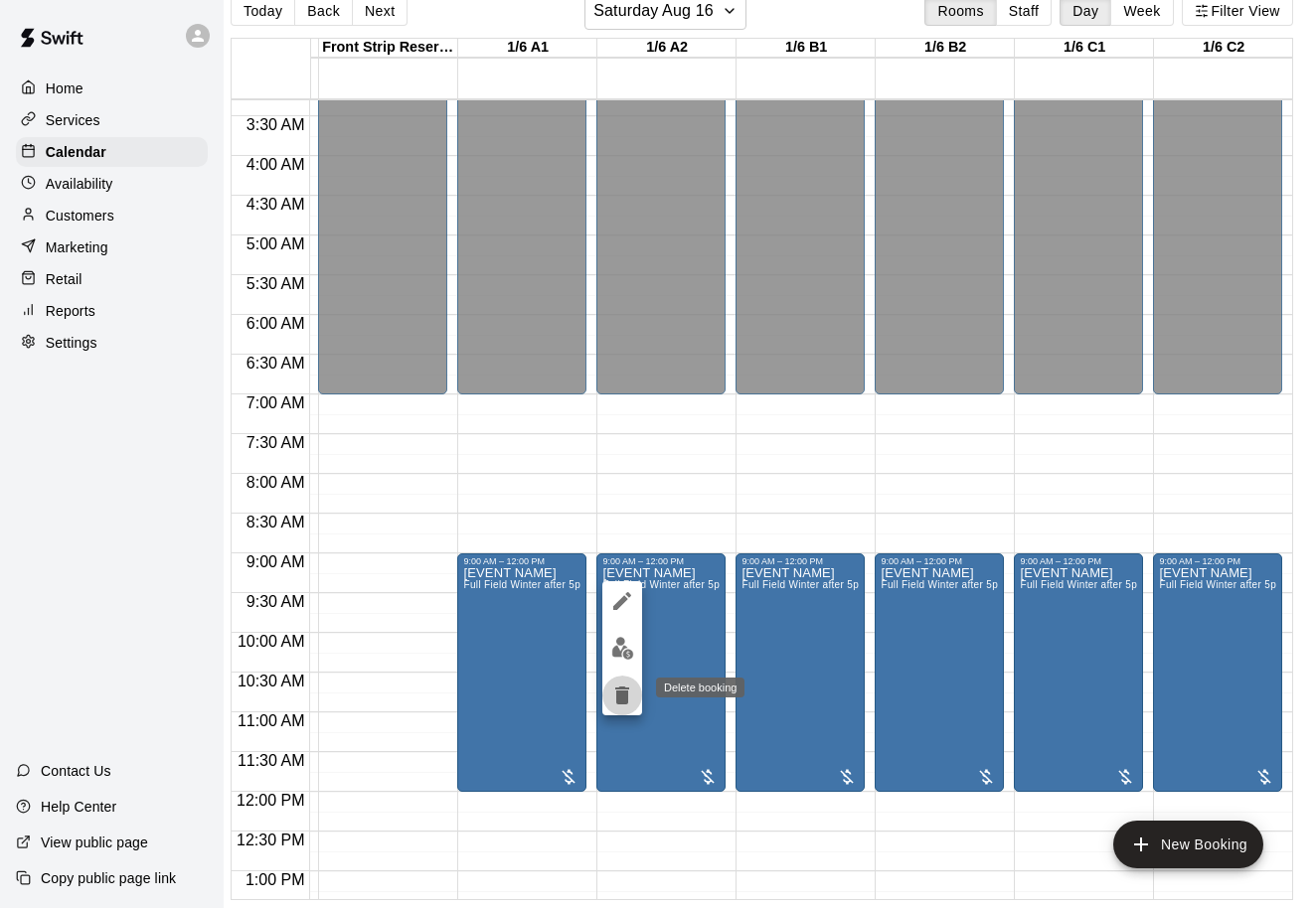 click 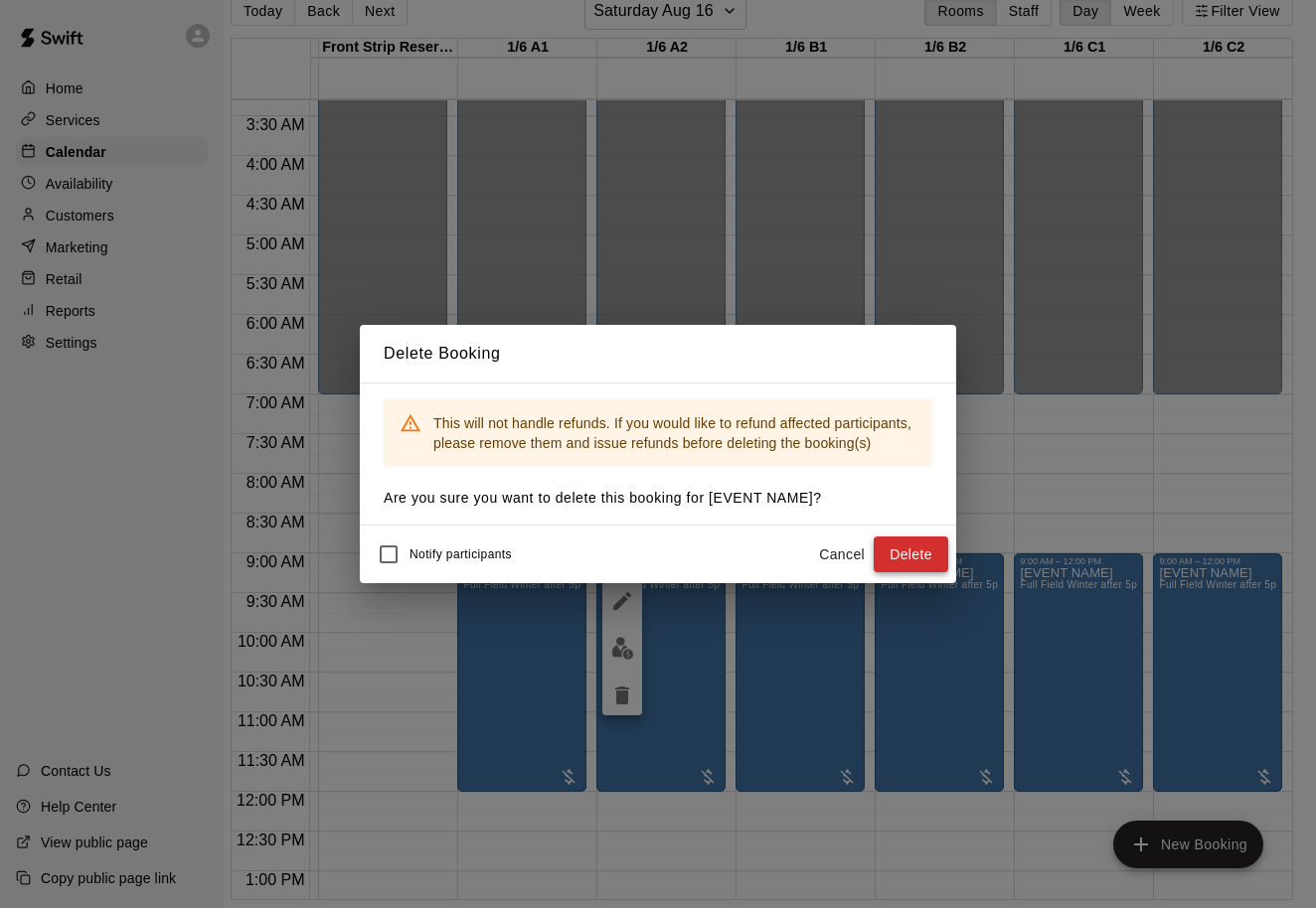 click on "Delete" at bounding box center (910, 554) 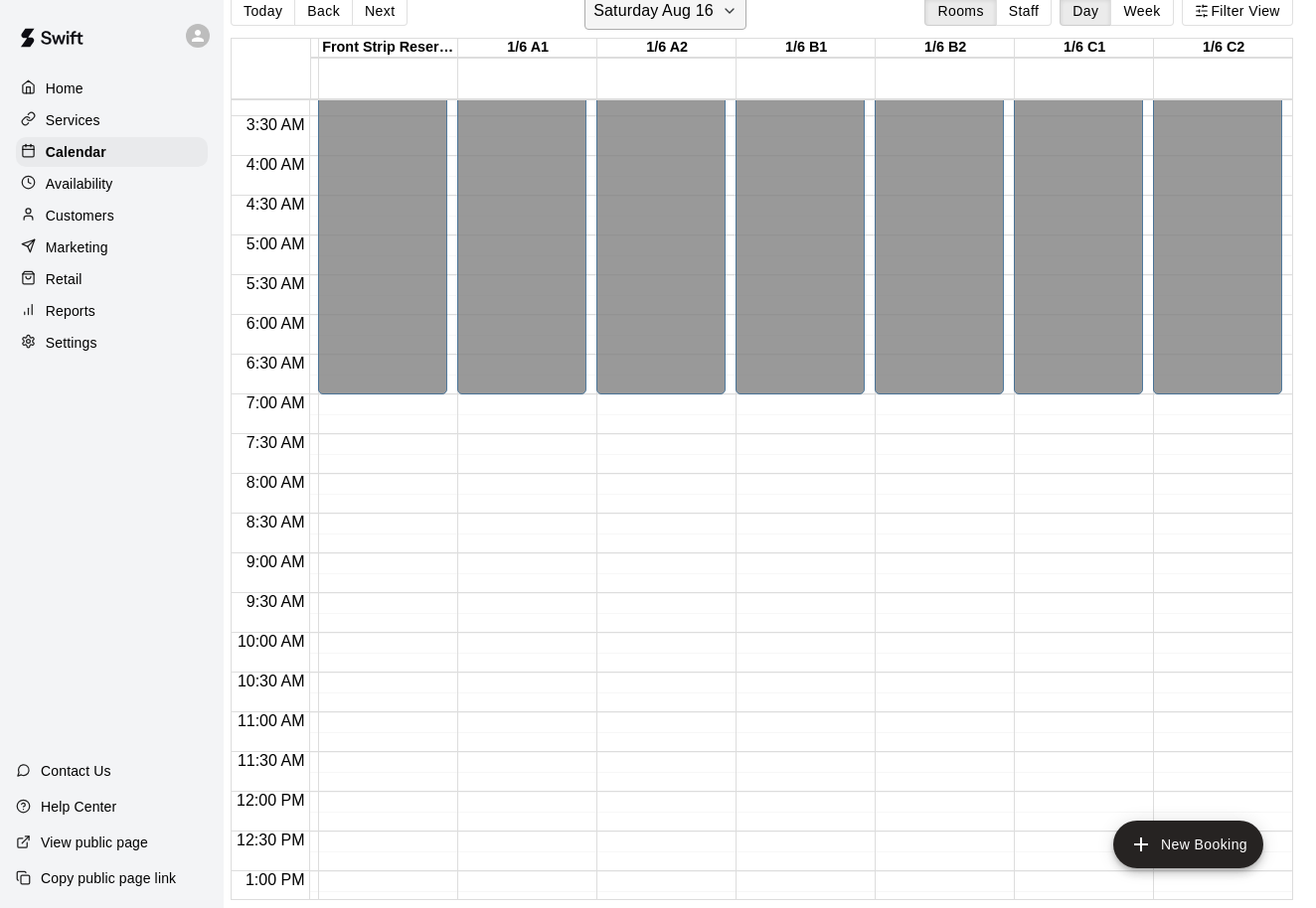 click on "Saturday Aug 16" at bounding box center (665, 11) 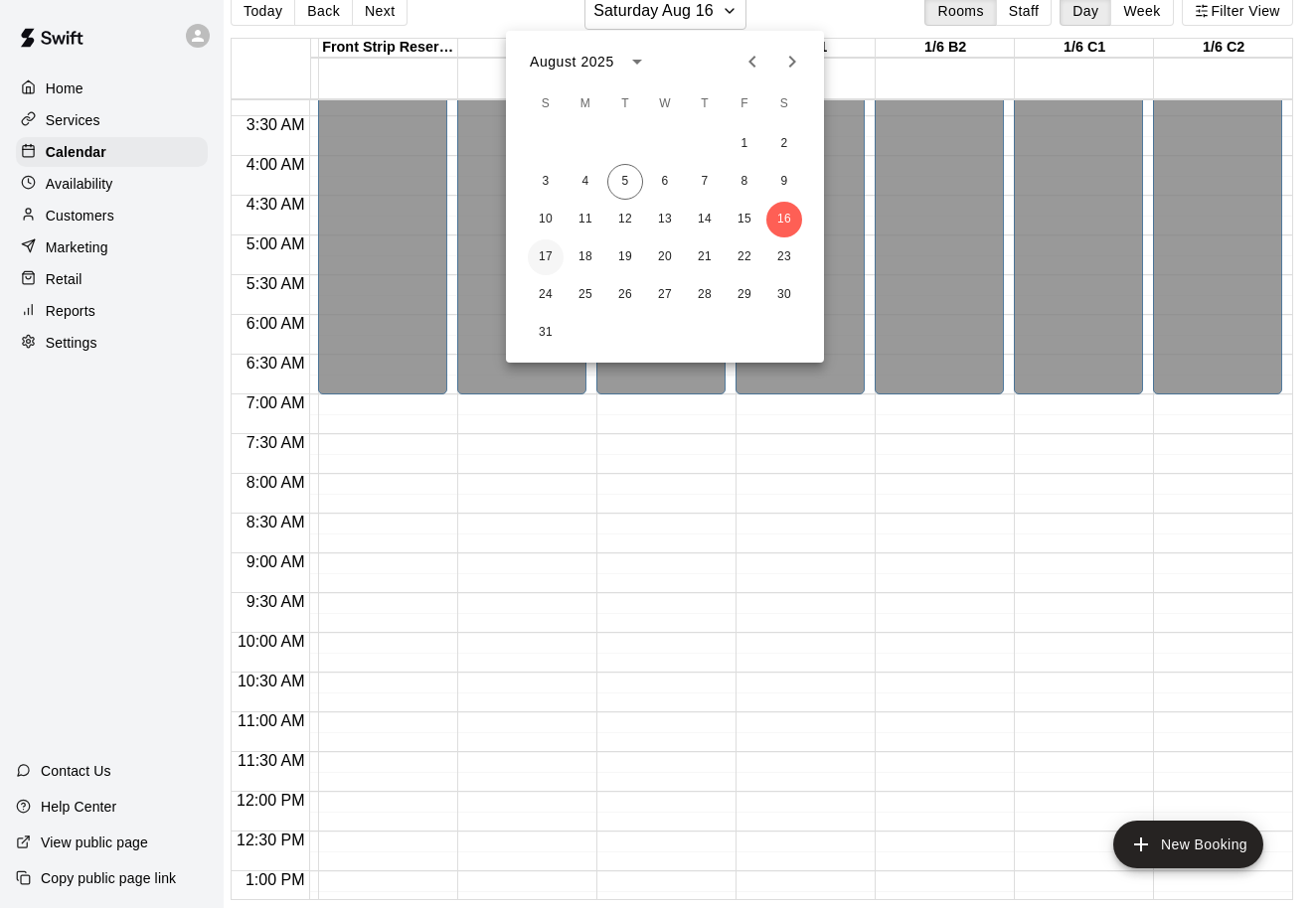 click on "17" at bounding box center (546, 257) 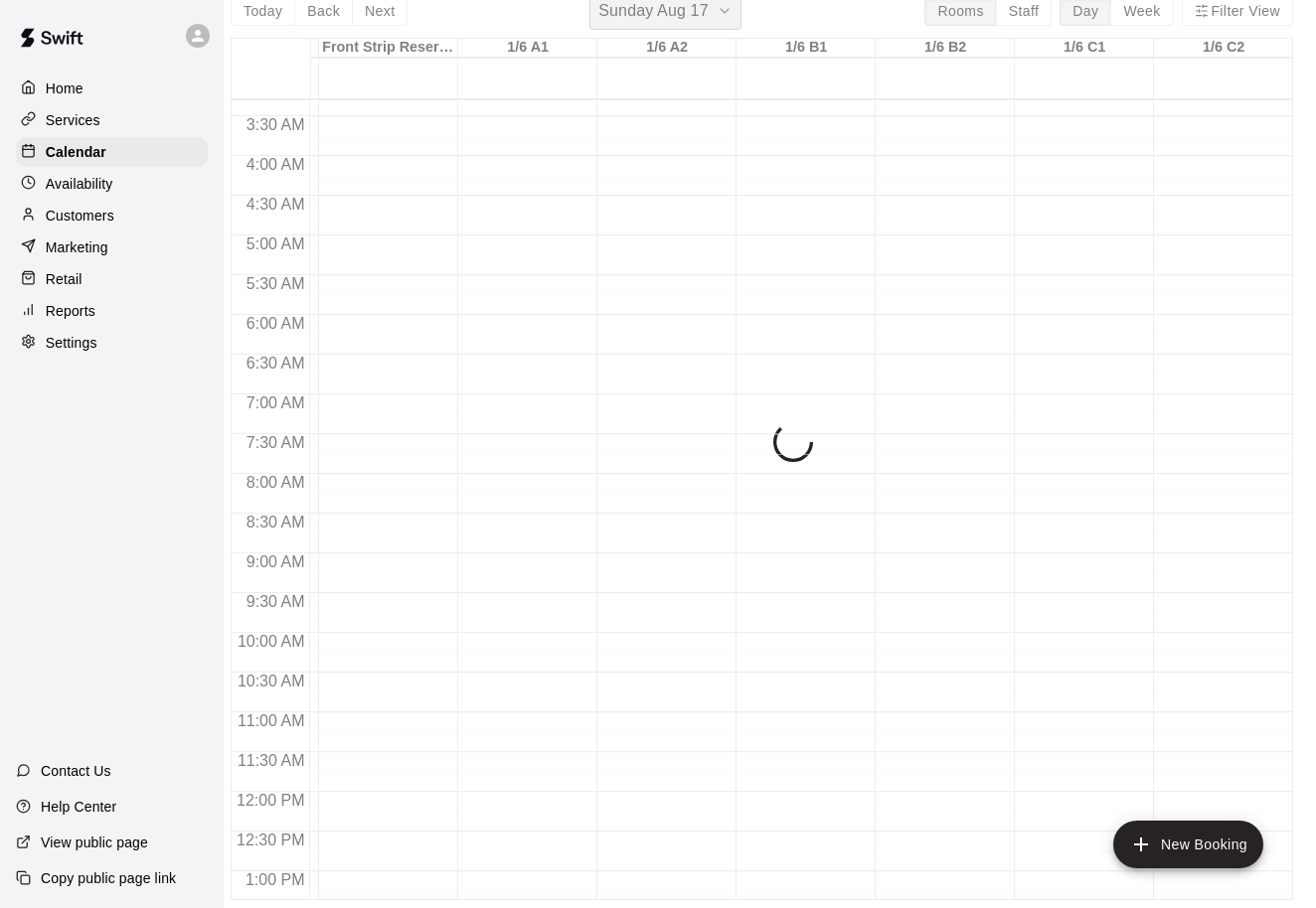 scroll, scrollTop: 24, scrollLeft: 16, axis: both 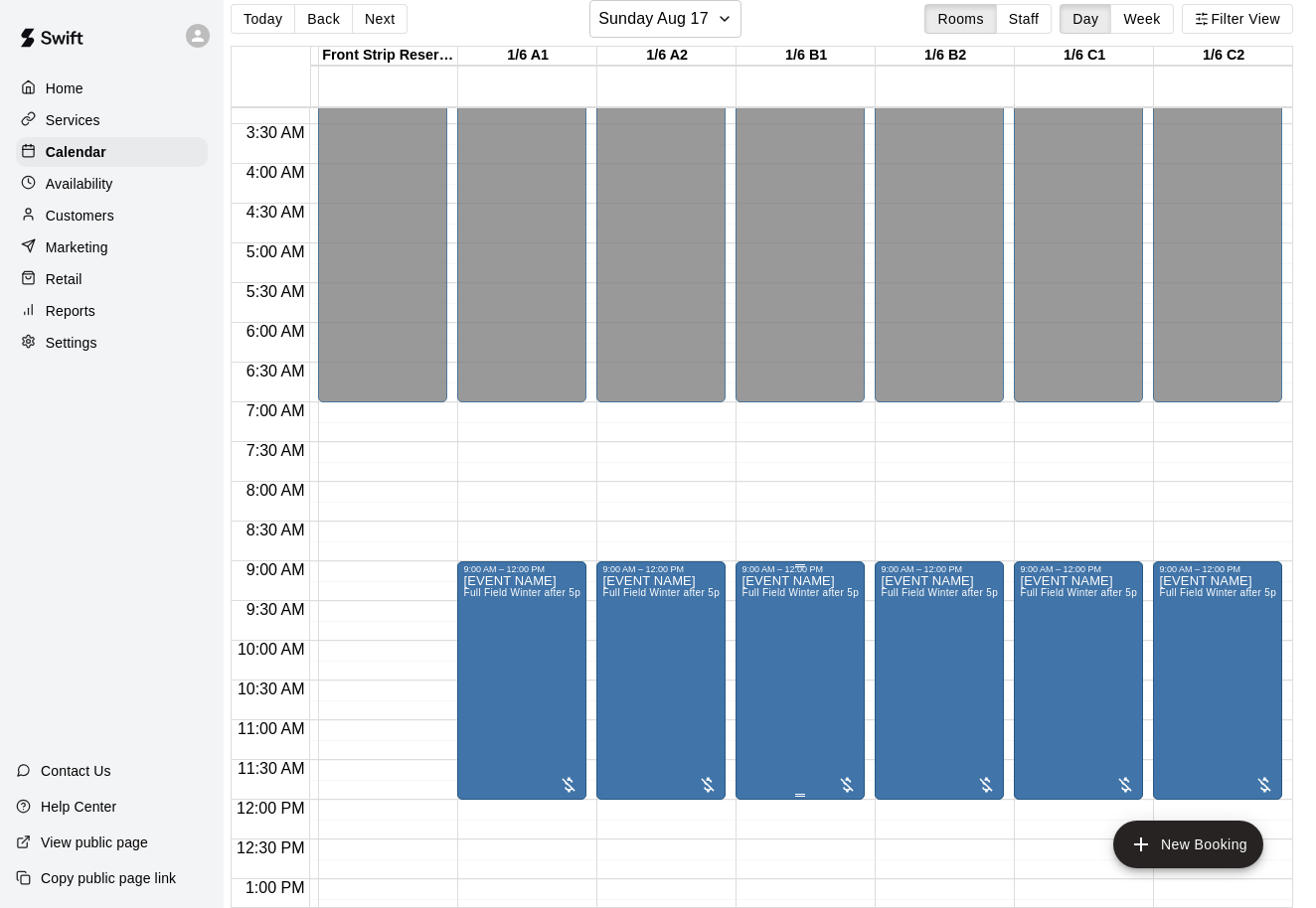 click on "[EVENT NAME] Full Field Winter after 5pm or weekends SNFC or WA" at bounding box center (800, 1028) 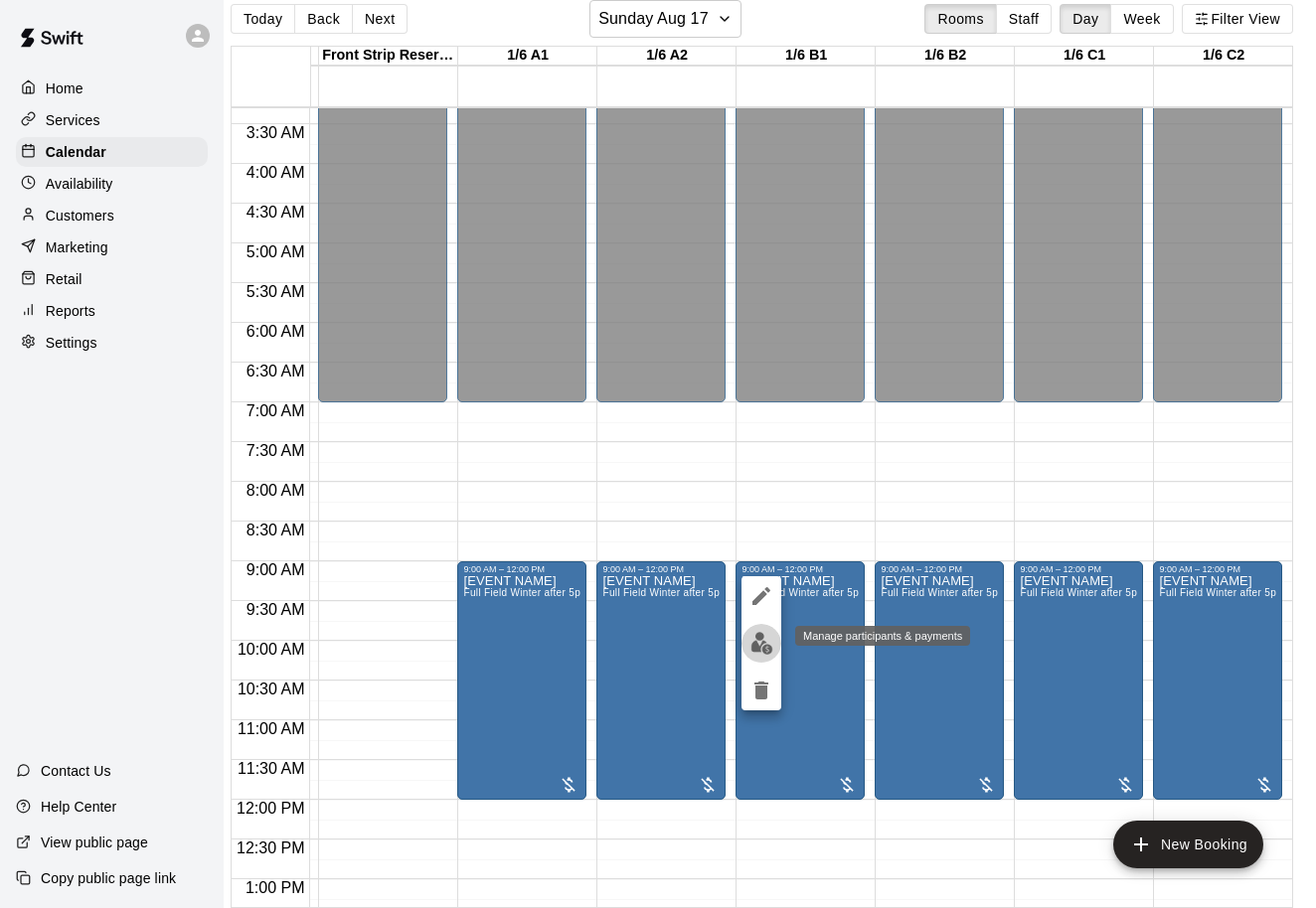 click at bounding box center (761, 643) 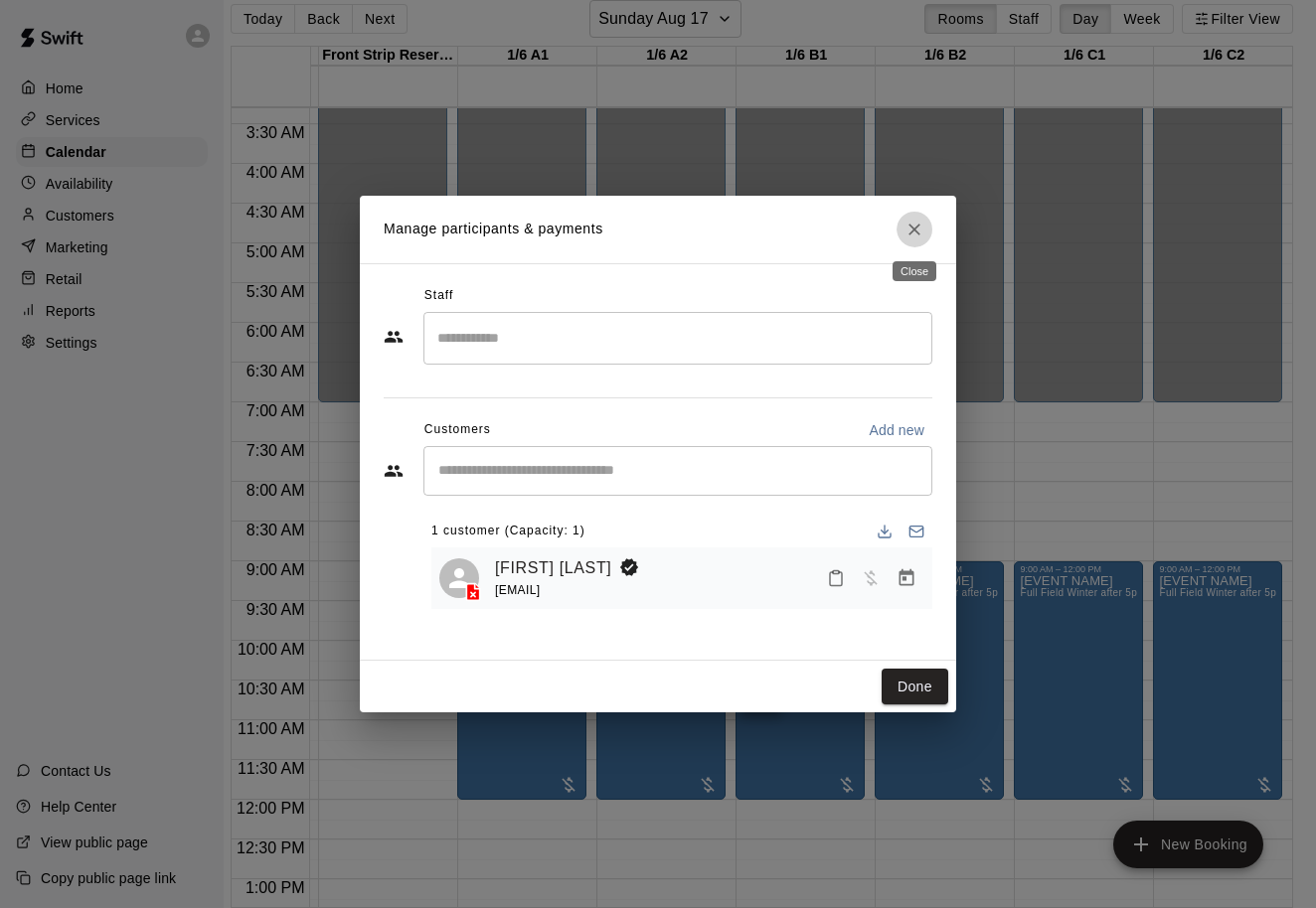 click 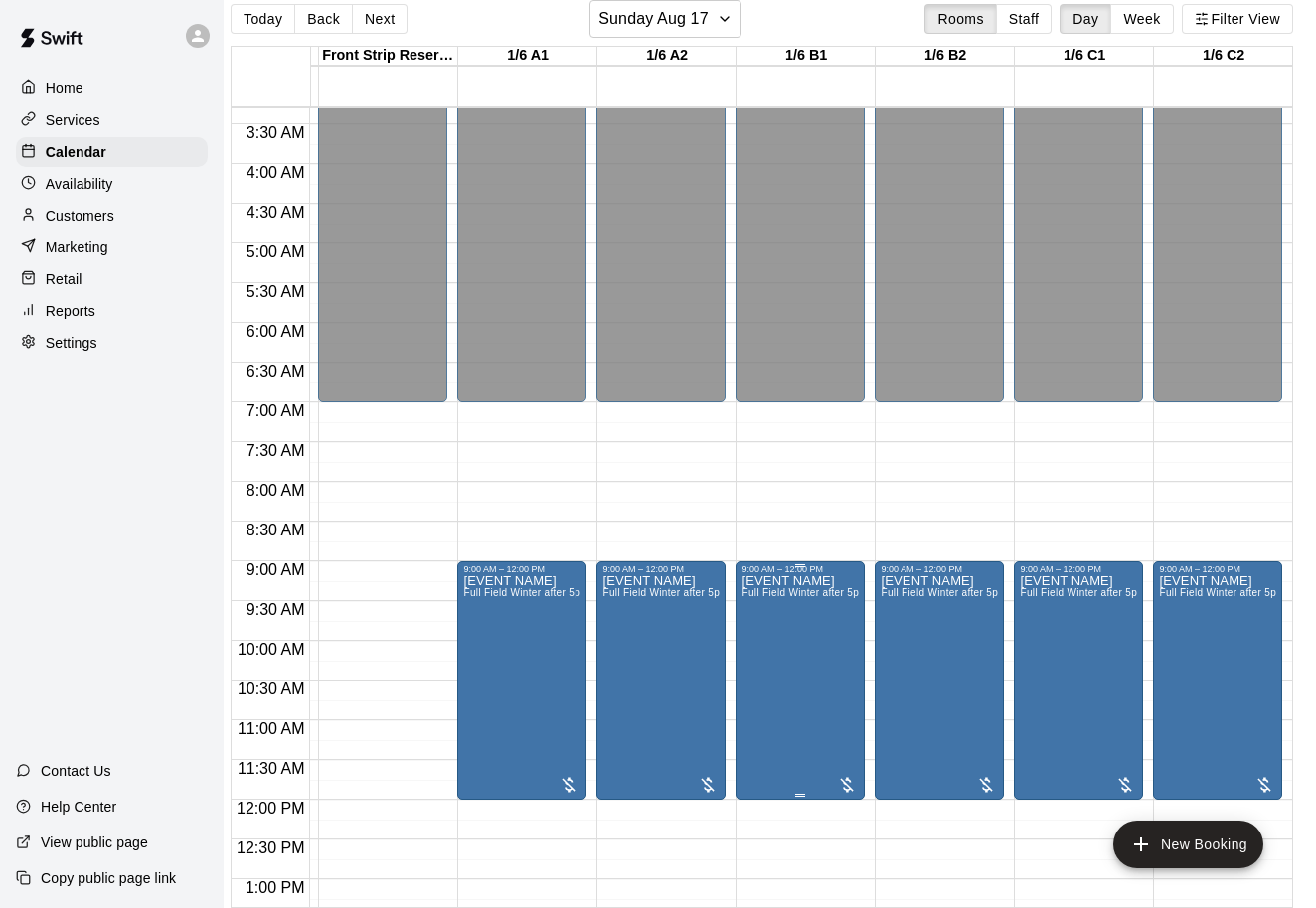 click on "[EVENT NAME] Full Field Winter after 5pm or weekends SNFC or WA" at bounding box center [800, 1028] 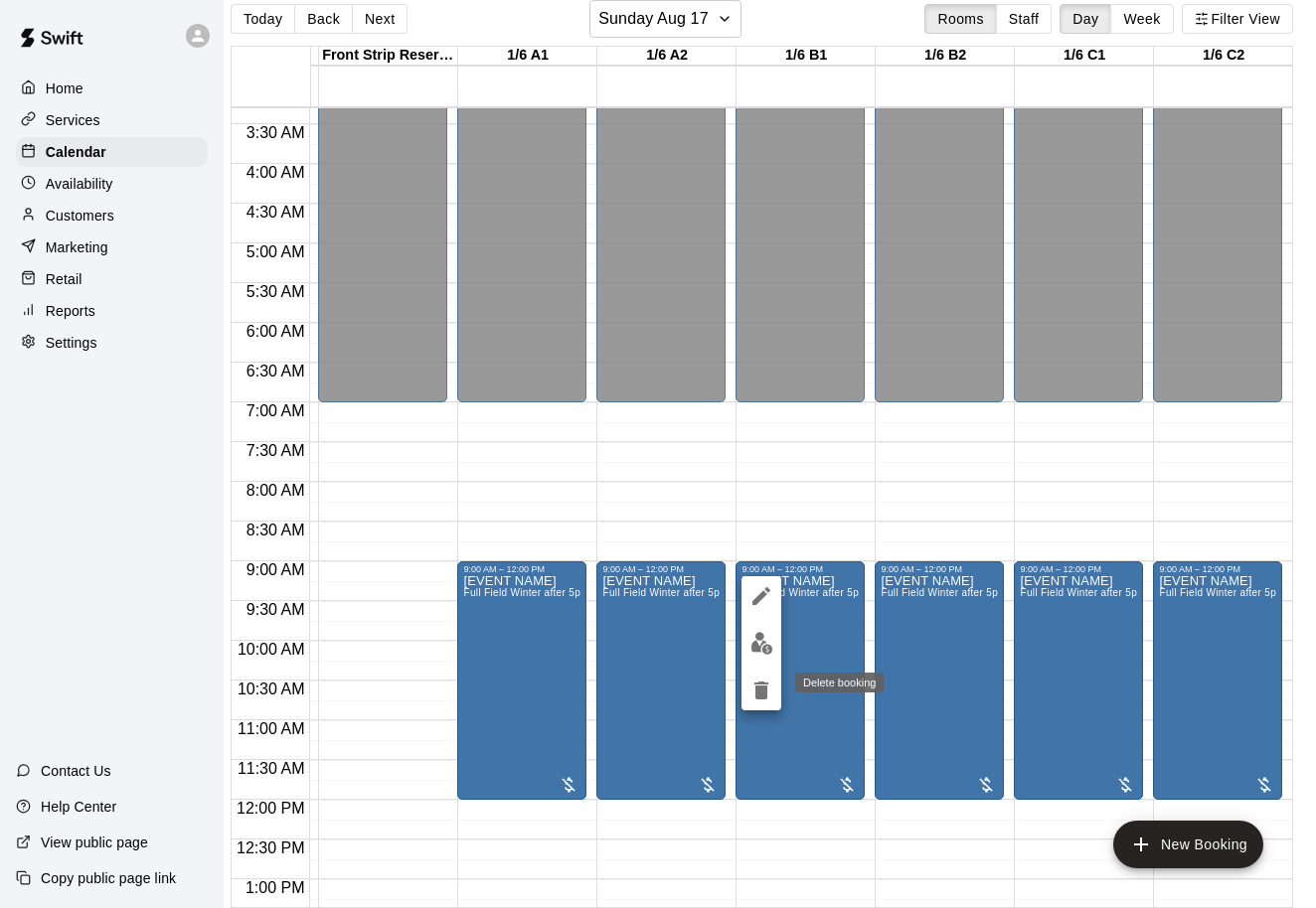 click 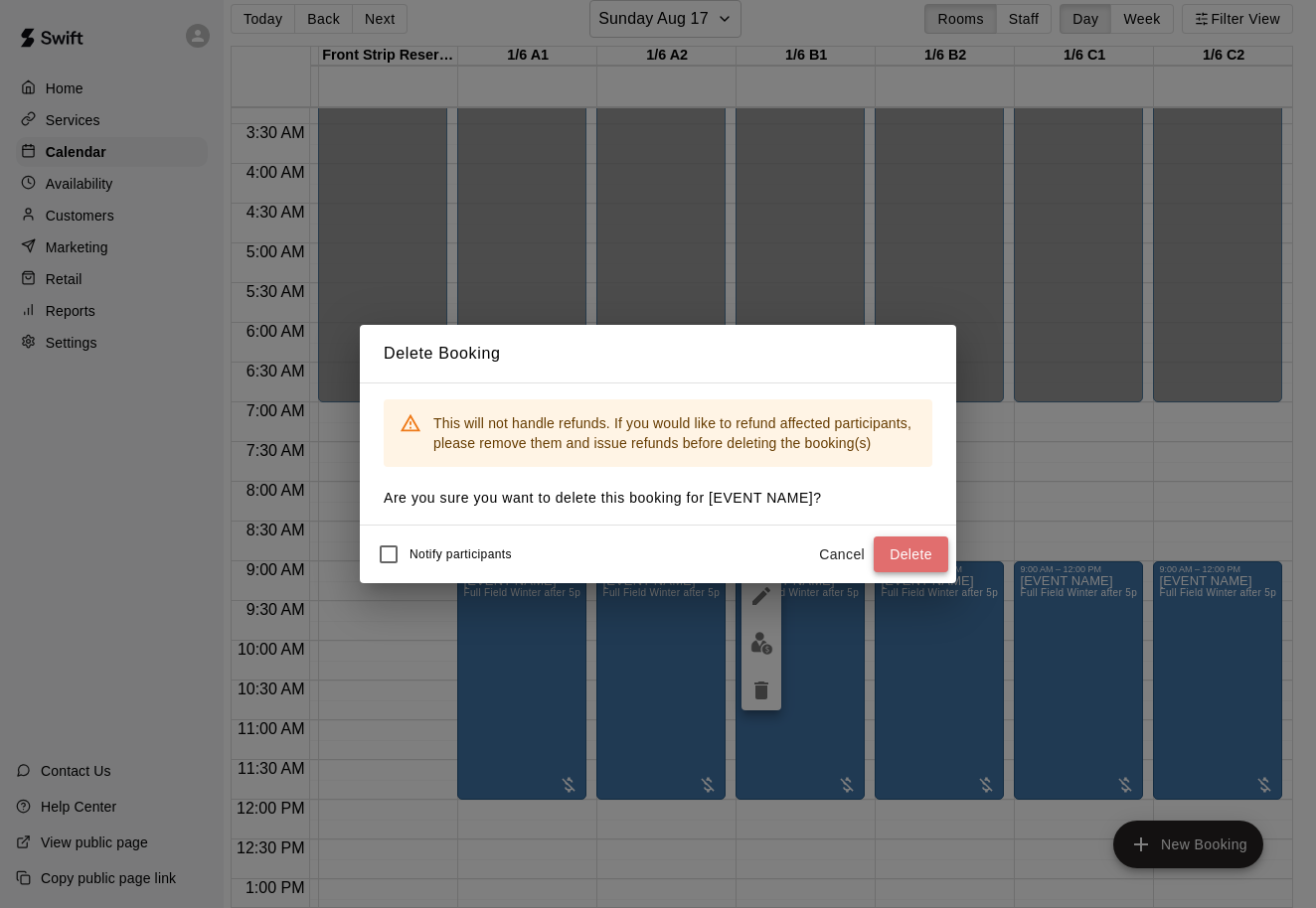 click on "Delete" at bounding box center [910, 554] 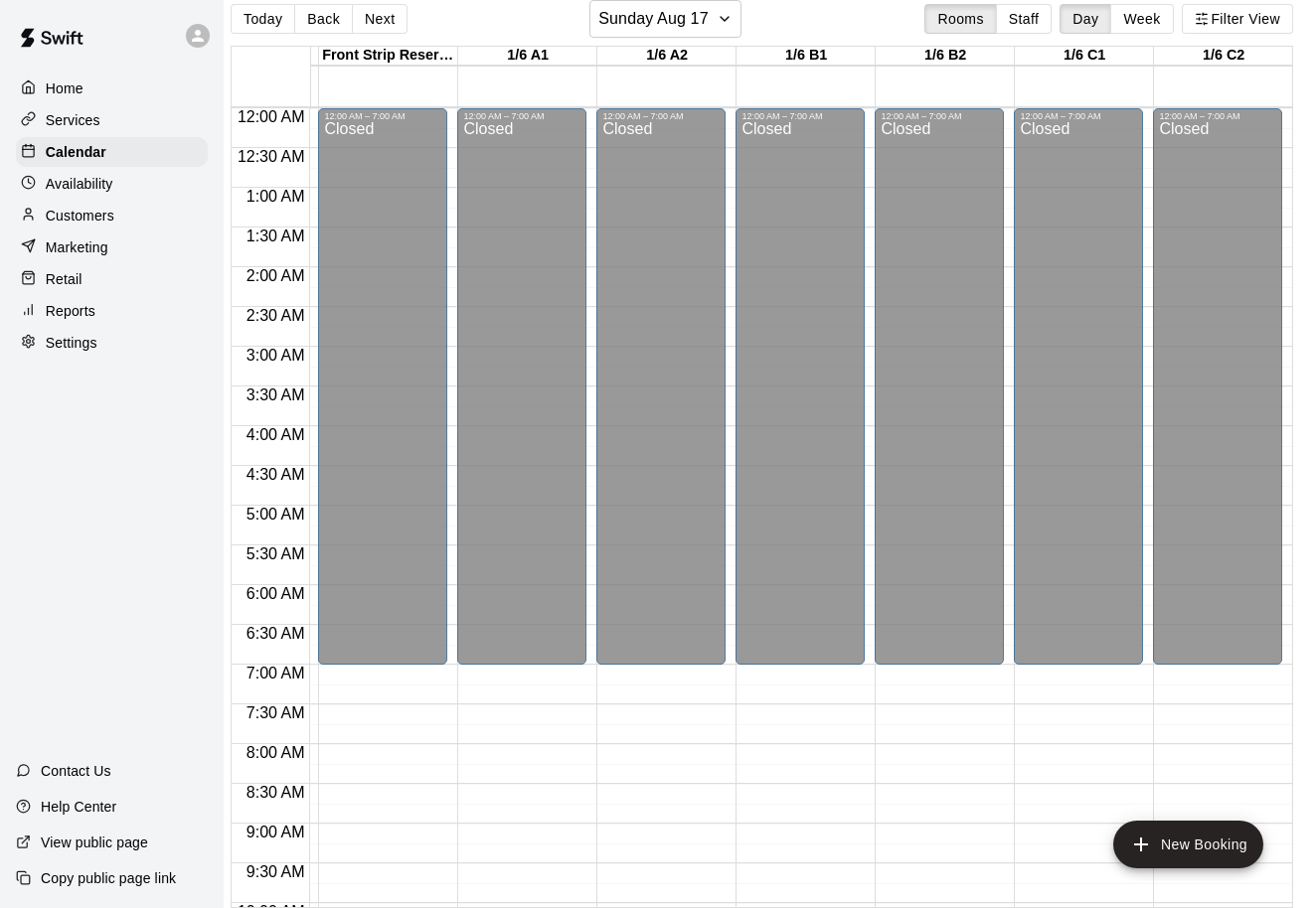 scroll, scrollTop: 0, scrollLeft: 270, axis: horizontal 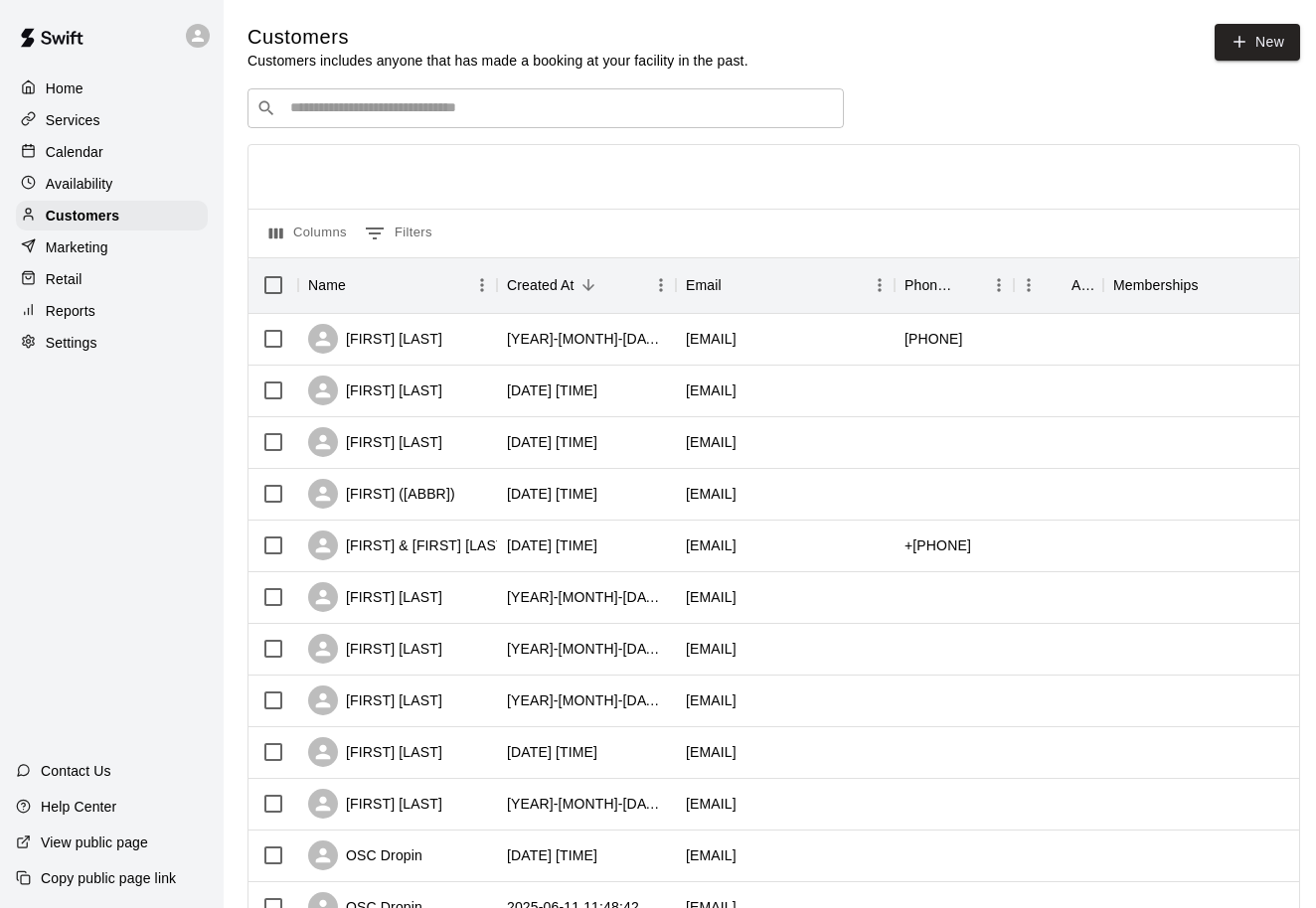 click on "Customers Customers includes anyone that has made a booking at your facility in the past.   New ​ ​ Columns 0 Filters Name Created At Email Phone Number Age Memberships [FIRST] [LAST] 2025-08-04 13:51:25 [EMAIL] +[PHONE] [FIRST] [LAST] 2025-07-28 14:43:39 [EMAIL] [FIRST] [LAST] 2025-07-25 15:35:07 [EMAIL] [FIRST] (NRDP) 2025-07-14 14:22:16 [EMAIL] [FIRST] & [FIRST] [LAST] 2025-07-10 12:37:24 [EMAIL] +[PHONE] [FIRST]  [LAST] 2025-07-08 11:57:51 [EMAIL] [FIRST] [LAST] 2025-06-25 15:02:58 [EMAIL] [FIRST] [LAST] 2025-06-25 10:30:29 [EMAIL] [FIRST] [LAST] 2025-06-17 10:10:15 [EMAIL] OSC Dropin 2025-06-11 11:49:06 [EMAIL] OSC Dropin 2025-06-11 11:48:42 [EMAIL] OSC Dropin 2025-06-11 11:48:24 [EMAIL] OSC Dropin 2025-06-11 11:48:03 [EMAIL] OSC Dropin 2025-06-11 11:47:48 OSC Dropin 25 **" at bounding box center [773, 841] 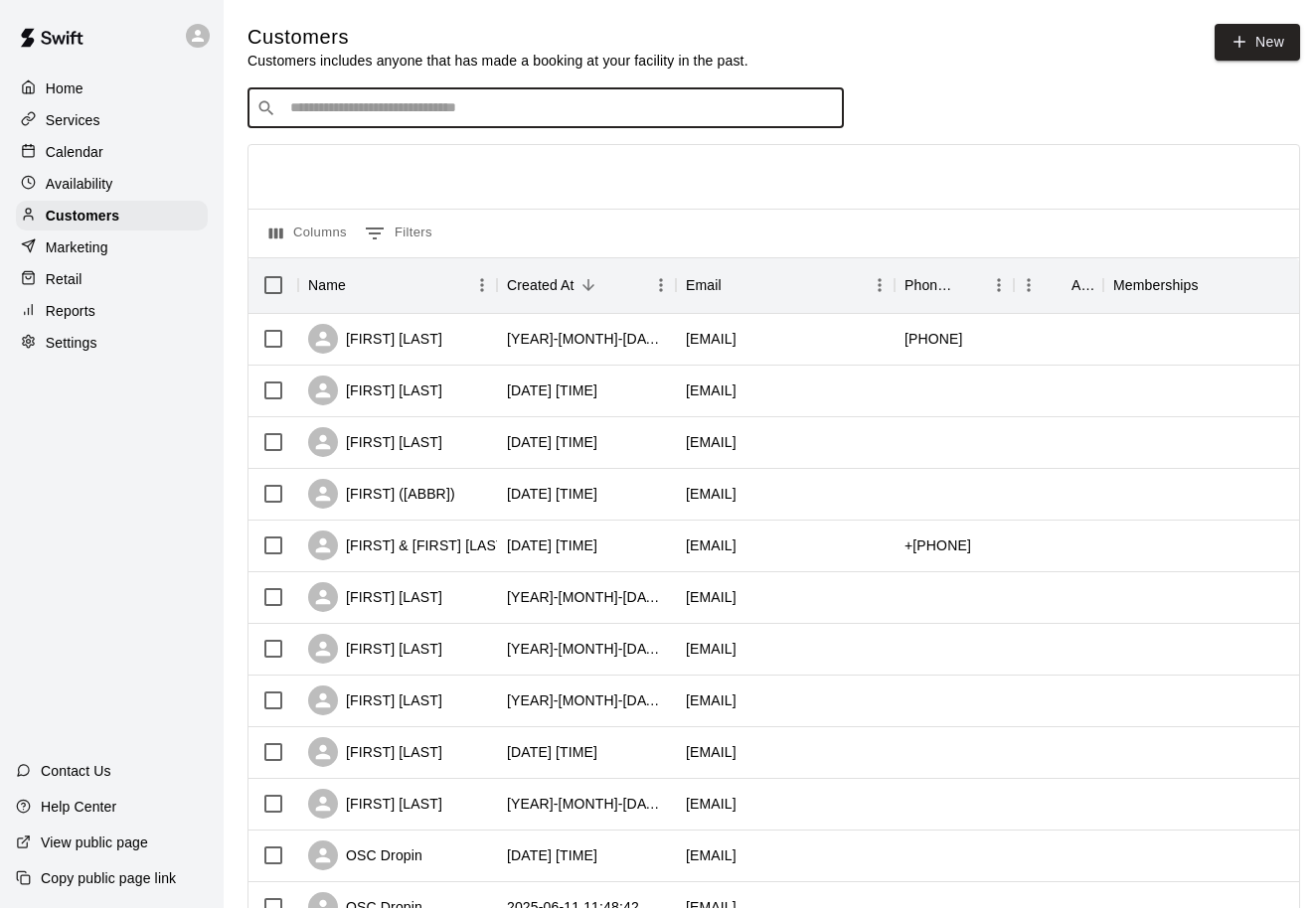 click at bounding box center (560, 108) 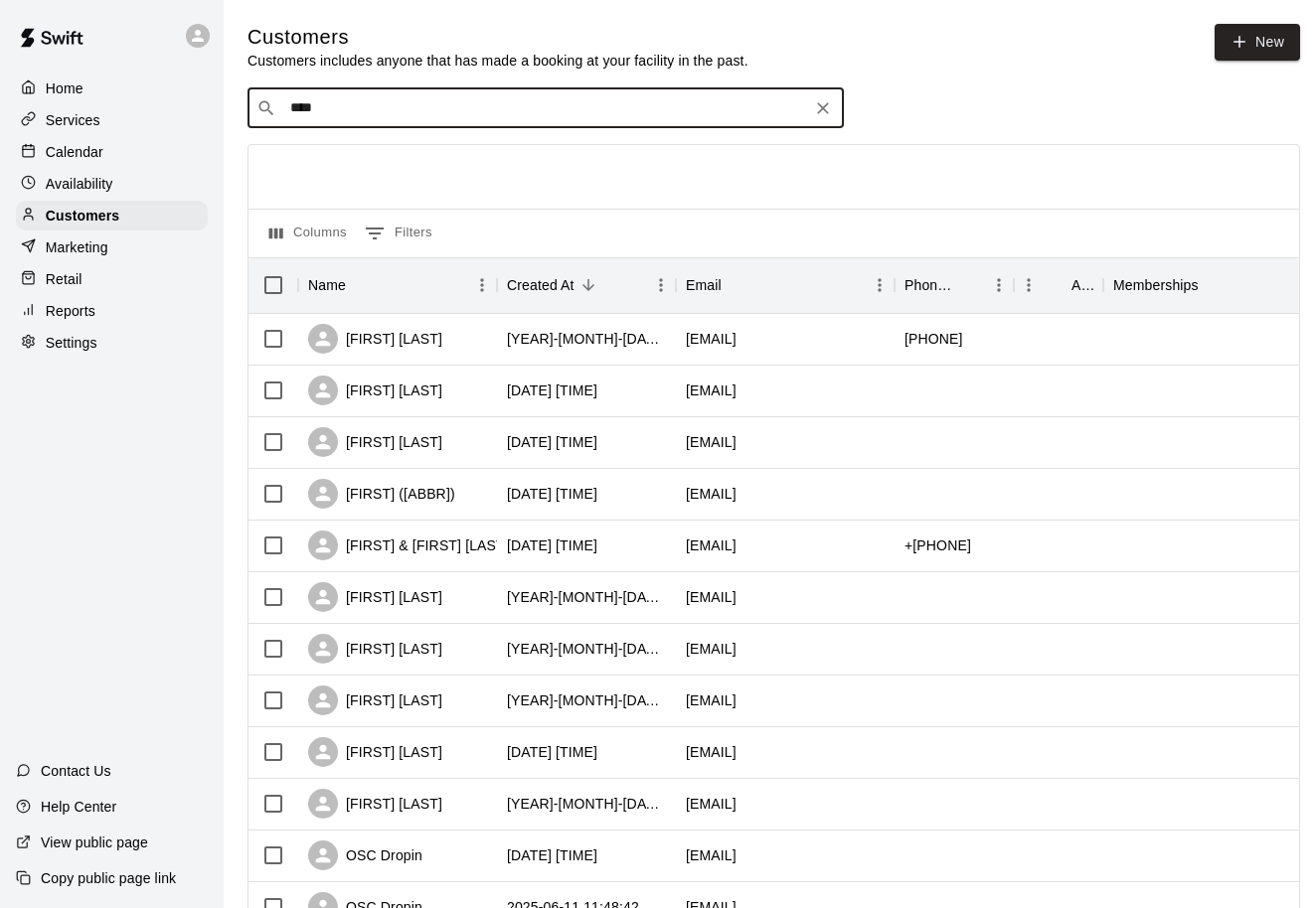 type on "*****" 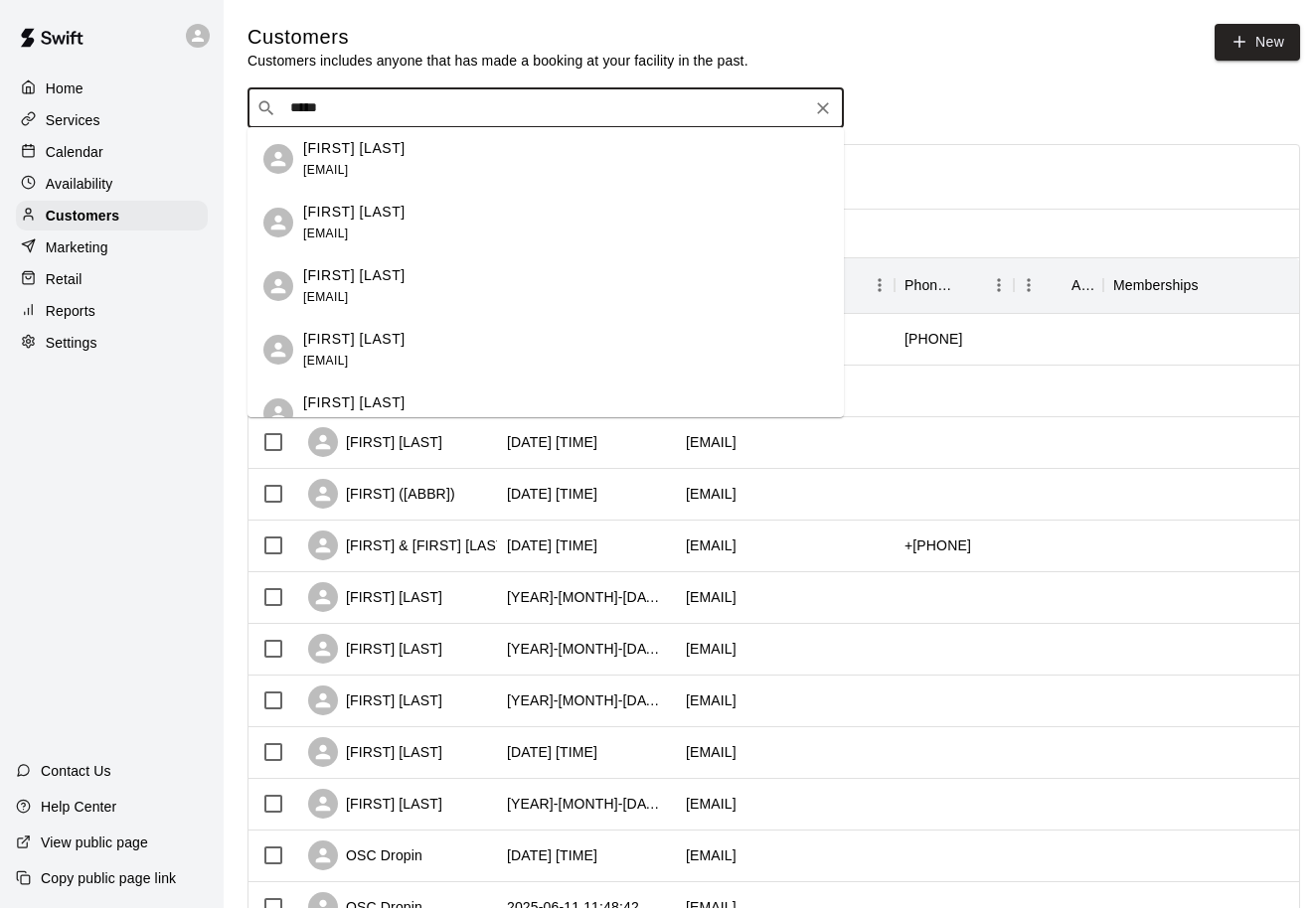click on "[EMAIL]" at bounding box center (325, 170) 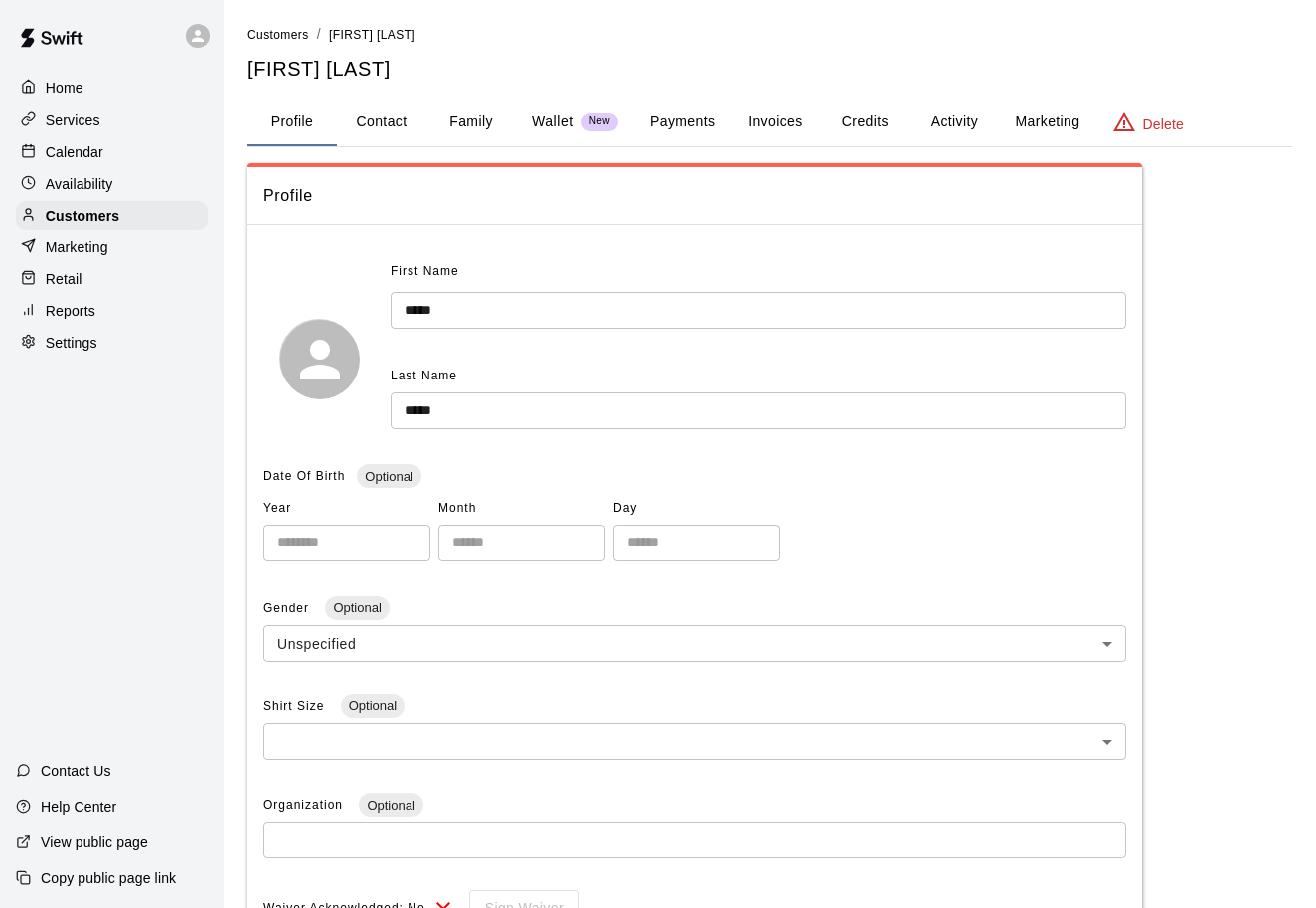 click on "Invoices" at bounding box center (775, 122) 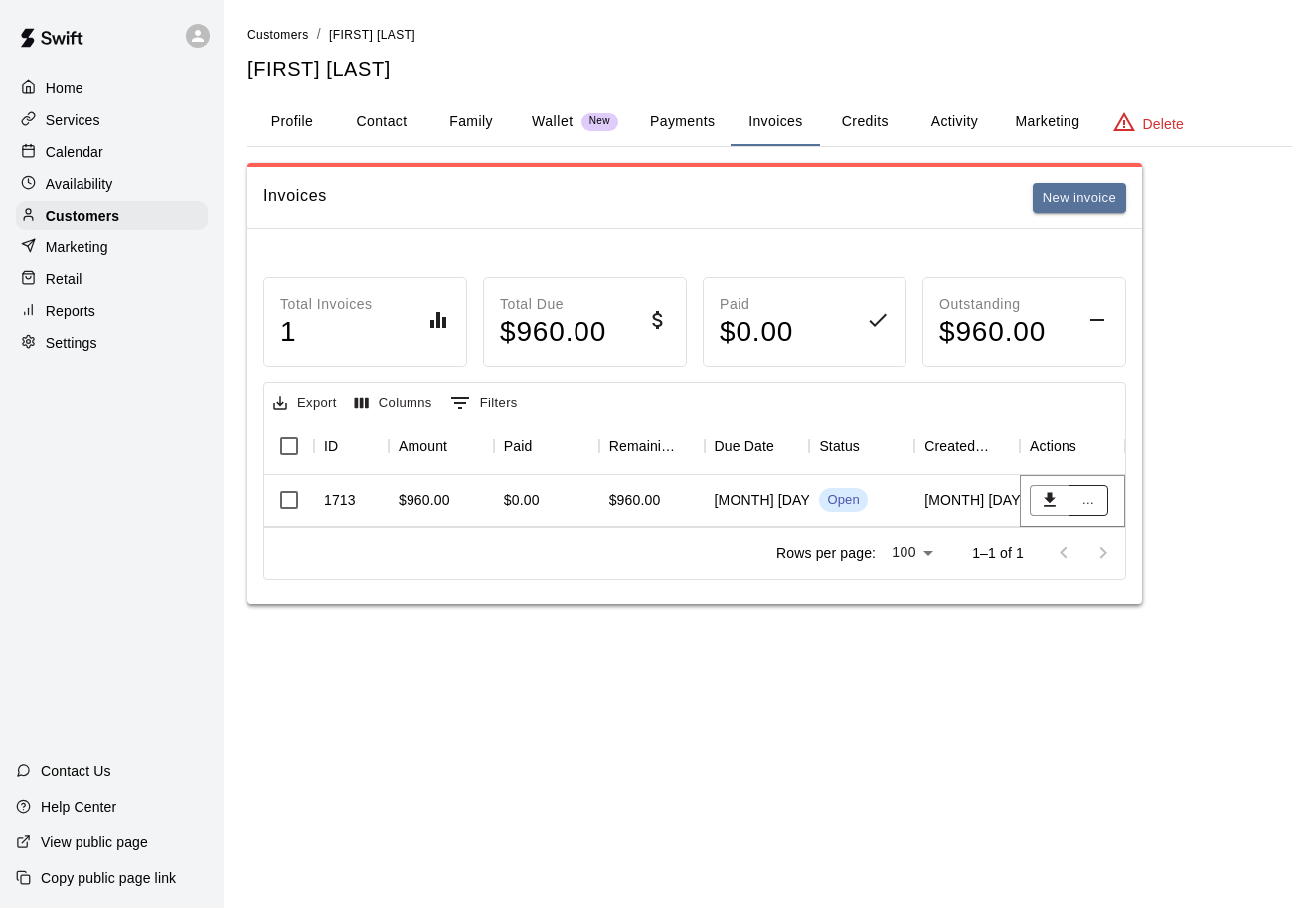 click on "..." at bounding box center [1088, 500] 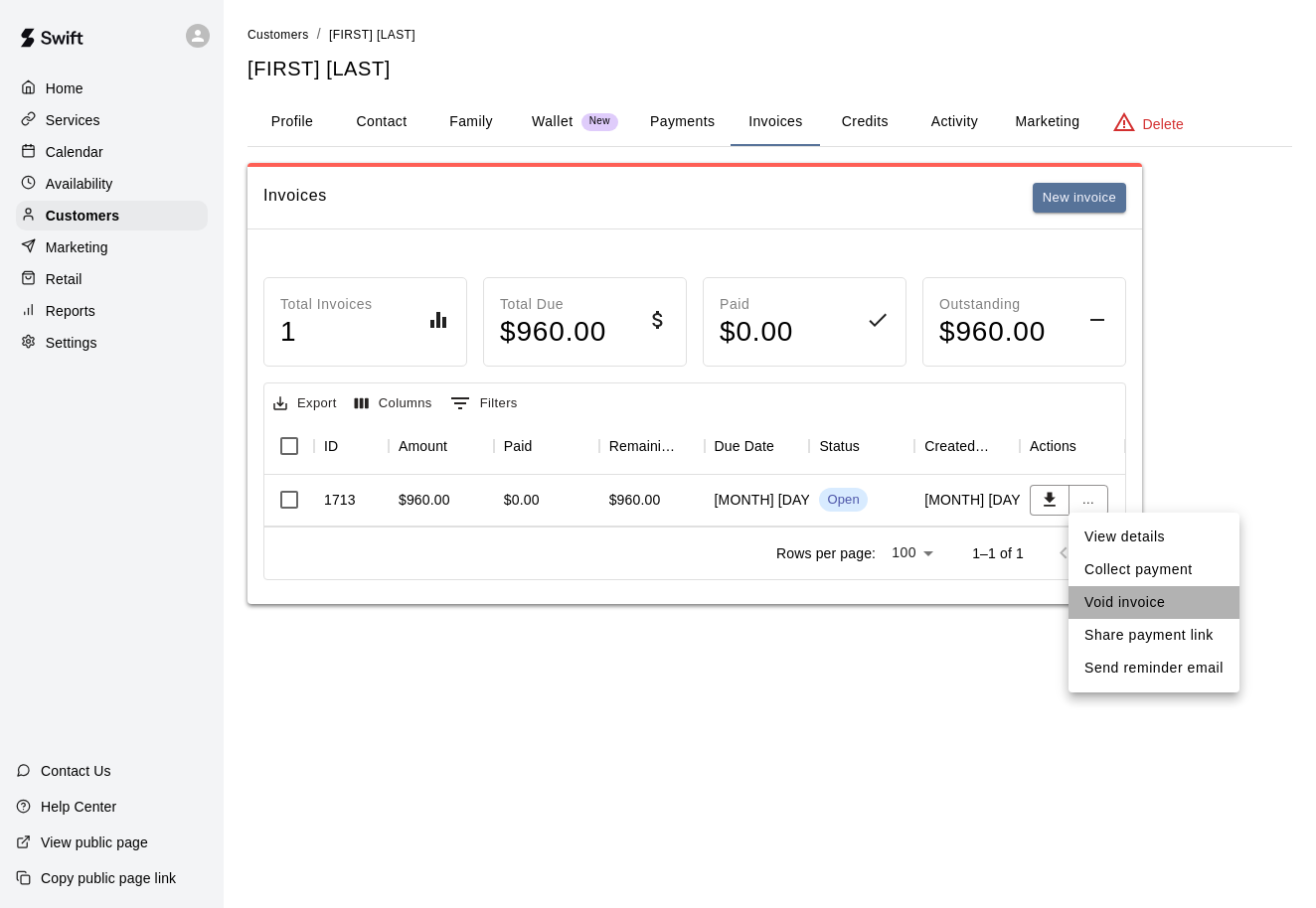 click on "Void invoice" at bounding box center [1154, 602] 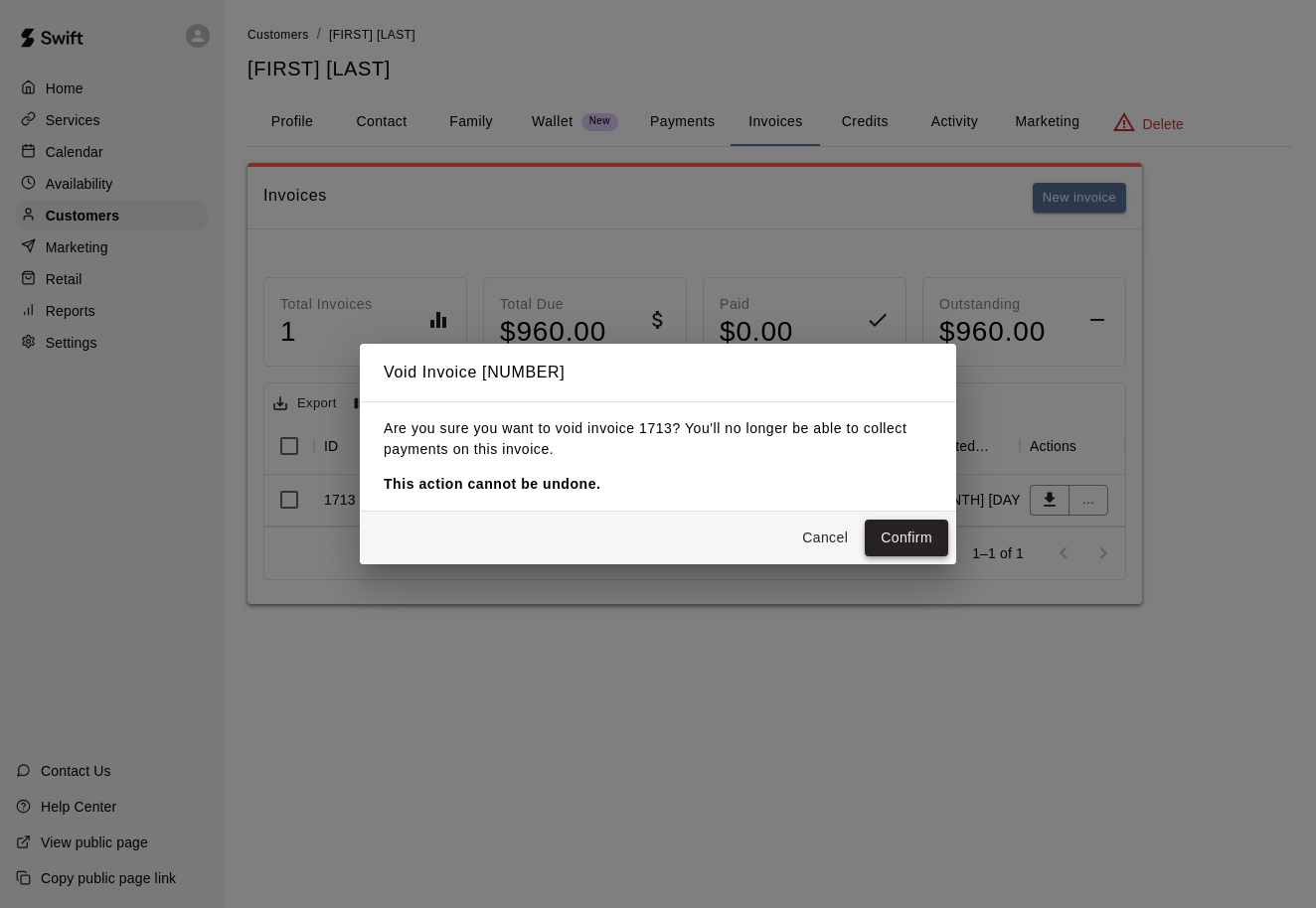 click on "Confirm" at bounding box center [906, 537] 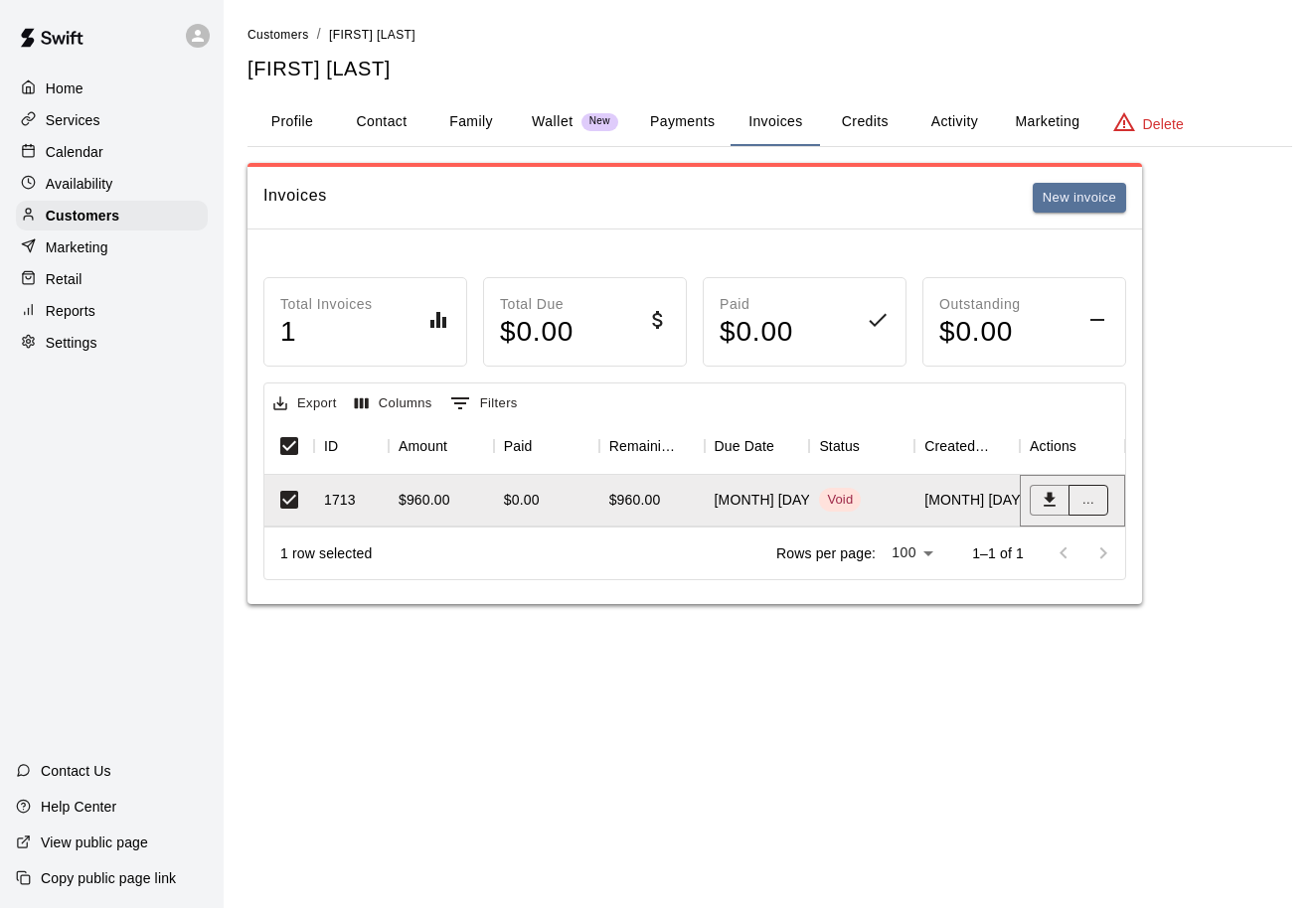 click on "..." at bounding box center [1088, 500] 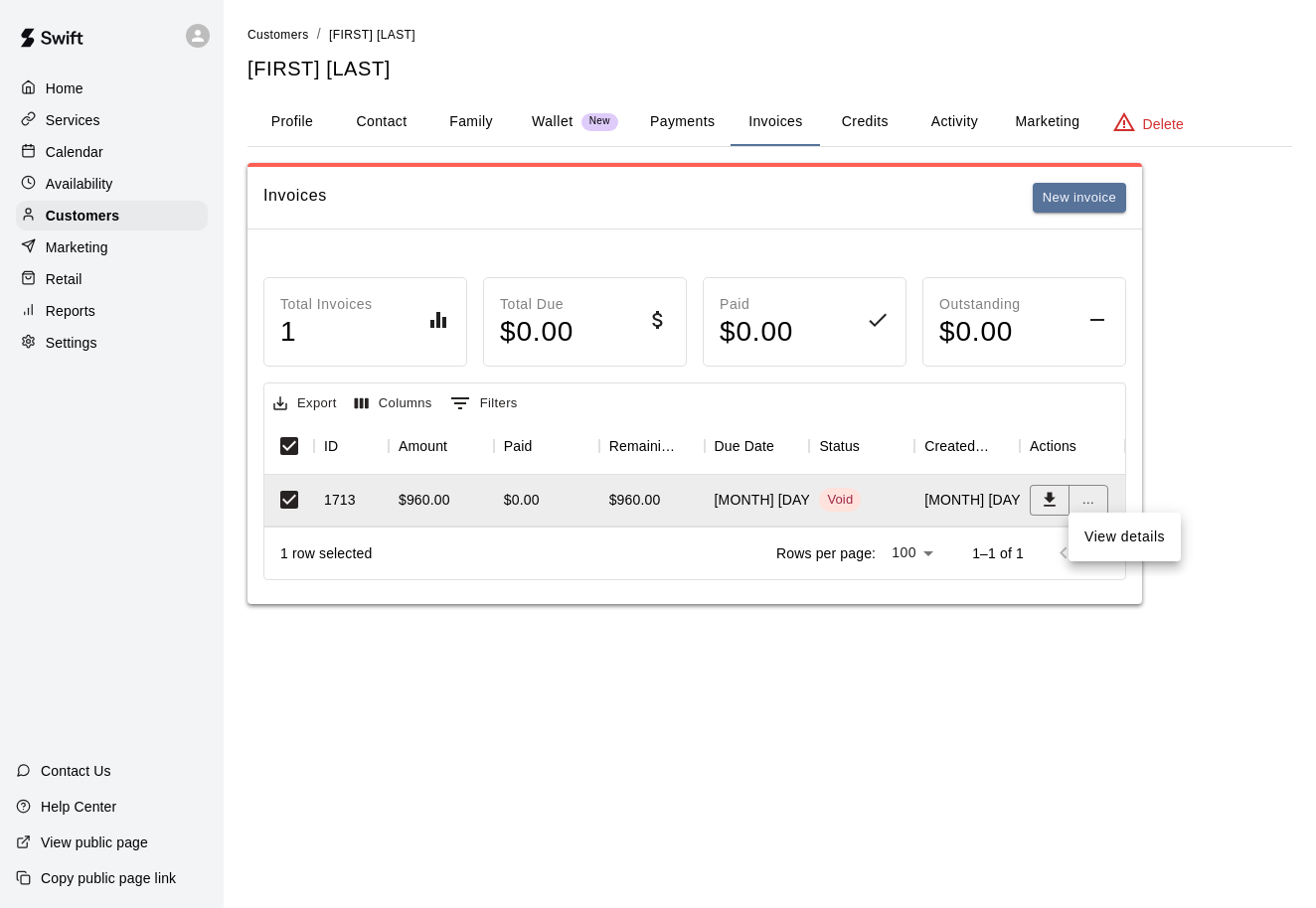click at bounding box center (658, 454) 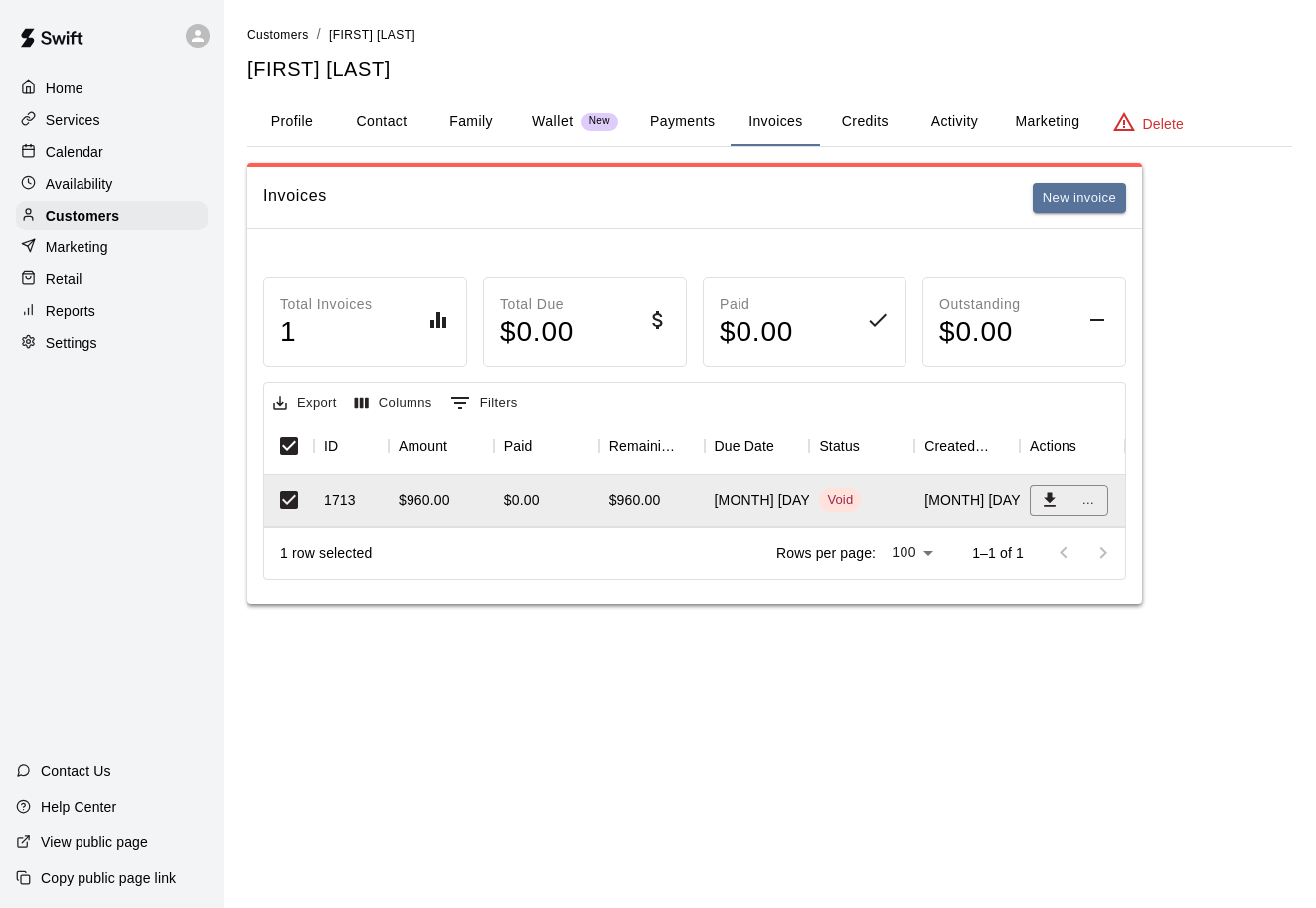 click on "Customers / [FIRST] [LAST] [FIRST] [LAST]" at bounding box center [769, 53] 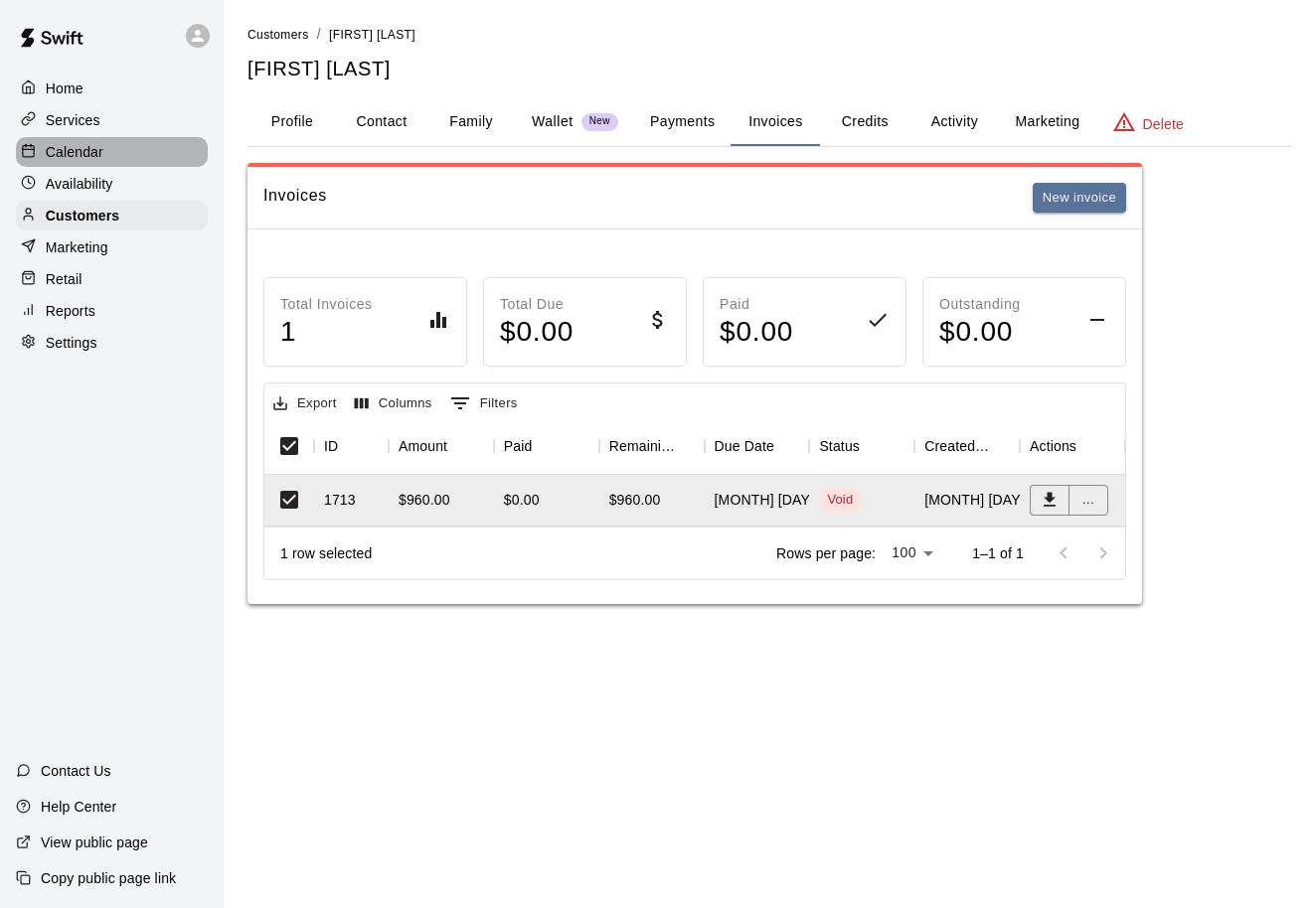 click on "Calendar" at bounding box center [75, 152] 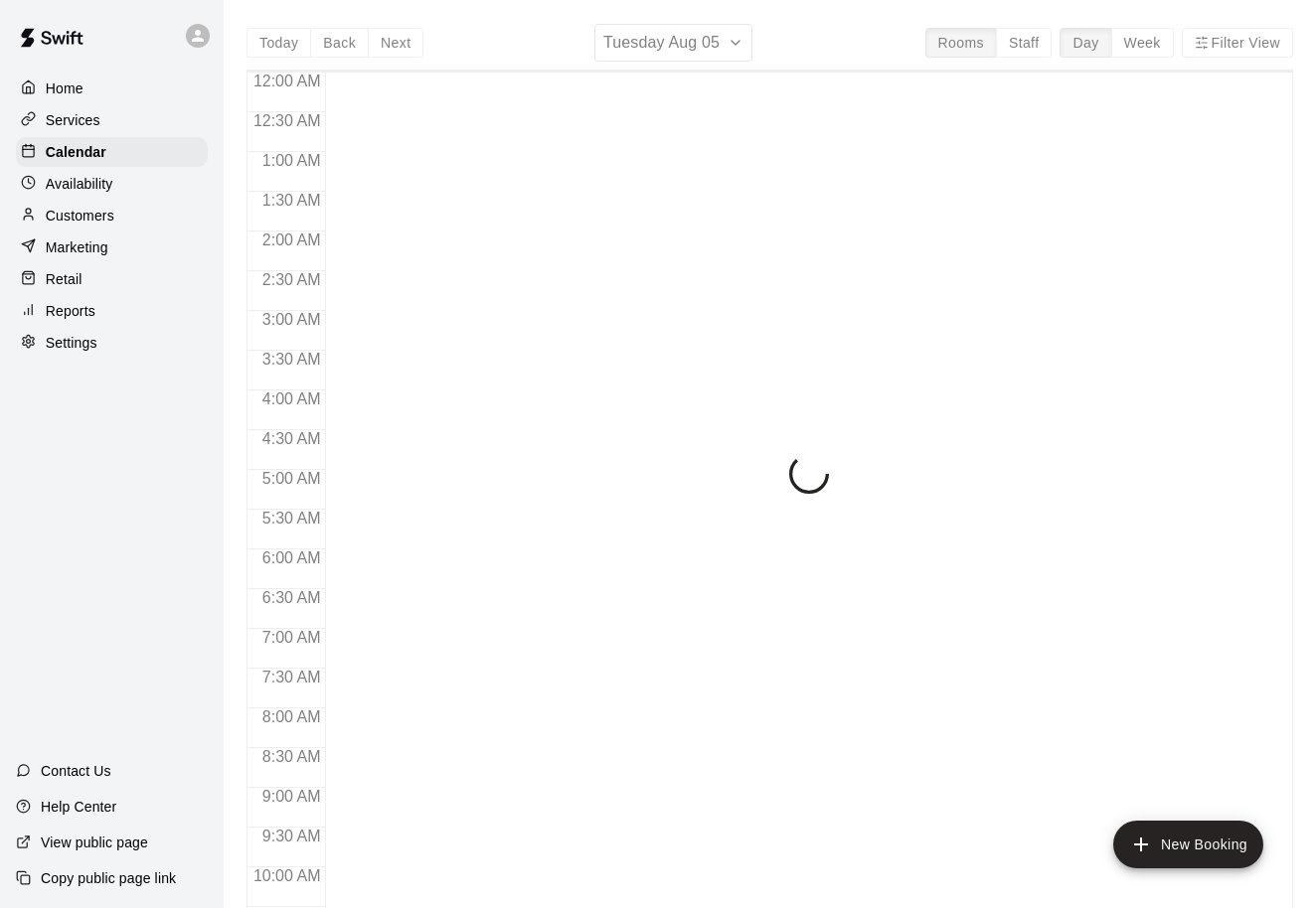 scroll, scrollTop: 1050, scrollLeft: 0, axis: vertical 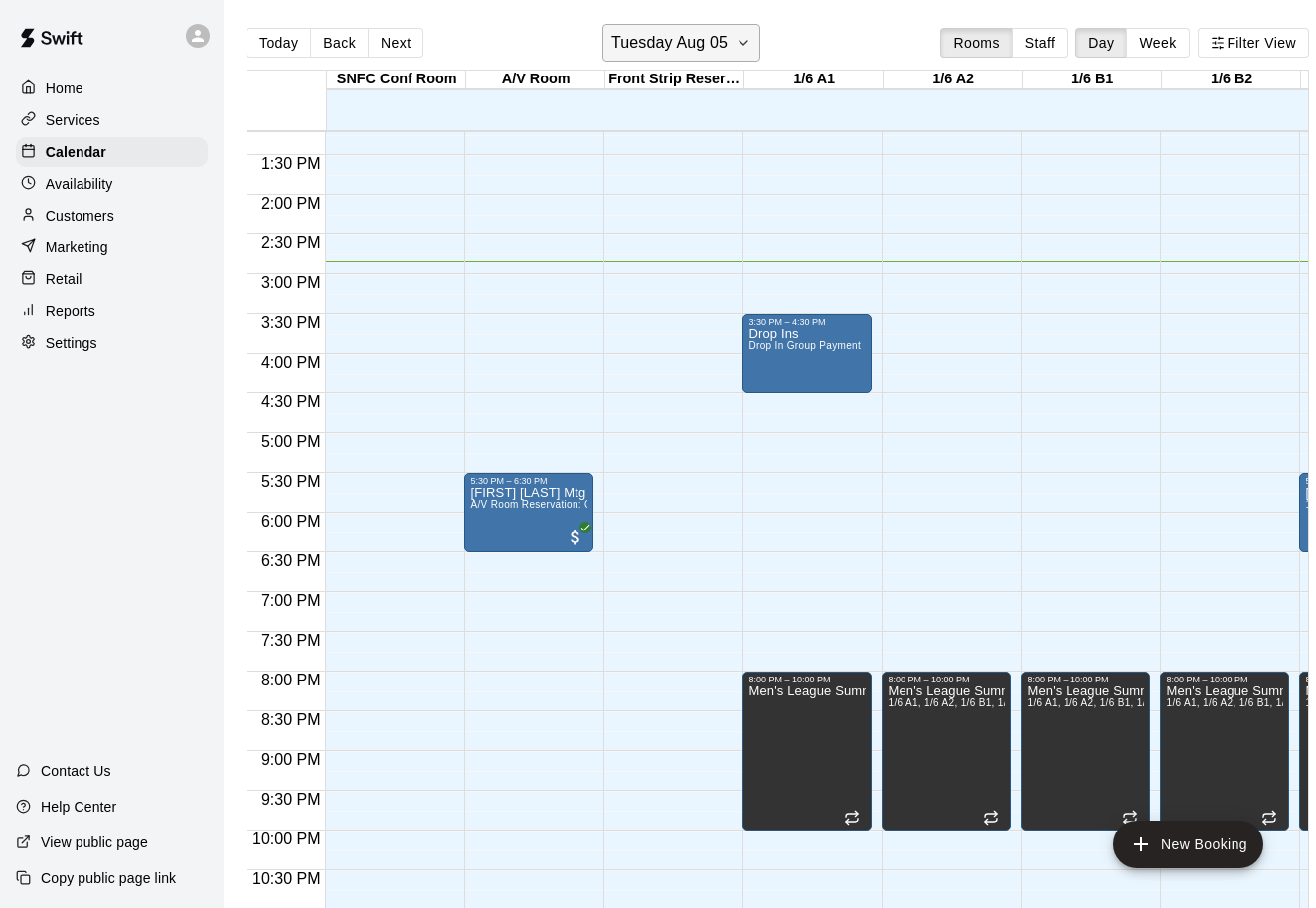 click on "Tuesday Aug 05" at bounding box center [669, 43] 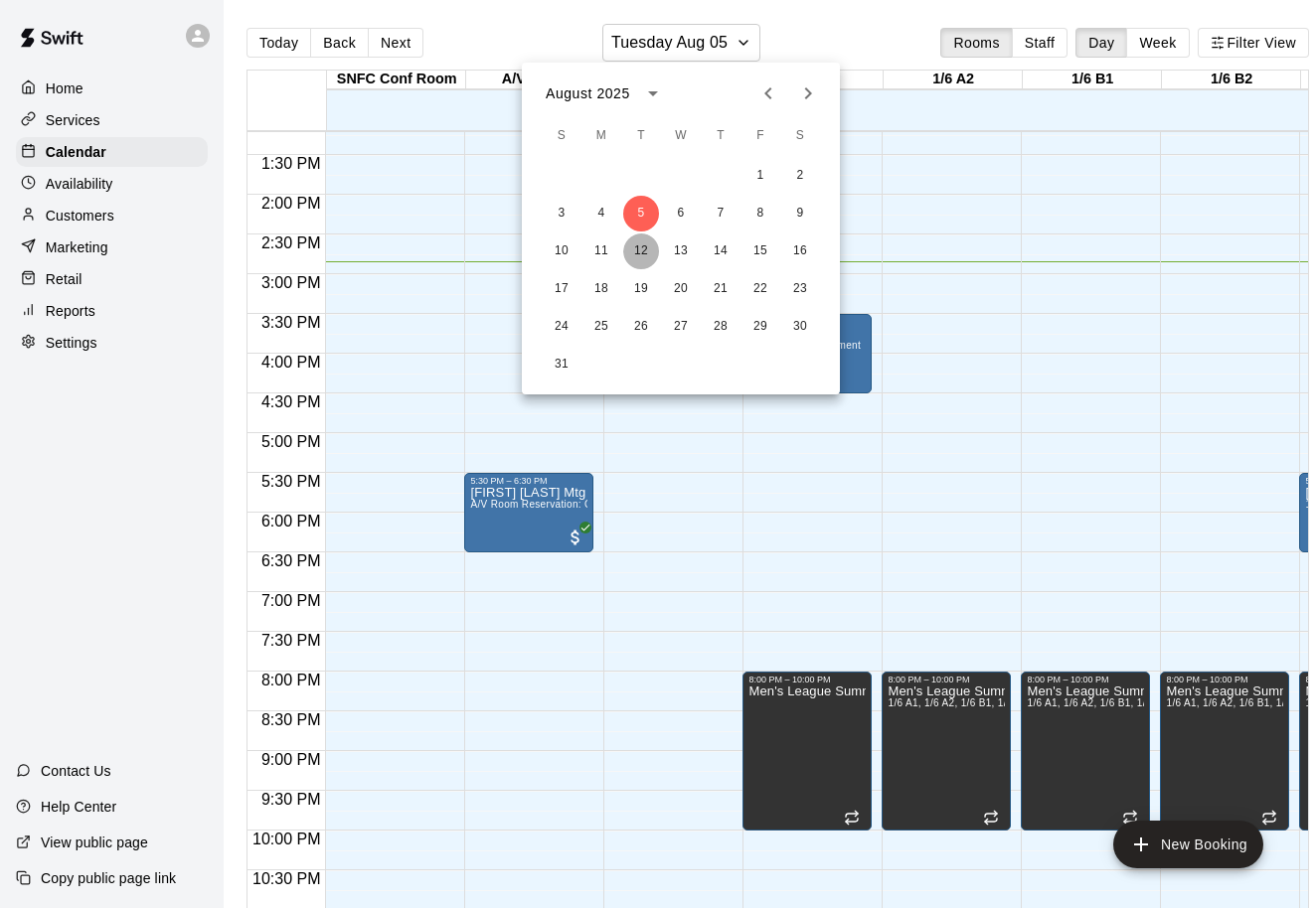 click on "12" at bounding box center [641, 251] 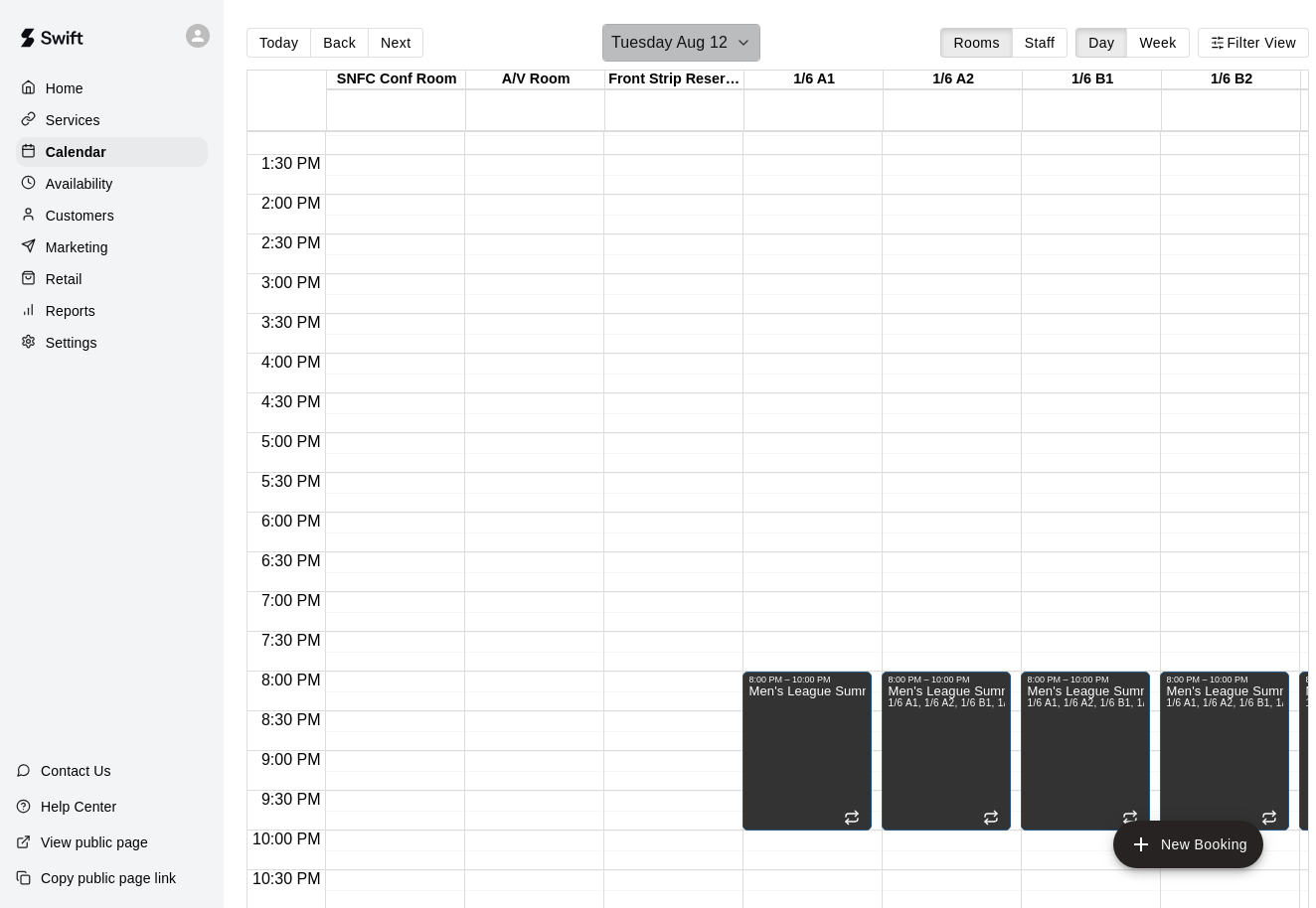click on "Tuesday Aug 12" at bounding box center (669, 43) 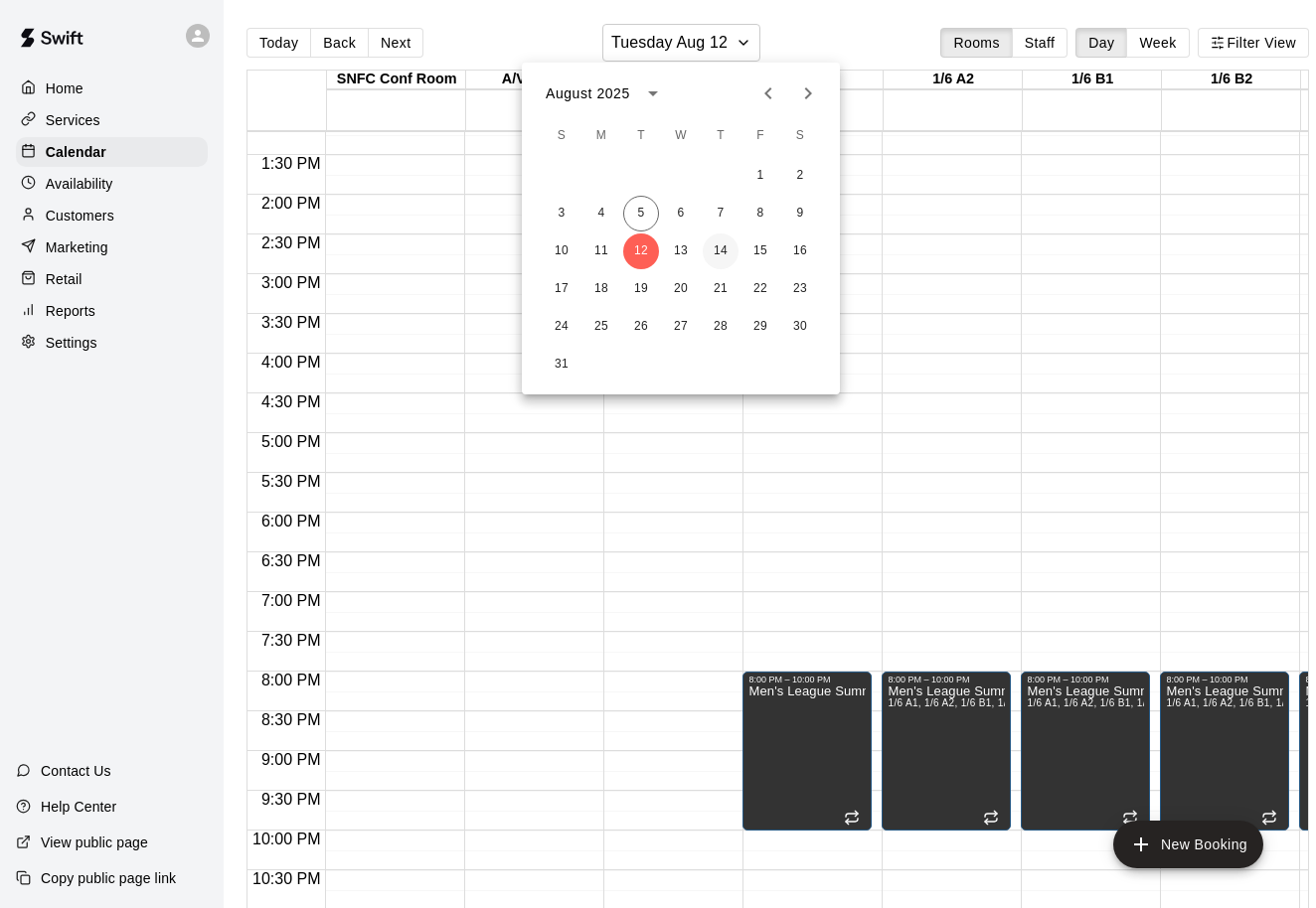 click on "14" at bounding box center [721, 251] 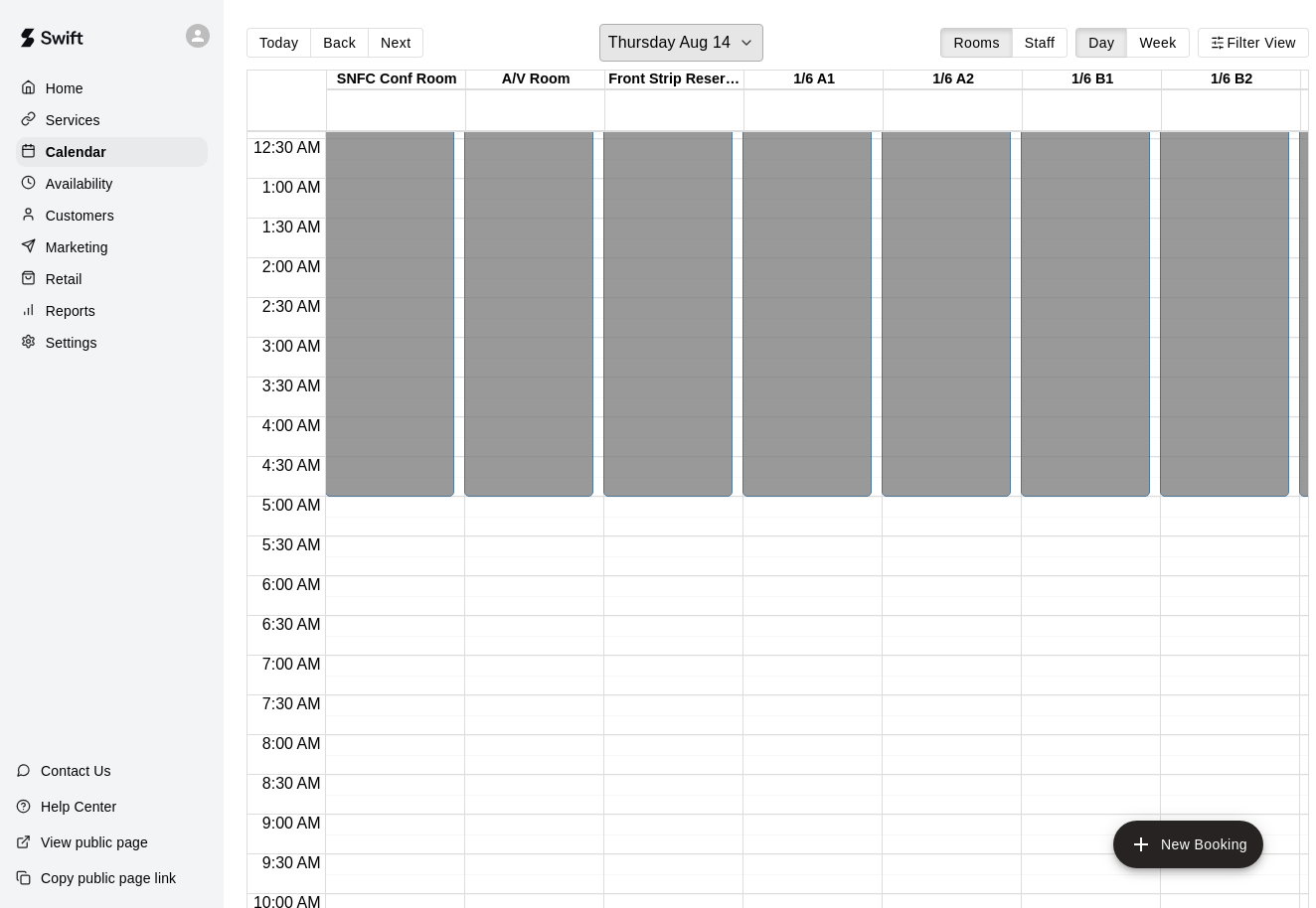 scroll, scrollTop: 38, scrollLeft: 101, axis: both 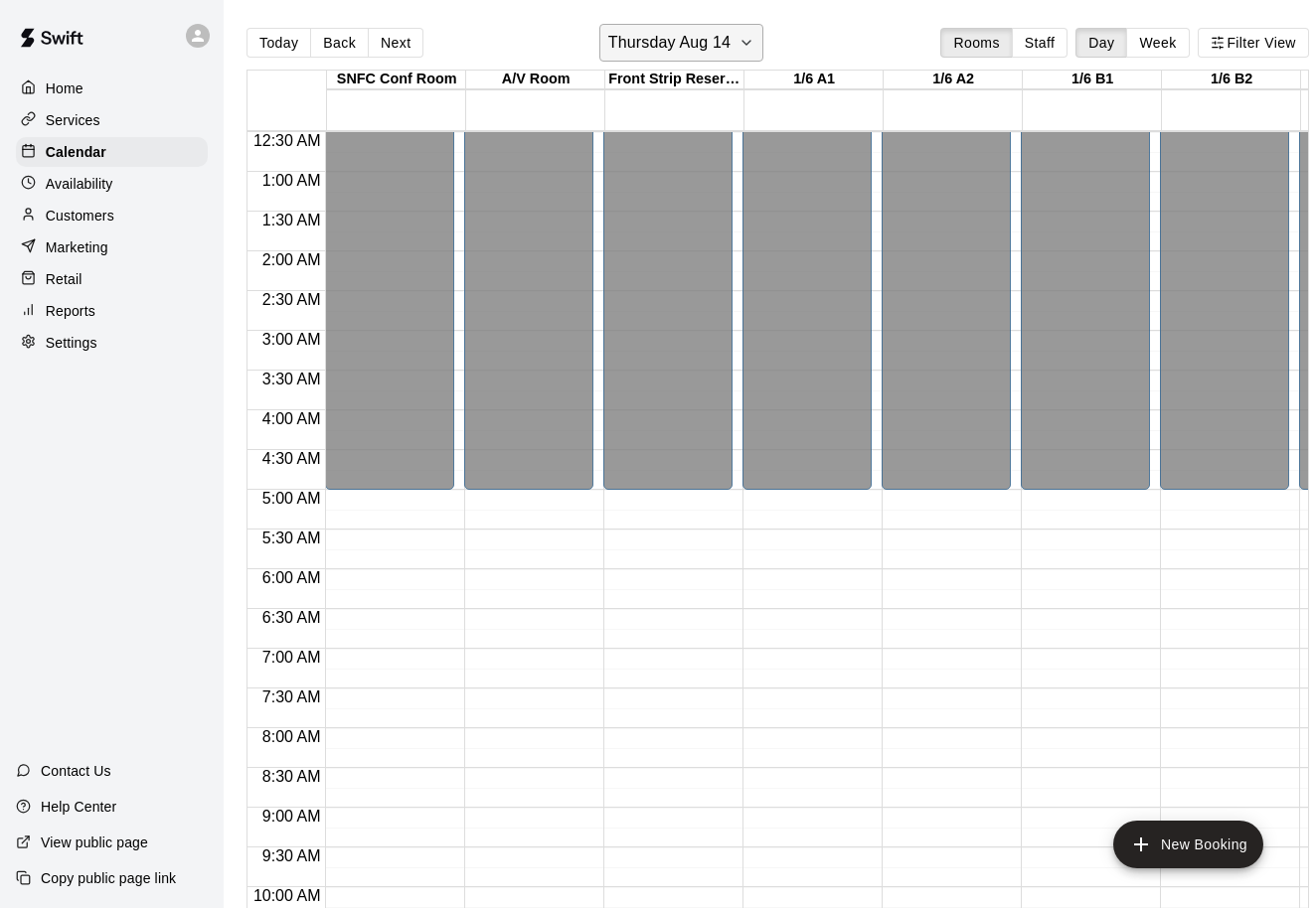 click on "Thursday Aug 14" at bounding box center (669, 43) 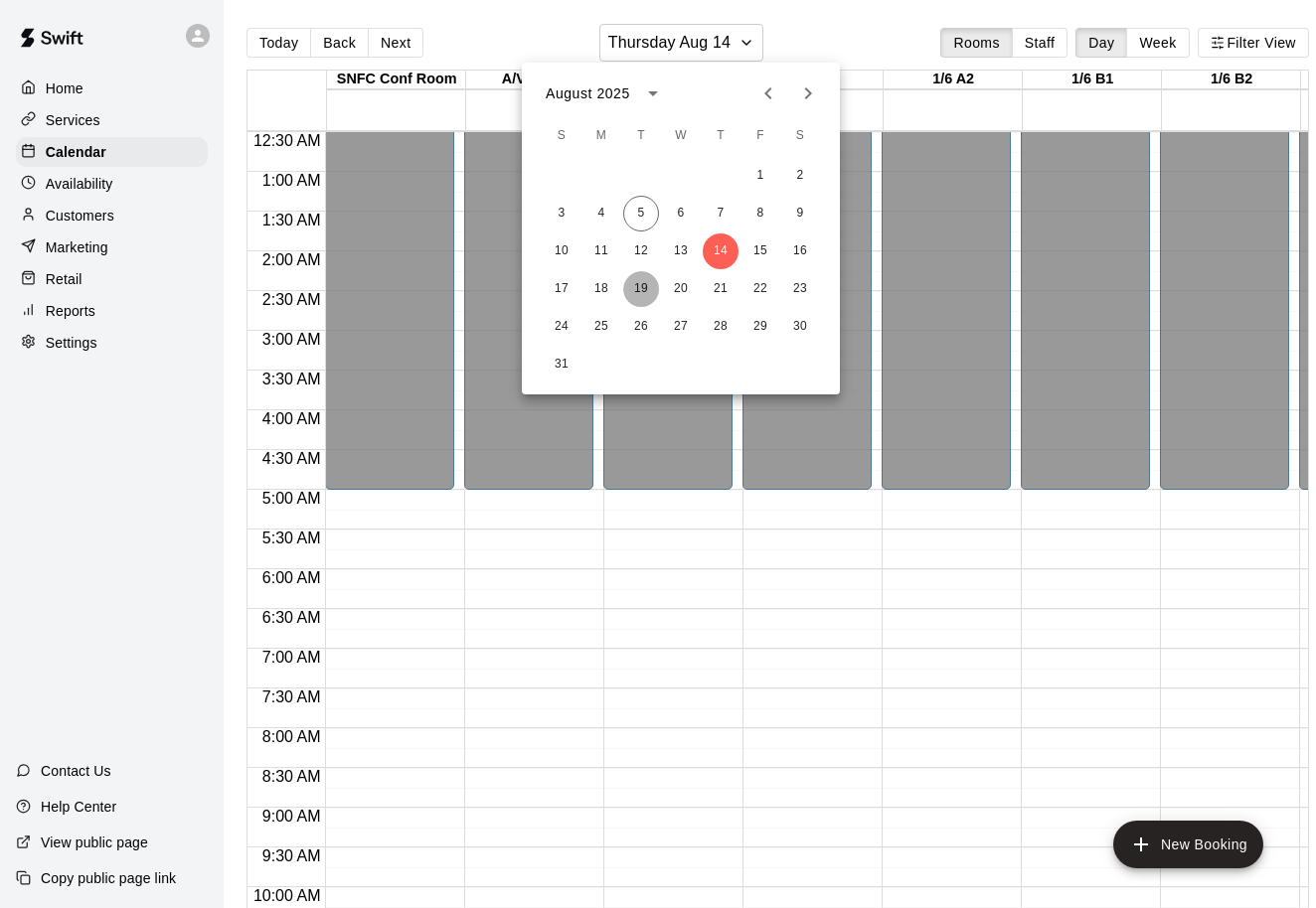 click on "19" at bounding box center [641, 289] 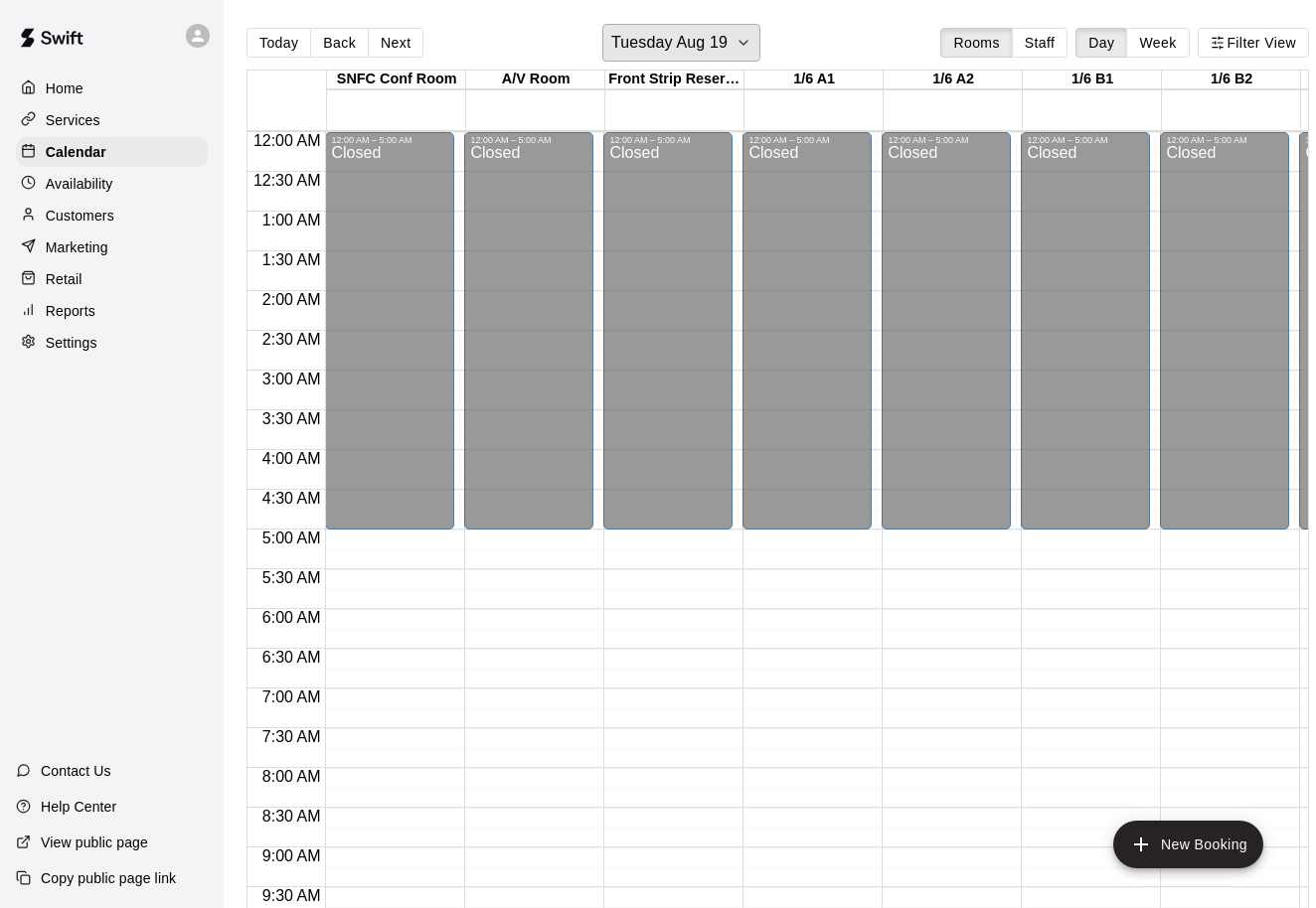 scroll, scrollTop: -1, scrollLeft: 0, axis: vertical 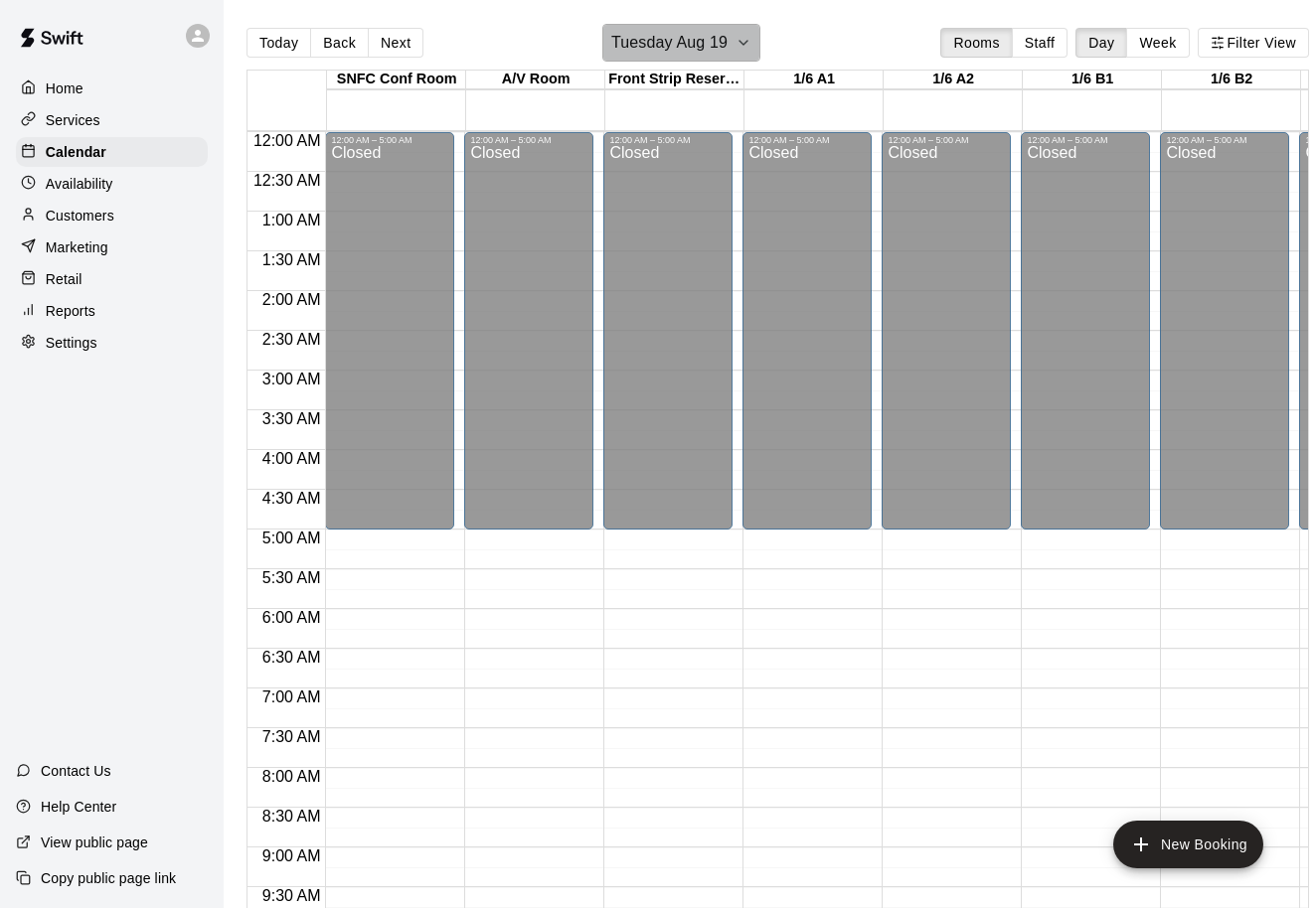 click on "Tuesday Aug 19" at bounding box center (669, 43) 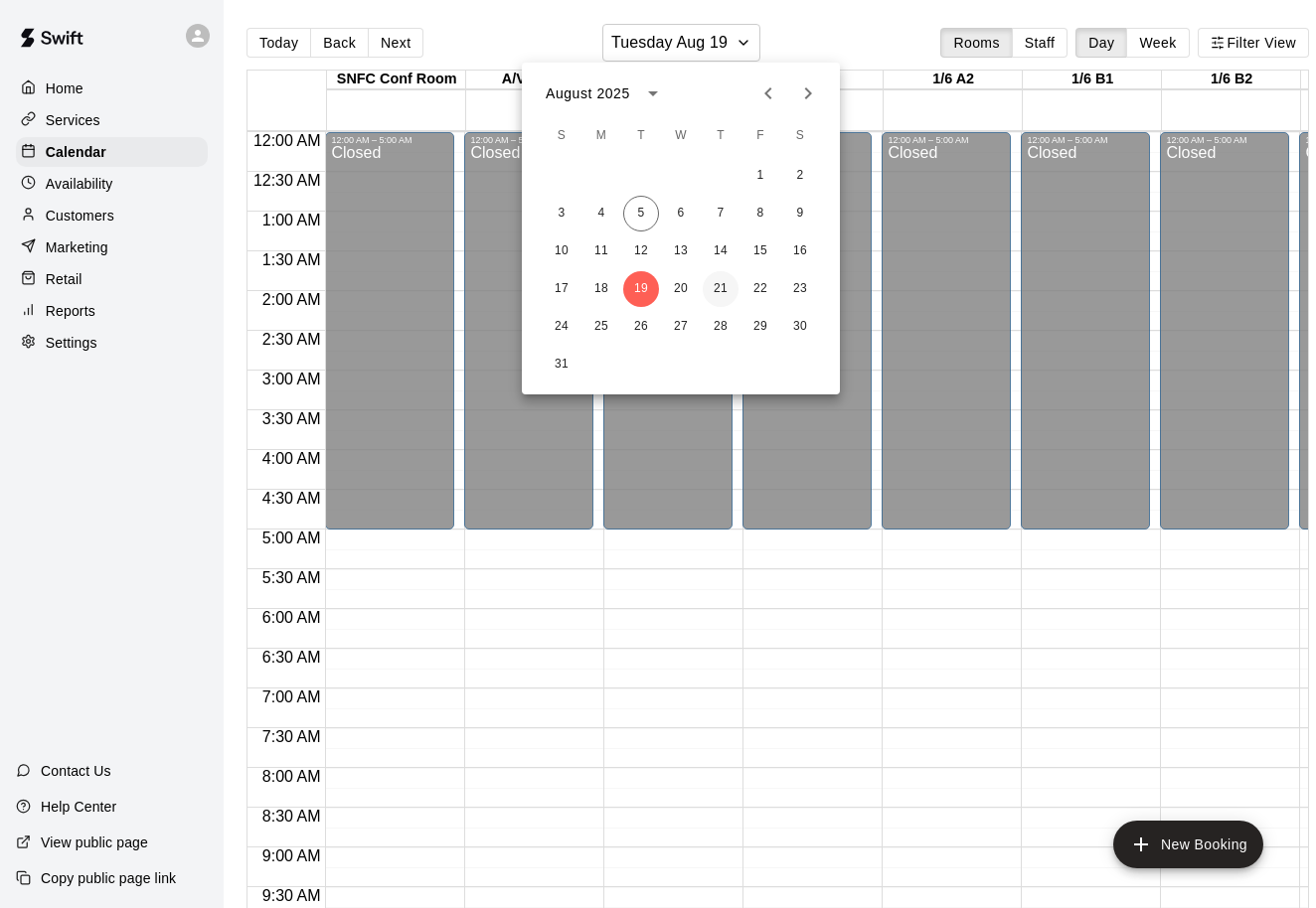 click on "21" at bounding box center [721, 289] 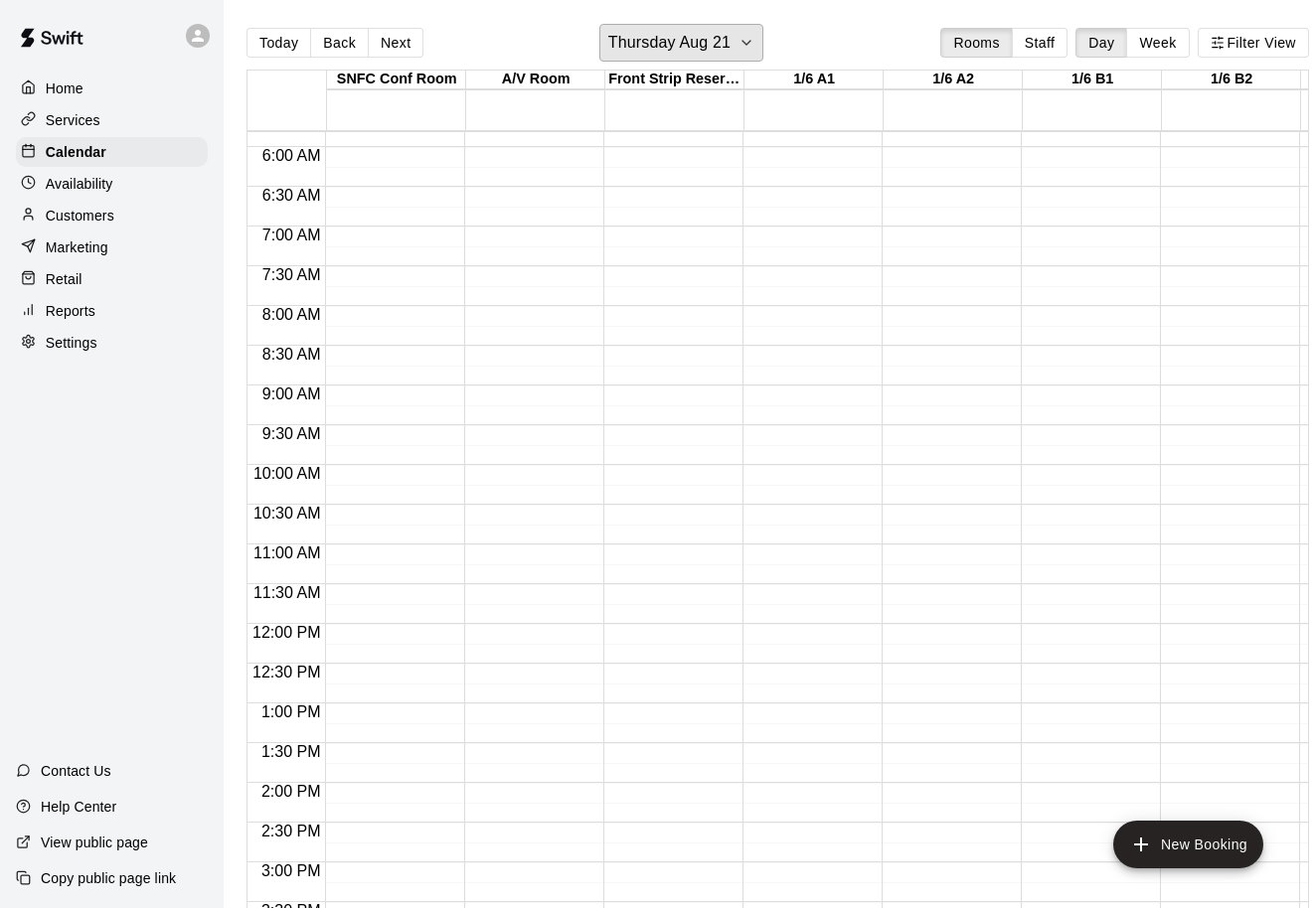 scroll, scrollTop: 152, scrollLeft: 0, axis: vertical 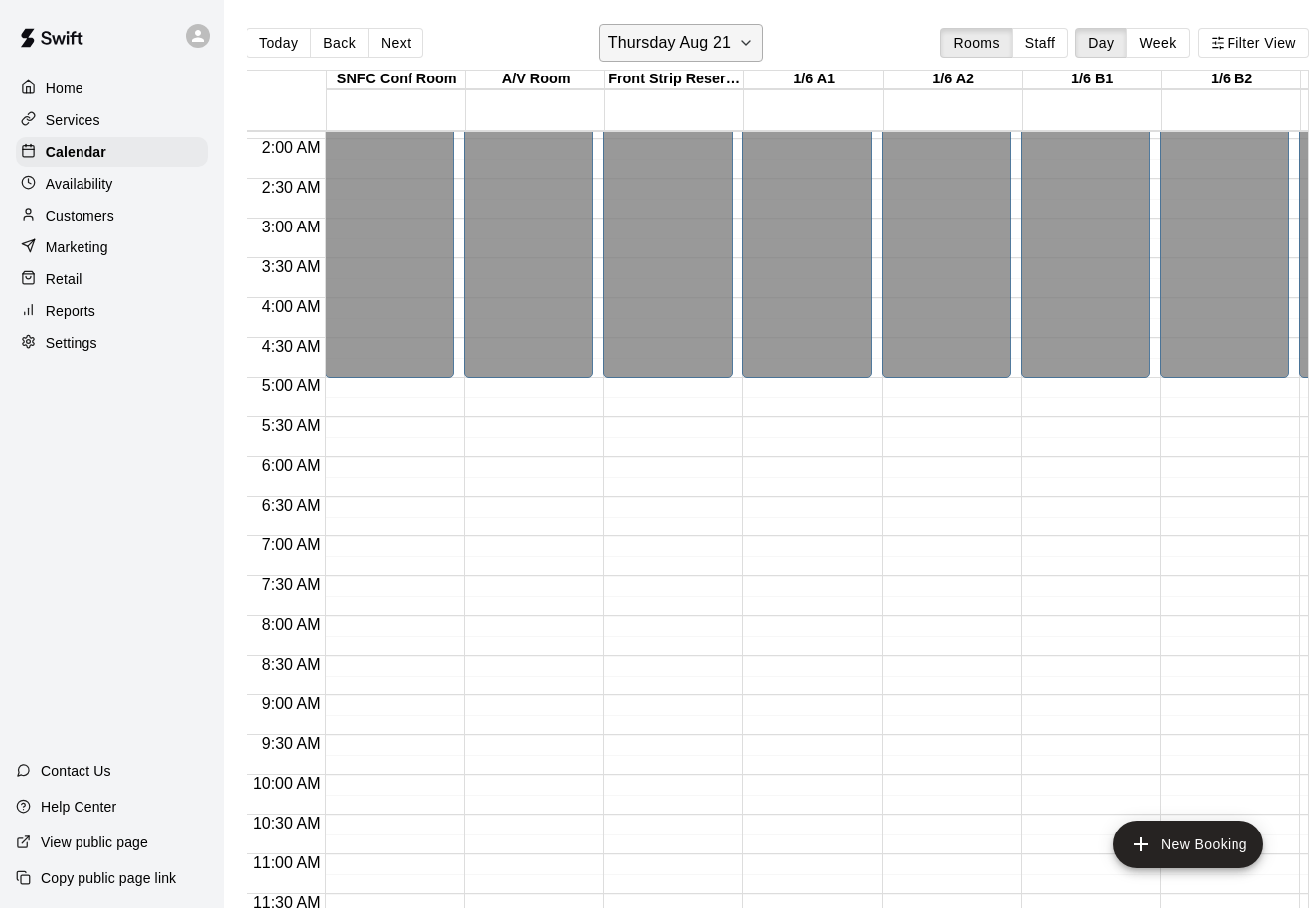 click on "Thursday Aug 21" at bounding box center (669, 43) 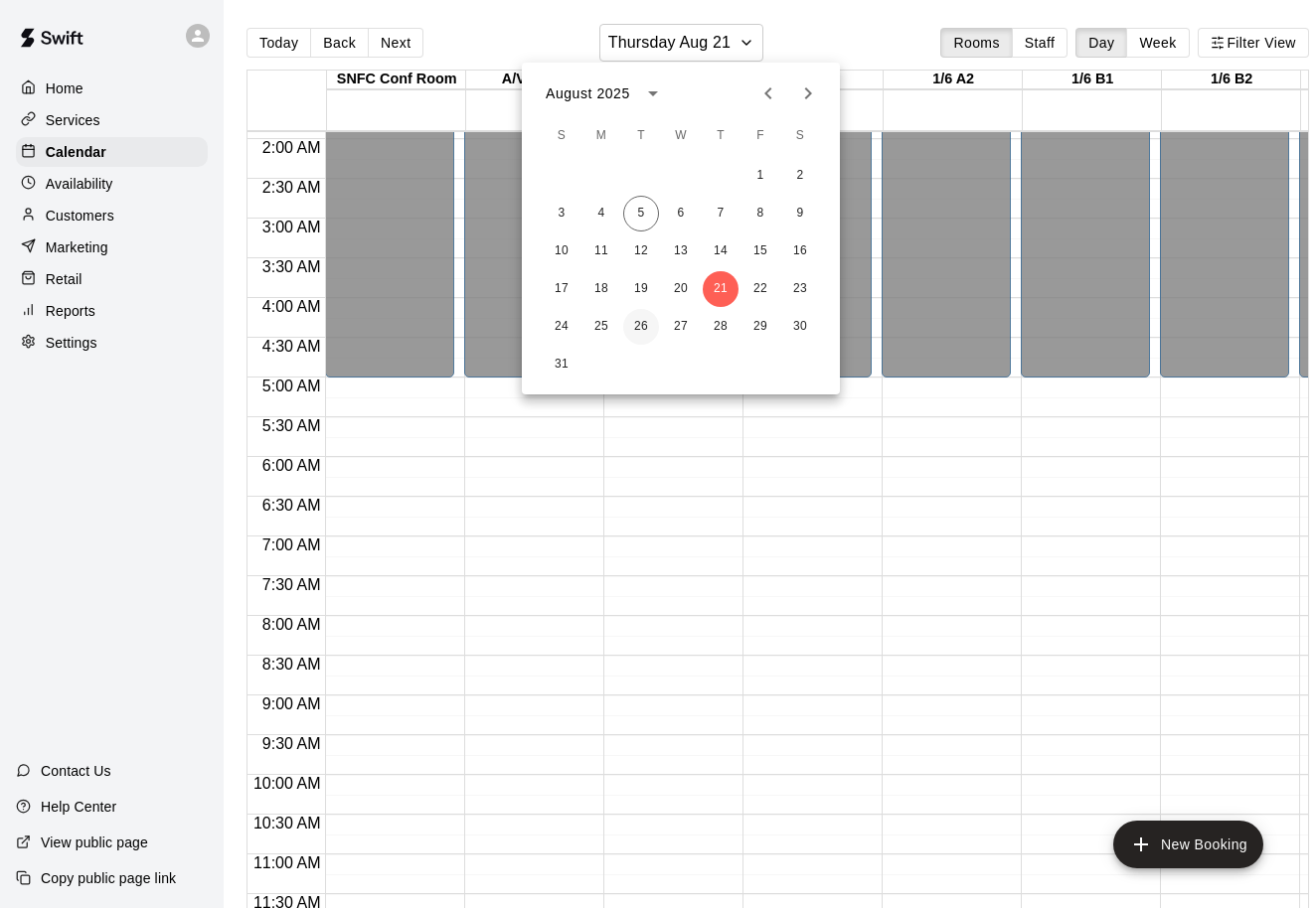 click on "26" at bounding box center (641, 327) 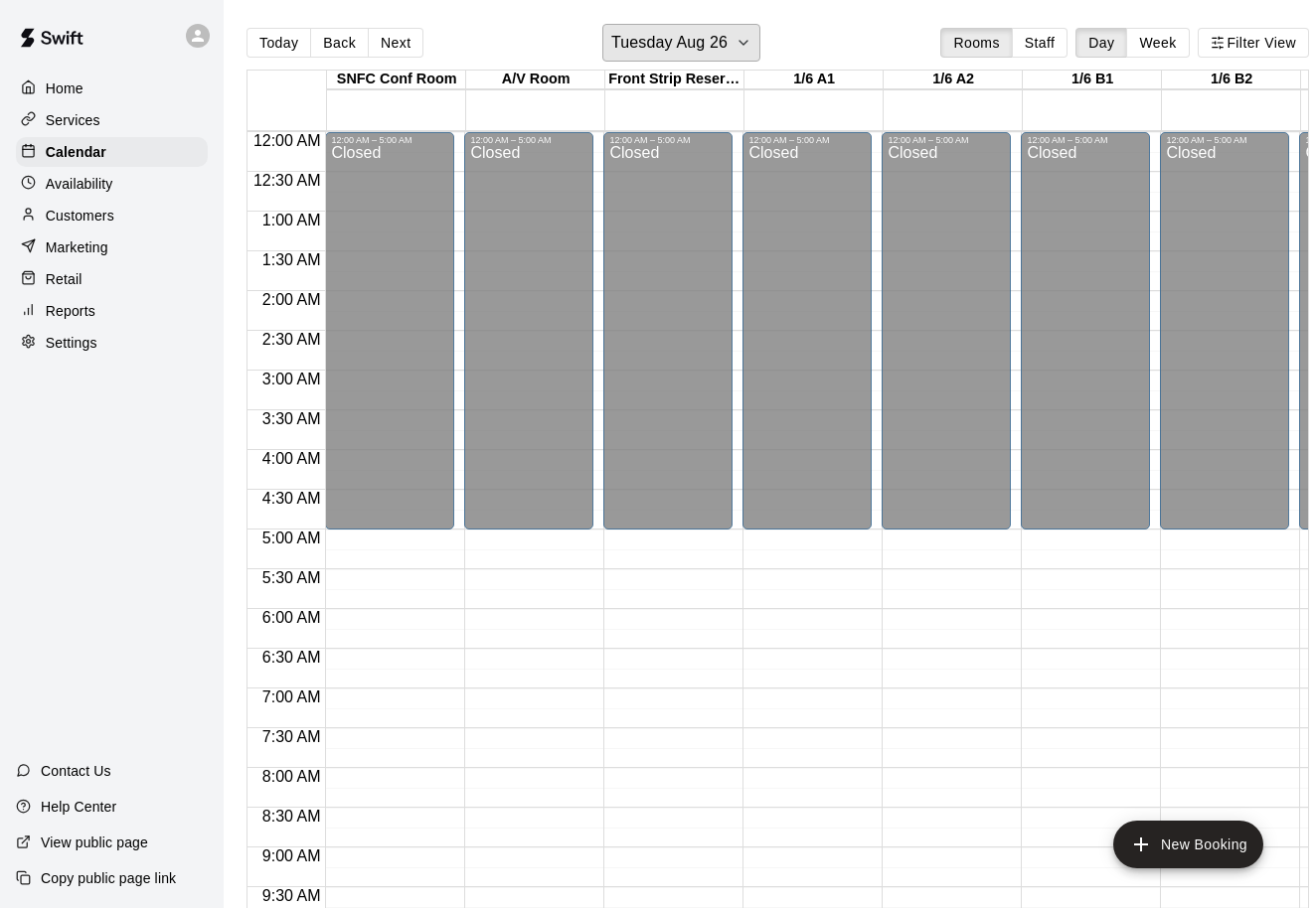 scroll, scrollTop: 0, scrollLeft: 0, axis: both 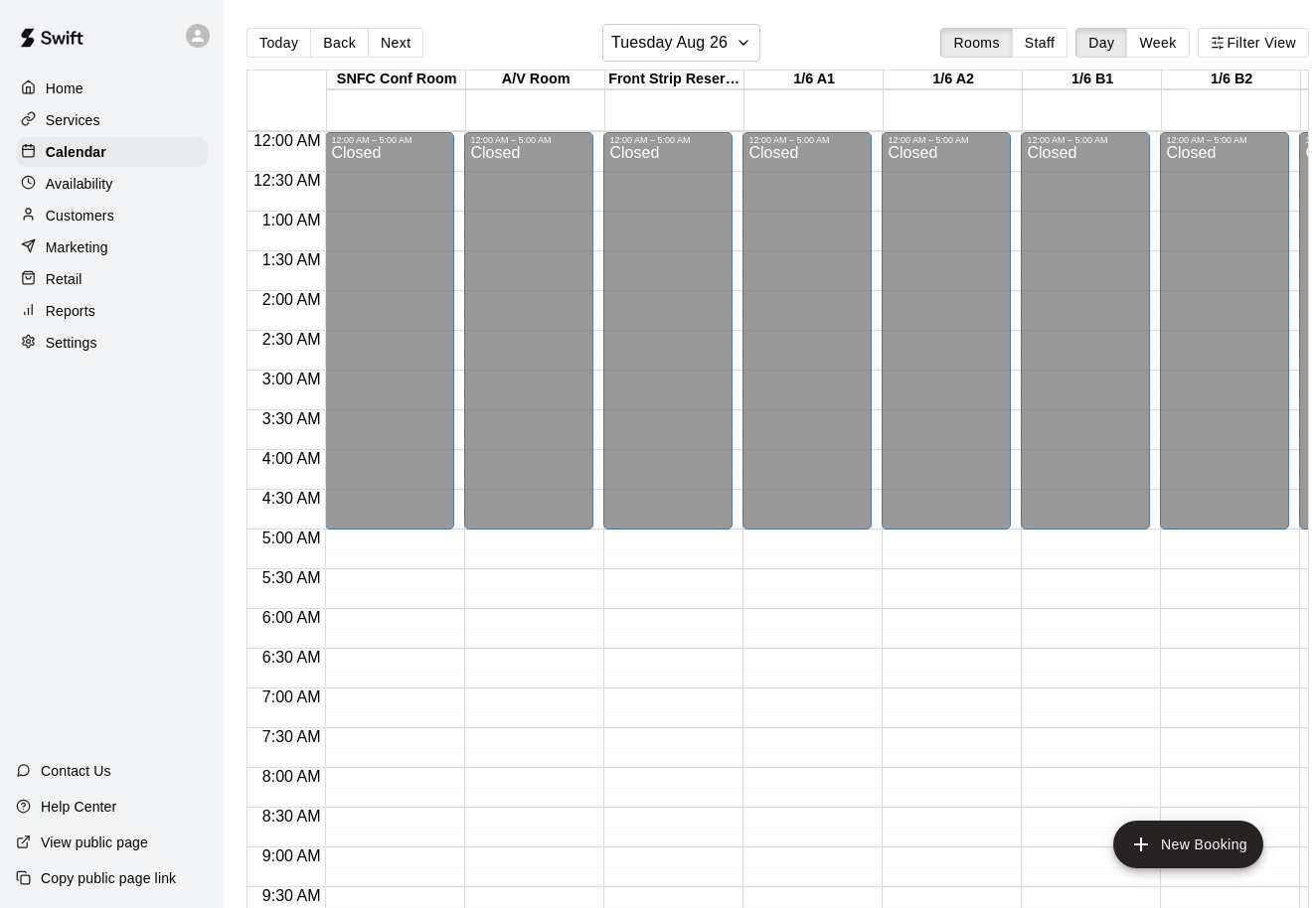 click on "Today Back Next [DAY] [MONTH] [DATE] Rooms Staff Day Week Filter View" at bounding box center (777, 47) 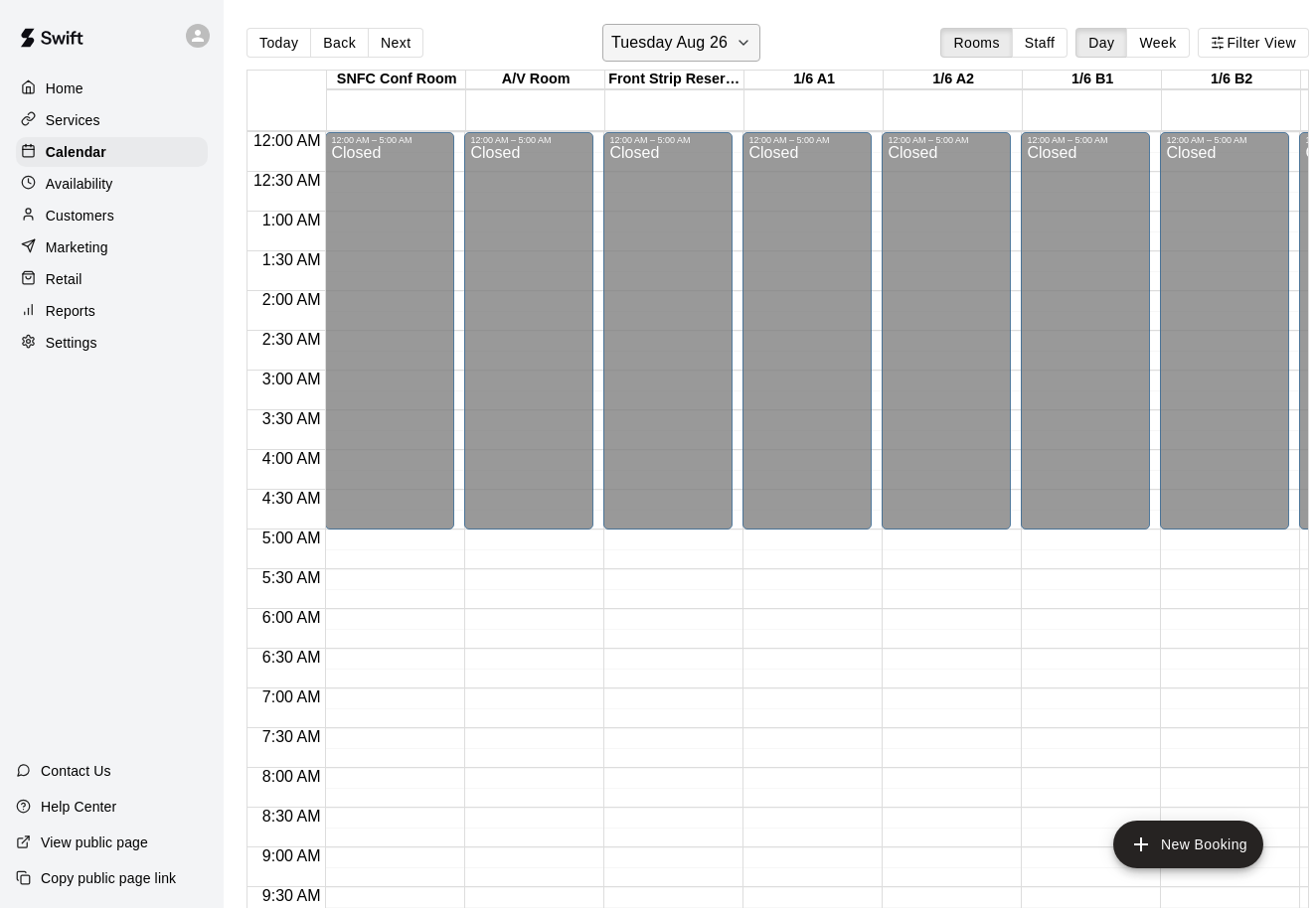 click on "Tuesday Aug 26" at bounding box center [669, 43] 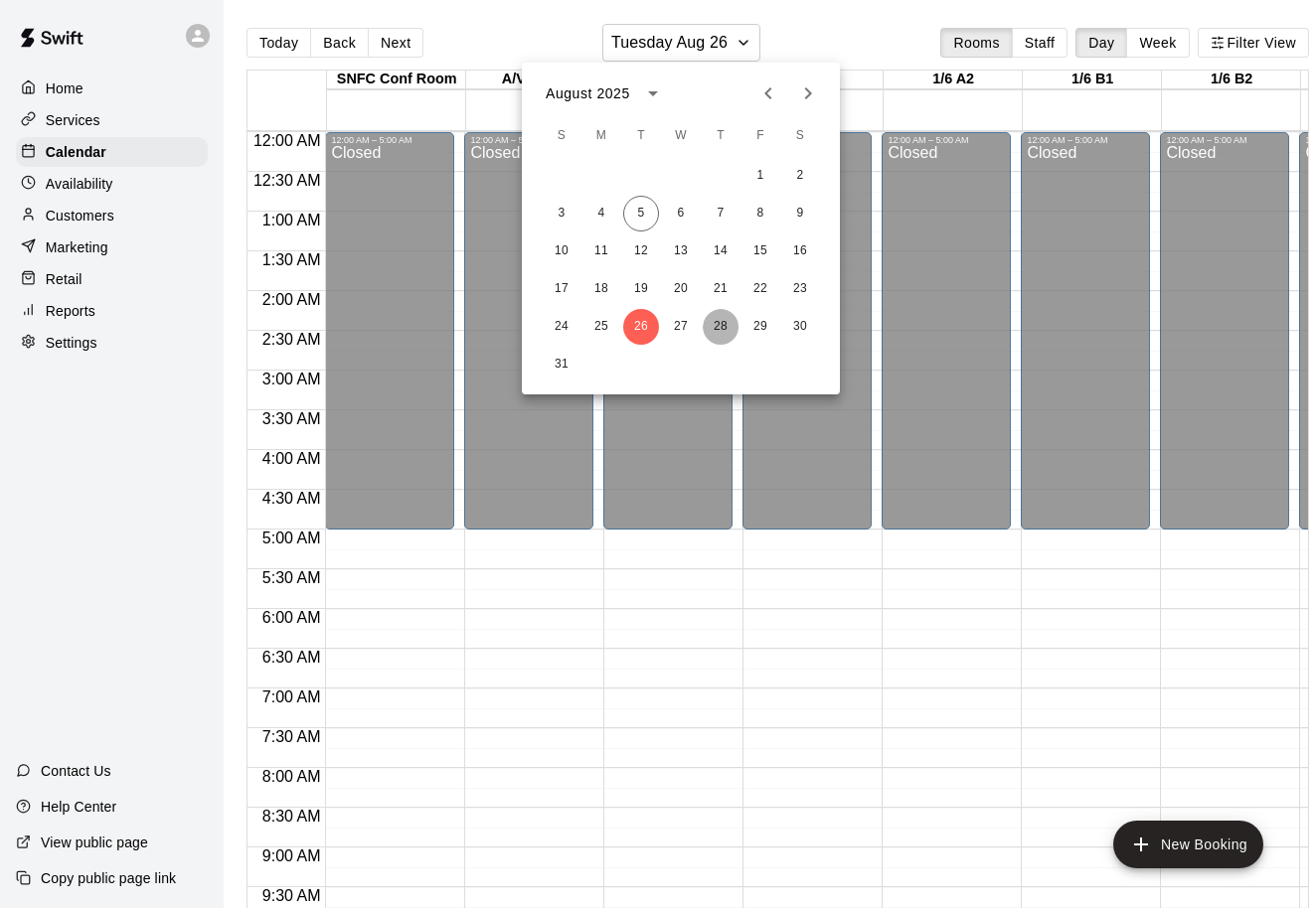 click on "28" at bounding box center [721, 327] 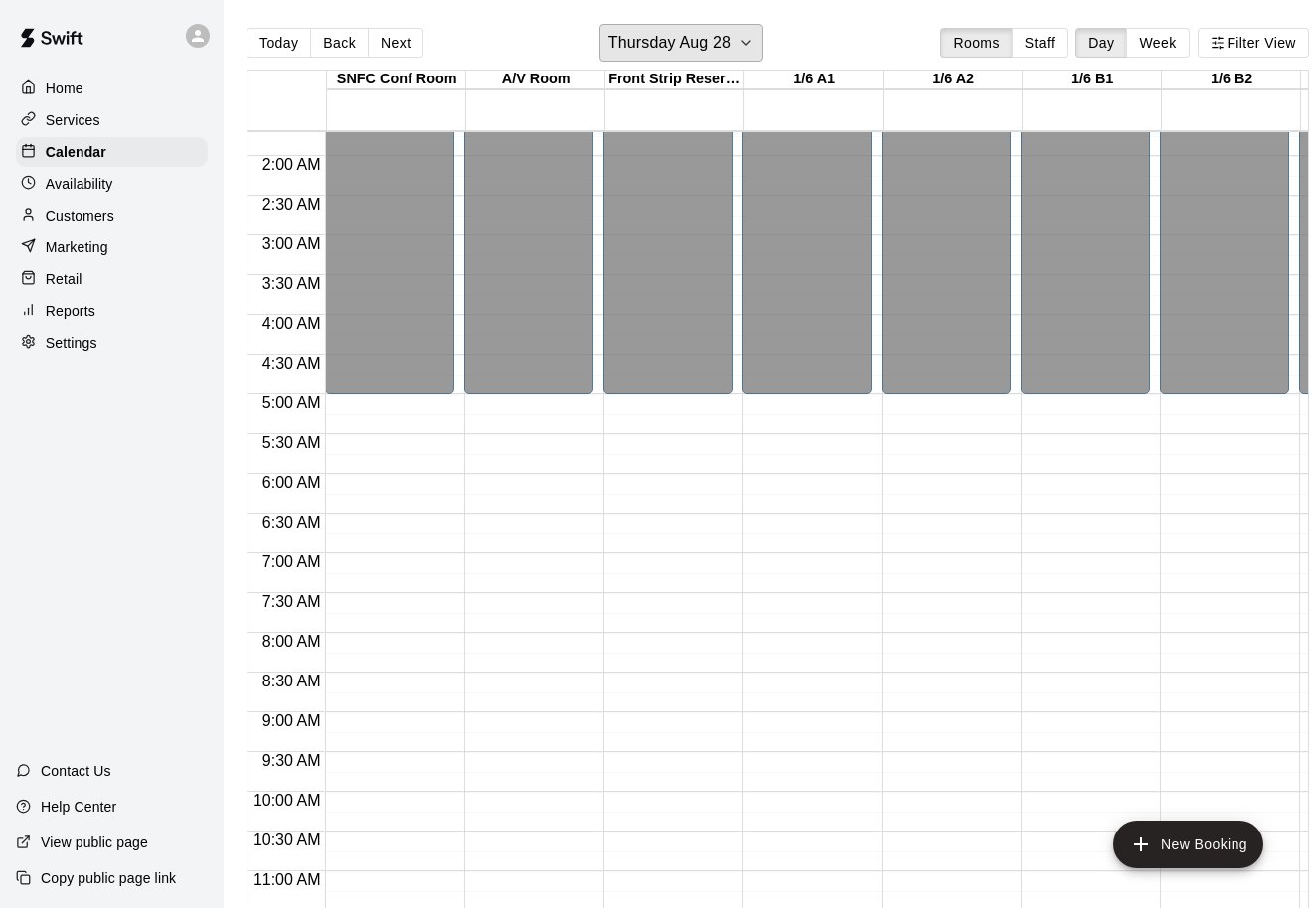 scroll, scrollTop: 69, scrollLeft: 105, axis: both 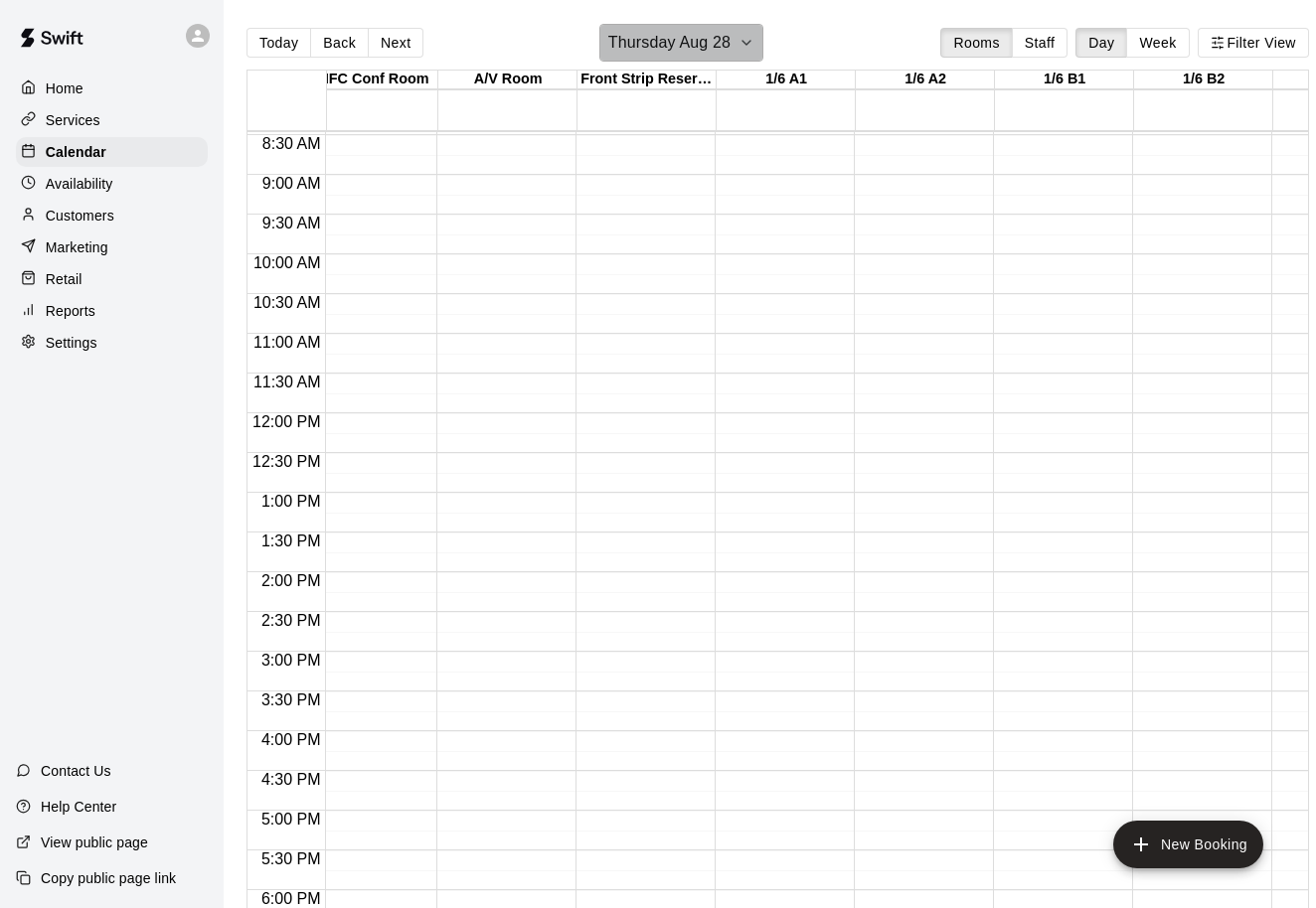 click on "Thursday Aug 28" at bounding box center (669, 43) 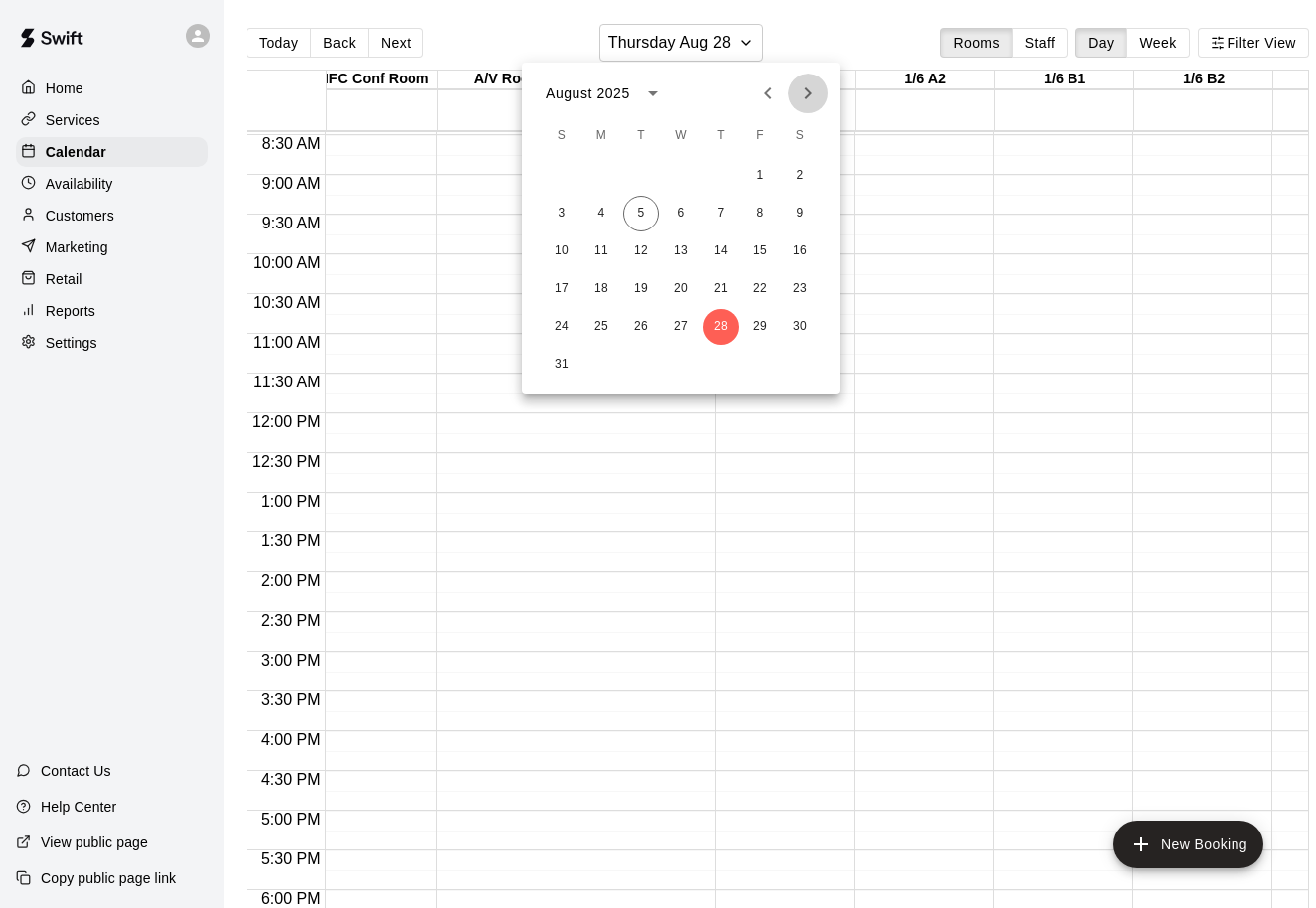 click 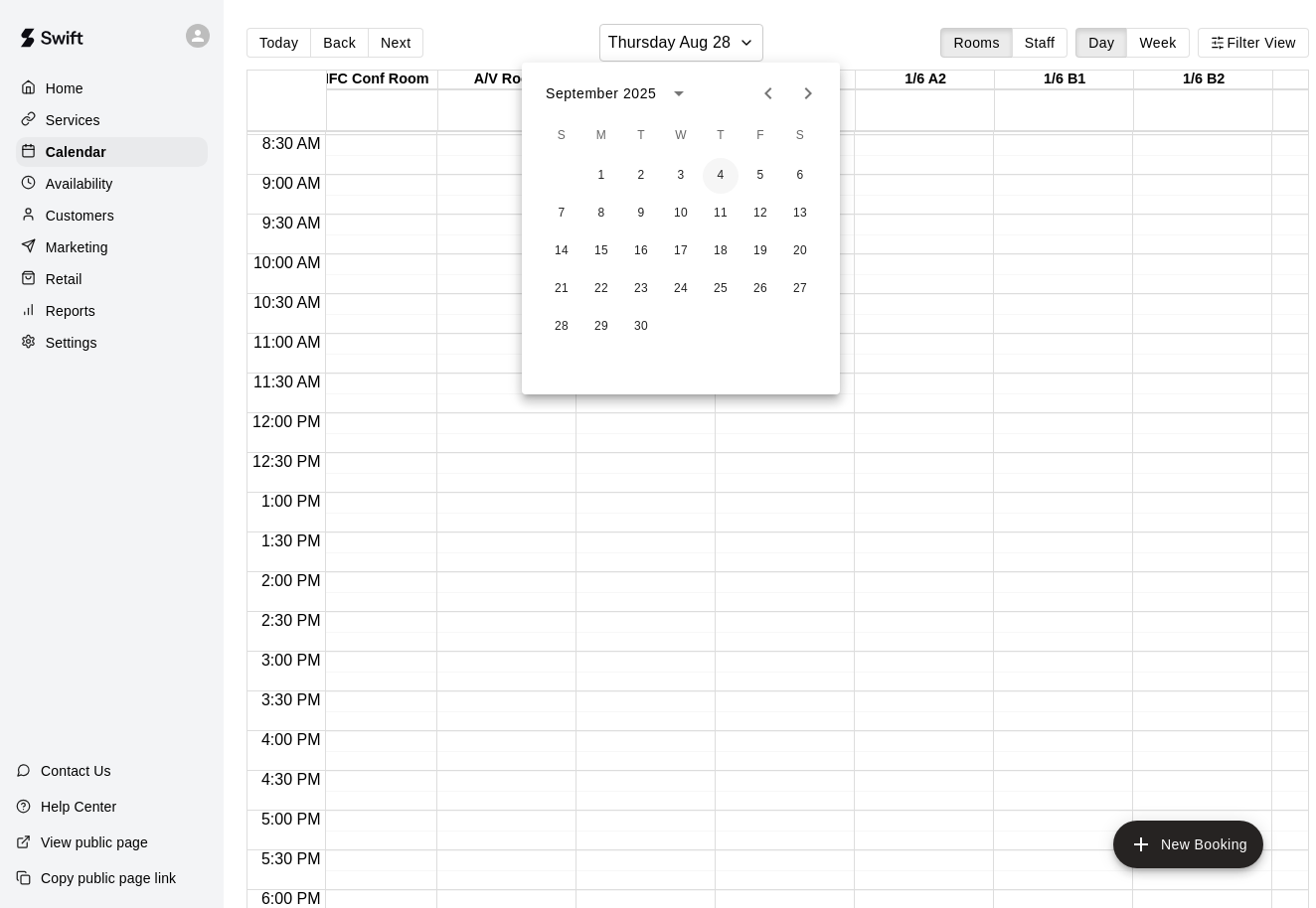 click on "4" at bounding box center [721, 176] 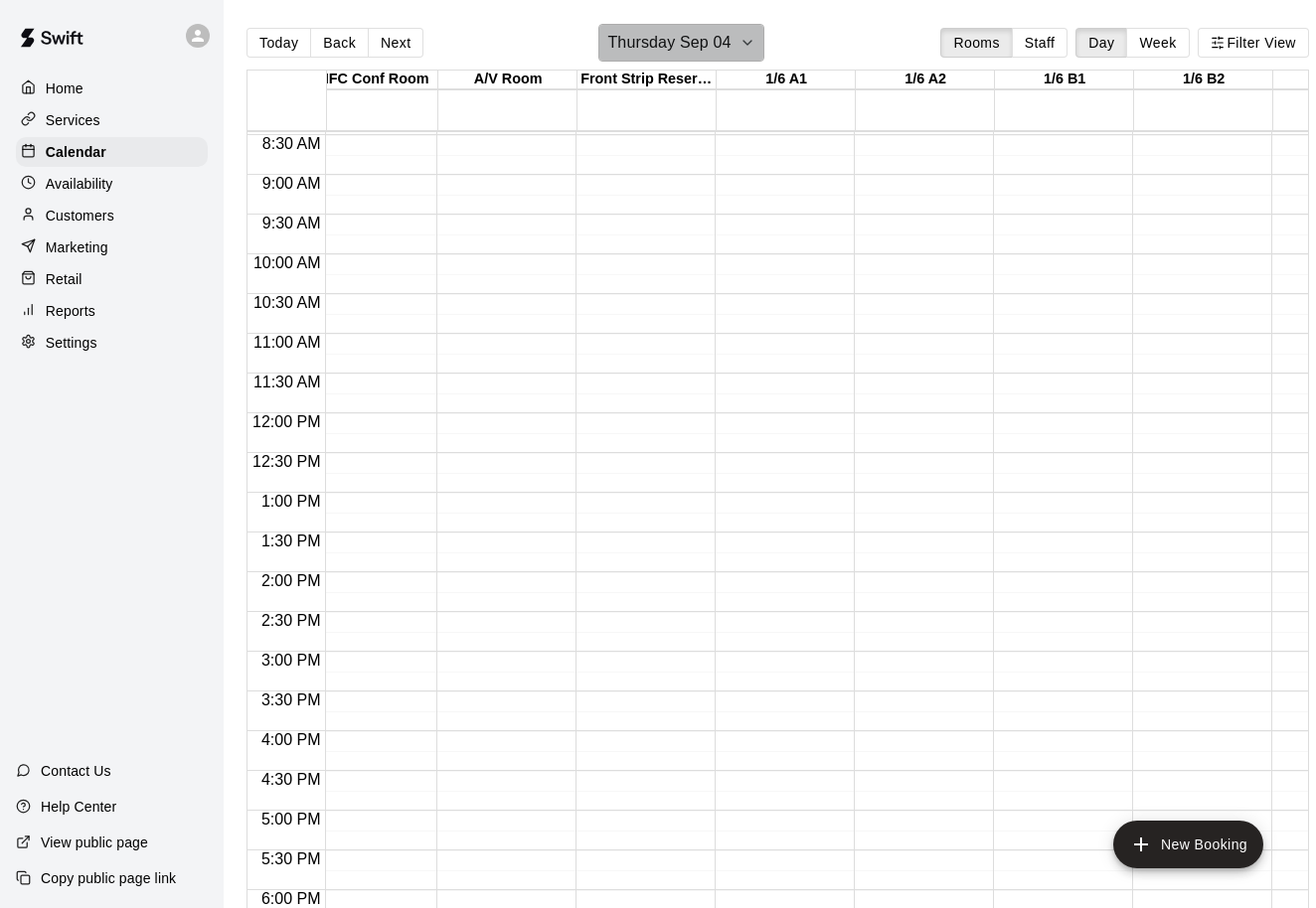 click on "Thursday Sep 04" at bounding box center (669, 43) 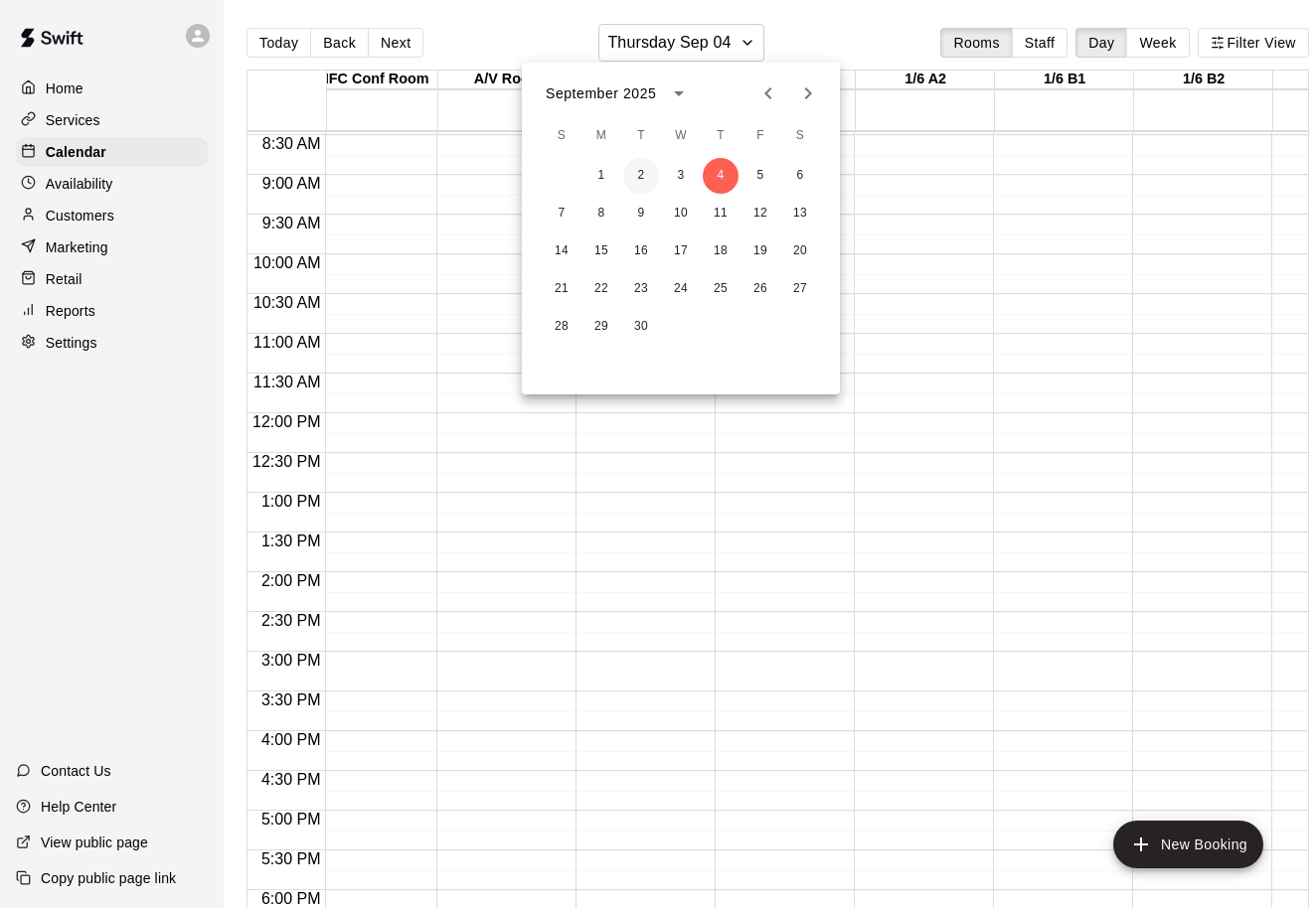 click on "2" at bounding box center [641, 176] 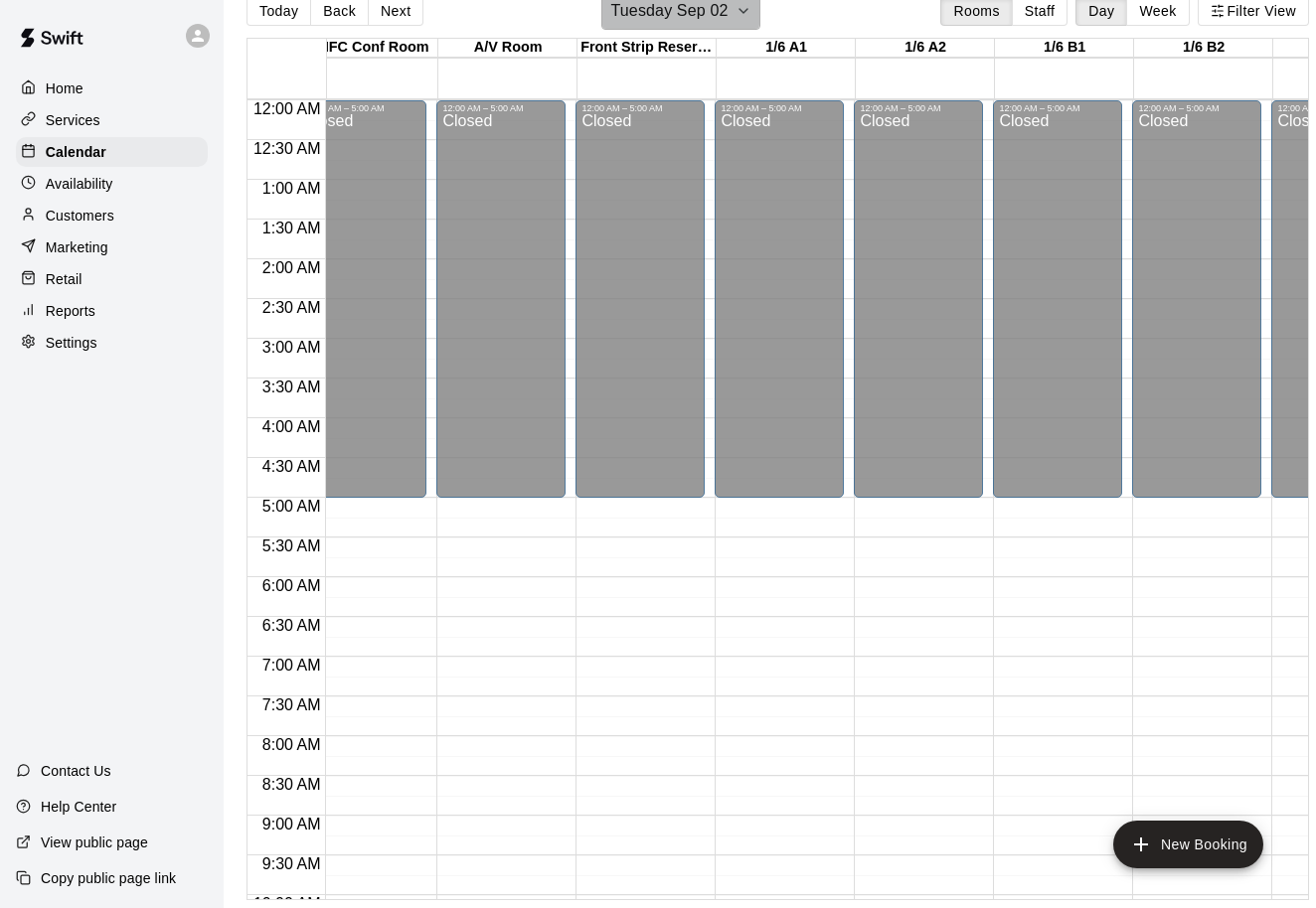 click on "Tuesday Sep 02" at bounding box center [669, 11] 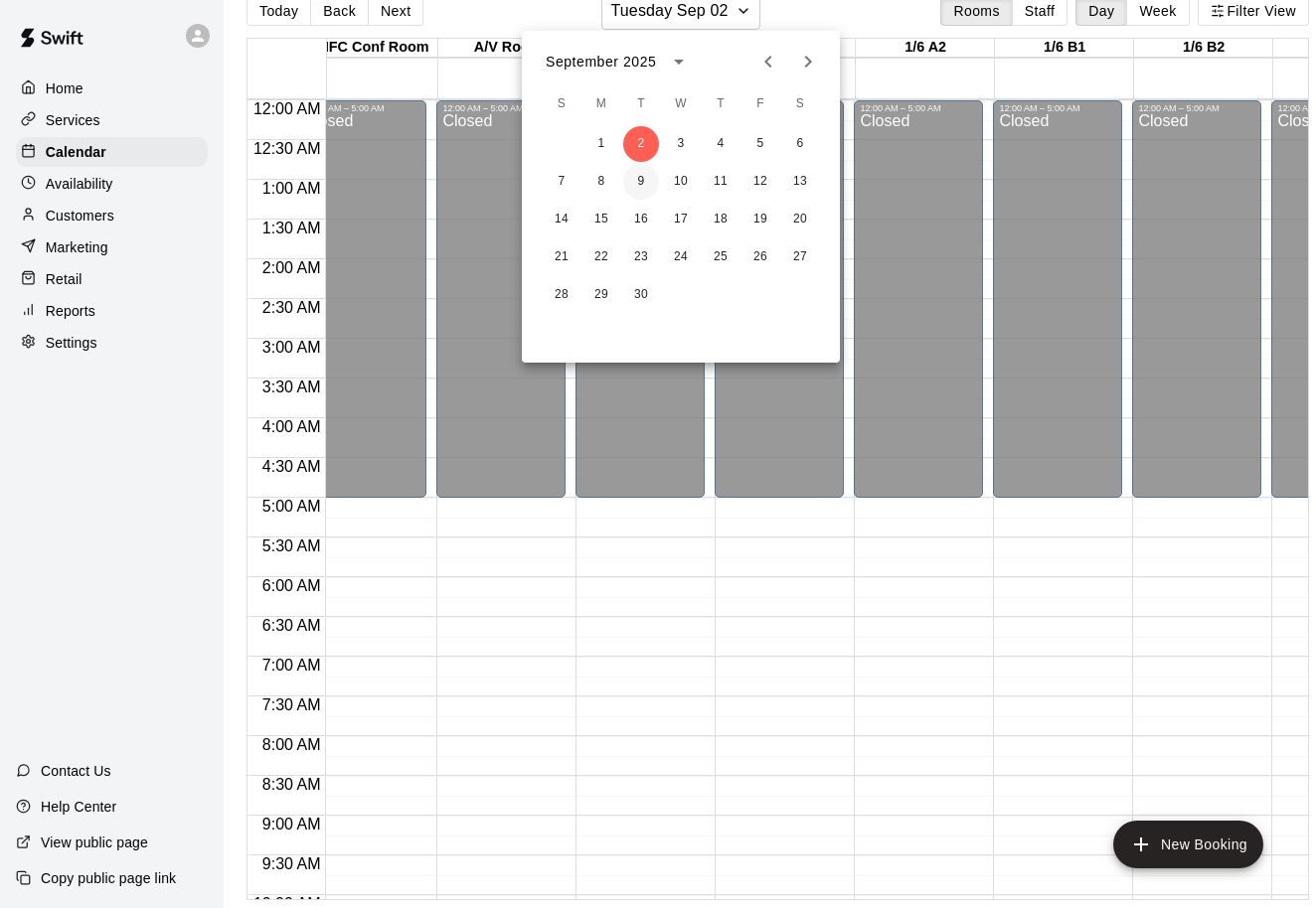 click on "9" at bounding box center [641, 182] 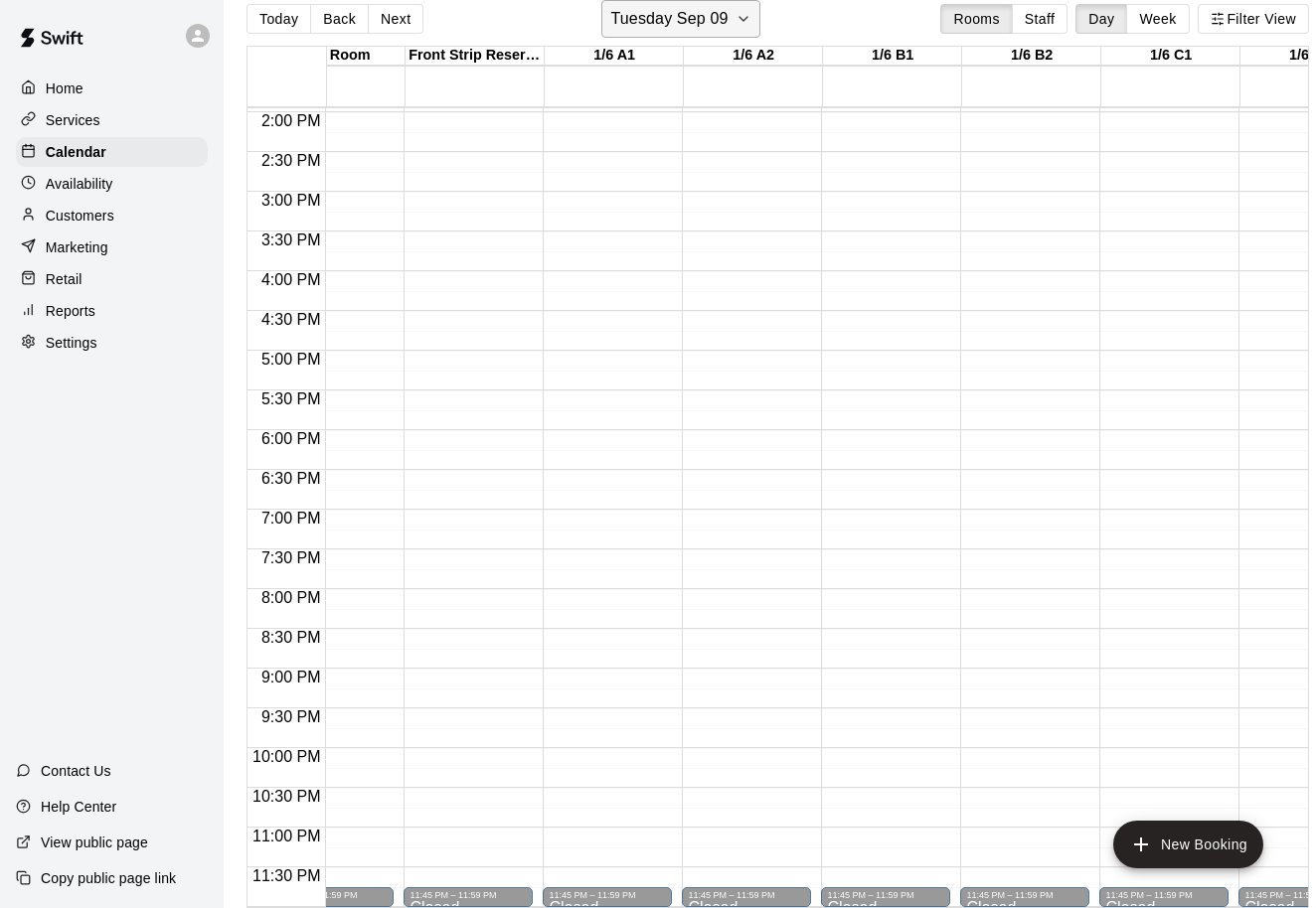 click on "Tuesday Sep 09" at bounding box center (669, 19) 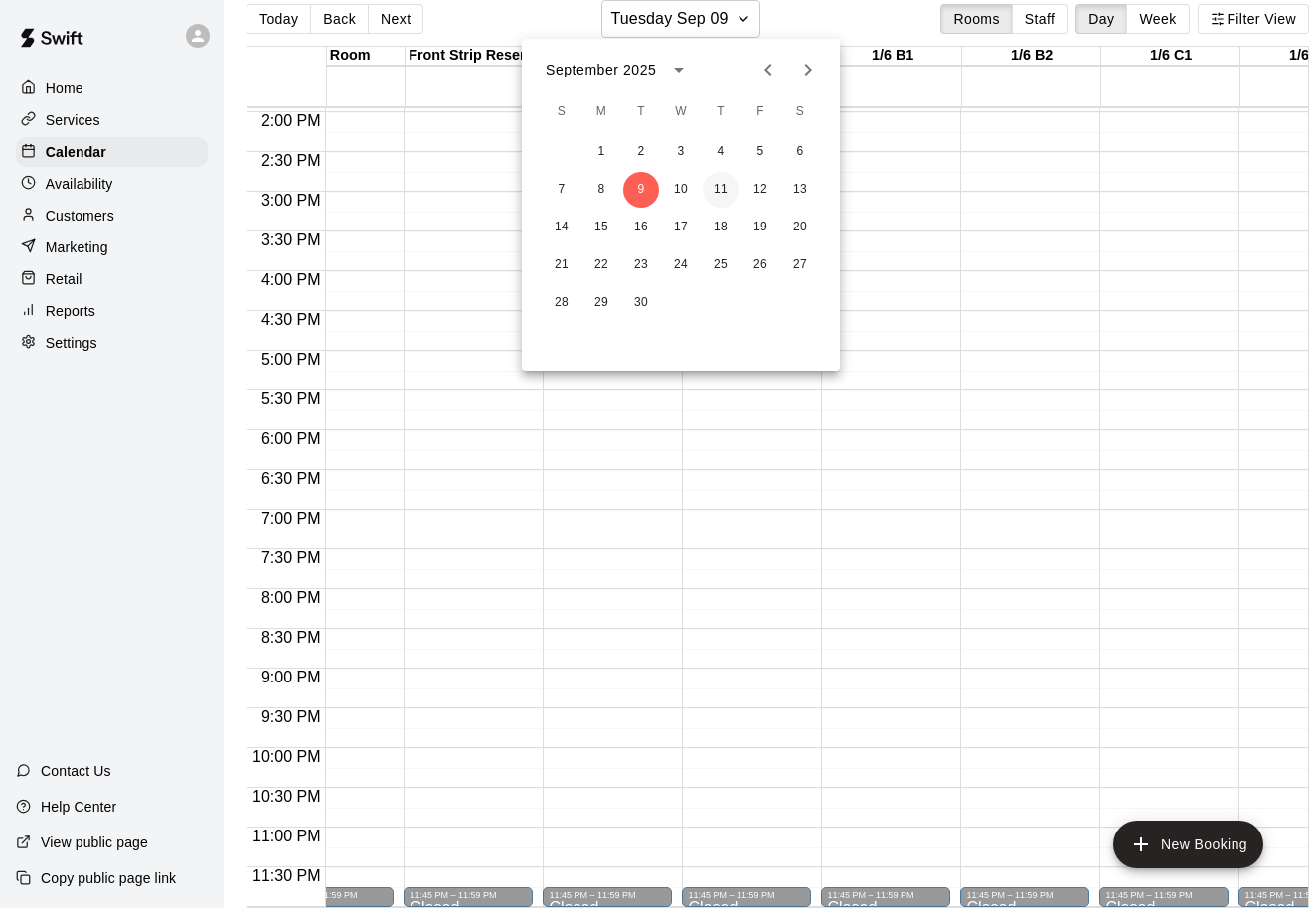 click on "11" at bounding box center (721, 190) 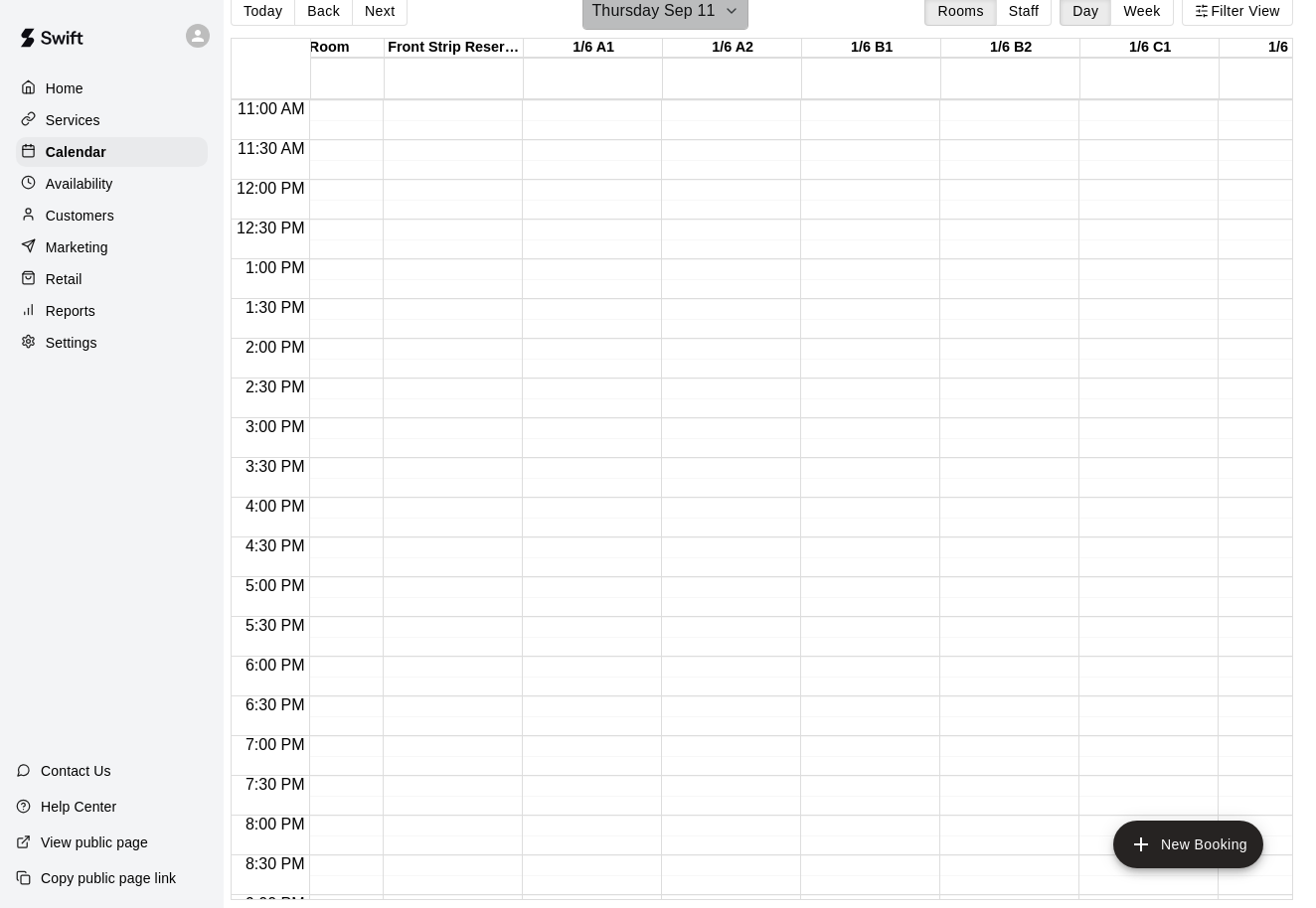 click on "Thursday Sep 11" at bounding box center (653, 11) 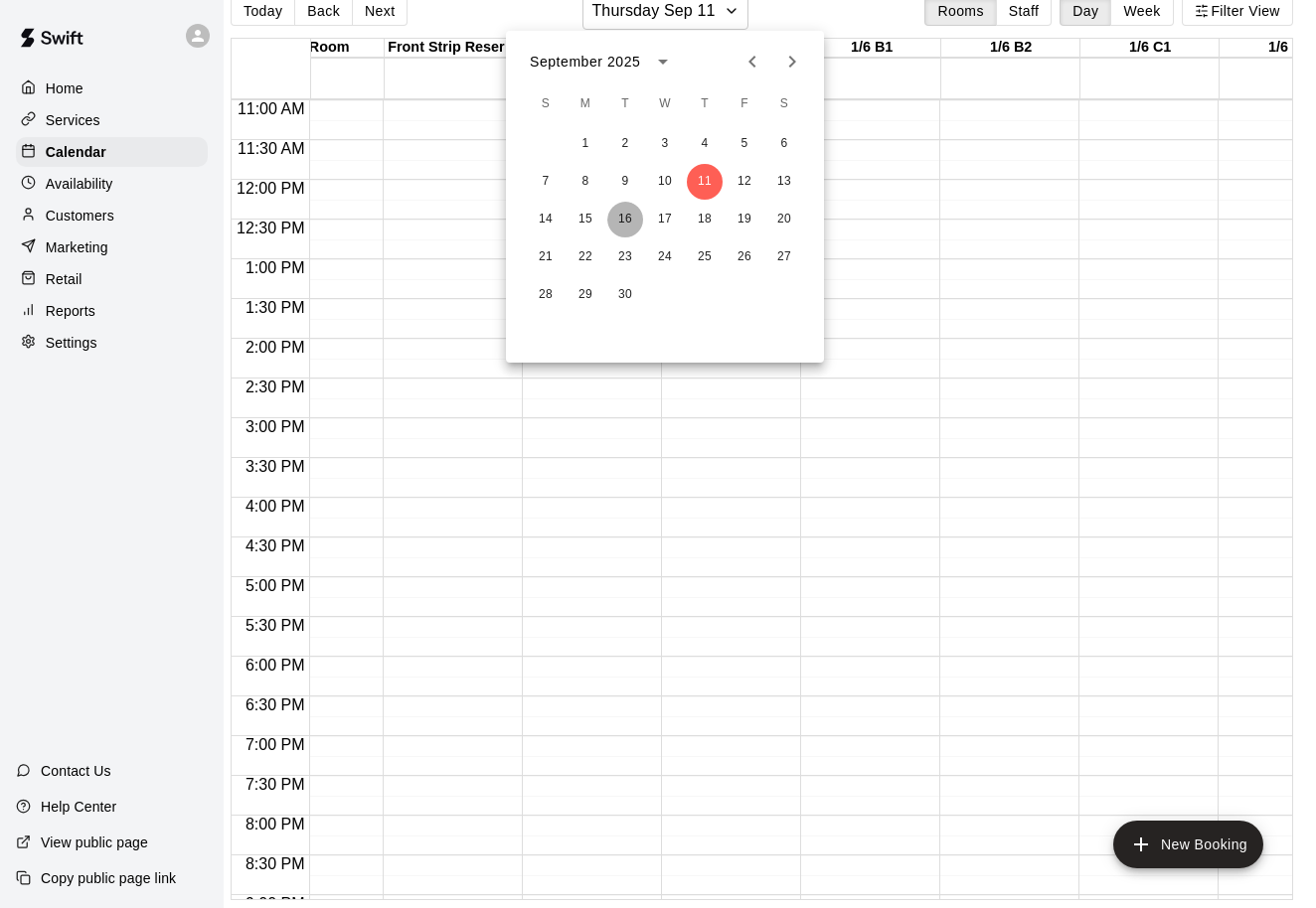 click on "16" at bounding box center [625, 220] 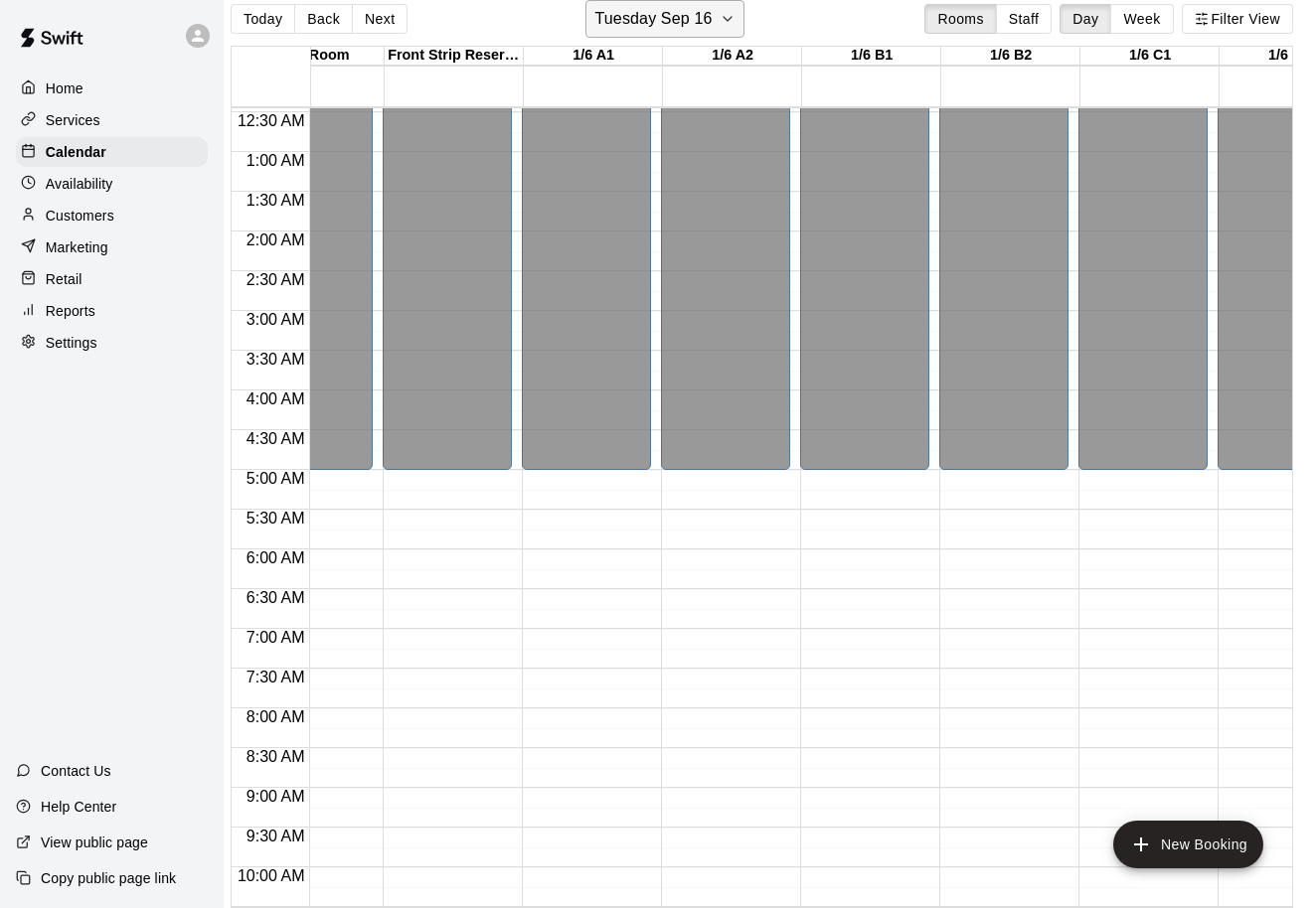 click on "Tuesday Sep 16" at bounding box center (653, 19) 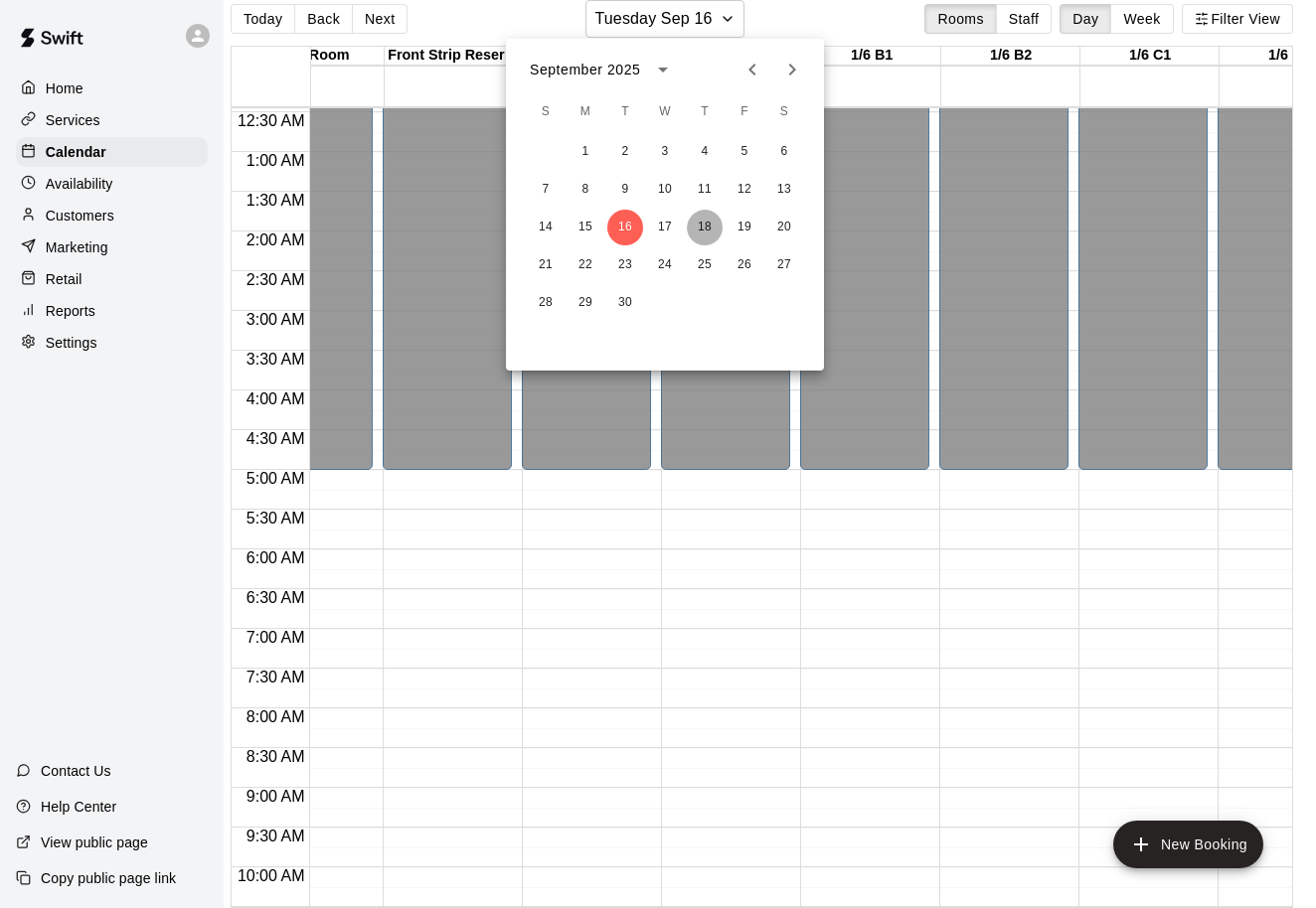 click on "18" at bounding box center [705, 227] 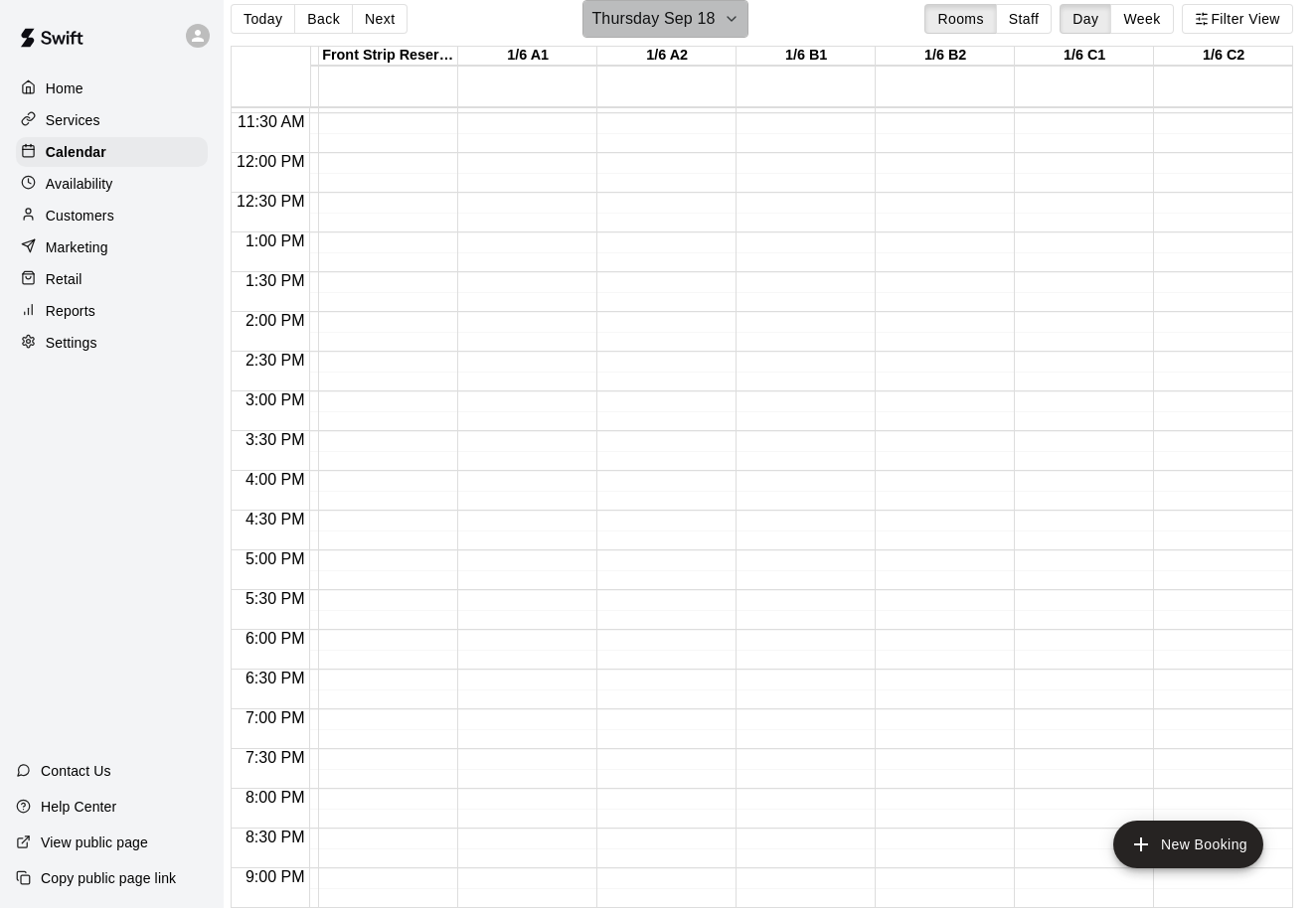 click on "Thursday Sep 18" at bounding box center (653, 19) 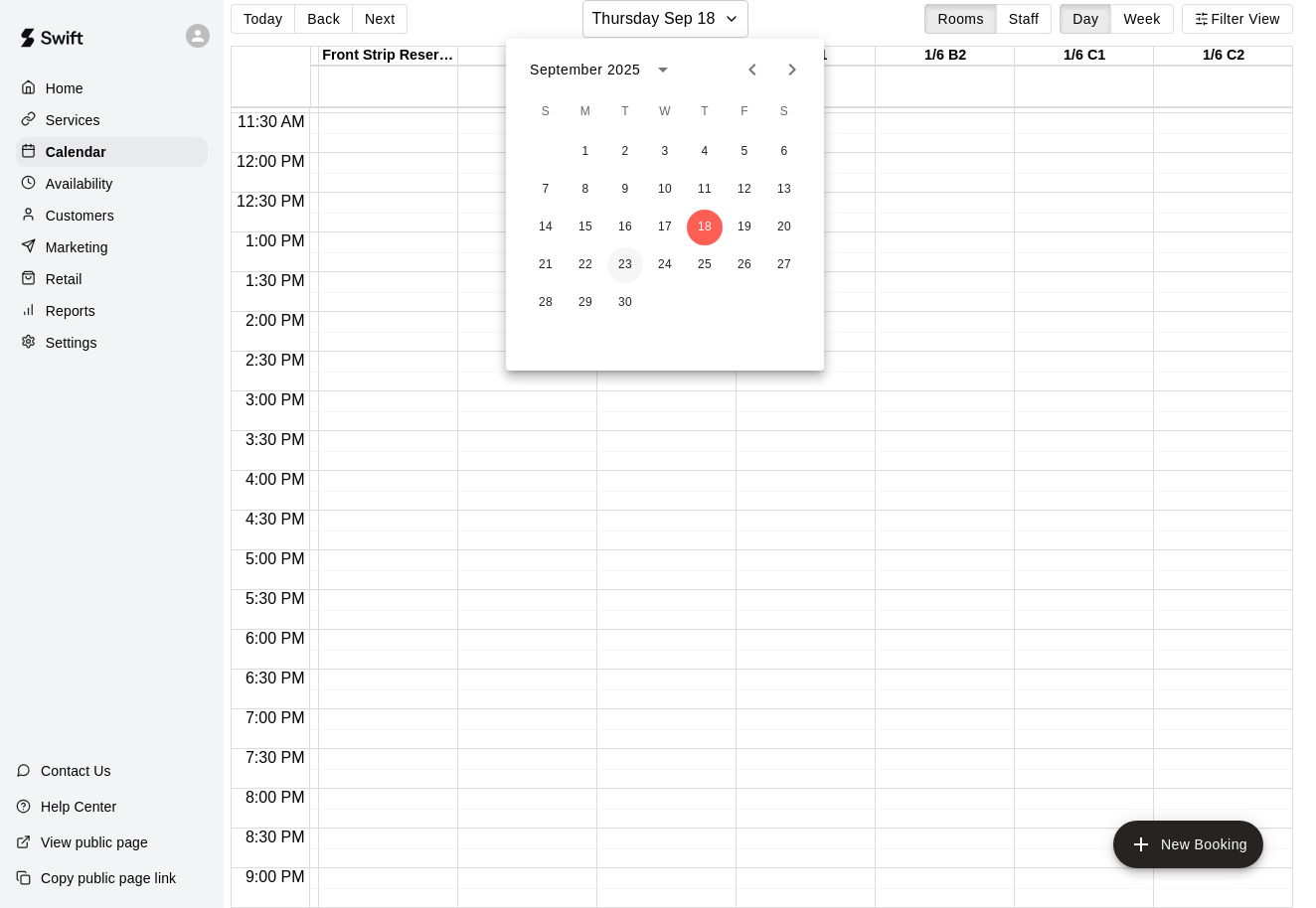 click on "23" at bounding box center [625, 265] 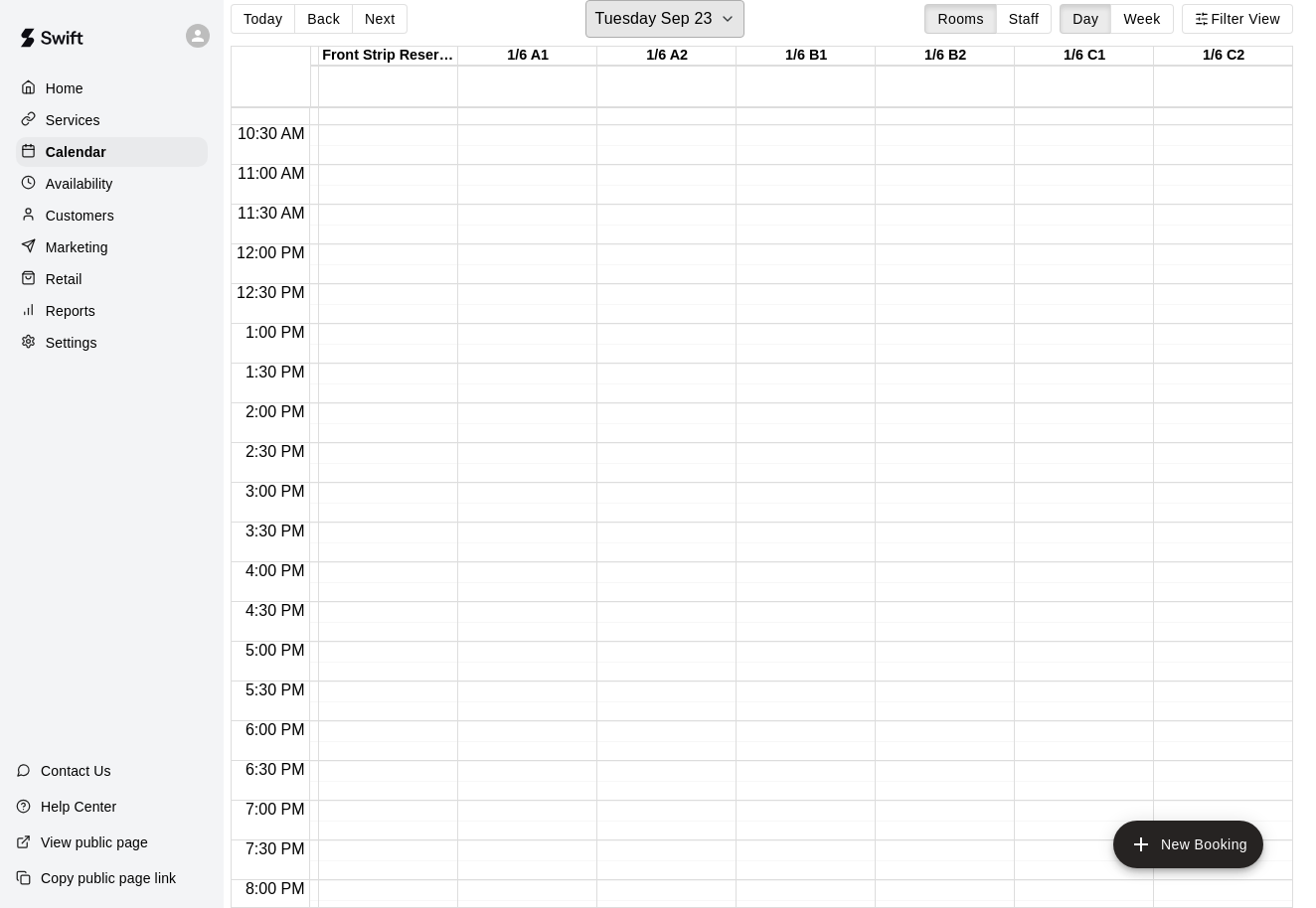 scroll, scrollTop: 956, scrollLeft: 270, axis: both 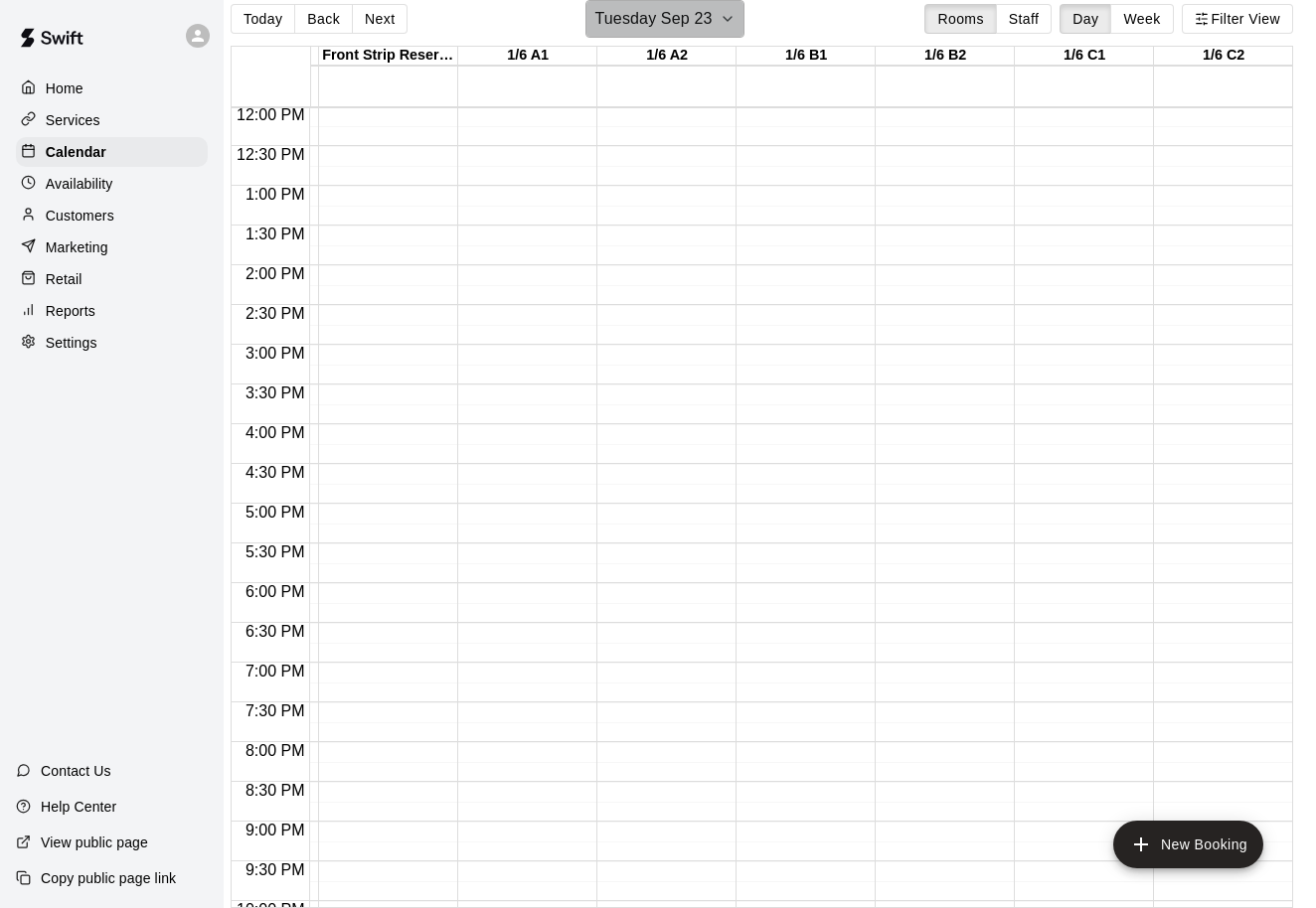 click on "Tuesday Sep 23" at bounding box center (653, 19) 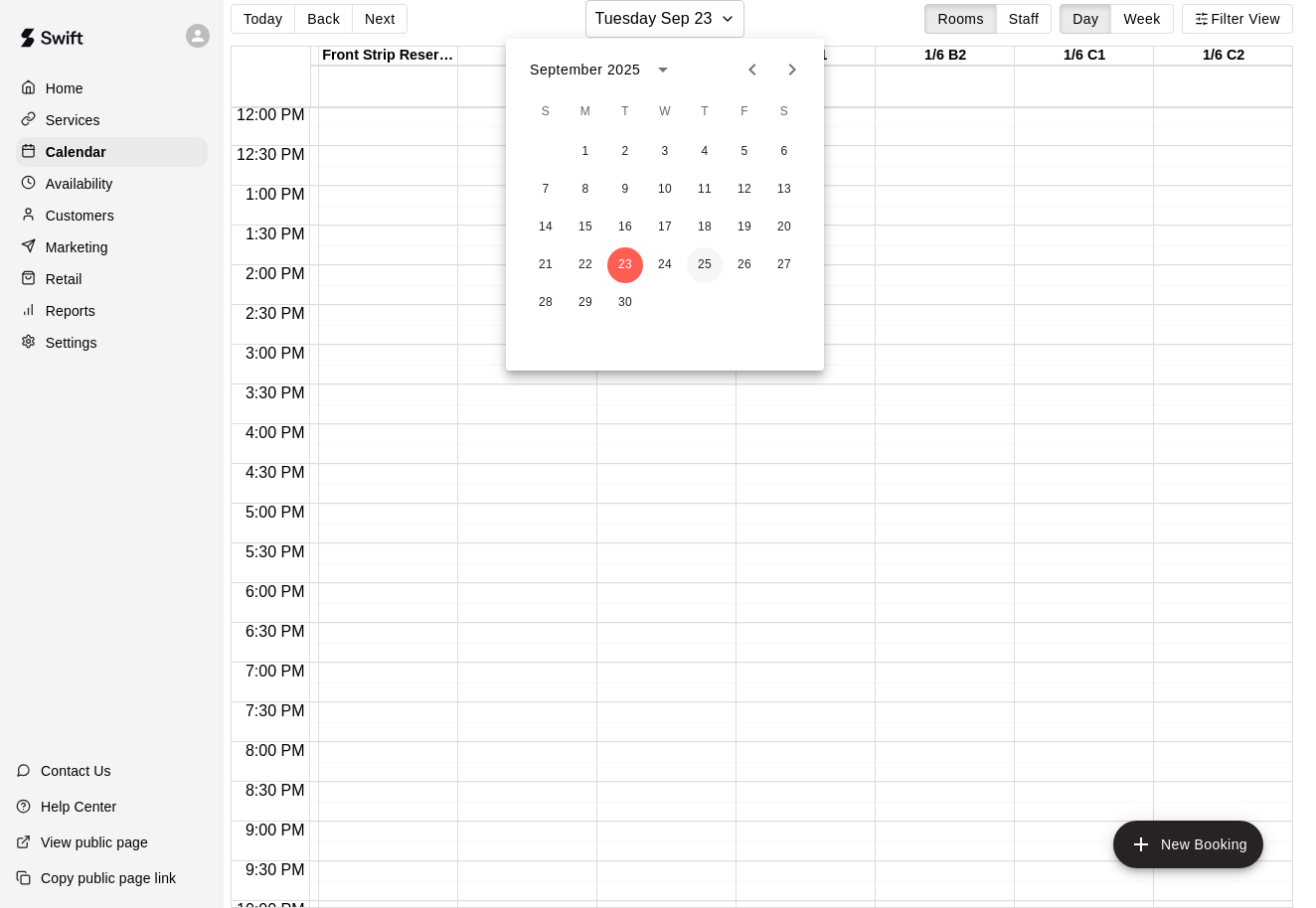 click on "25" at bounding box center [705, 265] 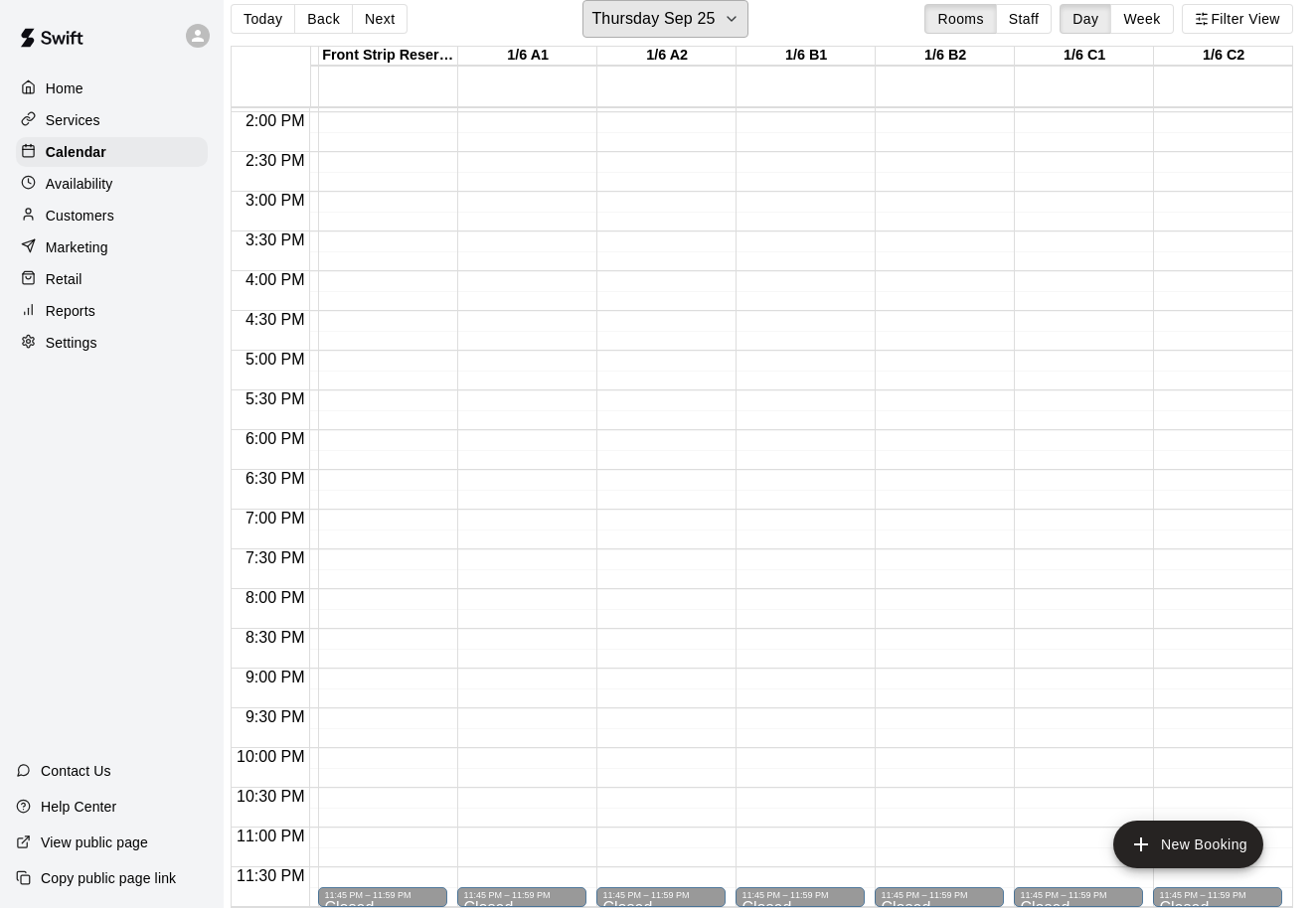 scroll, scrollTop: 1110, scrollLeft: 282, axis: both 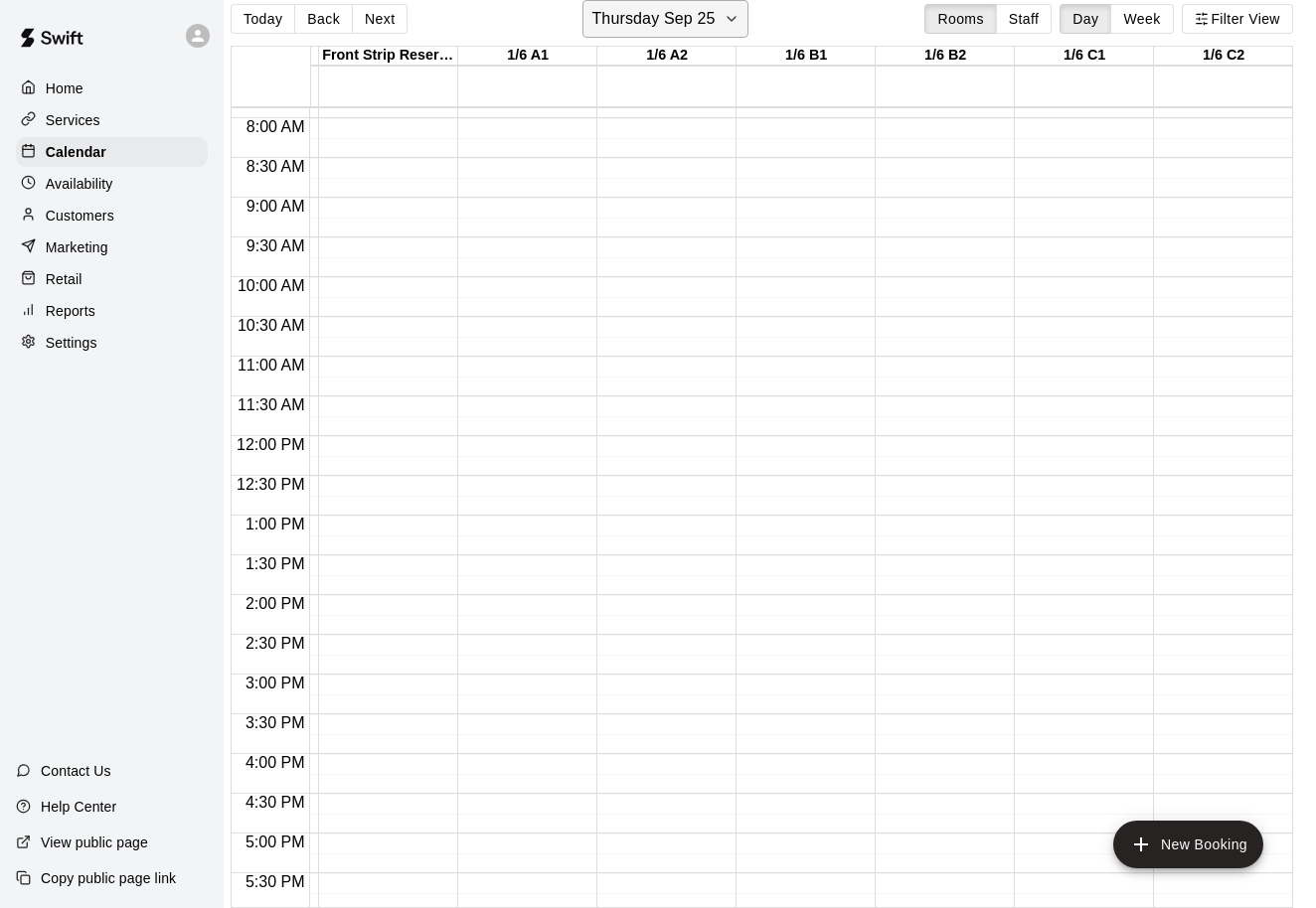 click on "Thursday Sep 25" at bounding box center (653, 19) 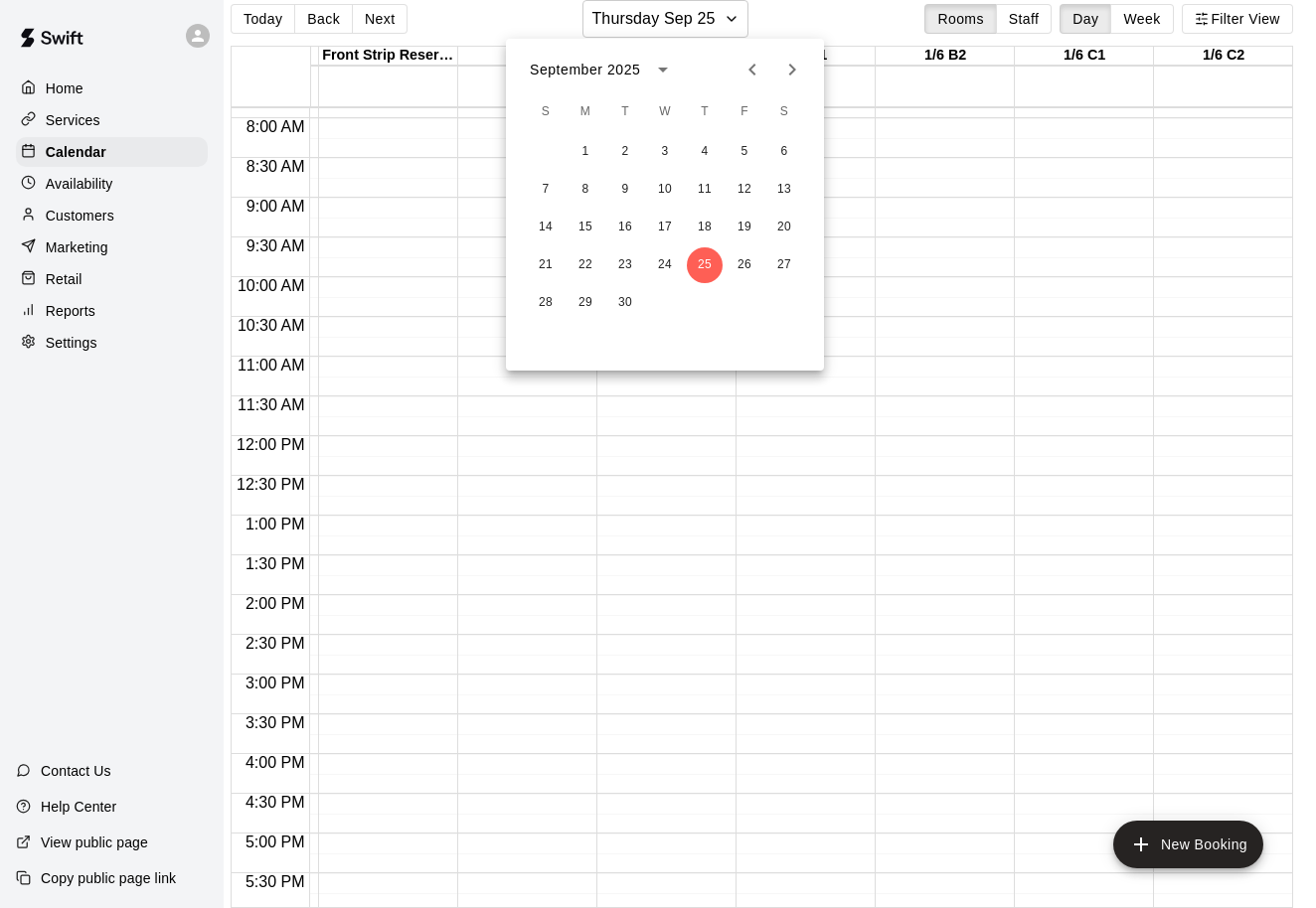 click 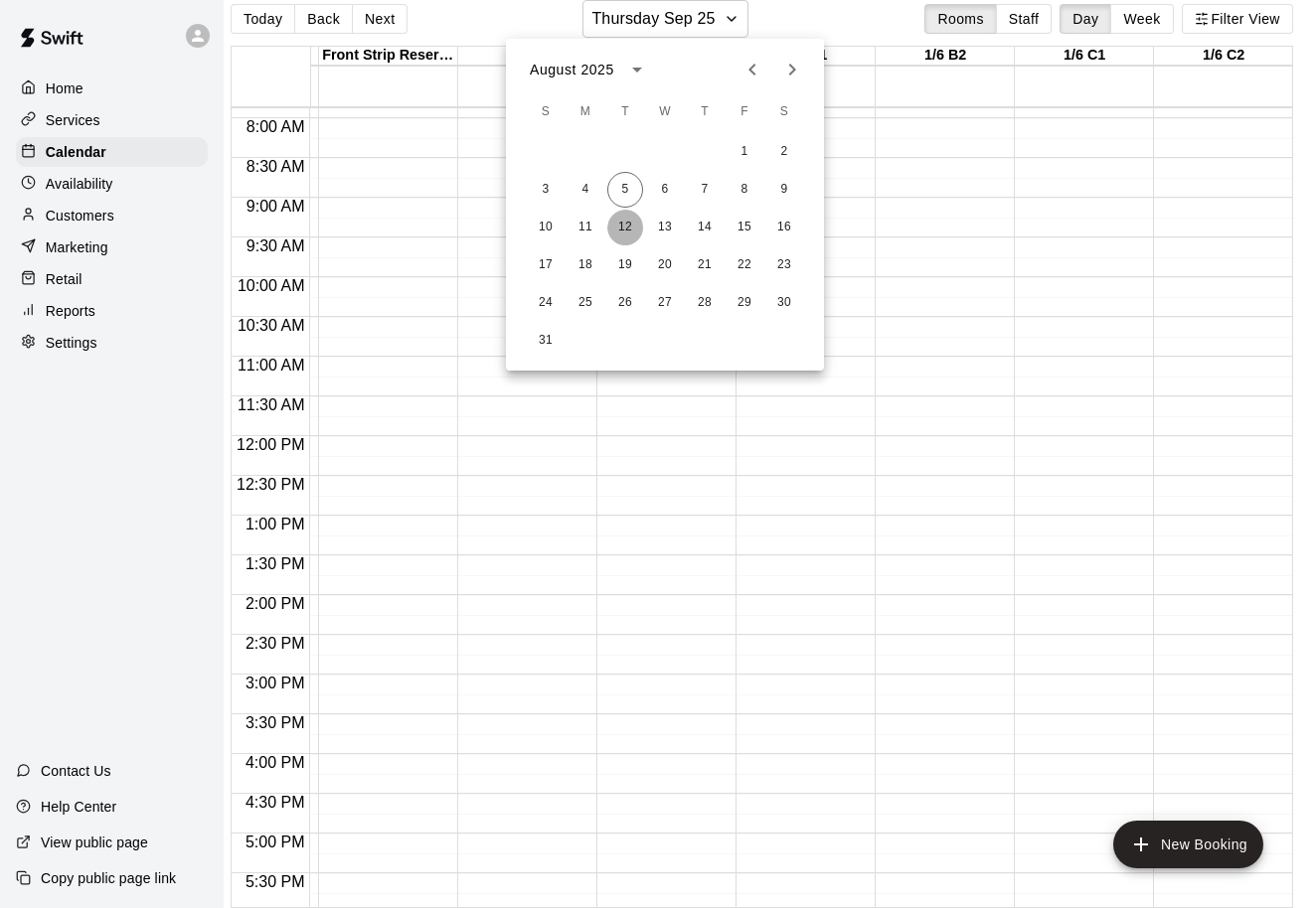 click on "12" at bounding box center [625, 227] 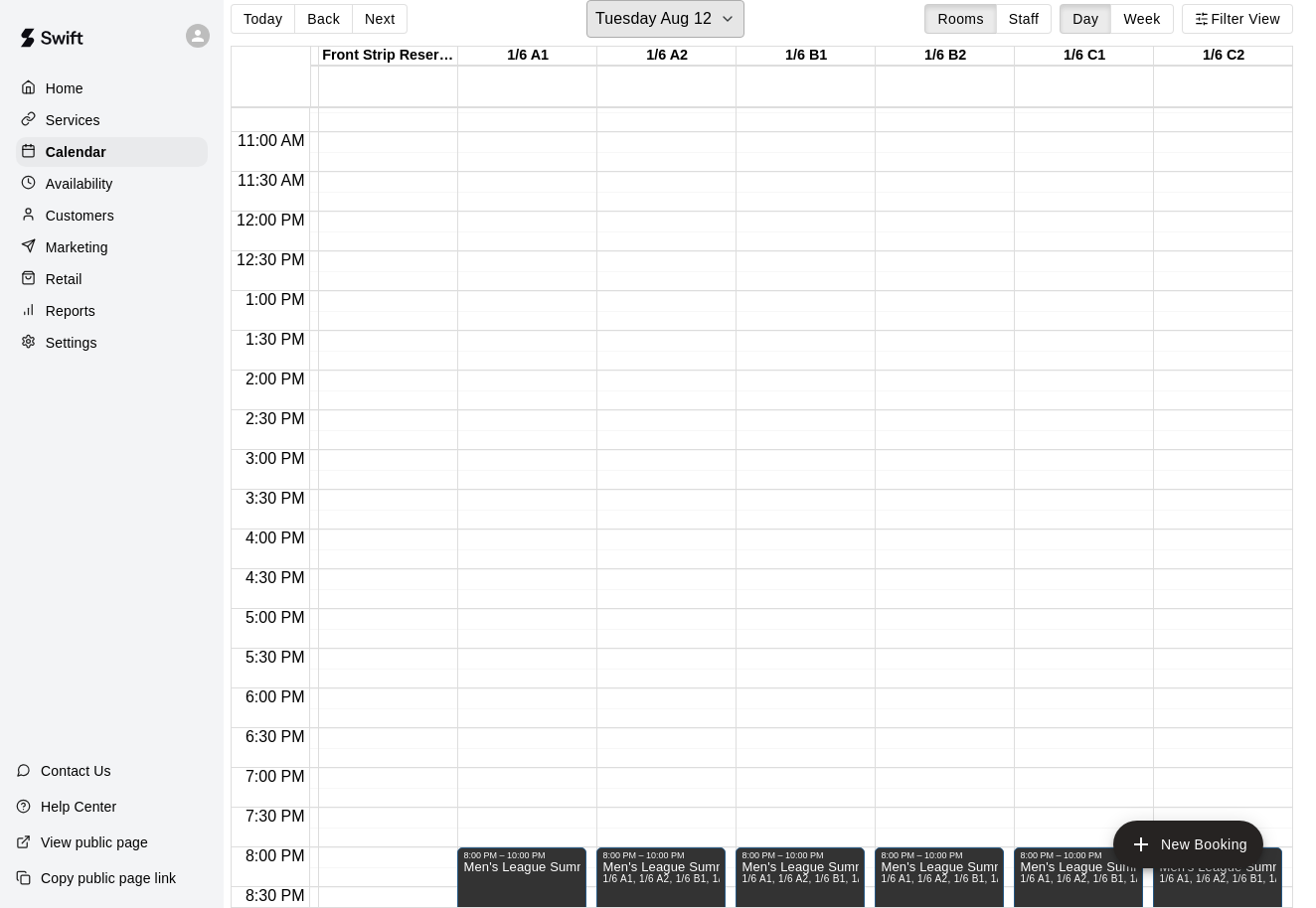 scroll, scrollTop: 872, scrollLeft: 271, axis: both 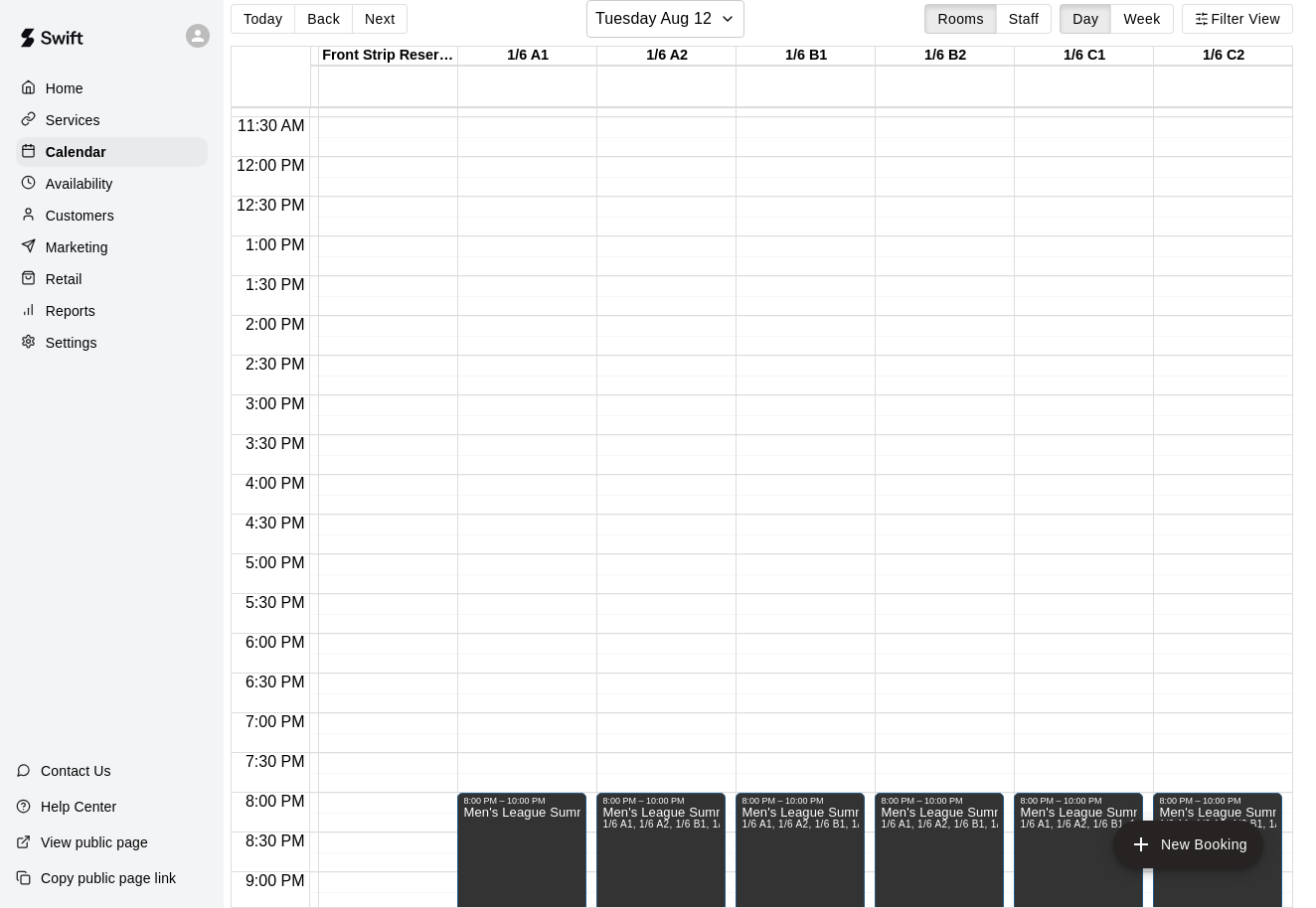 click on "12:00 AM – 5:00 AM Closed 8:00 PM – 10:00 PM Men's League Summer [ROOM] 11:45 PM – 11:59 PM Closed" at bounding box center [800, 157] 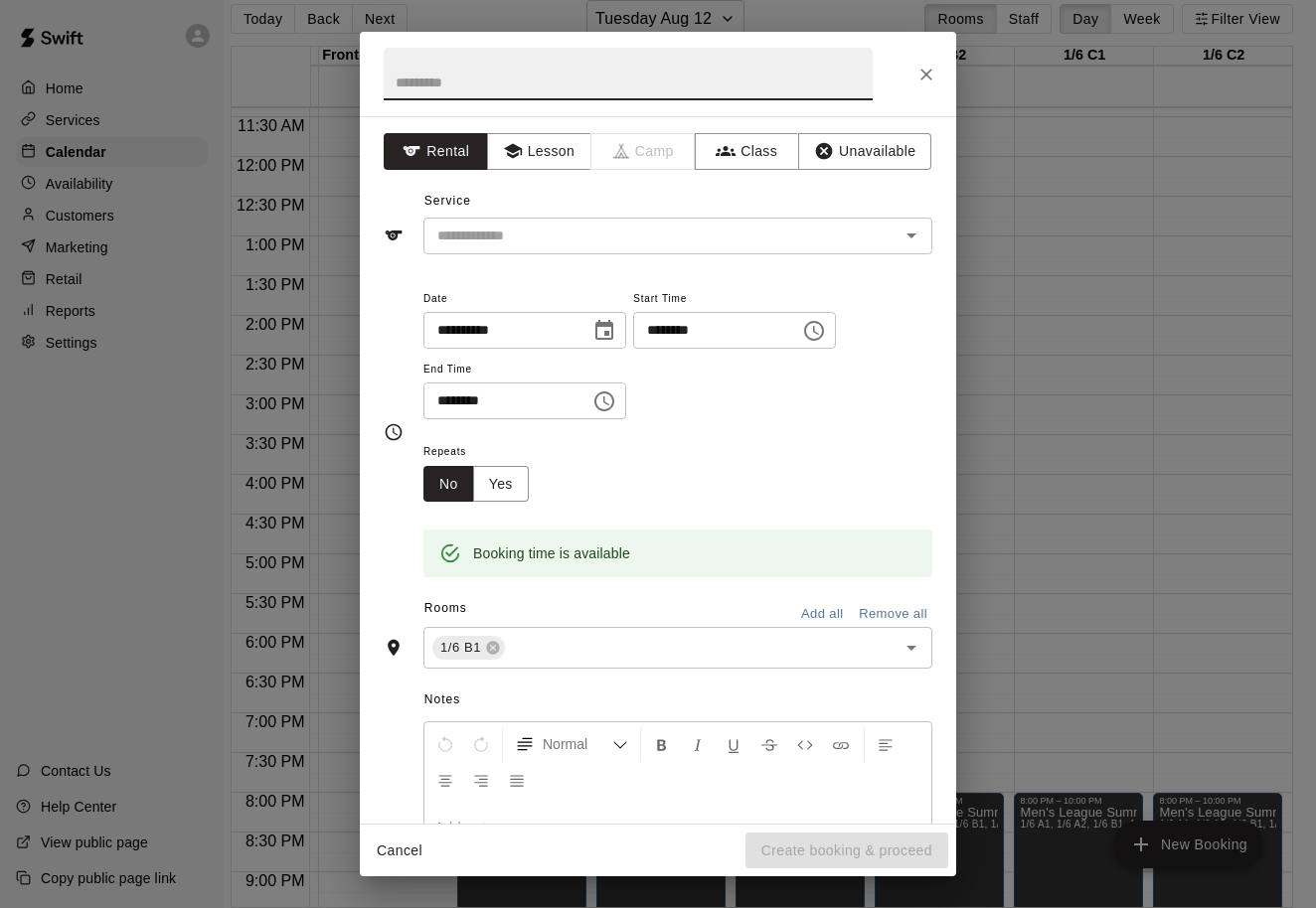 click on "********" at bounding box center [500, 400] 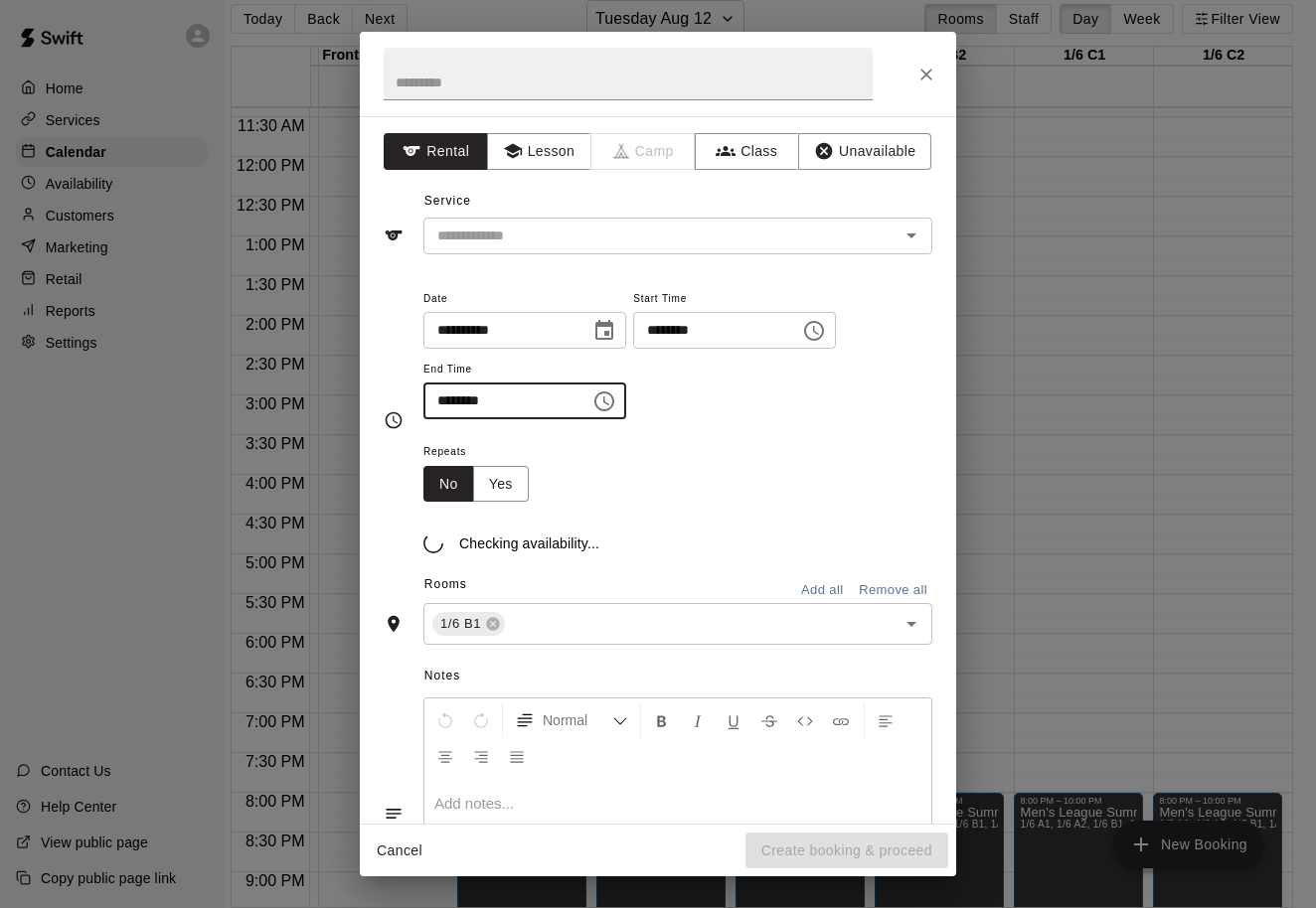 type on "********" 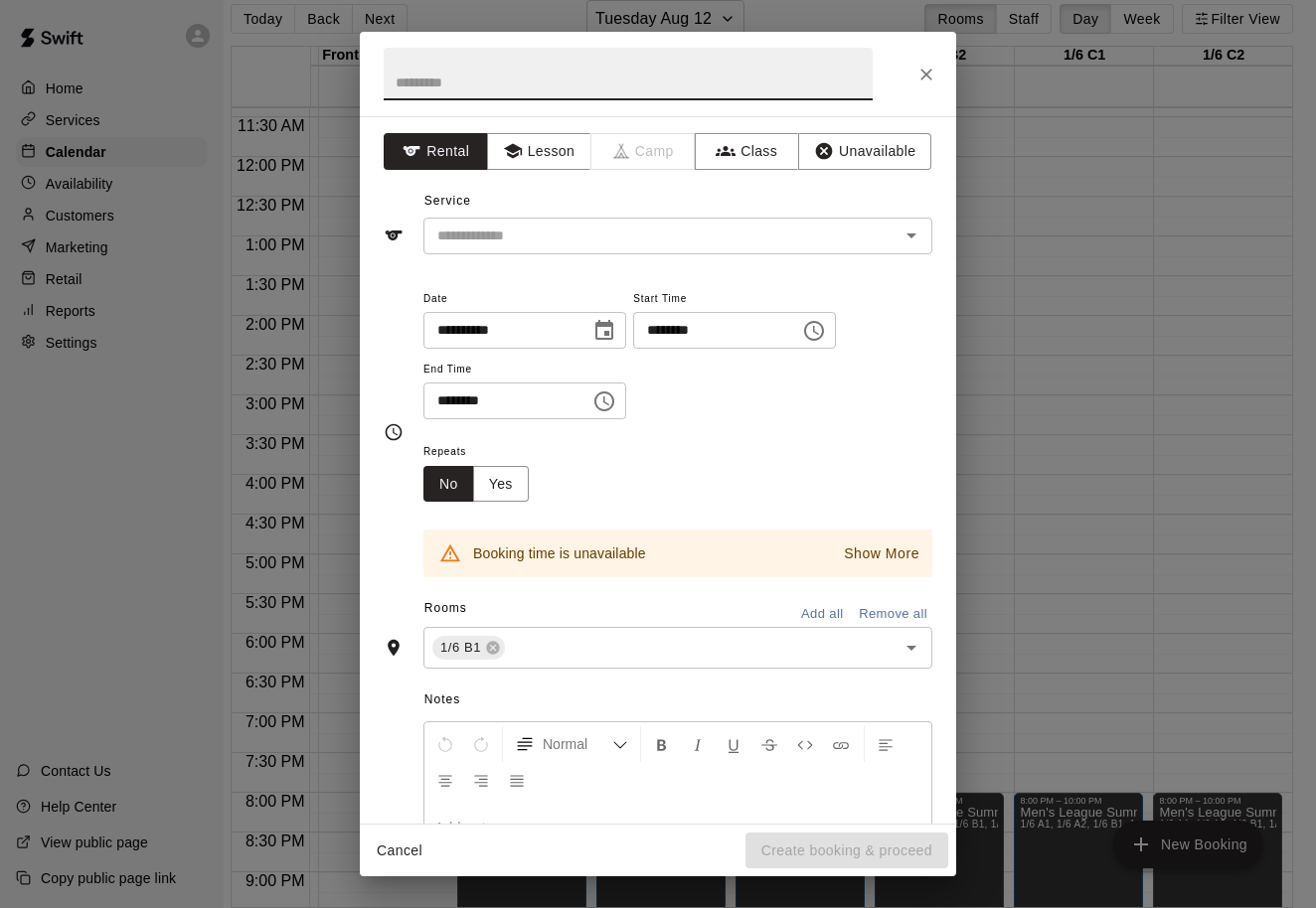 click at bounding box center (628, 74) 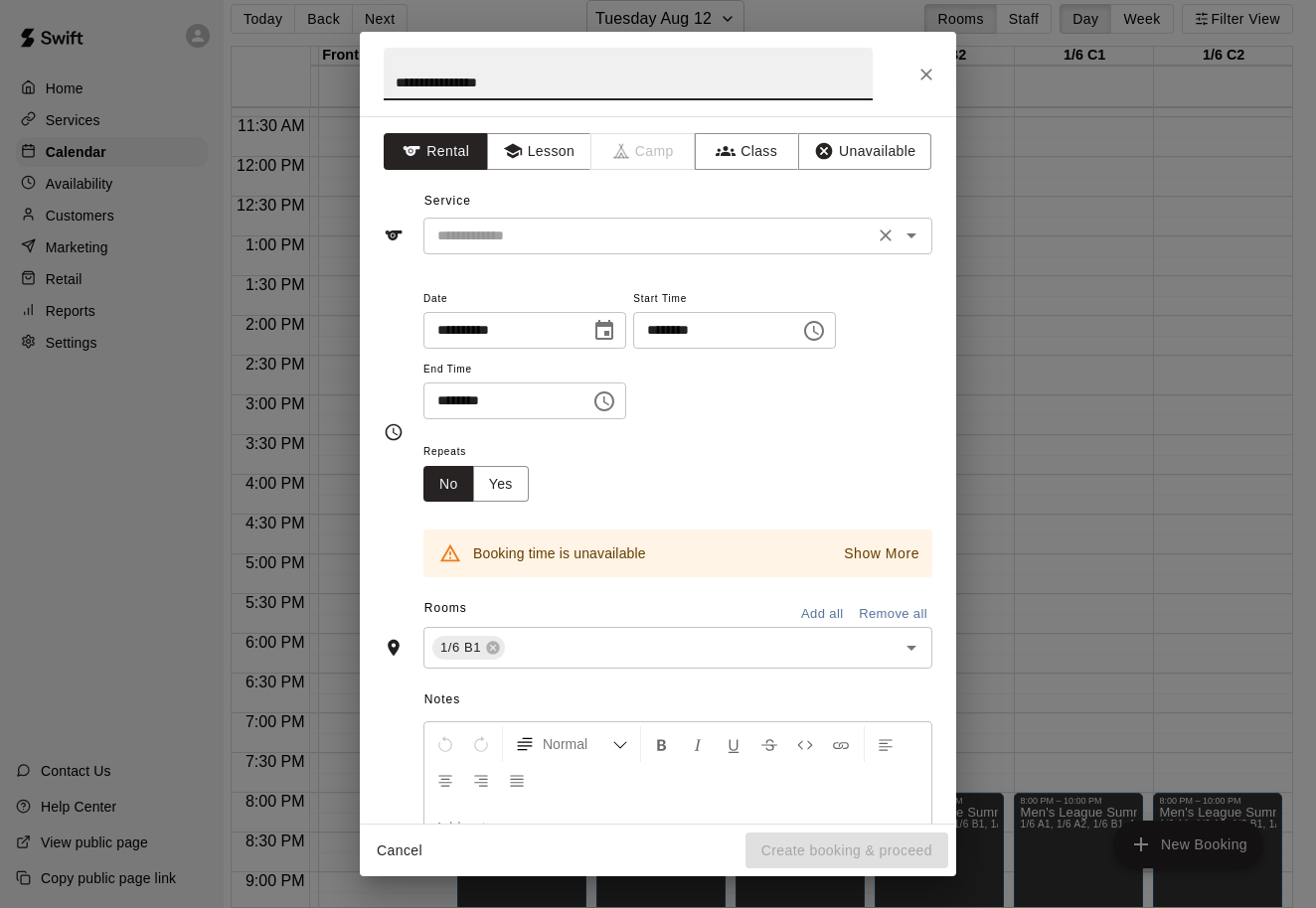 type on "**********" 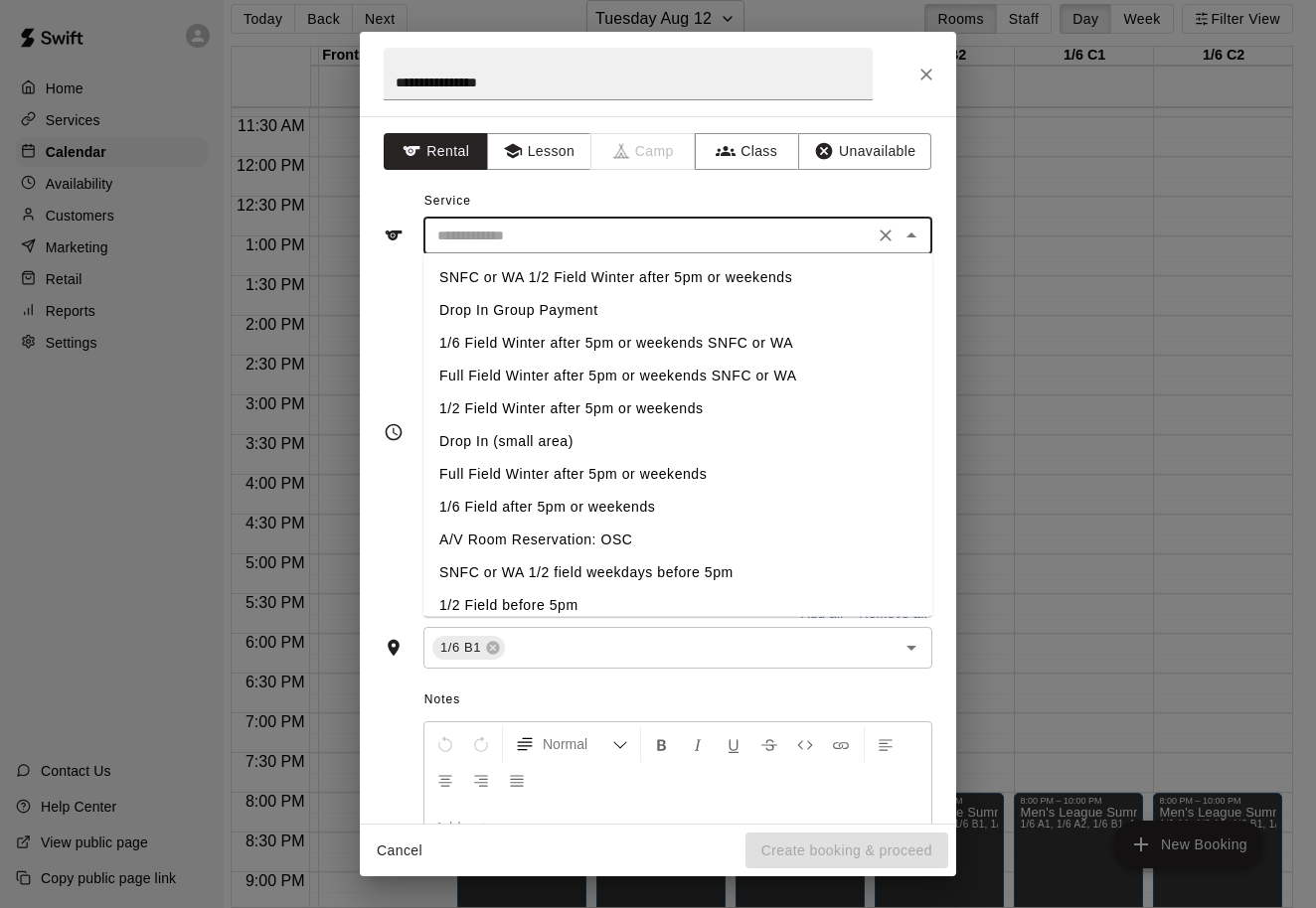 click at bounding box center (648, 235) 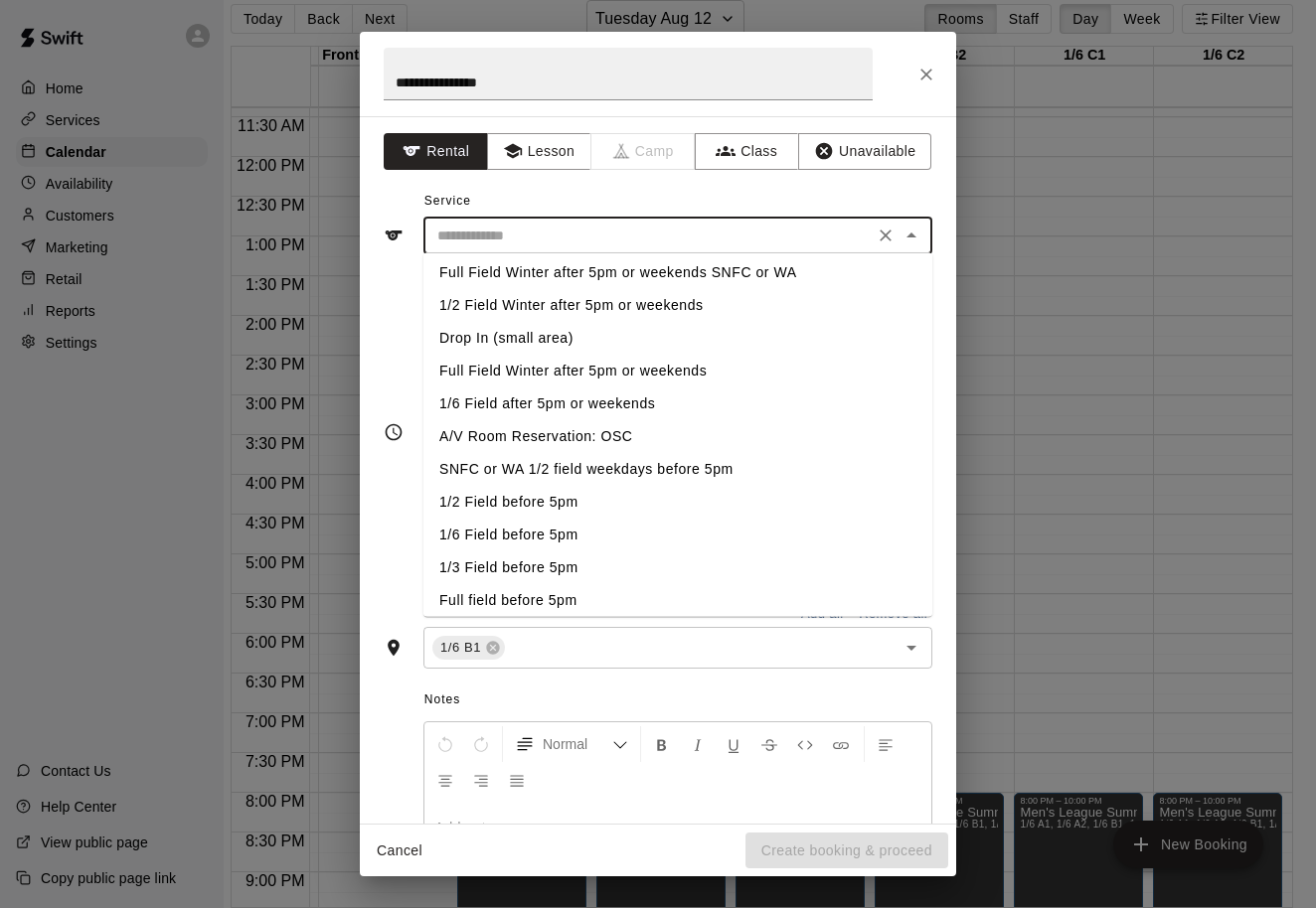 scroll, scrollTop: 114, scrollLeft: 0, axis: vertical 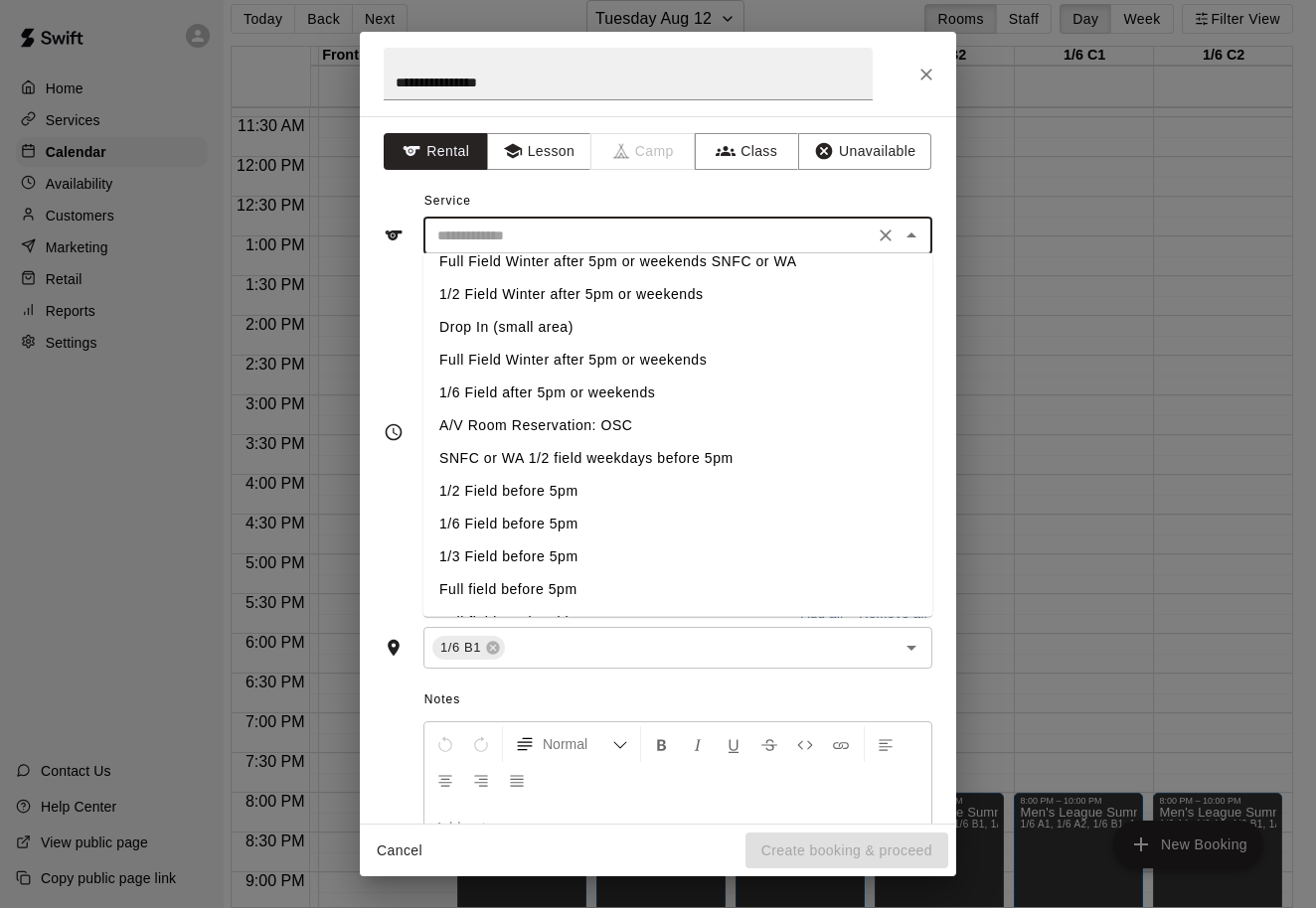 click on "1/3 Field before 5pm" at bounding box center (678, 556) 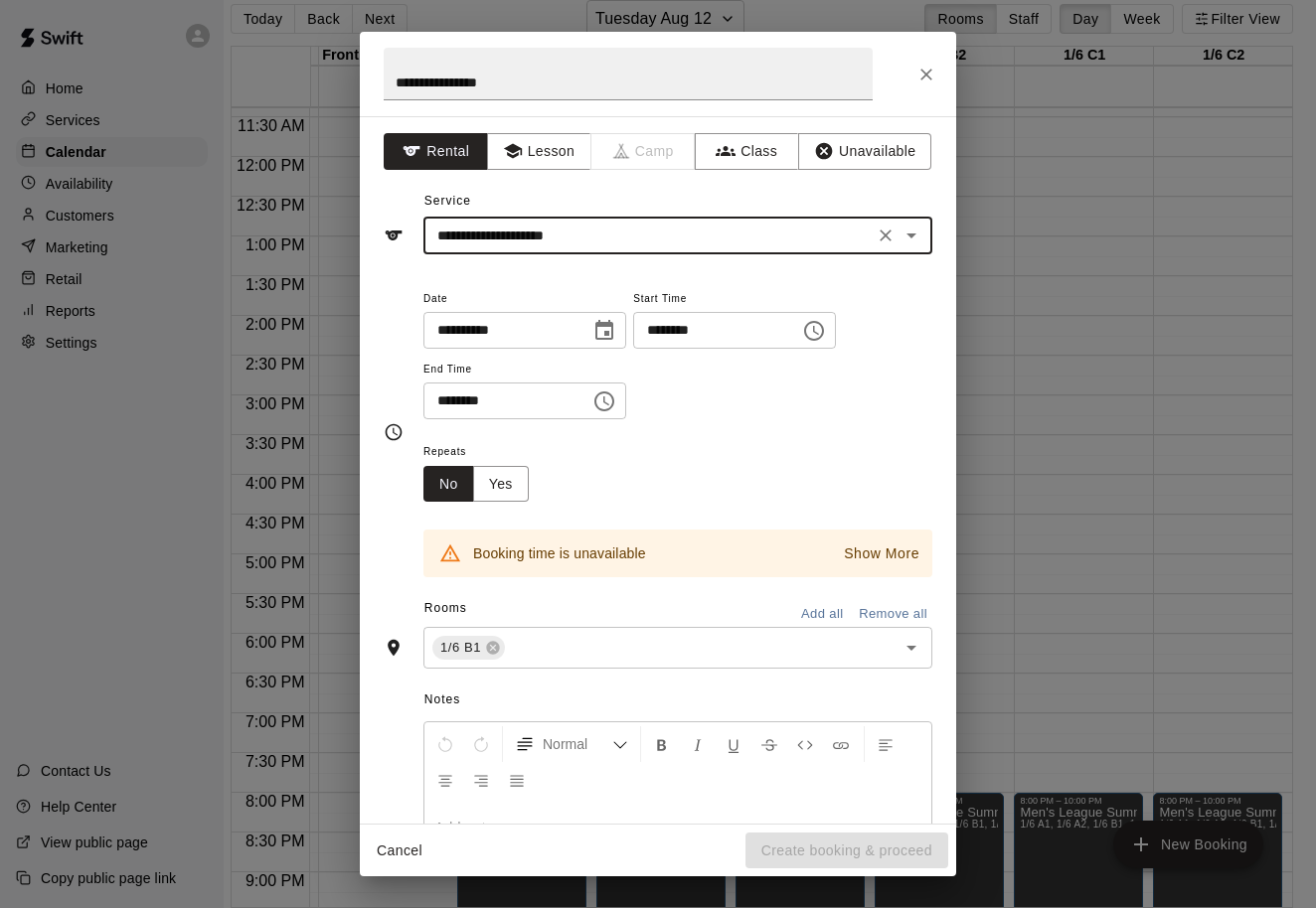 click 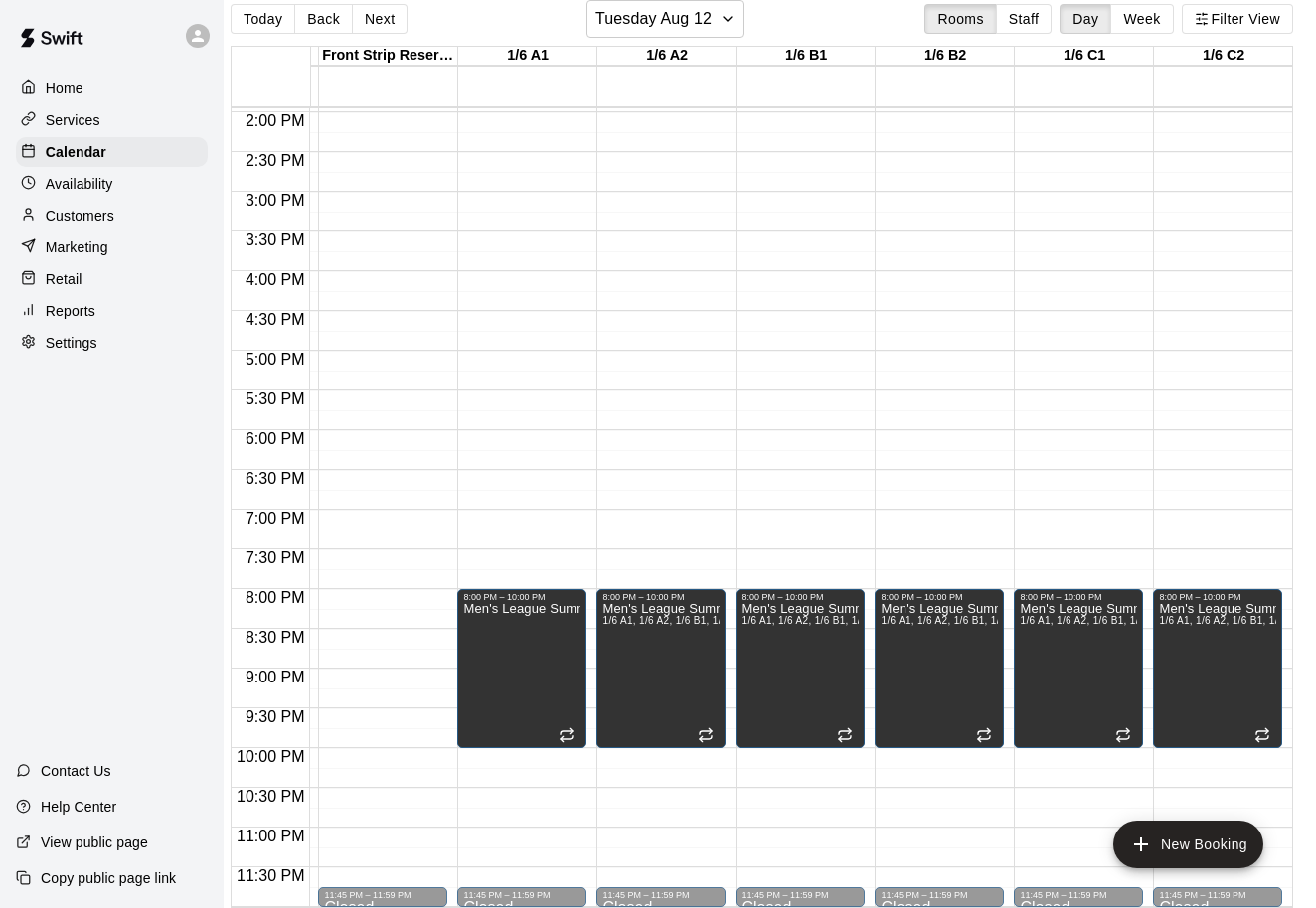 scroll, scrollTop: 1110, scrollLeft: 270, axis: both 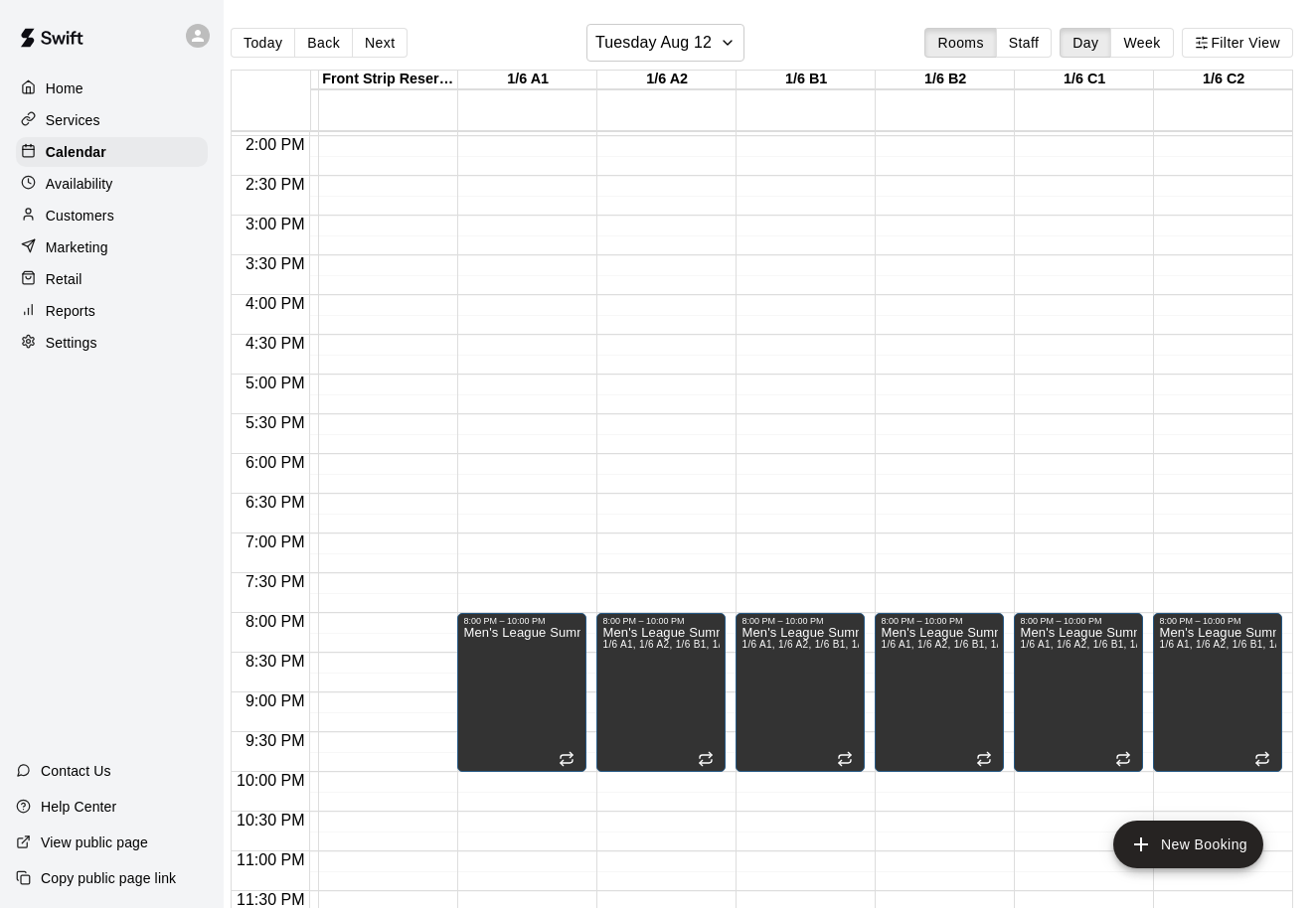 click on "12:00 AM – 5:00 AM Closed 8:00 PM – 10:00 PM Men's League Summer [ROOM] 11:45 PM – 11:59 PM Closed" at bounding box center [800, -23] 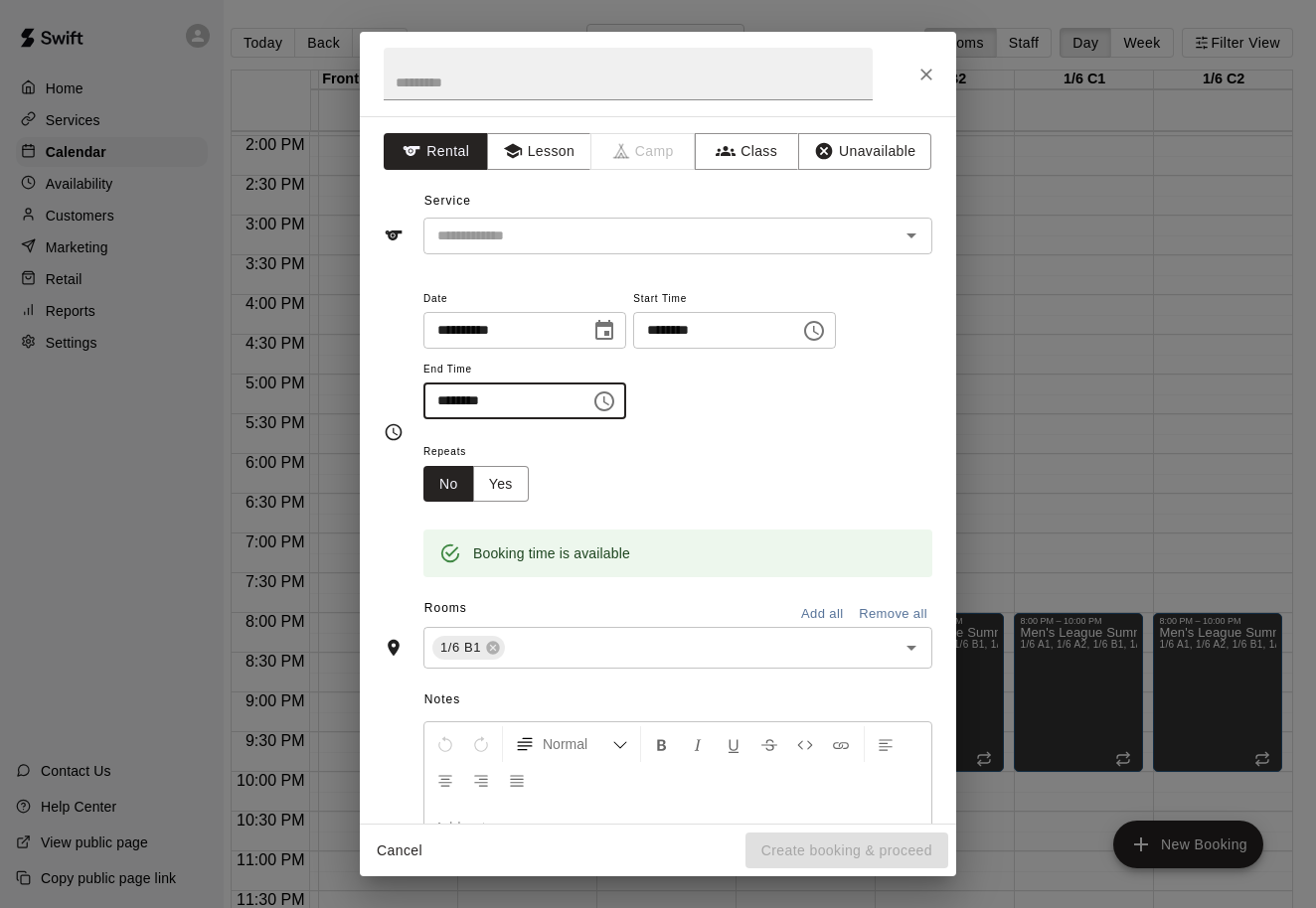 click on "********" at bounding box center [500, 400] 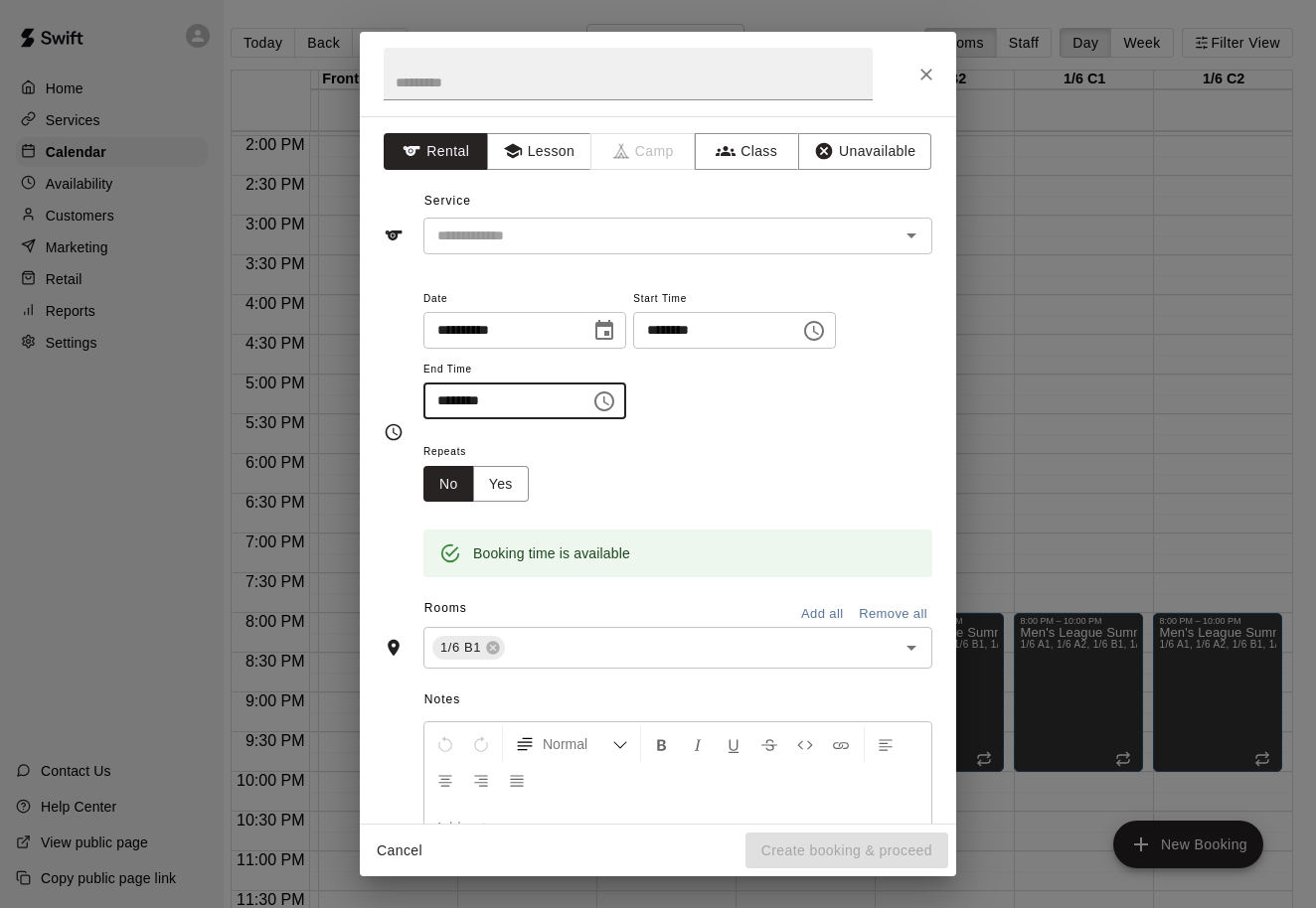type on "********" 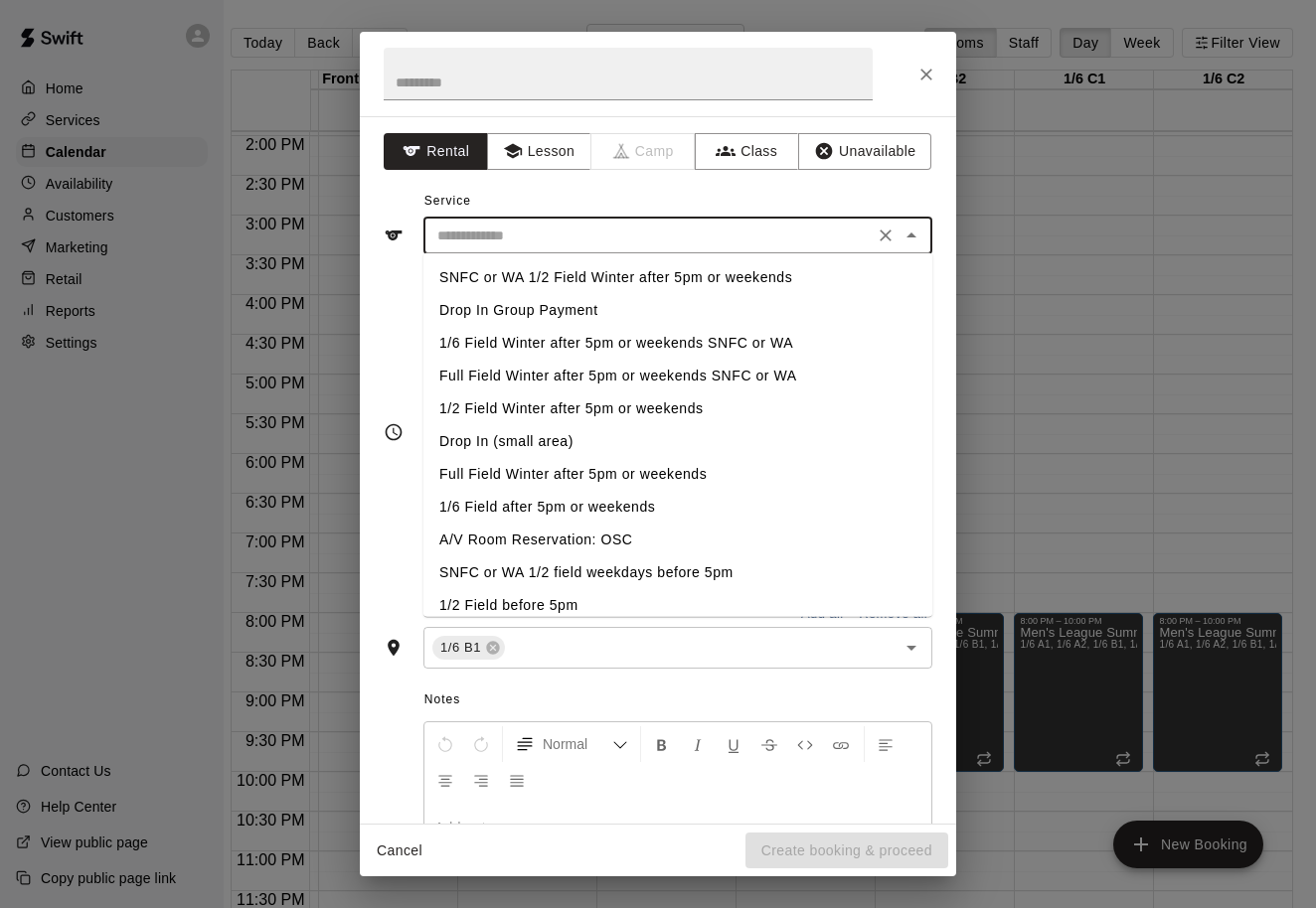 click at bounding box center (648, 235) 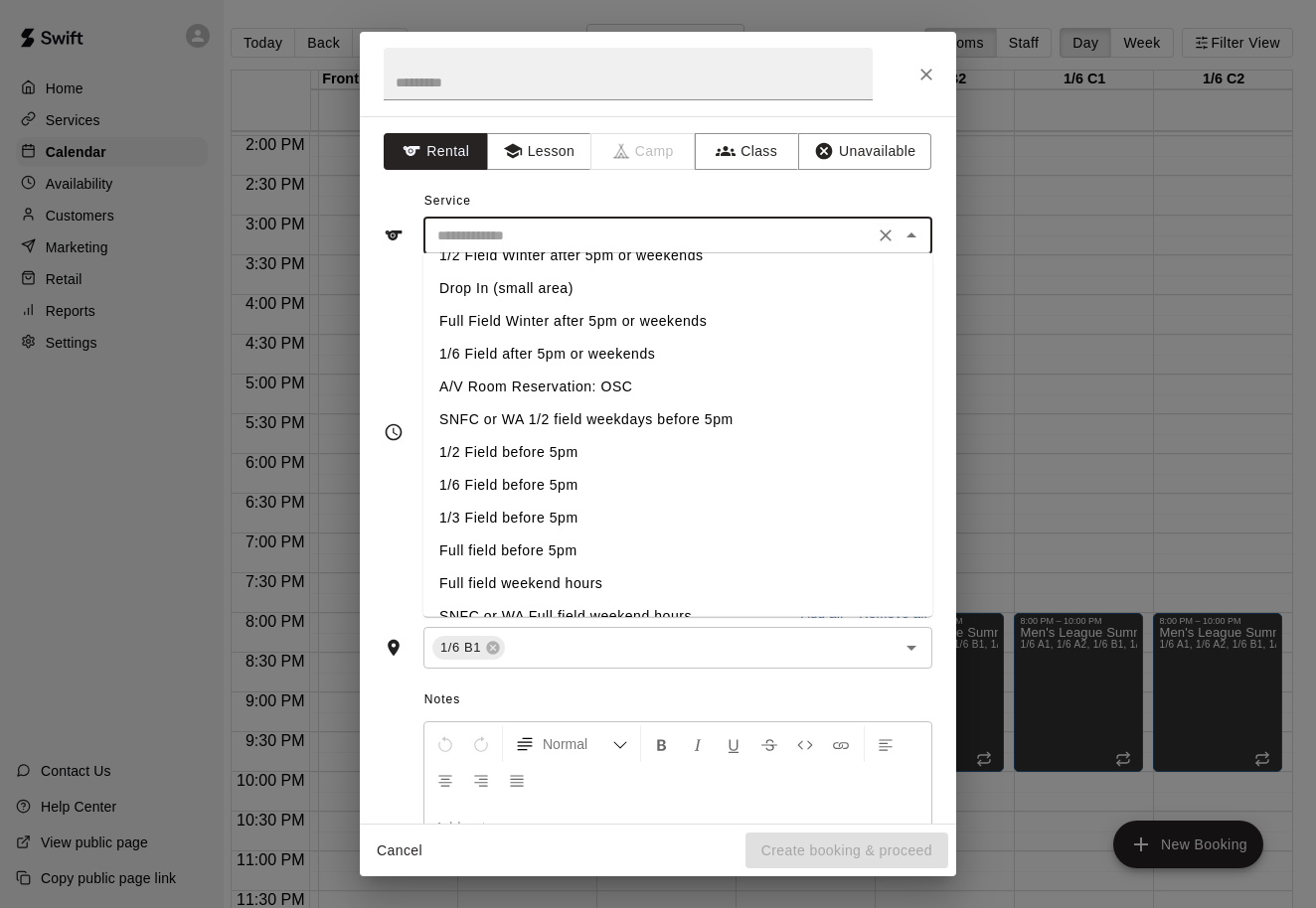 scroll, scrollTop: 158, scrollLeft: 0, axis: vertical 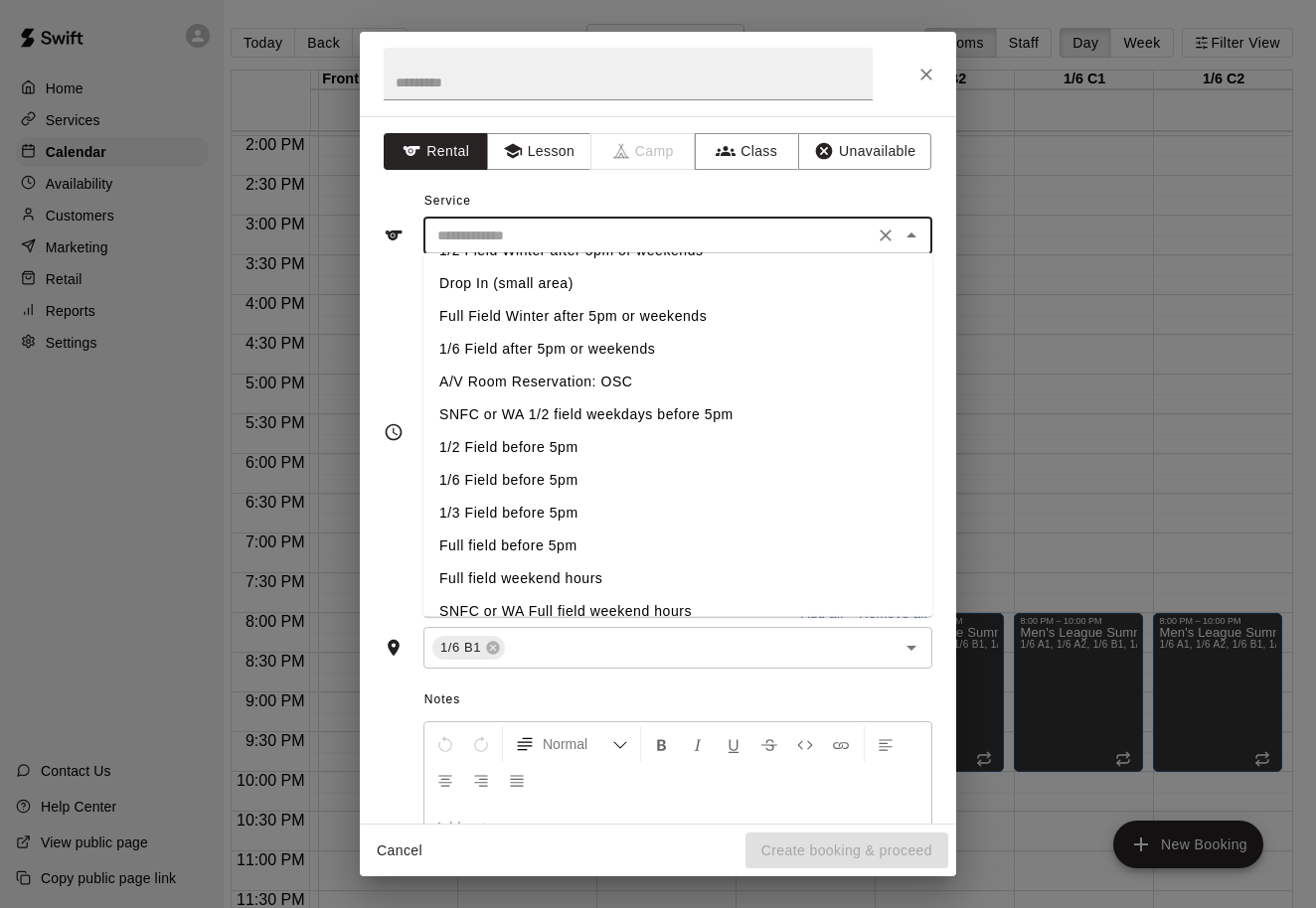 click on "1/3 Field before 5pm" at bounding box center [678, 513] 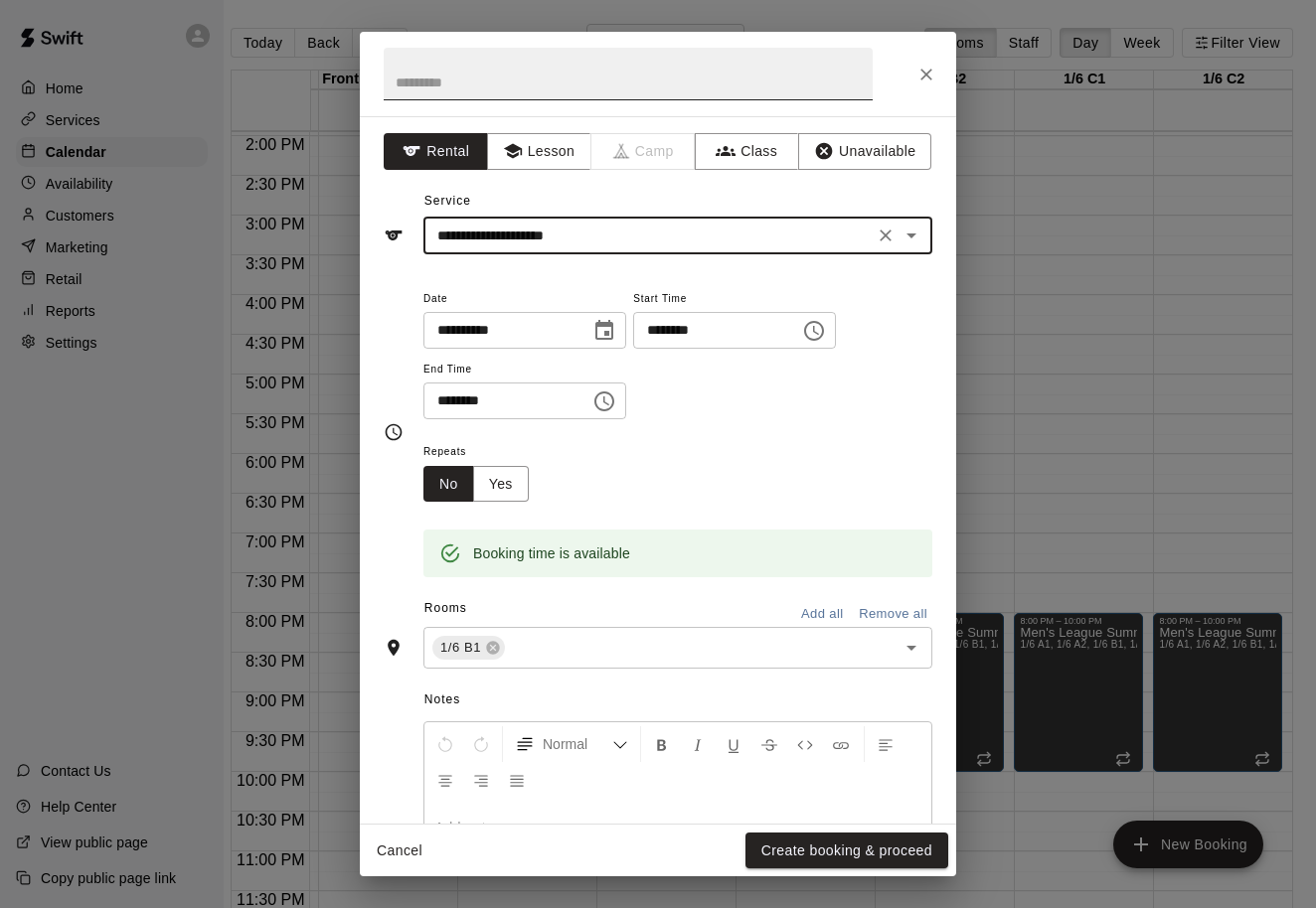 click at bounding box center [628, 74] 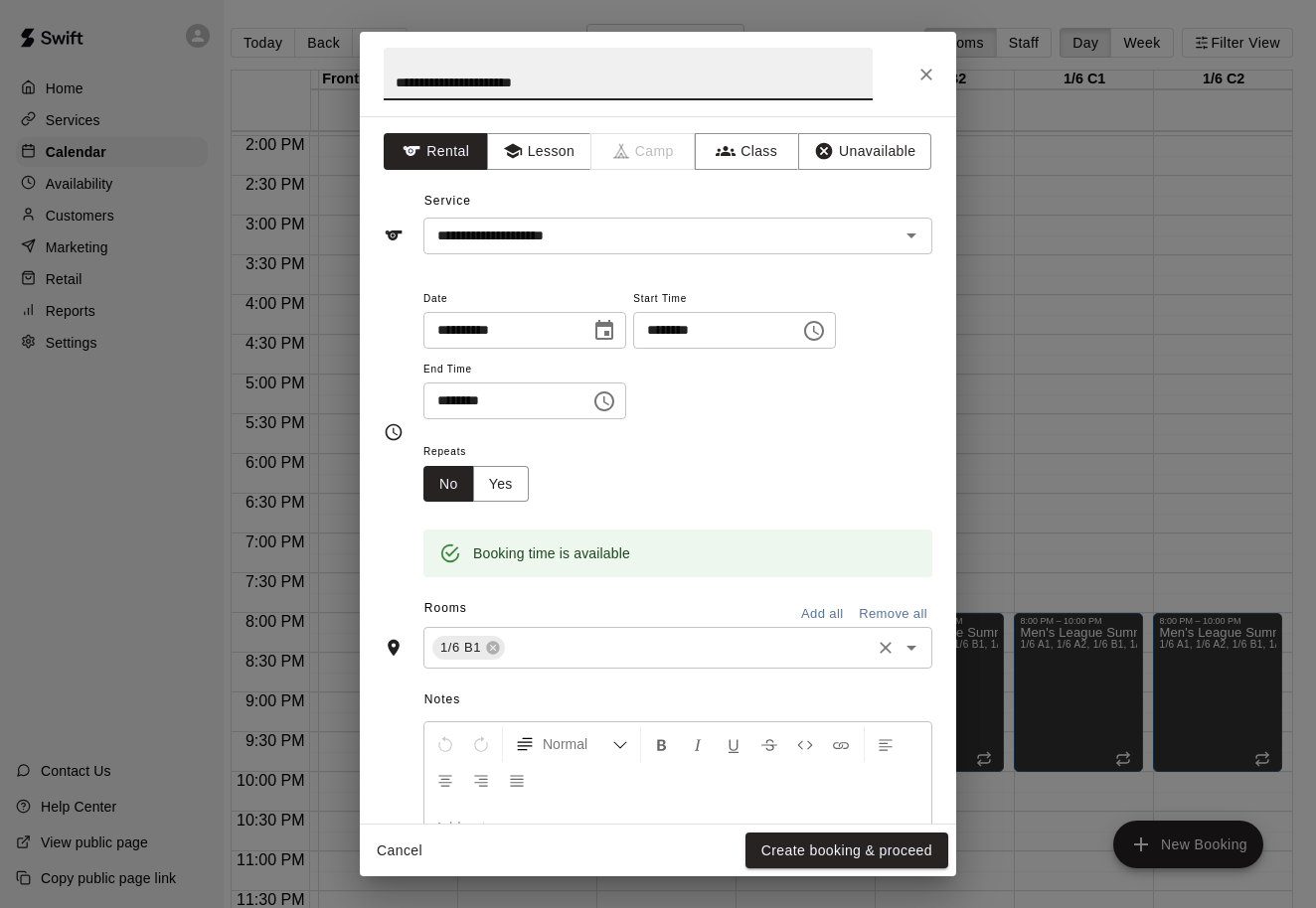 click on "1/6 B1 ​" at bounding box center (678, 648) 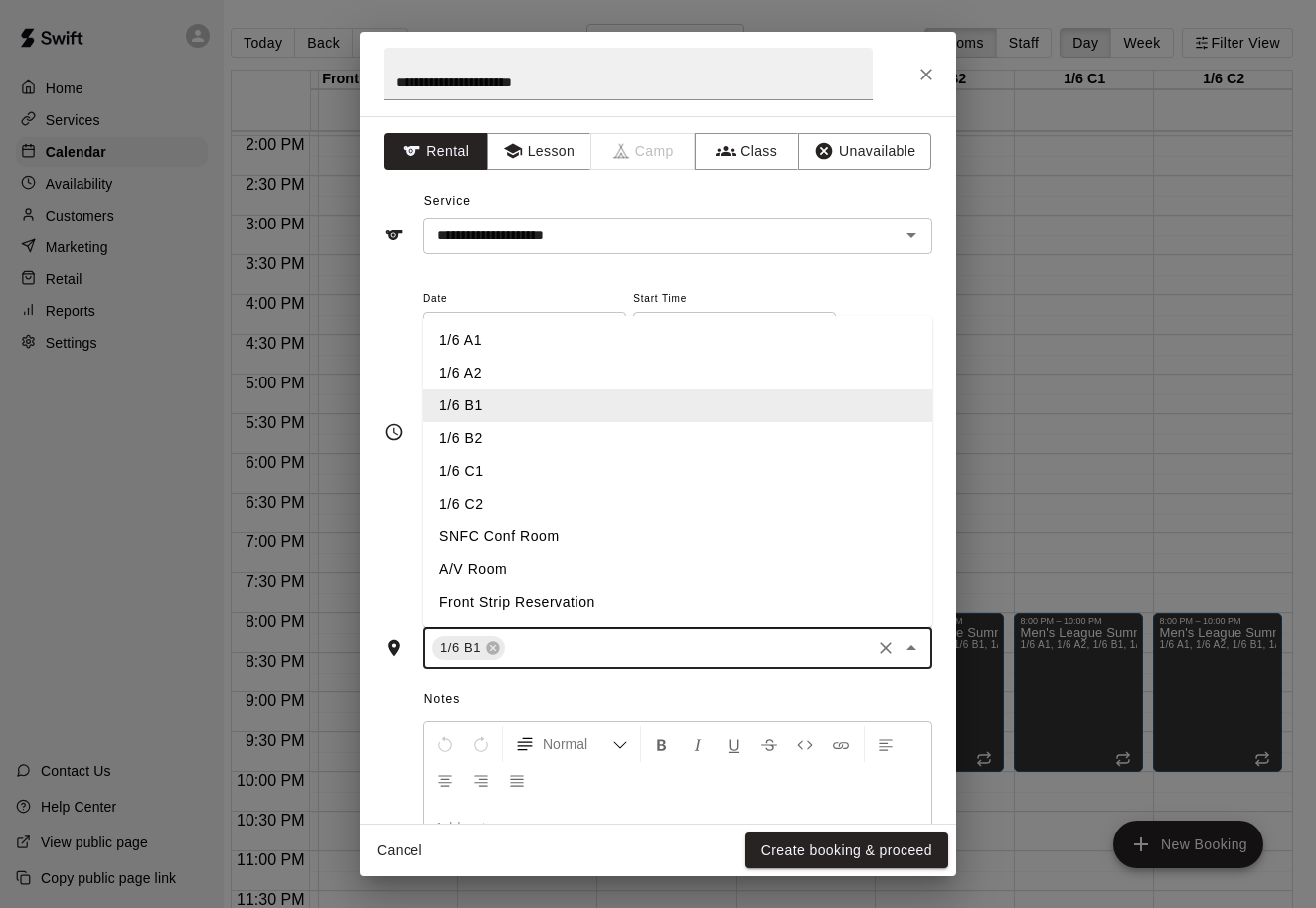 click on "1/6 B2" at bounding box center (678, 438) 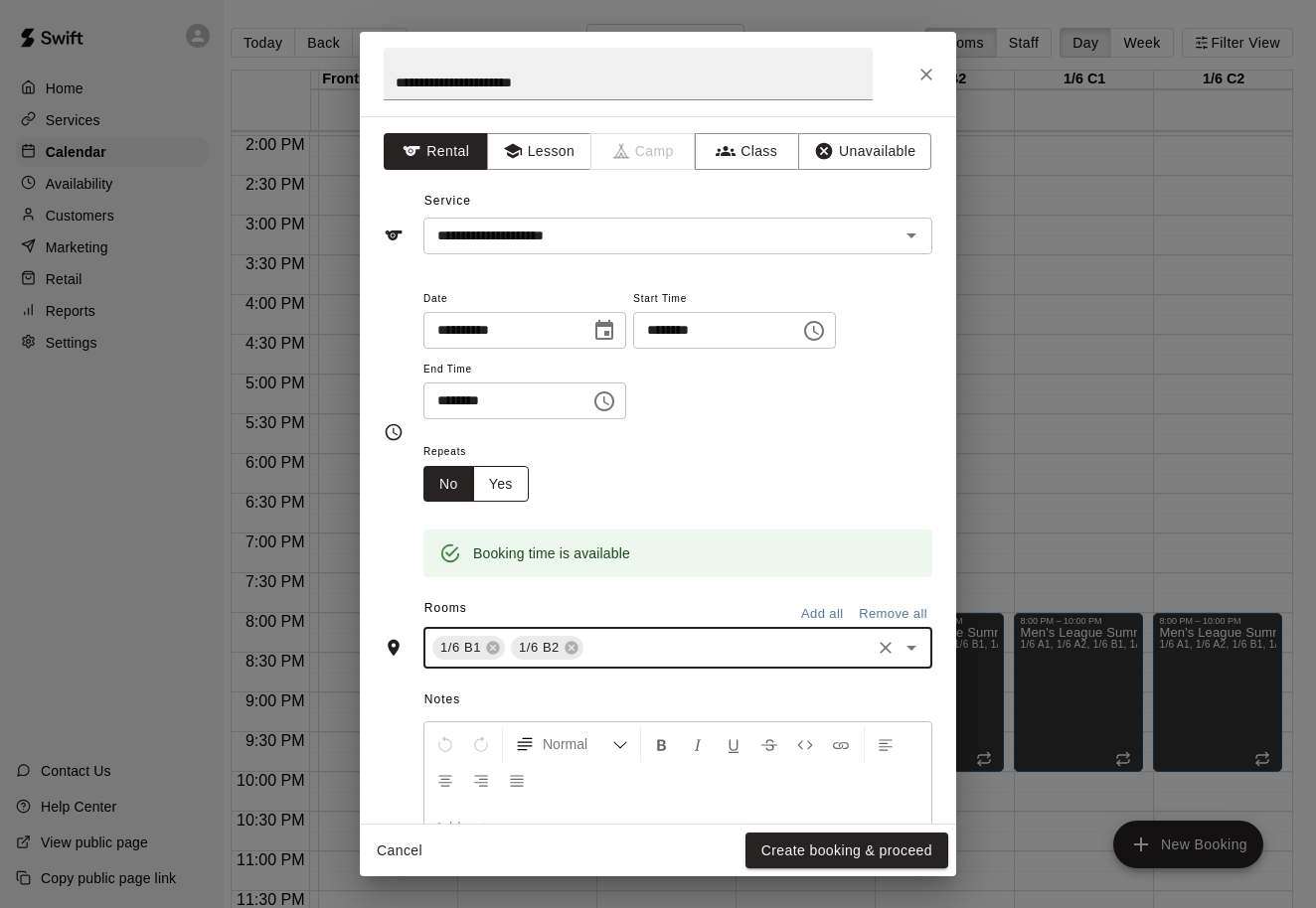 click on "Yes" at bounding box center [501, 484] 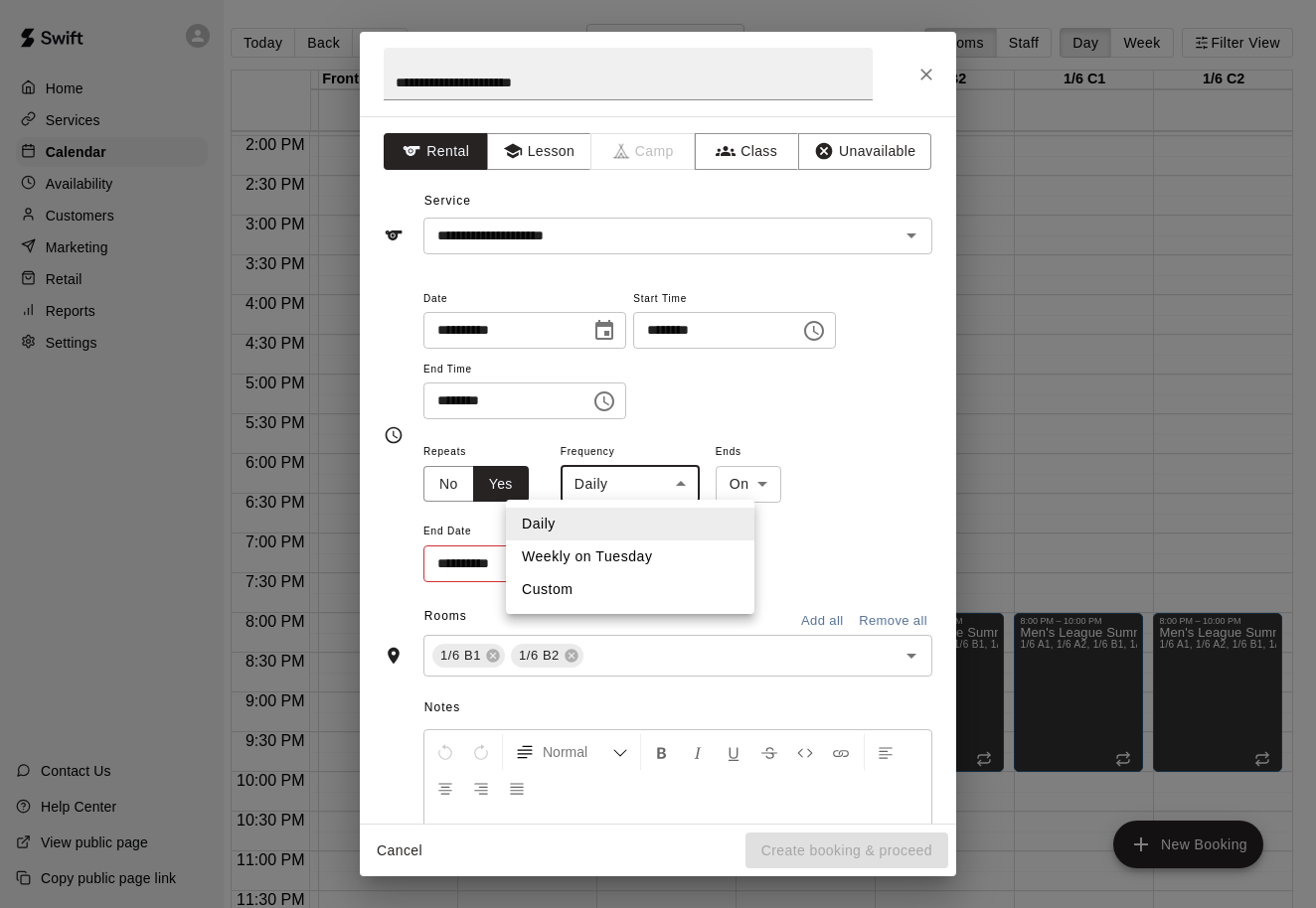 click on "Home Services Calendar Availability Customers Marketing Retail Reports Settings Contact Us Help Center View public page Copy public page link Today Back Next Tuesday Aug 12 Rooms Staff Day Week Filter View SNFC Conf Room 12 Tue A/V Room  12 Tue Front Strip Reservation 12 Tue [ROOM] Tue [ROOM] Tue [ROOM] Tue [ROOM] Tue [ROOM] Tue [ROOM] Thu 12:00 AM 12:30 AM 1:00 AM 1:30 AM 2:00 AM 2:30 AM 3:00 AM 3:30 AM 4:00 AM 4:30 AM 5:00 AM 5:30 AM 6:00 AM 6:30 AM 7:00 AM 7:30 AM 8:00 AM 8:30 AM 9:00 AM 9:30 AM 10:00 AM 10:30 AM 11:00 AM 11:30 AM 12:00 PM 12:30 PM 1:00 PM 1:30 PM 2:00 PM 2:30 PM 3:00 PM 3:30 PM 4:00 PM 4:30 PM 5:00 PM 5:30 PM 6:00 PM 6:30 PM 7:00 PM 7:30 PM 8:00 PM 8:30 PM 9:00 PM 9:30 PM 10:00 PM 10:30 PM 11:00 PM 11:30 PM 12:00 AM – 5:00 AM Closed 11:45 PM – 11:59 PM Closed 12:00 AM – 5:00 AM Closed 11:45 PM – 11:59 PM Closed 12:00 AM – 5:00 AM Closed 11:45 PM – 11:59 PM Closed 12:00 AM – 5:00 AM Closed 11:45 PM – 11:59 PM Closed 12:00 AM – 5:00 AM Closed 8:00 PM – 10:00 PM Men's League Summer 11:45 PM – 11:59 PM Closed" at bounding box center [642, 470] 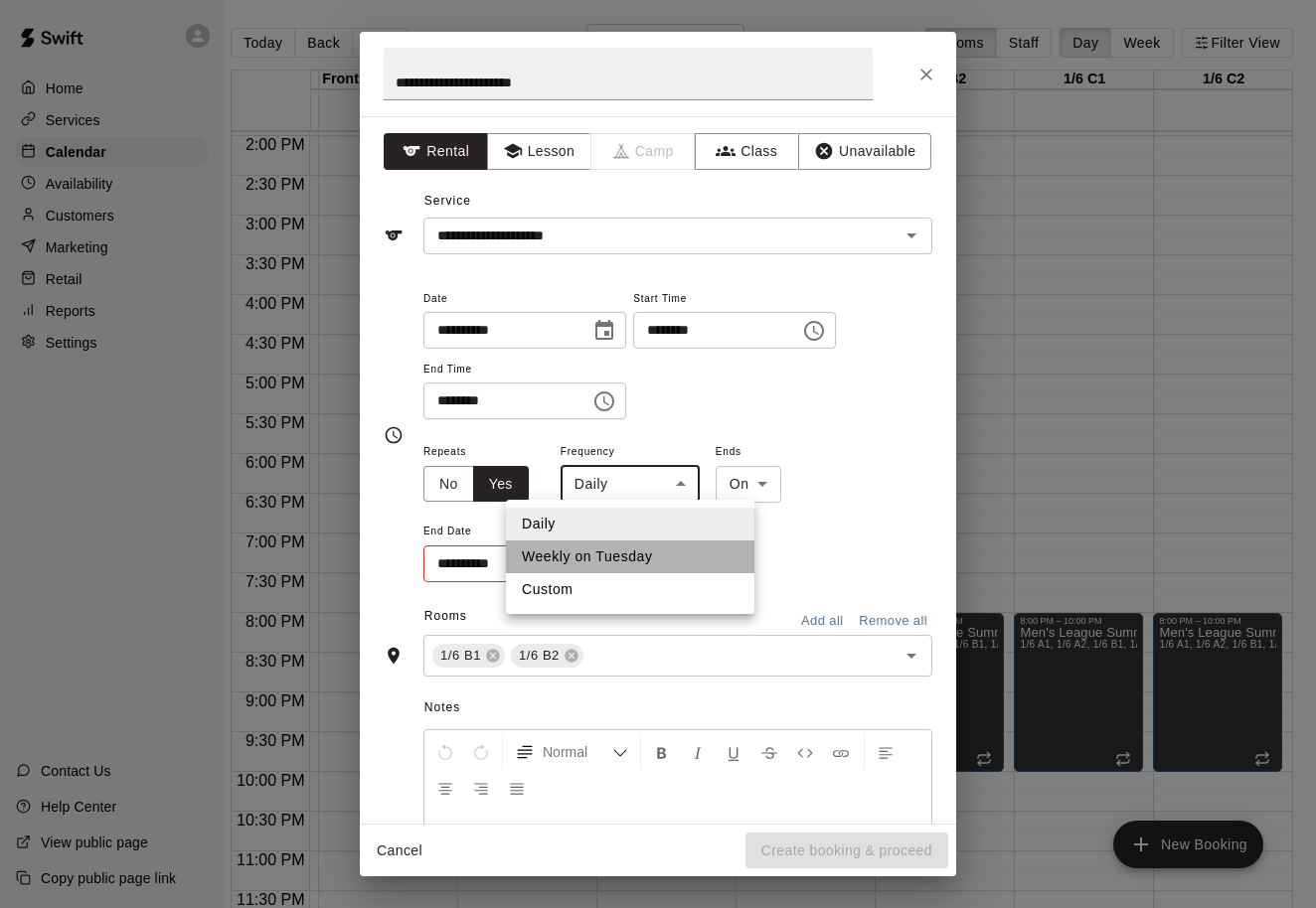 click on "Weekly on Tuesday" at bounding box center [630, 556] 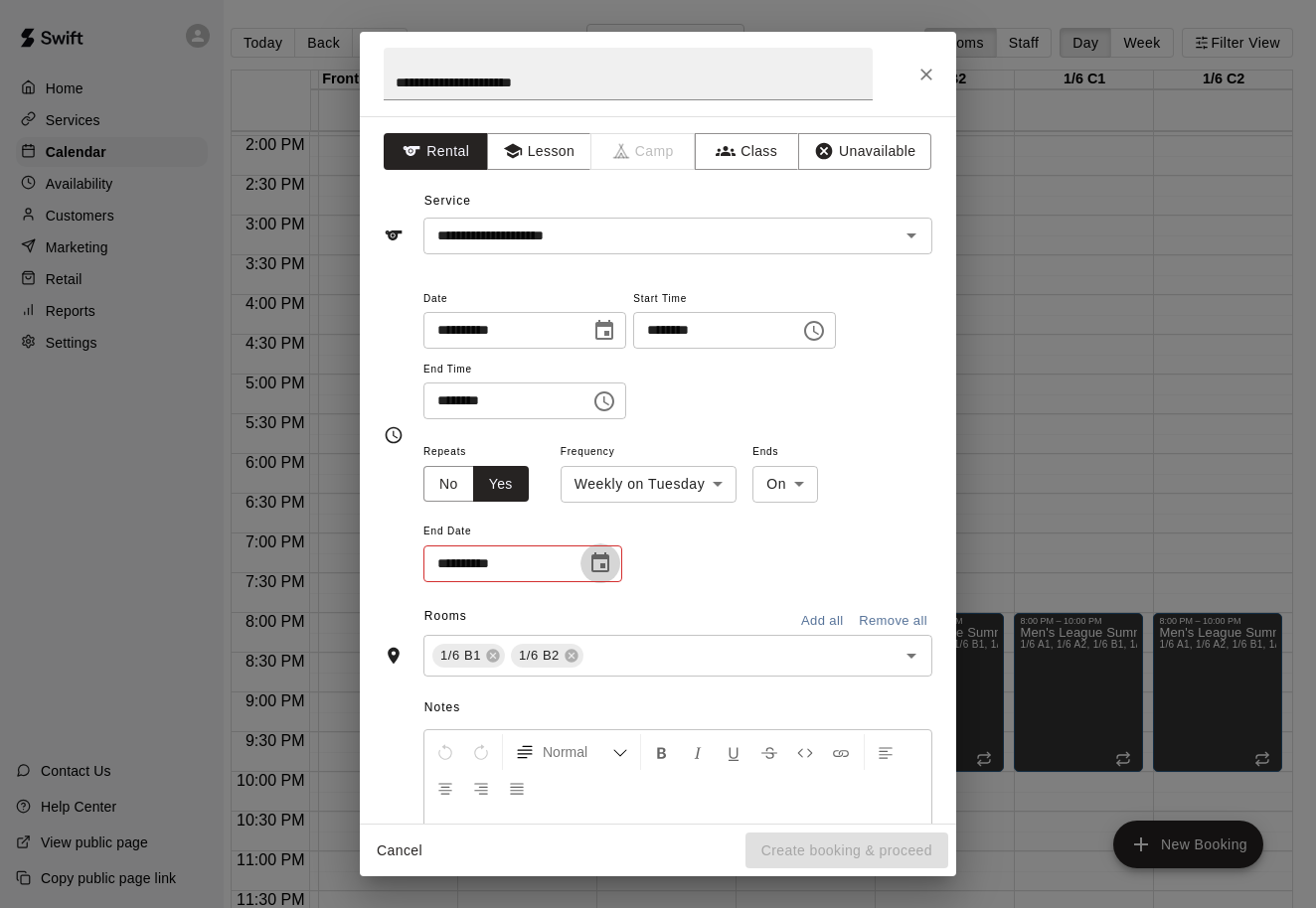 click 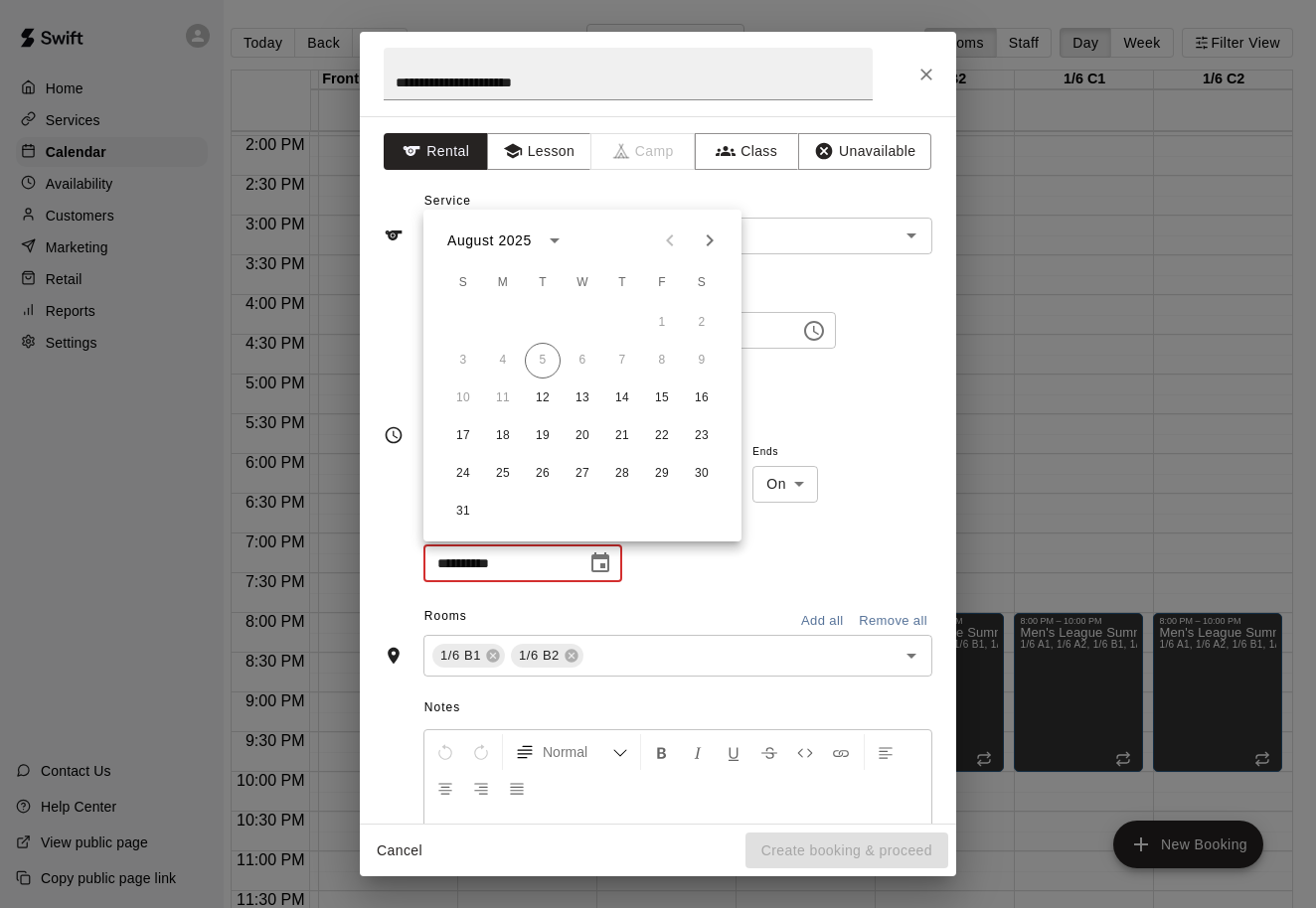 click 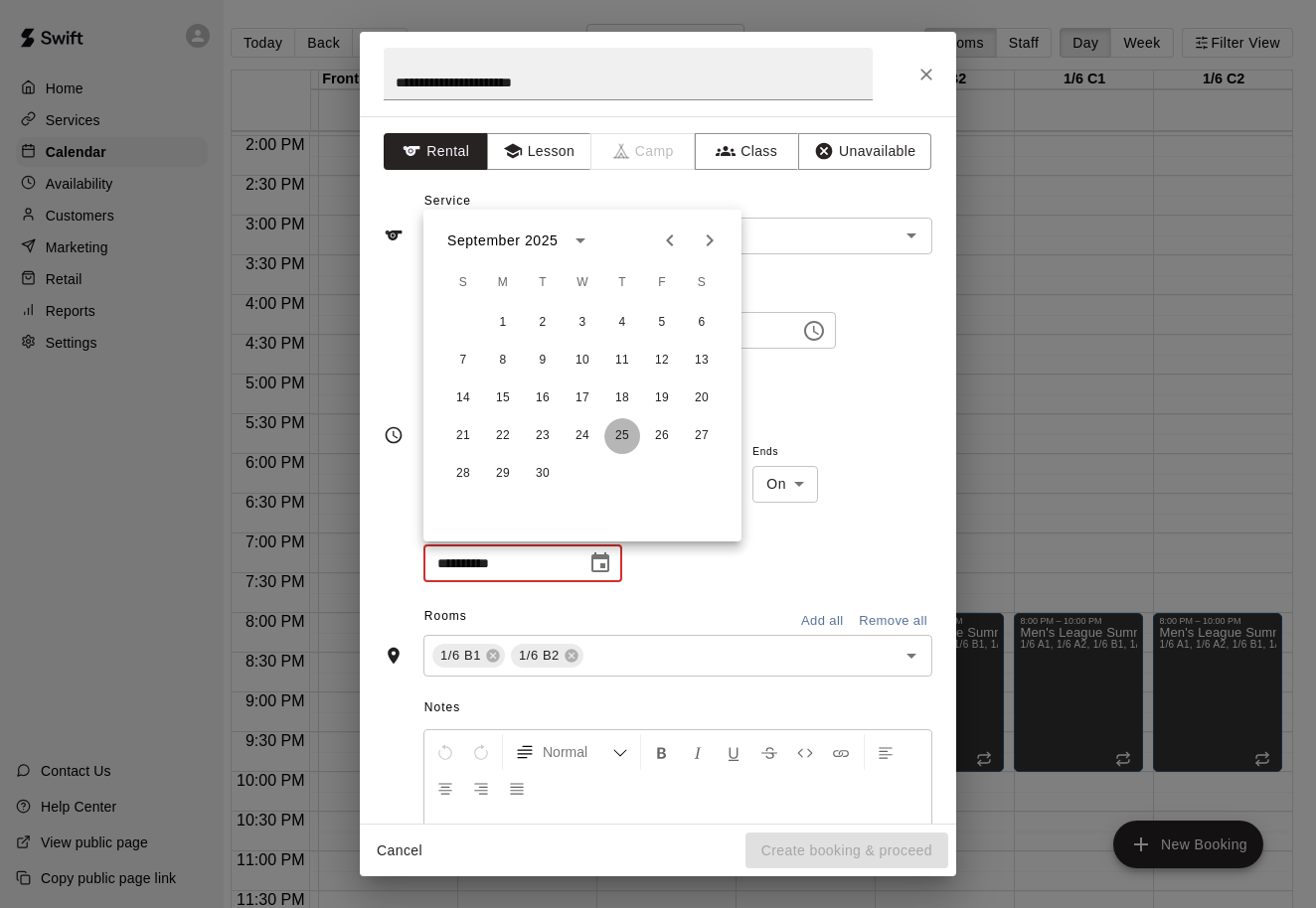 click on "25" at bounding box center [622, 436] 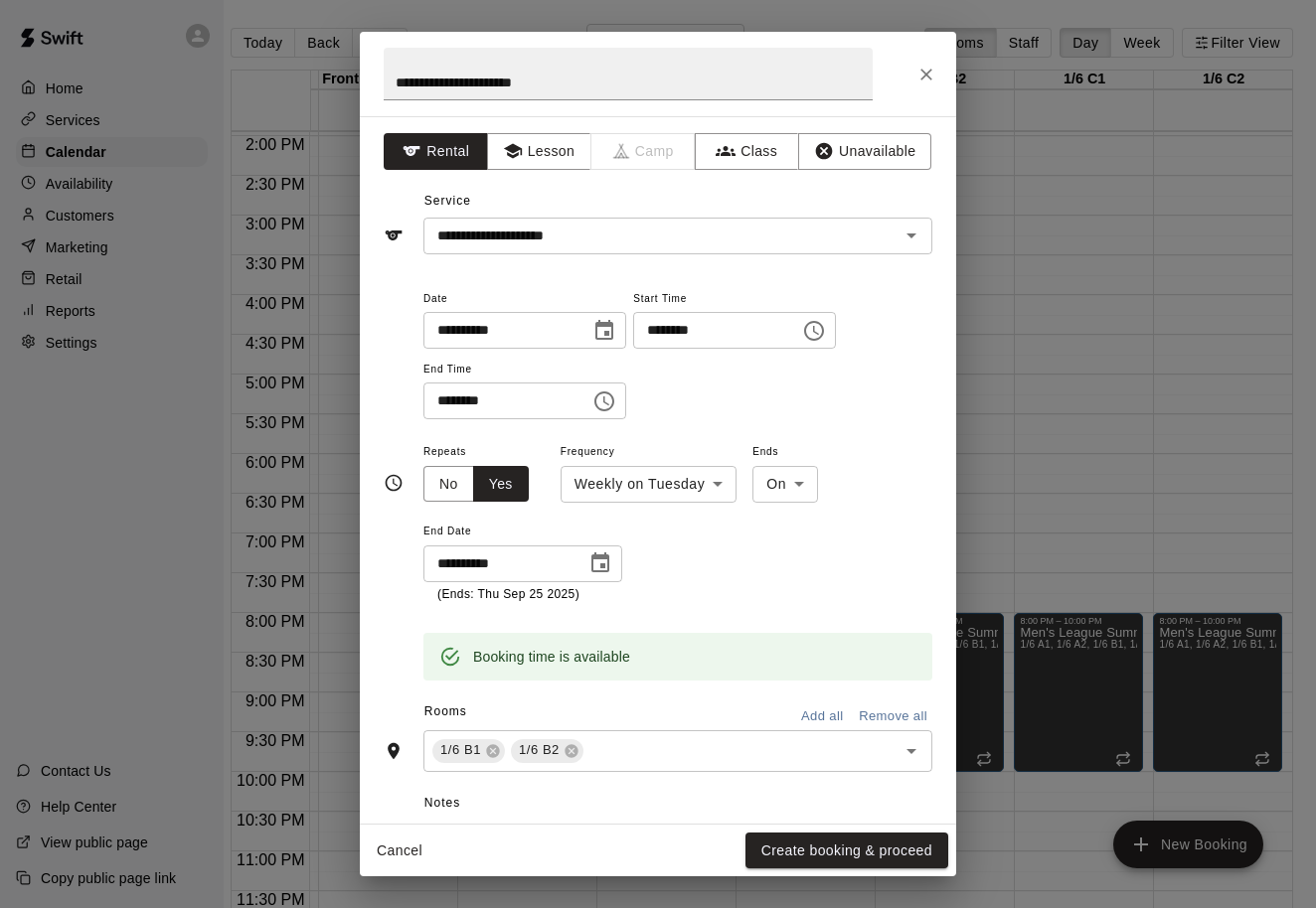 click 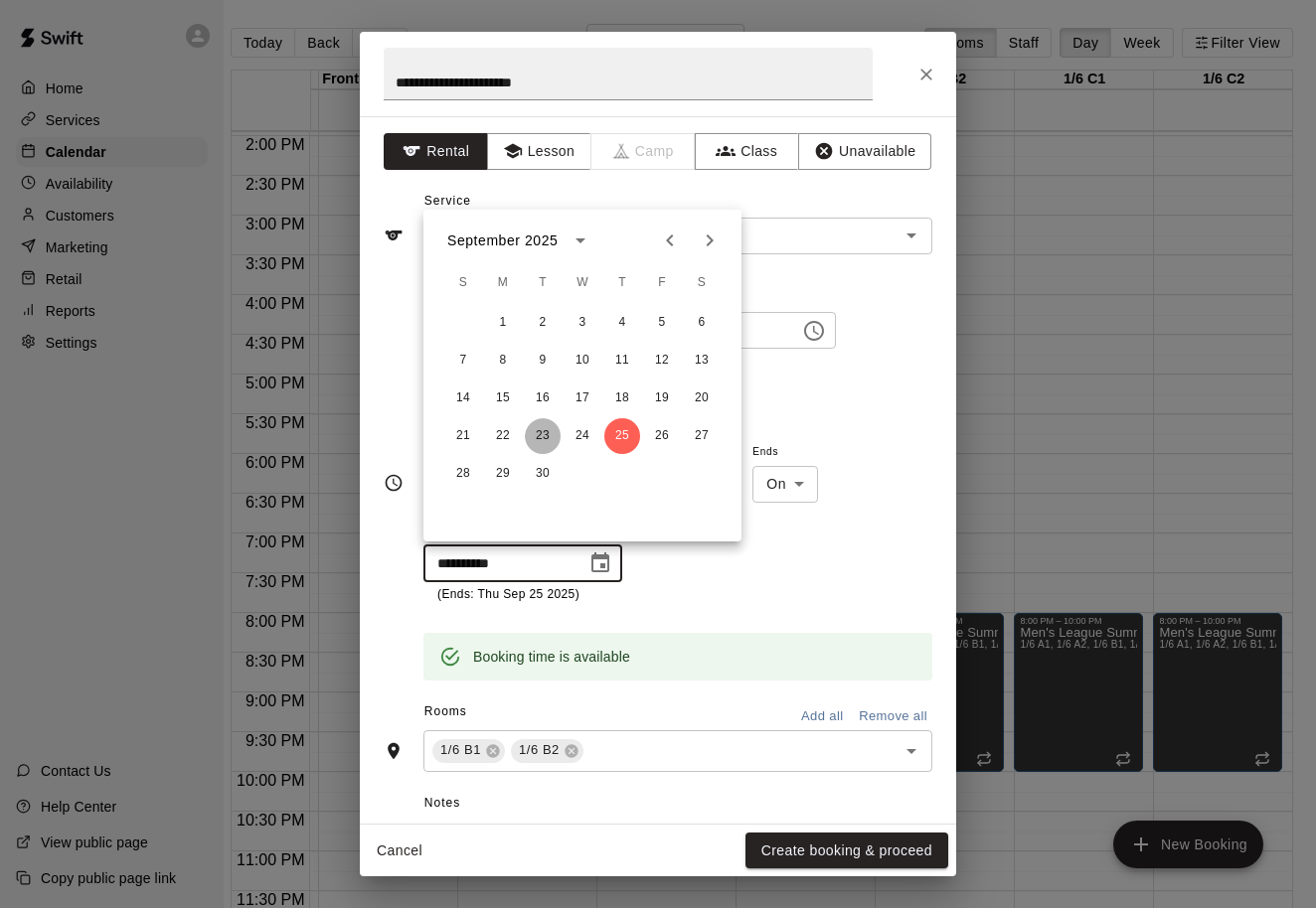 click on "23" at bounding box center (543, 436) 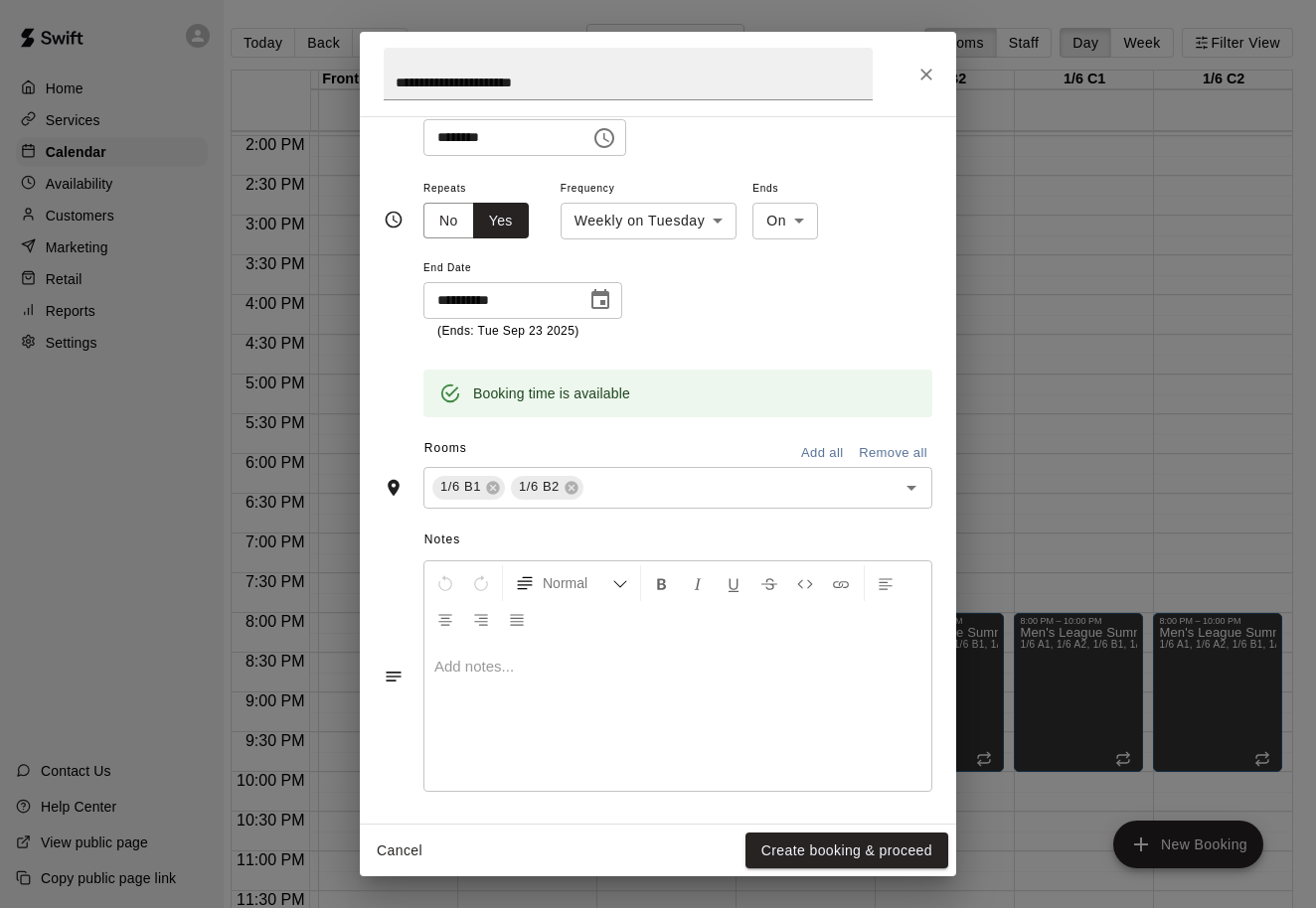 scroll, scrollTop: 262, scrollLeft: 0, axis: vertical 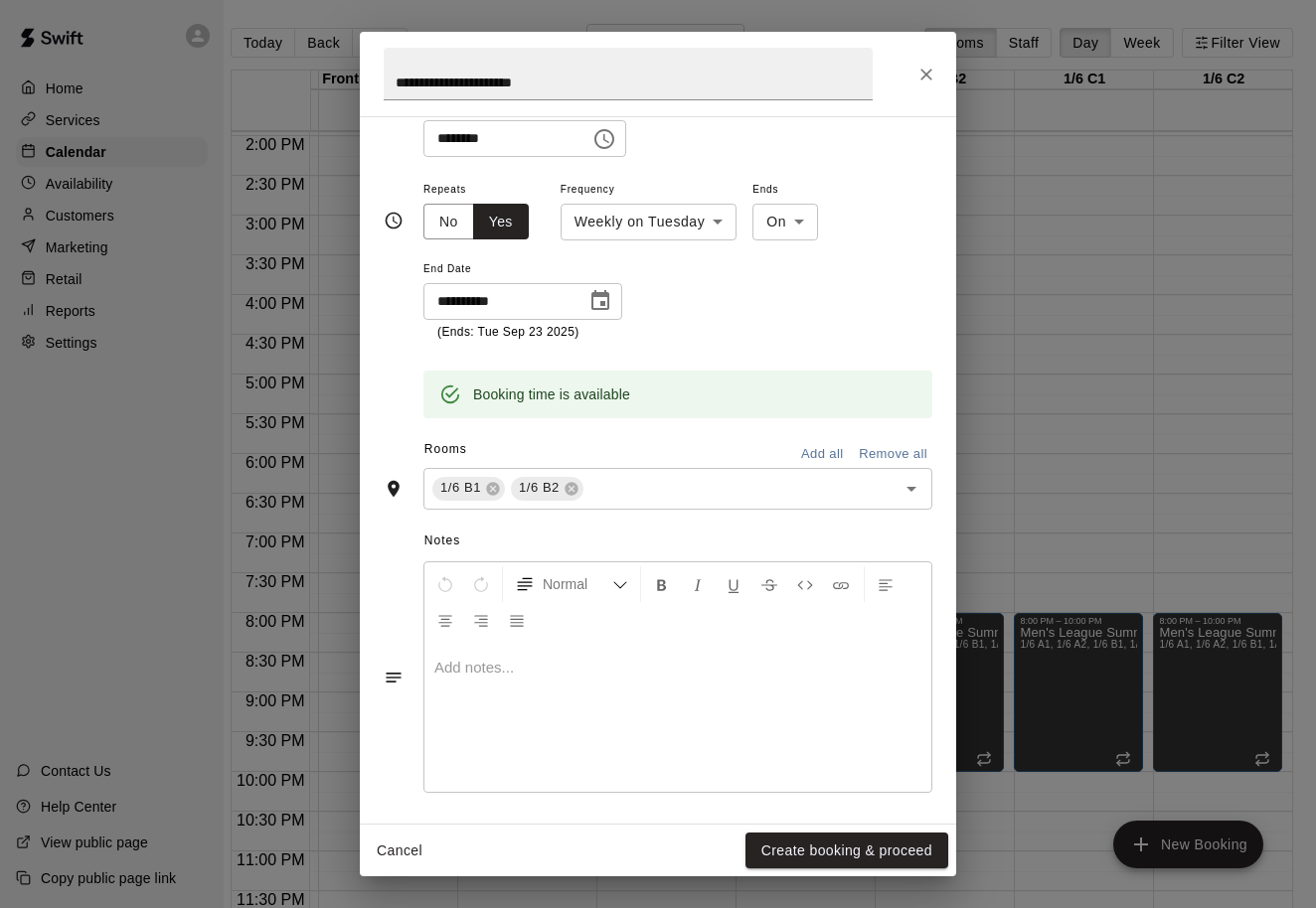 click at bounding box center [678, 668] 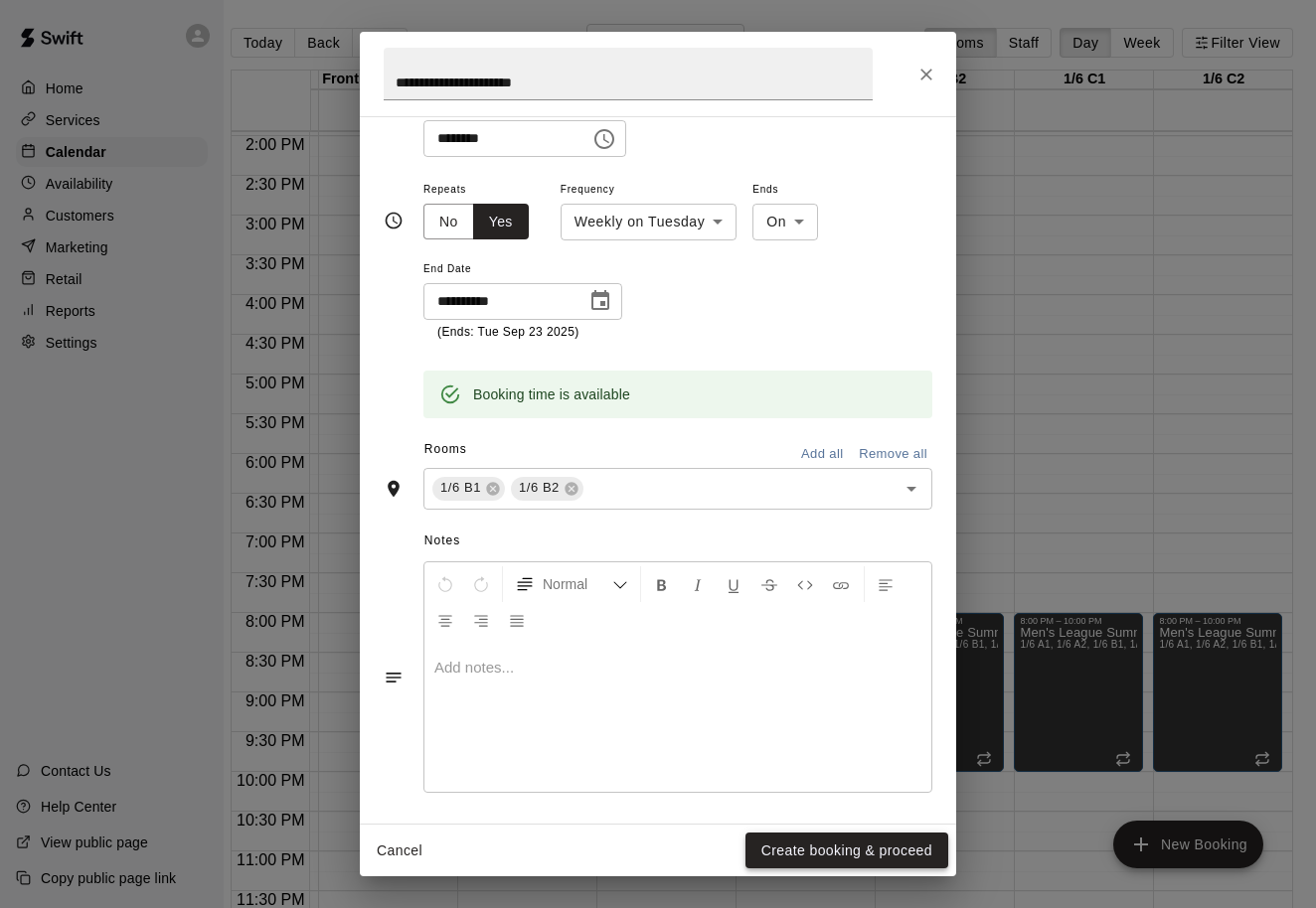 click on "Create booking & proceed" at bounding box center [847, 850] 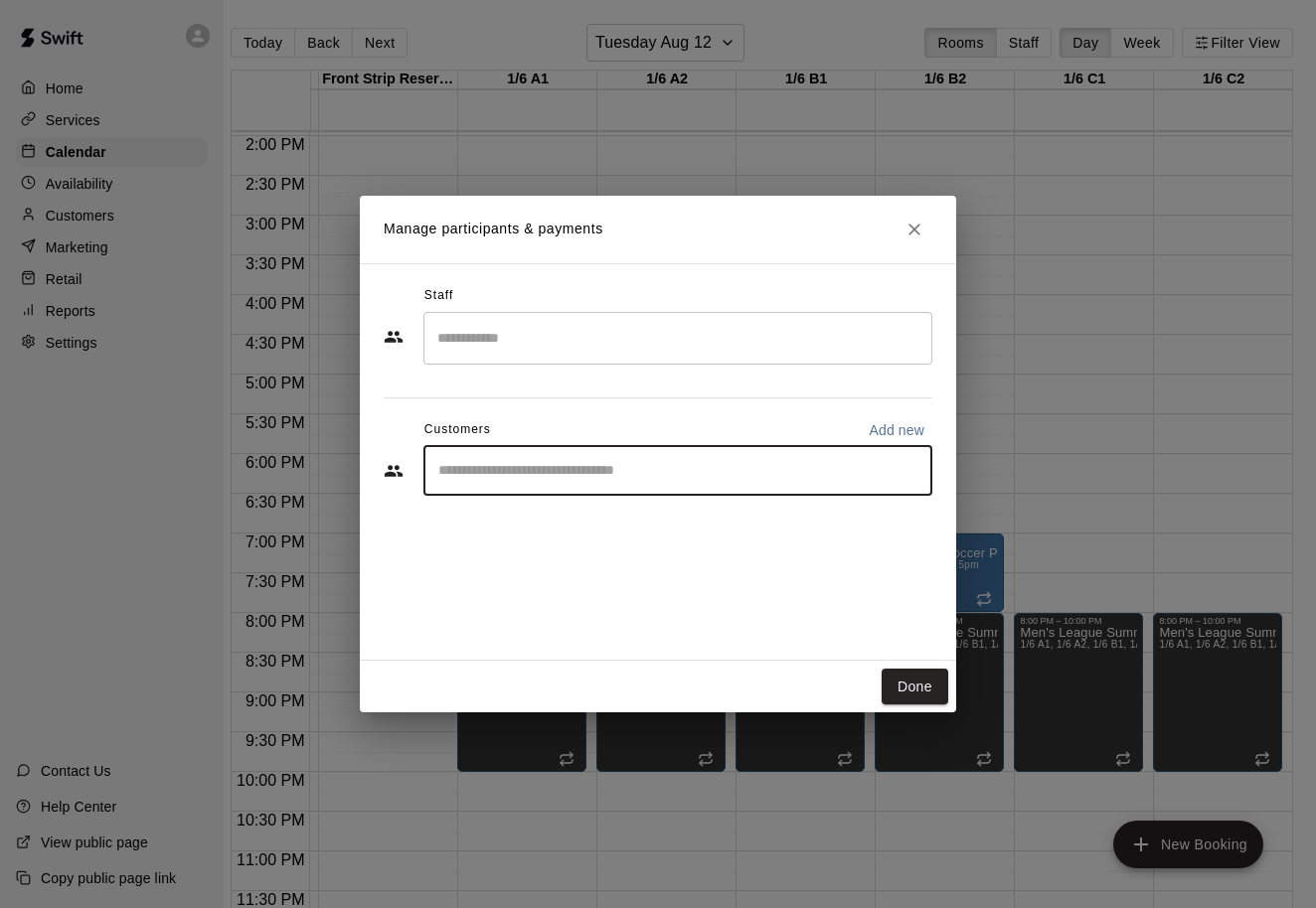 click at bounding box center (678, 471) 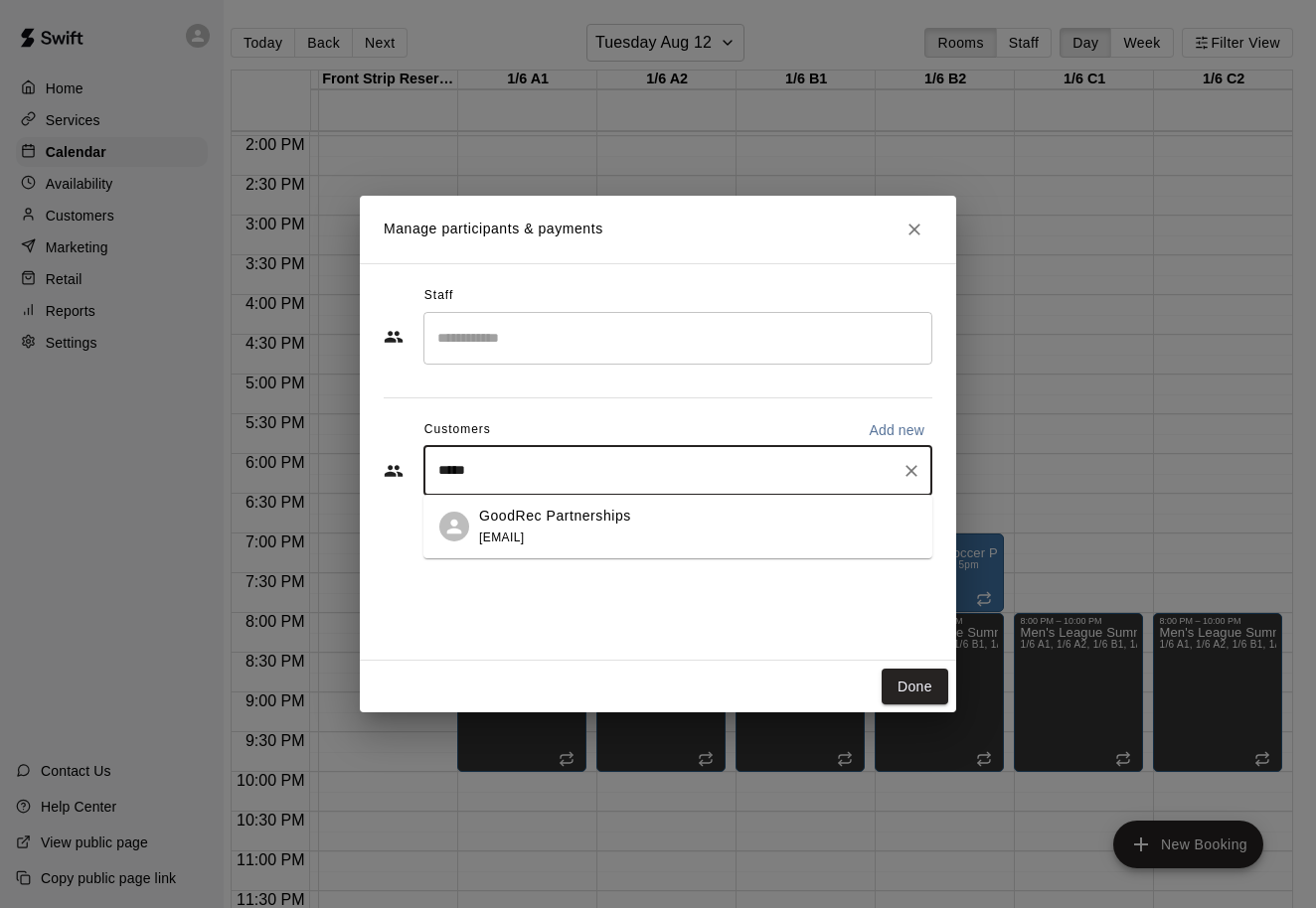 type on "******" 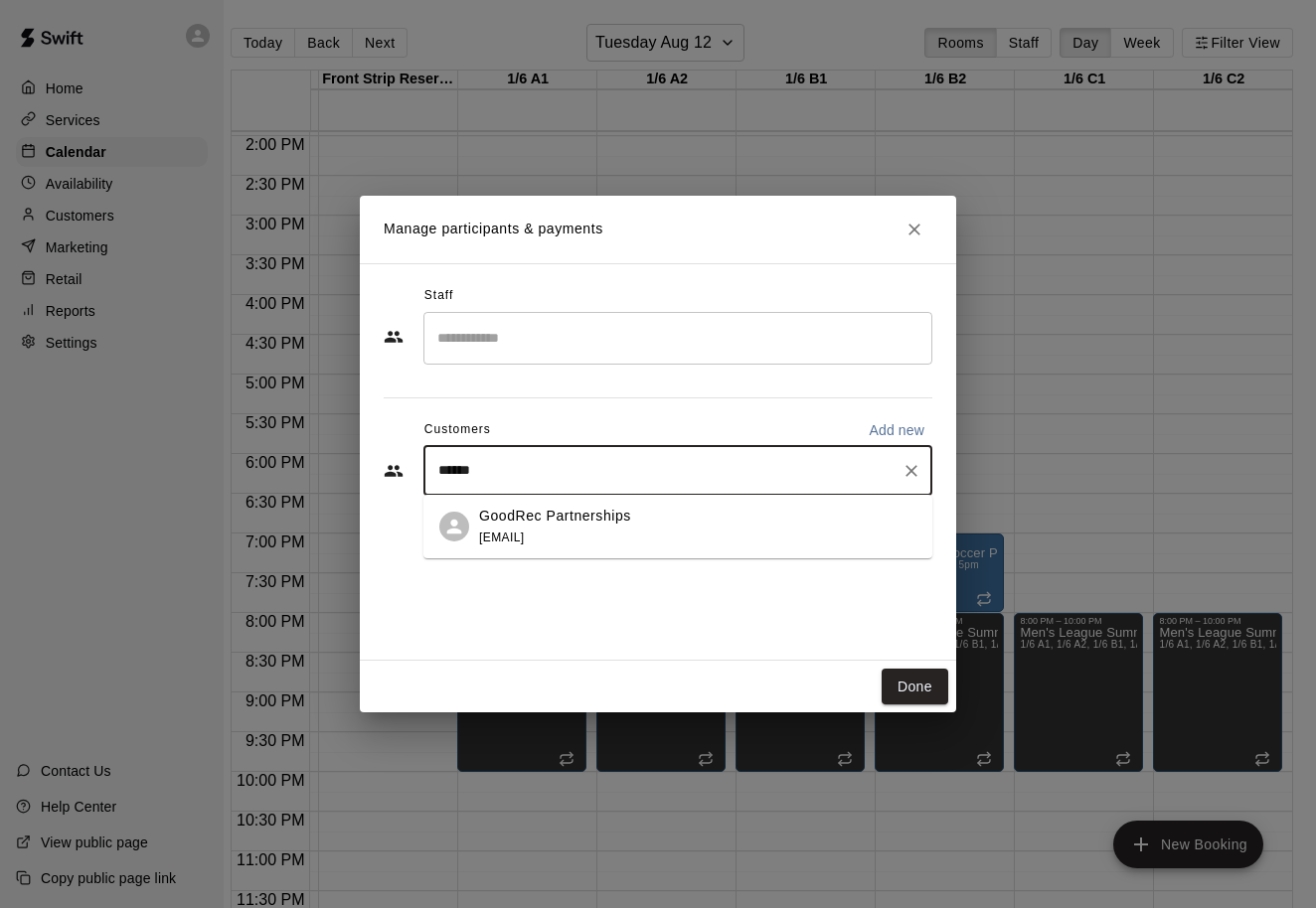 click on "[FIRST] [EMAIL]" at bounding box center (555, 527) 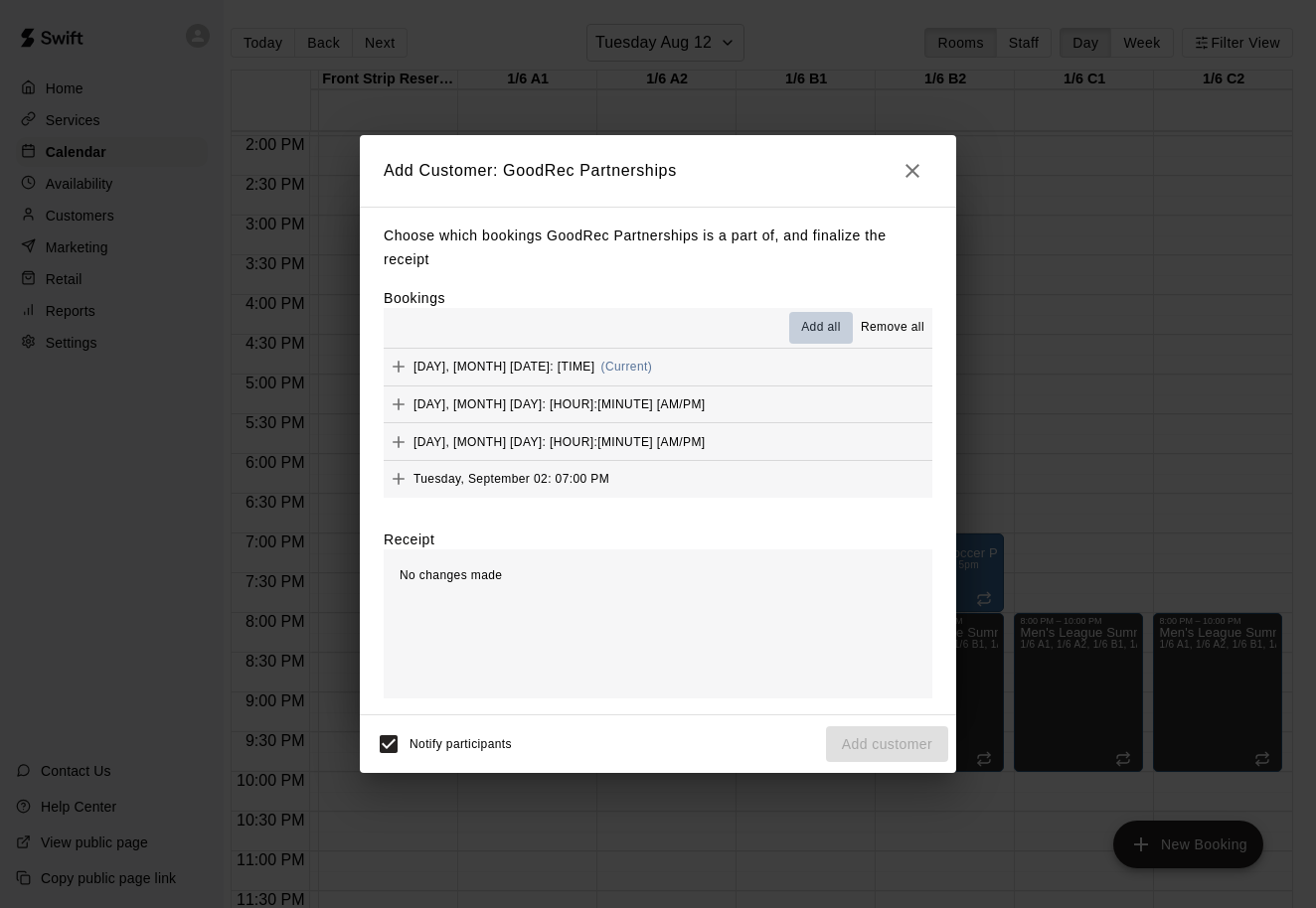 click on "Add all" at bounding box center [821, 328] 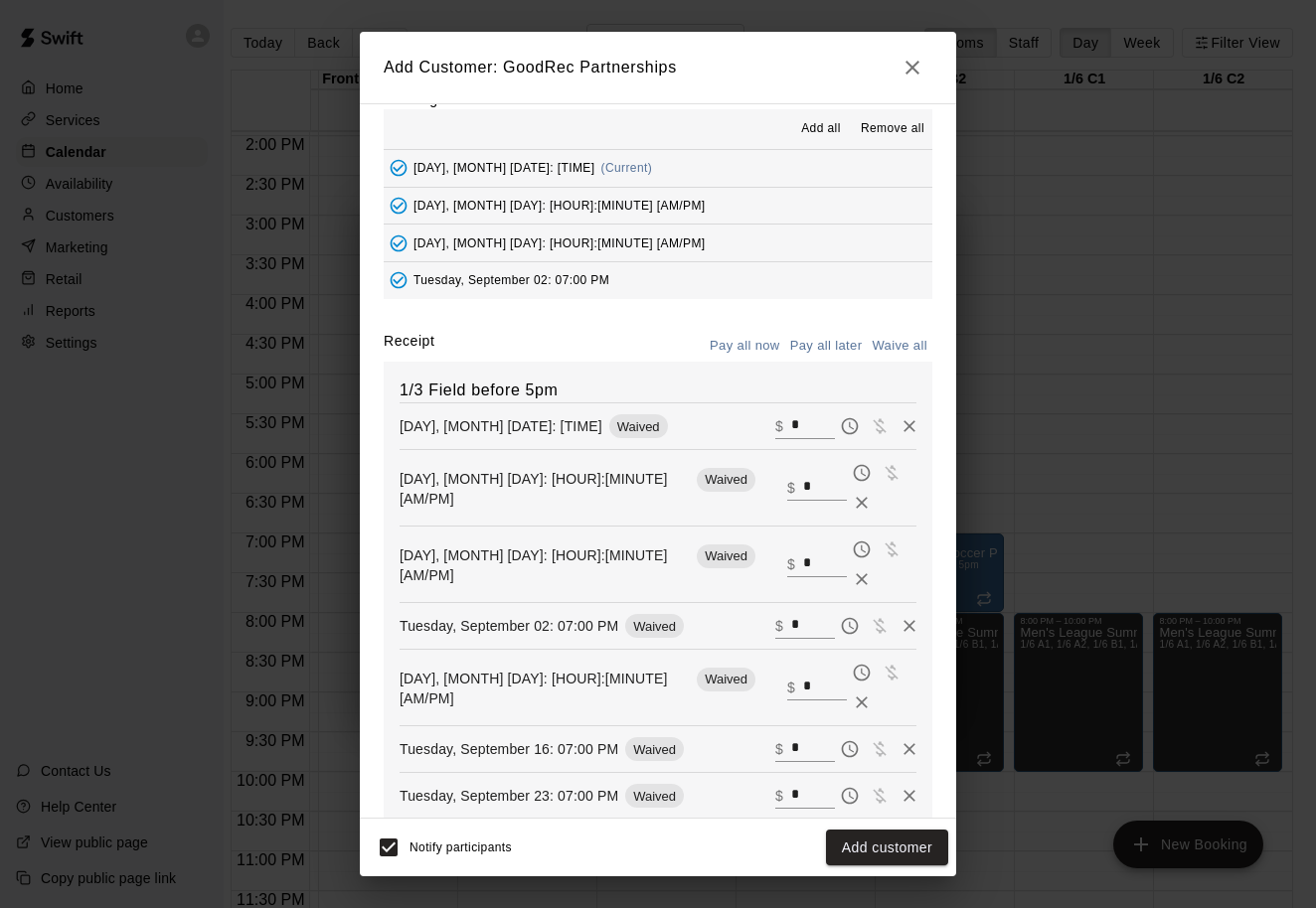 scroll, scrollTop: 94, scrollLeft: 0, axis: vertical 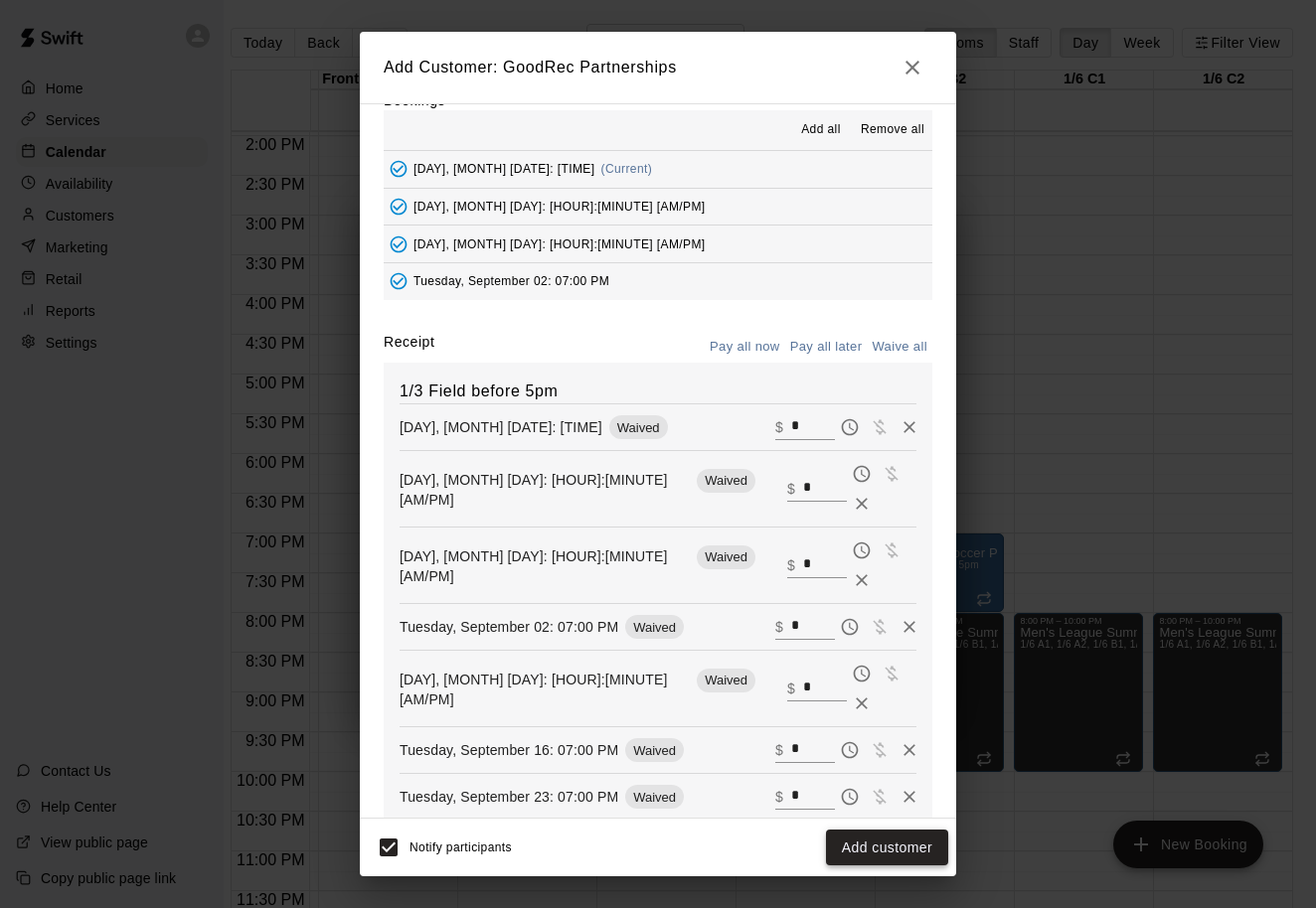 click on "Add customer" at bounding box center (887, 847) 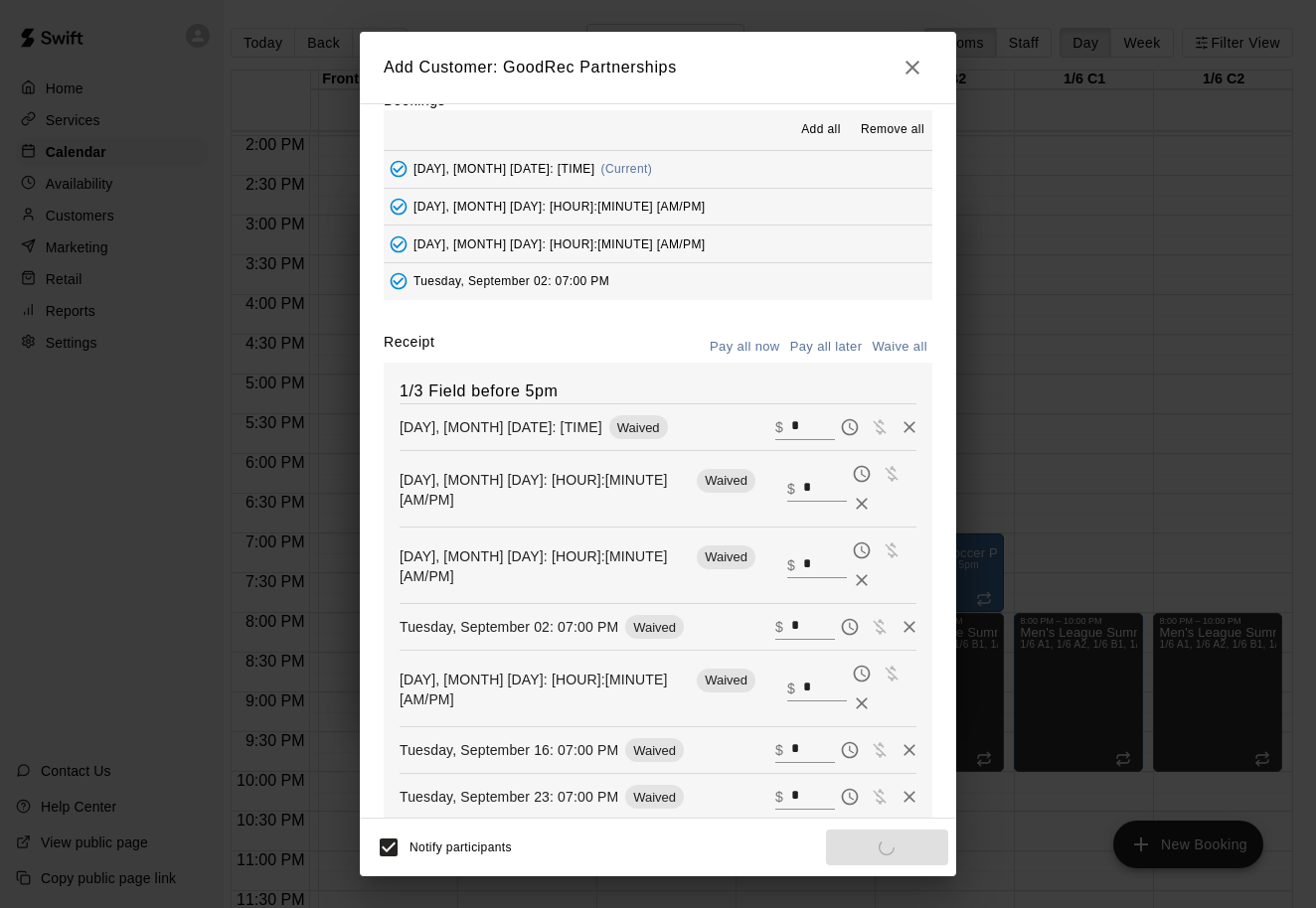 scroll, scrollTop: 3, scrollLeft: 0, axis: vertical 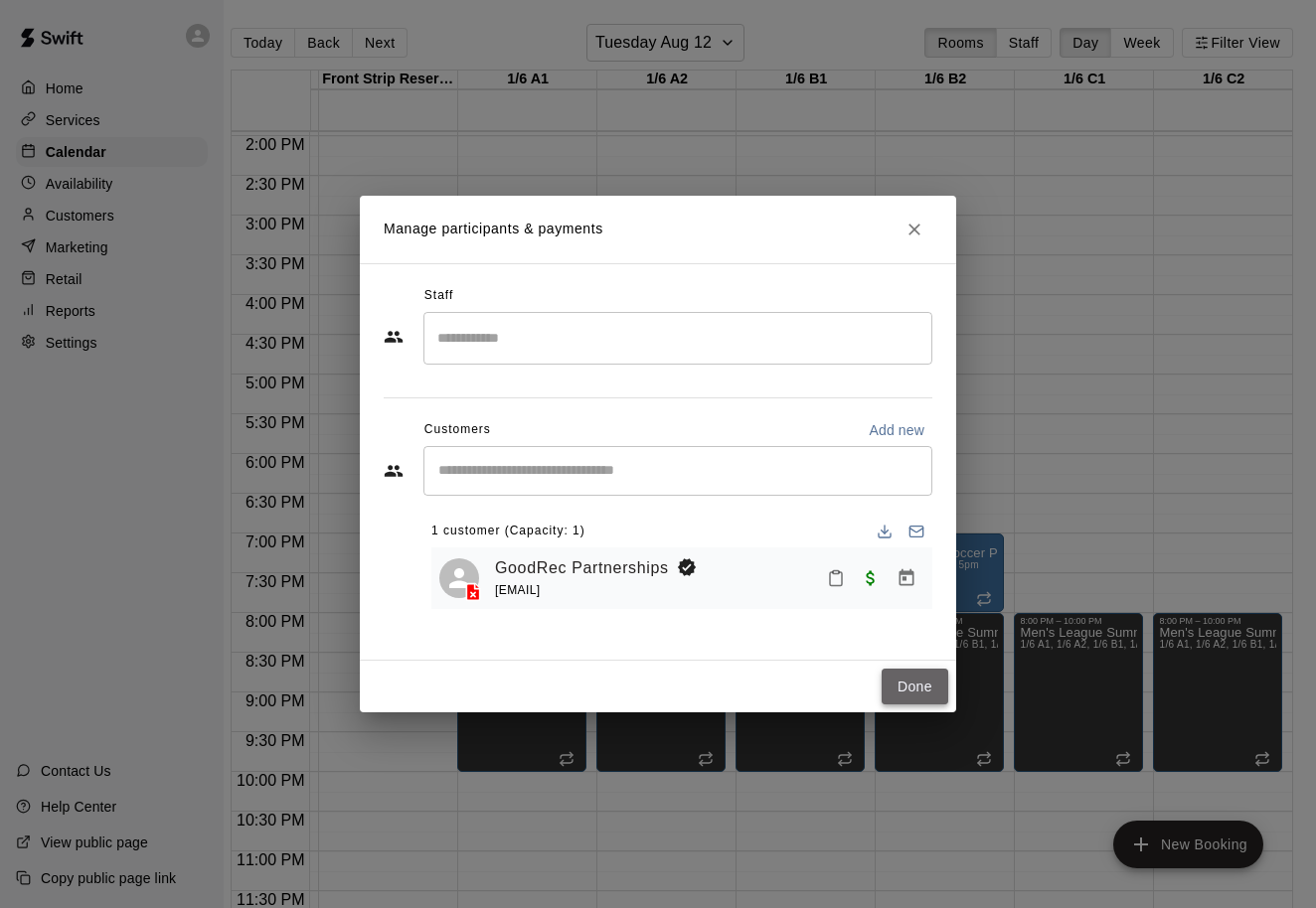 click on "Done" at bounding box center (914, 686) 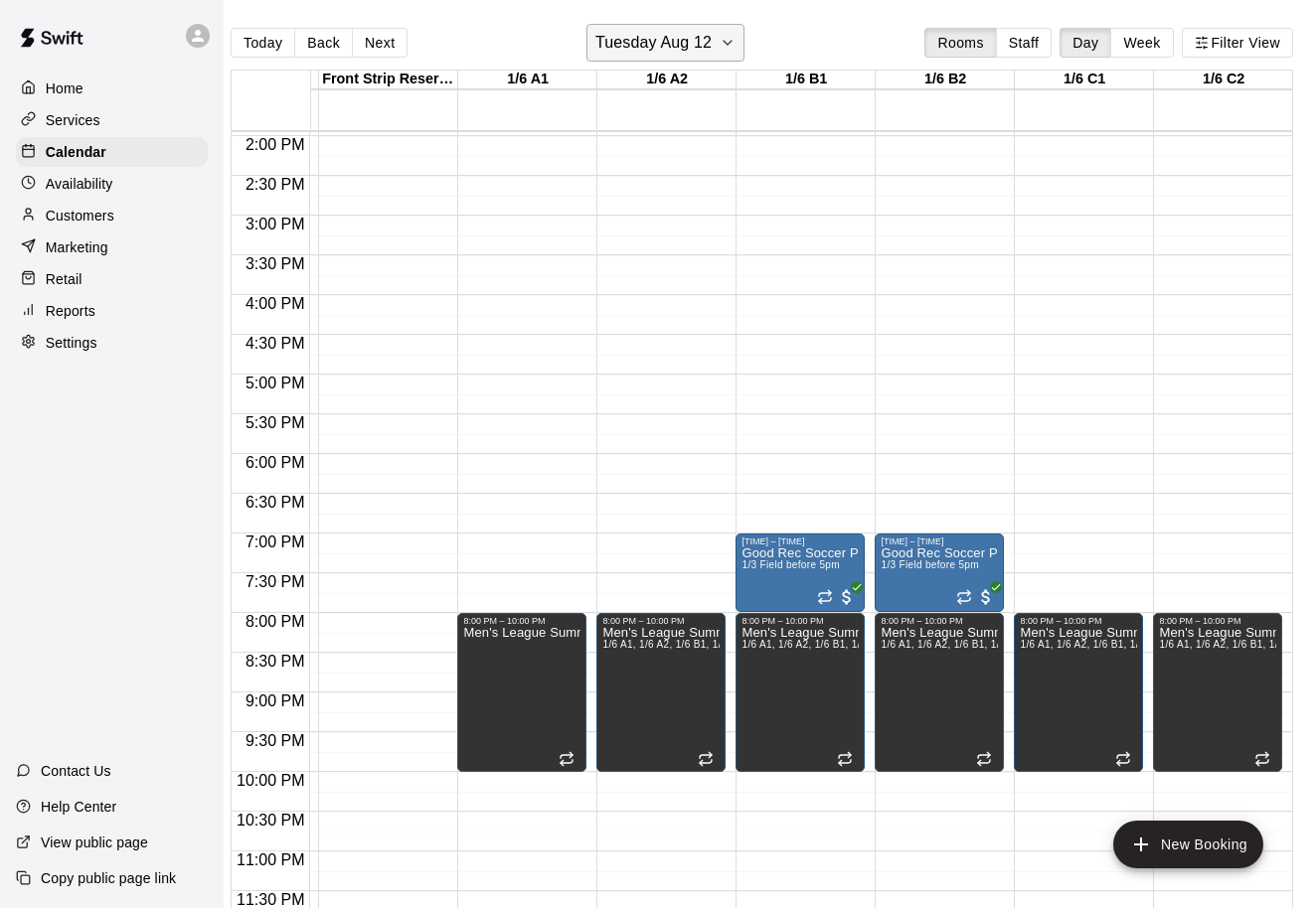 click on "Tuesday Aug 12" at bounding box center [653, 43] 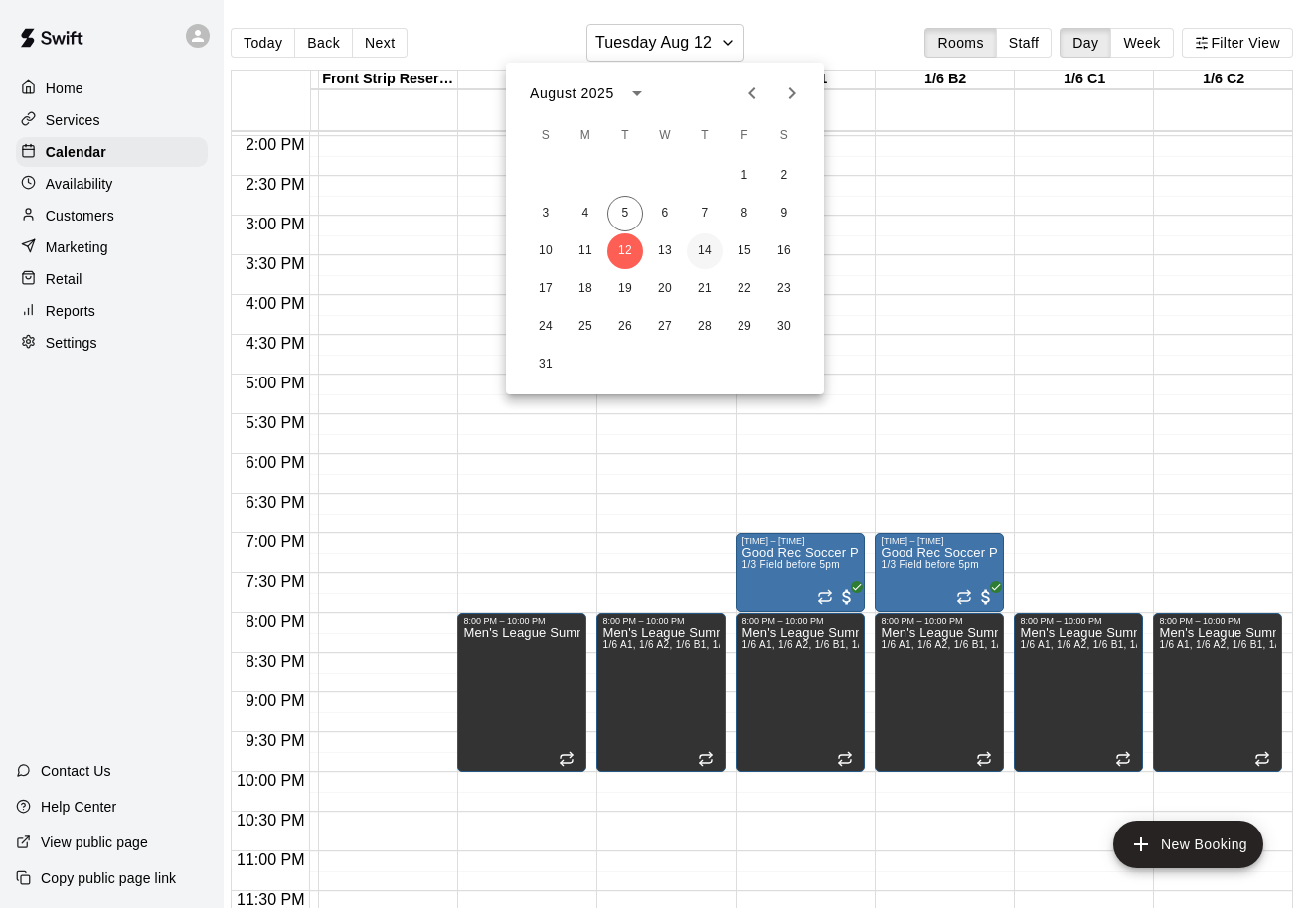 click on "14" at bounding box center [705, 251] 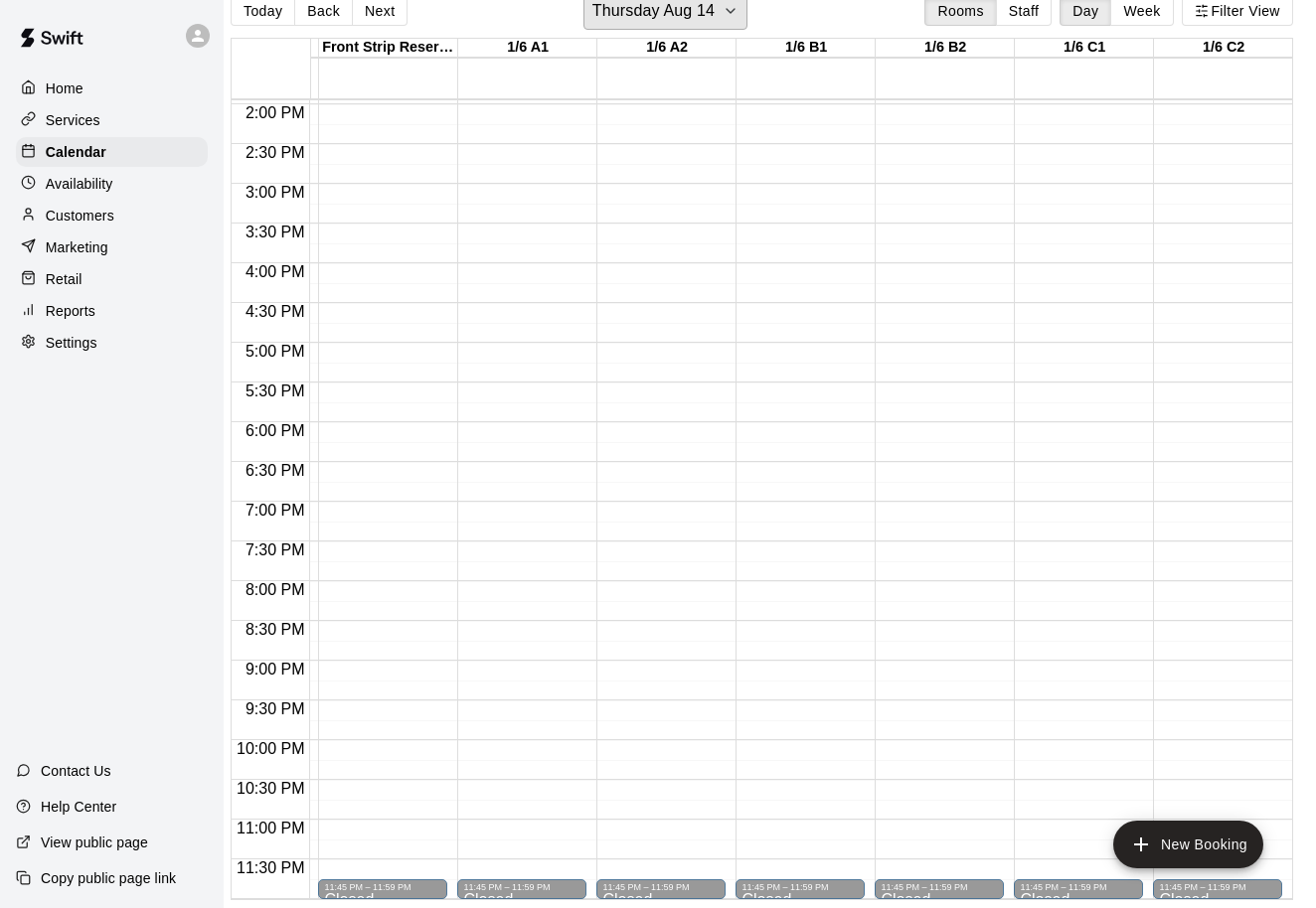 scroll, scrollTop: 32, scrollLeft: 16, axis: both 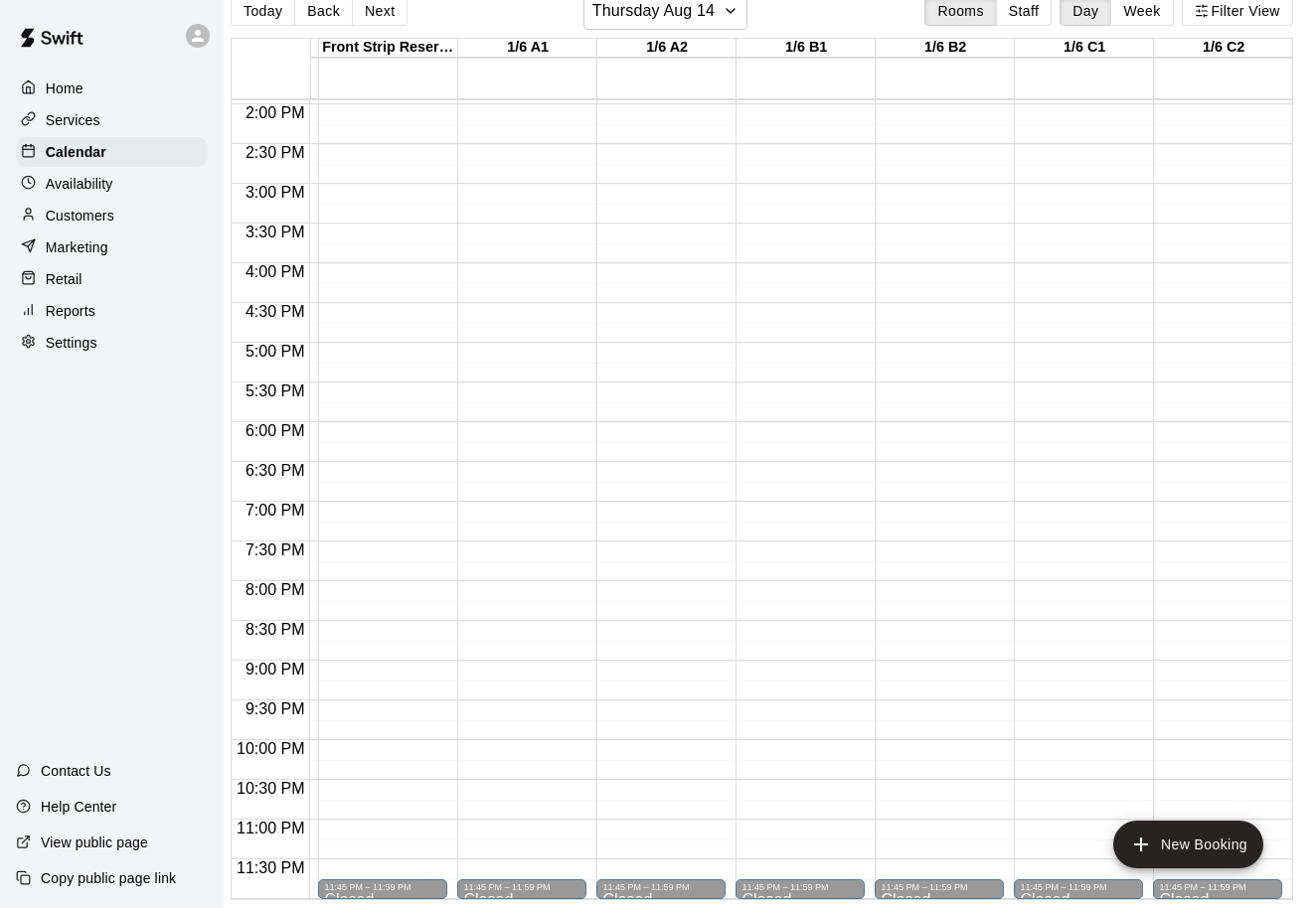 click on "[TIME] – [TIME] Closed [TIME] – [TIME] Closed" at bounding box center [800, -55] 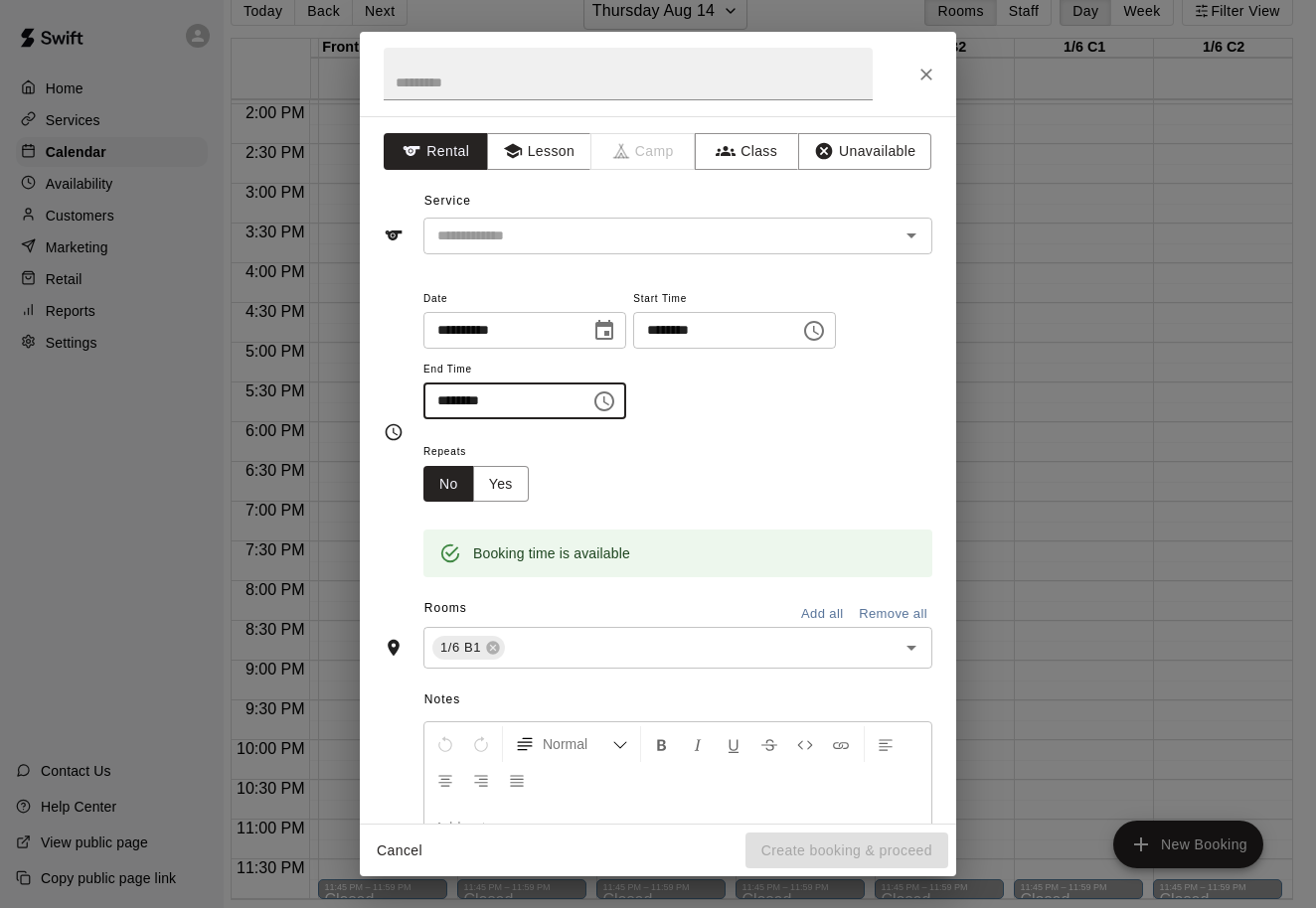 click on "********" at bounding box center (500, 400) 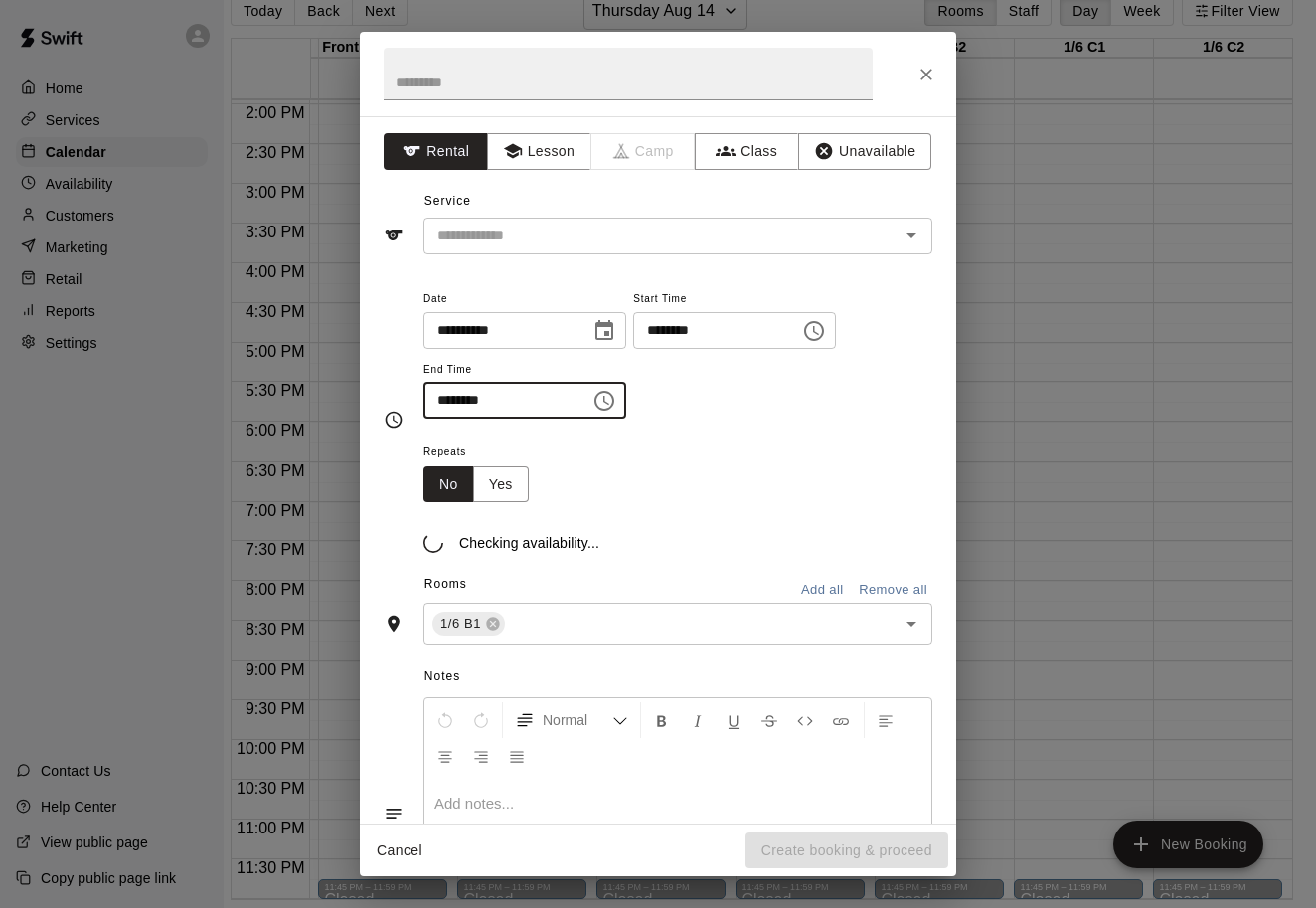 type on "********" 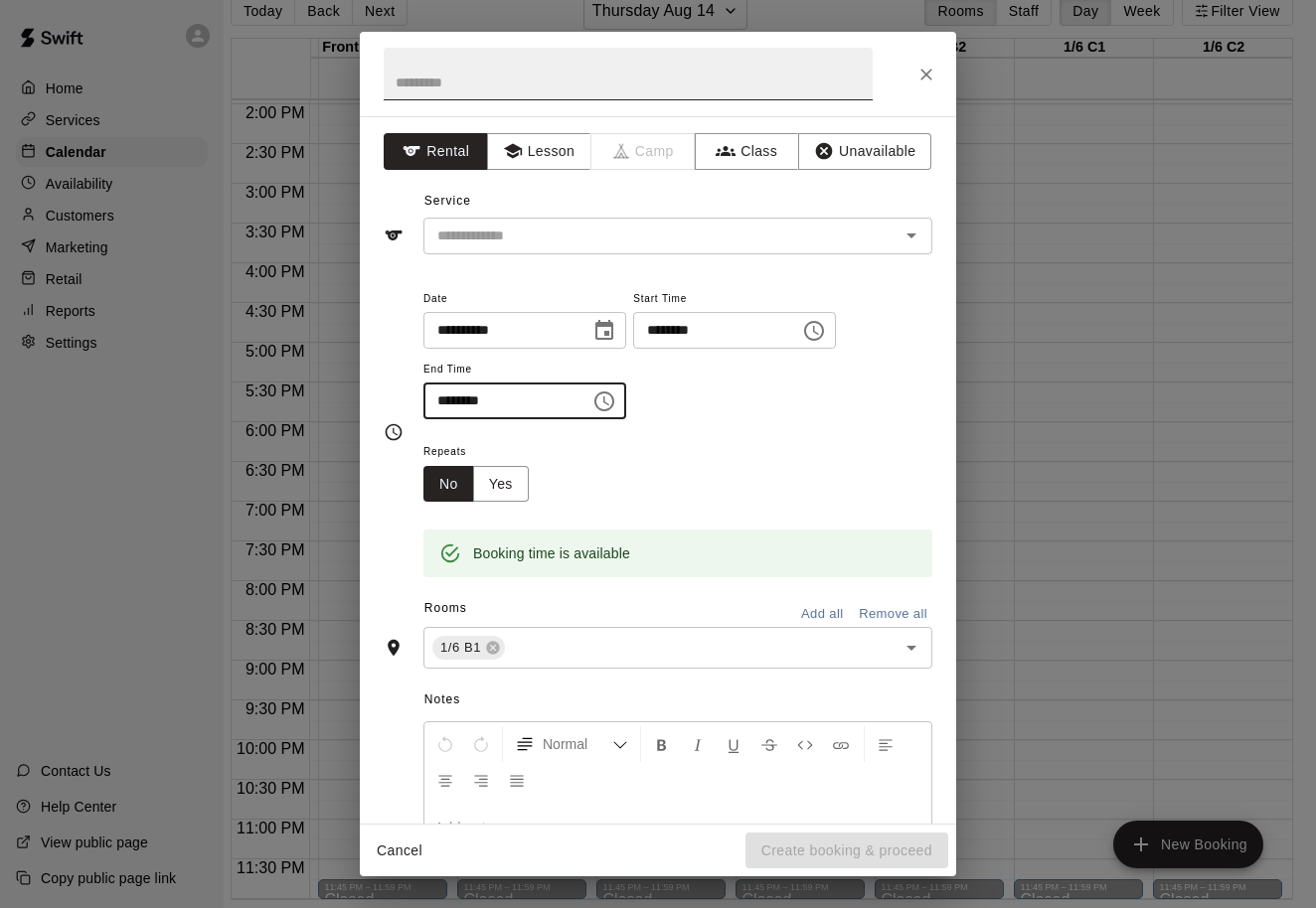 click at bounding box center (628, 74) 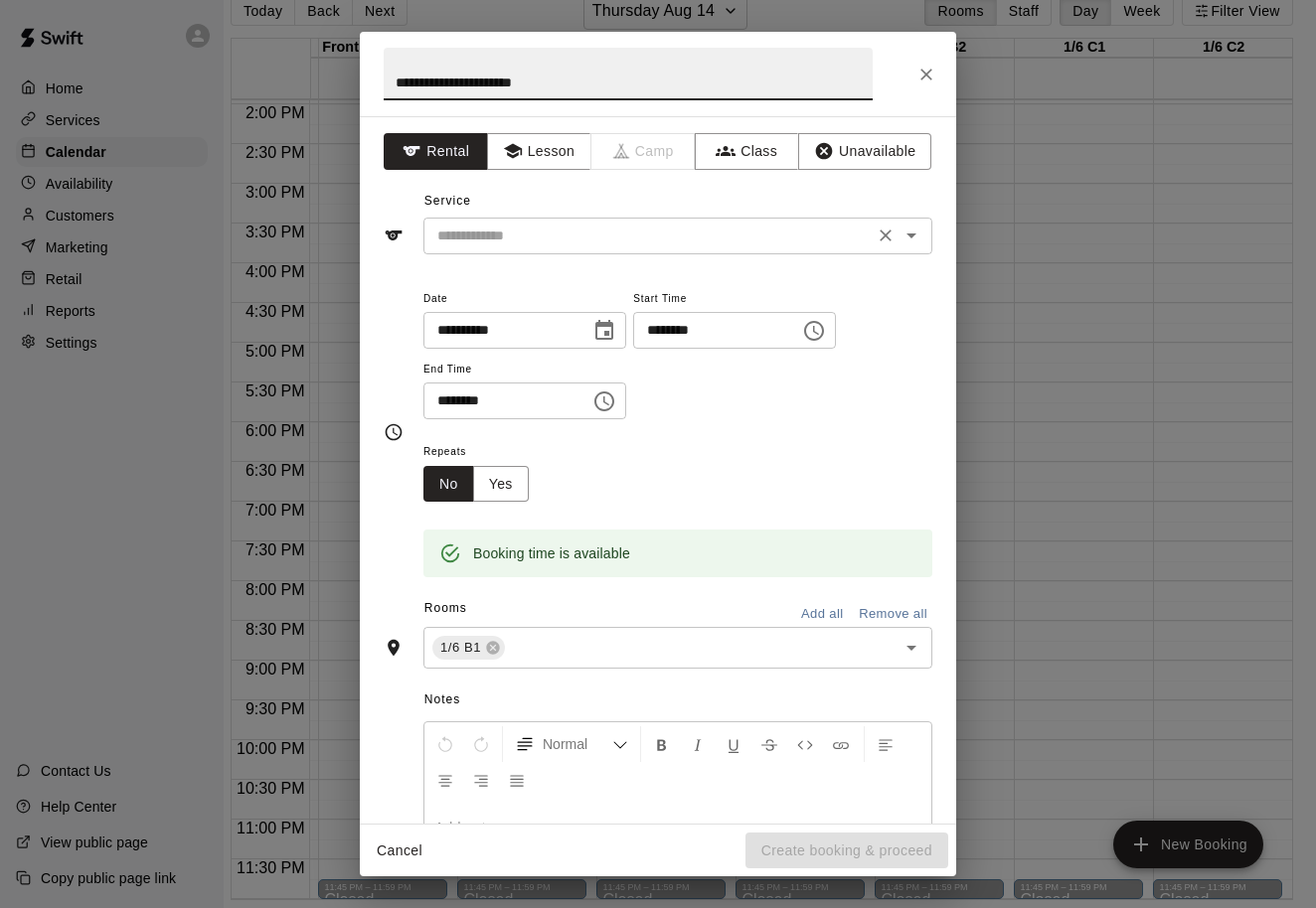 type on "**********" 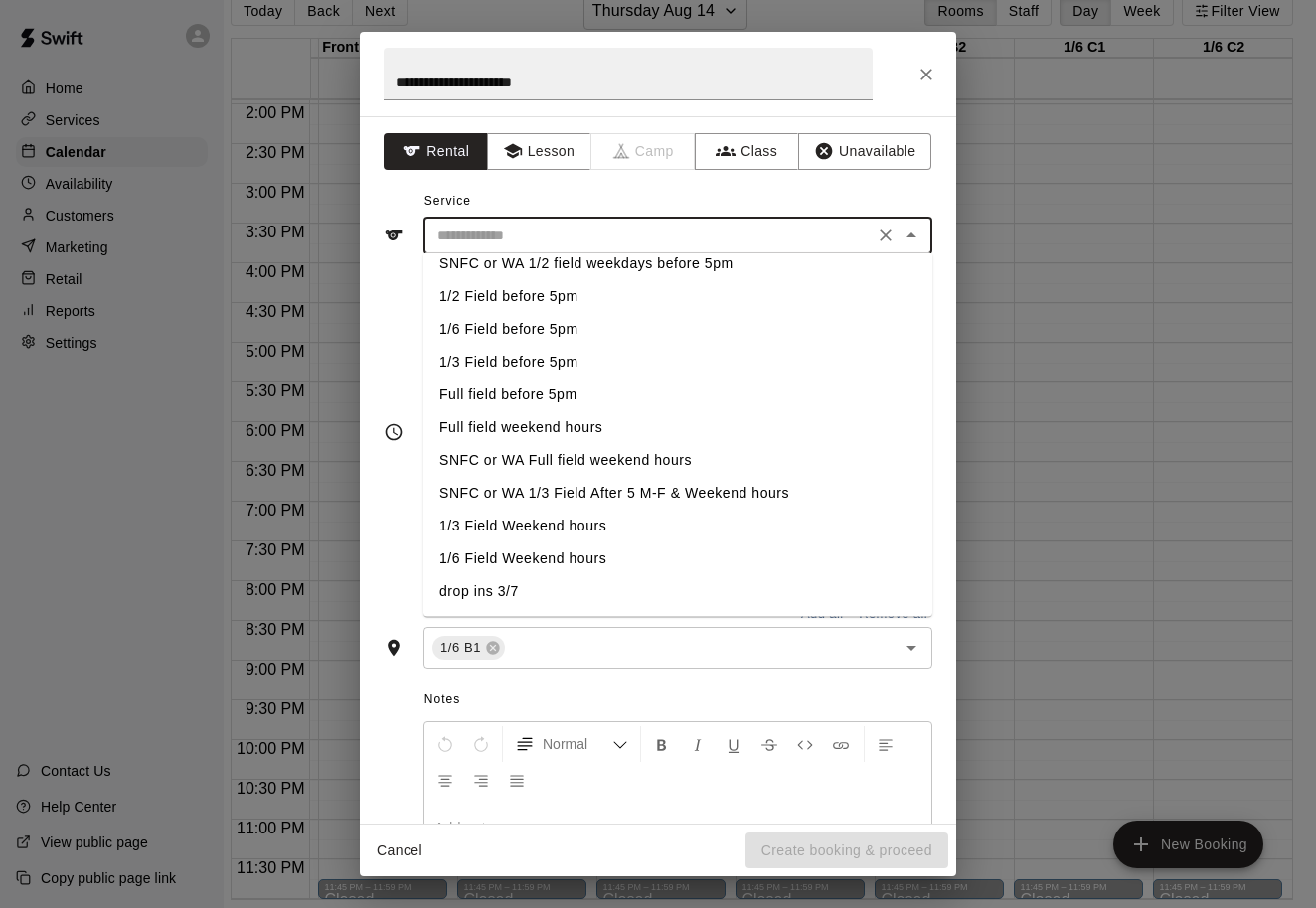 scroll, scrollTop: 308, scrollLeft: 0, axis: vertical 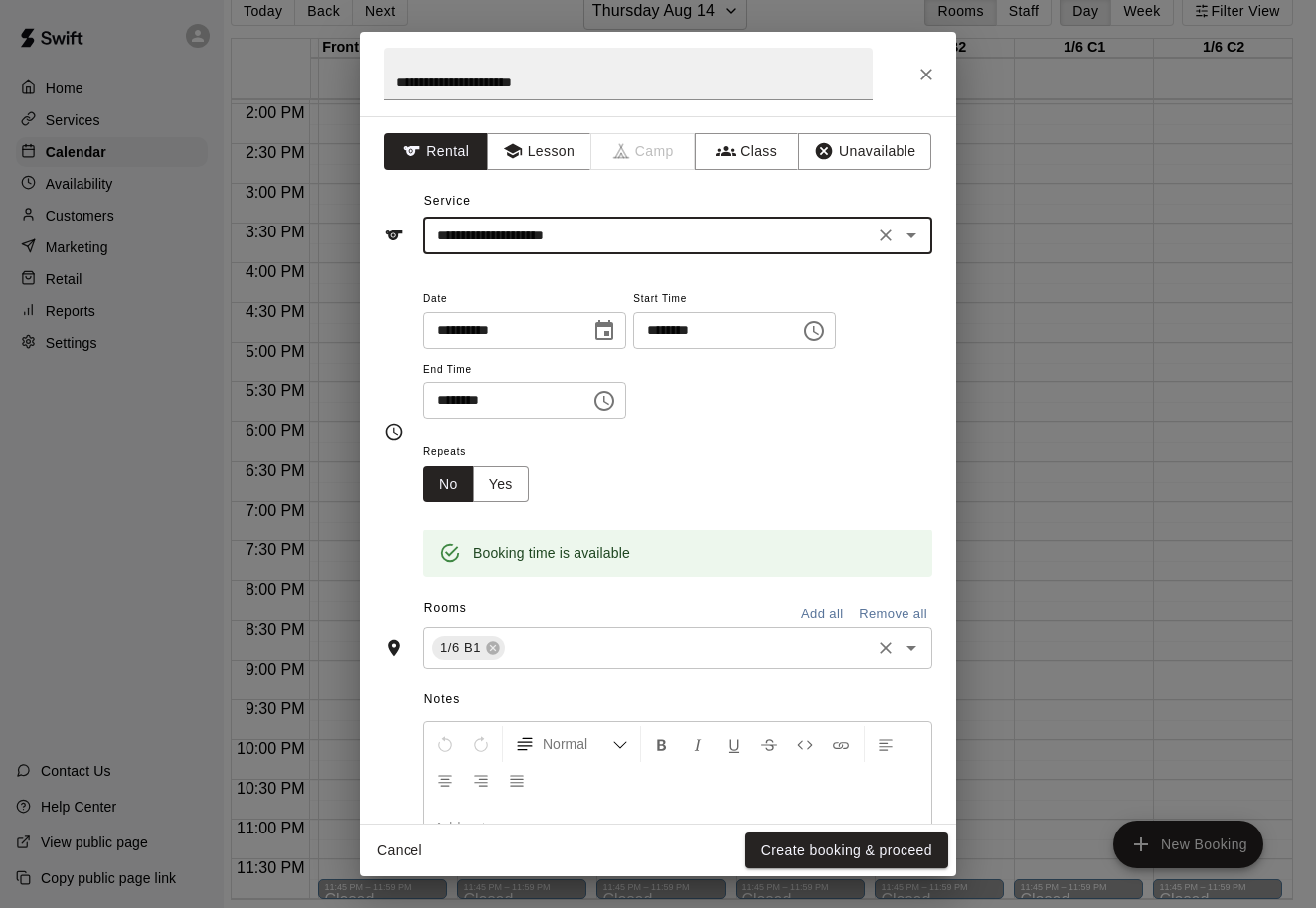 click at bounding box center (688, 648) 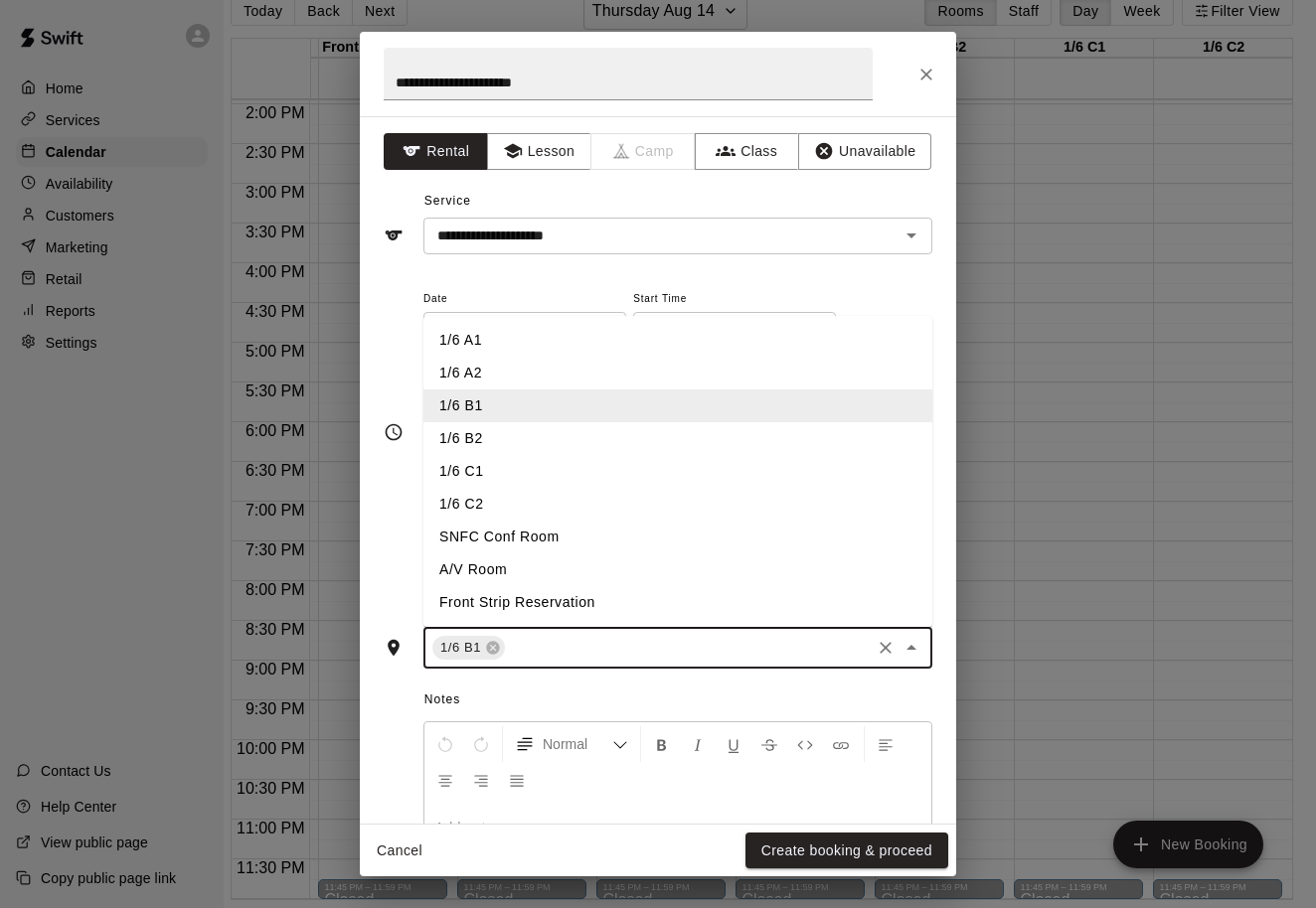 click on "1/6 B2" at bounding box center (678, 438) 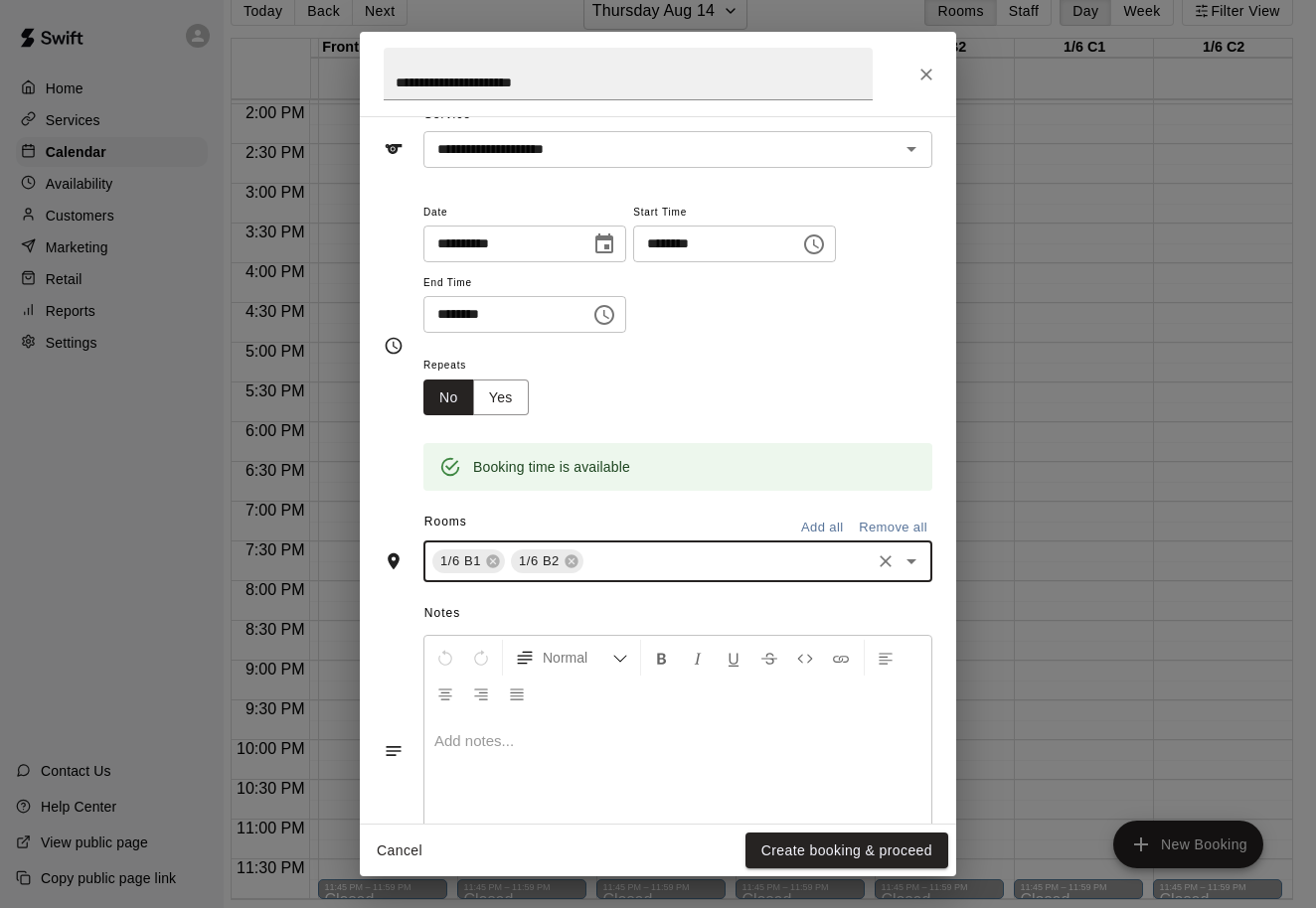 scroll, scrollTop: 78, scrollLeft: 0, axis: vertical 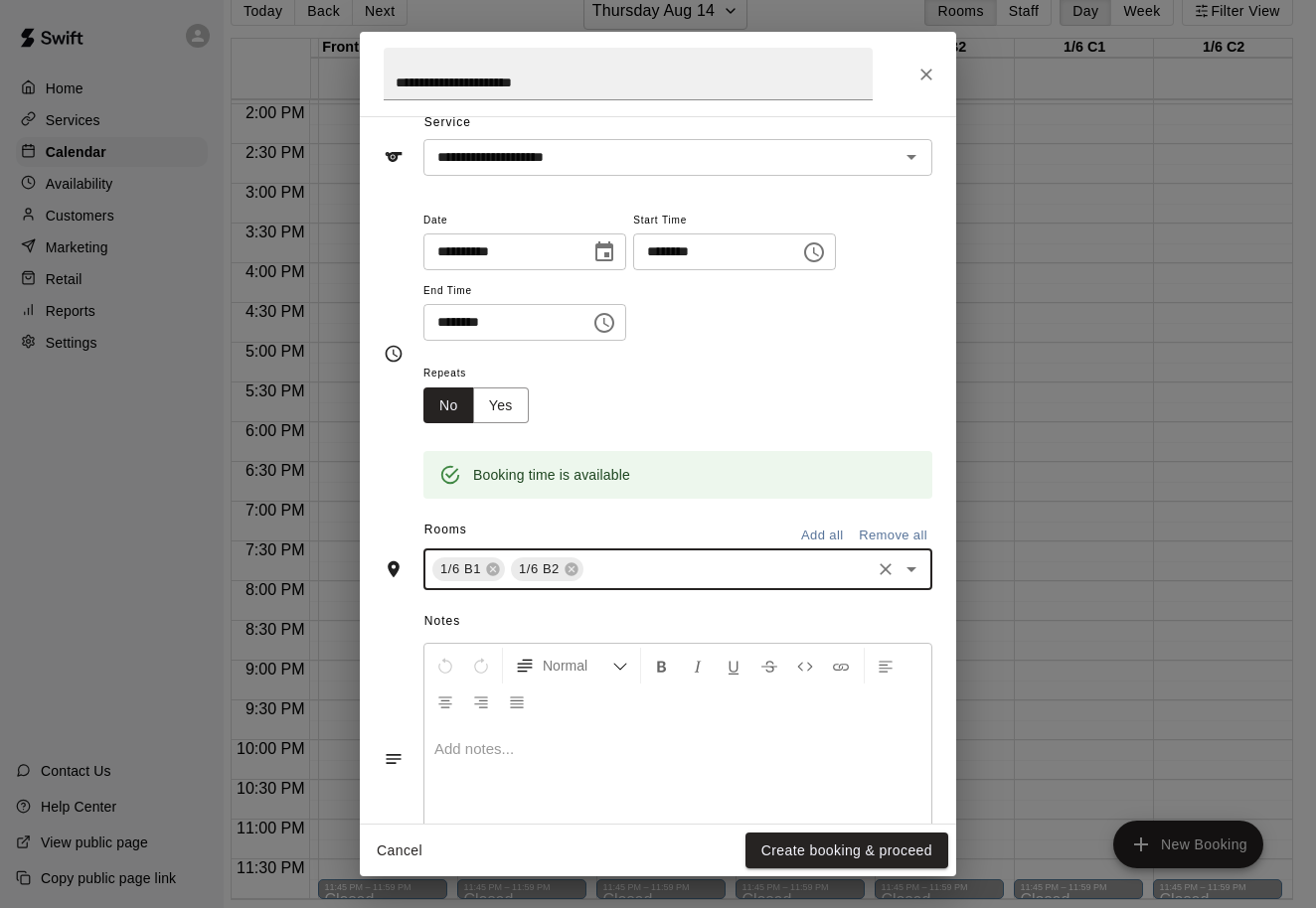 click on "Repeats" at bounding box center (484, 374) 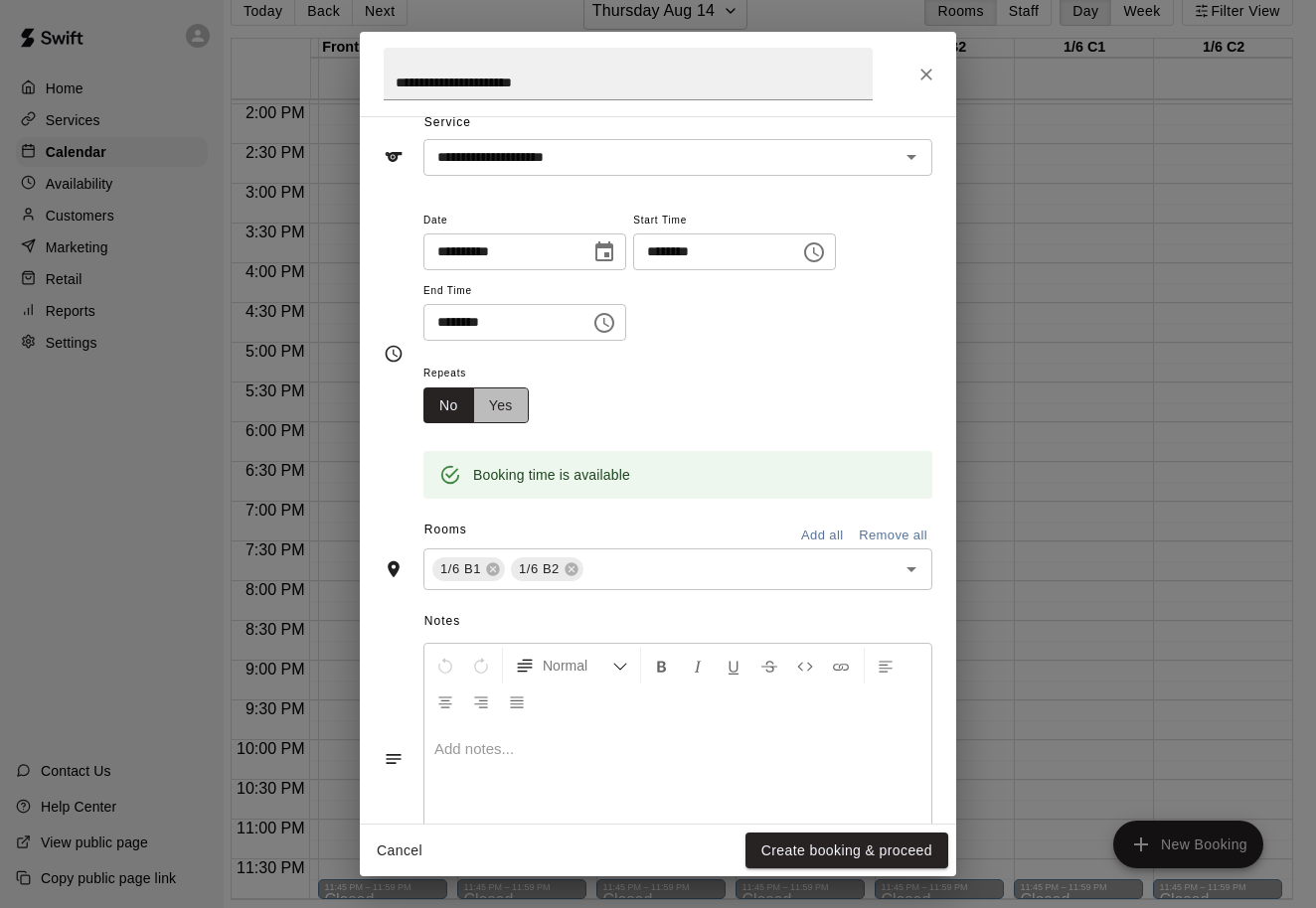 click on "Yes" at bounding box center [501, 405] 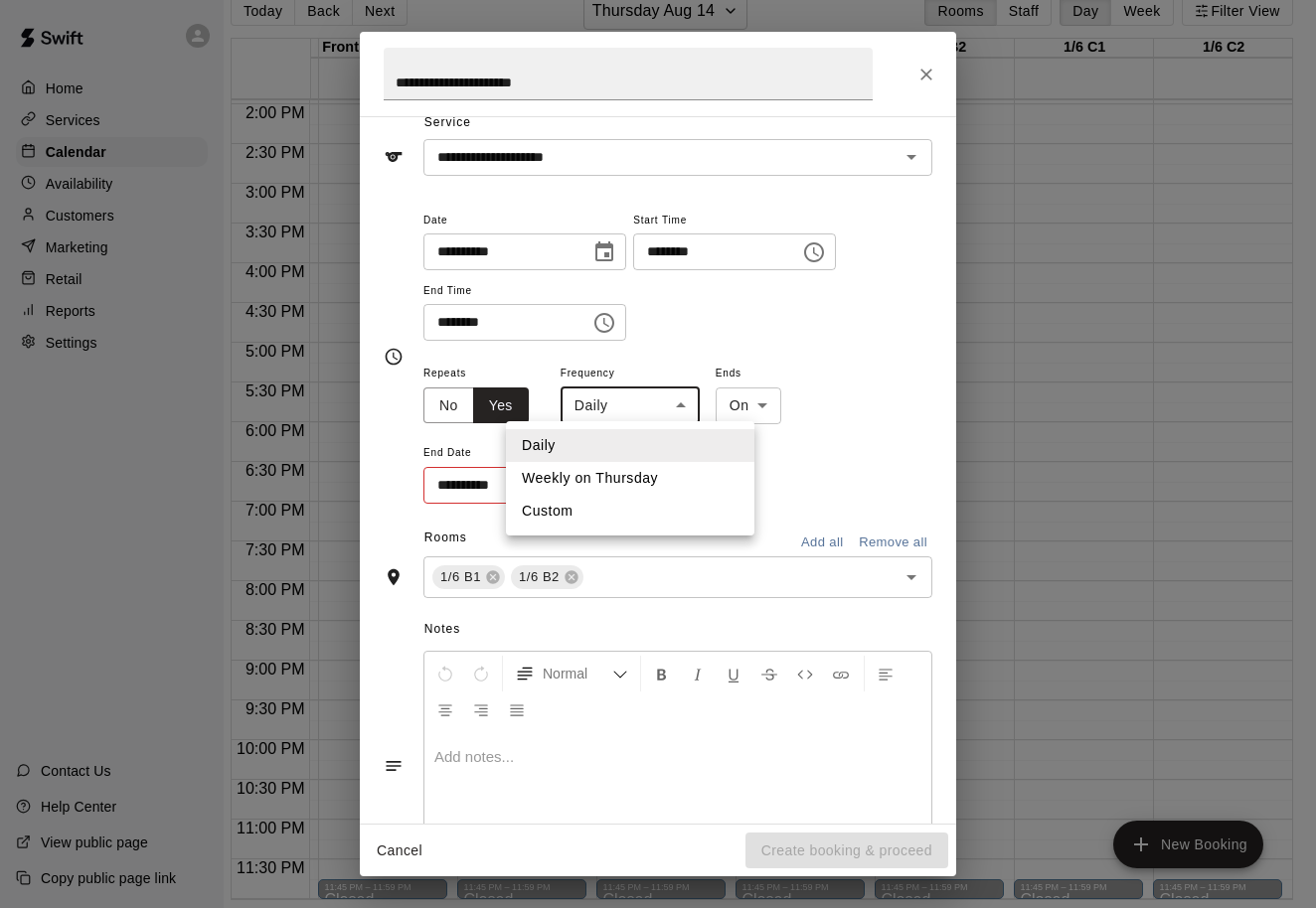 click on "Home Services Calendar Availability Customers Marketing Retail Reports Settings Contact Us Help Center View public page Copy public page link Today Back Next Thursday Aug 14 Rooms Staff Day Week Filter View SNFC Conf Room 14 Thu A/V Room  14 Thu Front Strip Reservation 14 Thu [ROOM] Thu [ROOM] Thu [ROOM] Thu [ROOM] Thu [ROOM] Thu [ROOM] Thu 12:00 AM 12:30 AM 1:00 AM 1:30 AM 2:00 AM 2:30 AM 3:00 AM 3:30 AM 4:00 AM 4:30 AM 5:00 AM 5:30 AM 6:00 AM 6:30 AM 7:00 AM 7:30 AM 8:00 AM 8:30 AM 9:00 AM 9:30 AM 10:00 AM 10:30 AM 11:00 AM 11:30 AM 12:00 PM 12:30 PM 1:00 PM 1:30 PM 2:00 PM 2:30 PM 3:00 PM 3:30 PM 4:00 PM 4:30 PM 5:00 PM 5:30 PM 6:00 PM 6:30 PM 7:00 PM 7:30 PM 8:00 PM 8:30 PM 9:00 PM 9:30 PM 10:00 PM 10:30 PM 11:00 PM 11:30 PM 12:00 AM – 5:00 AM Closed 11:45 PM – 11:59 PM Closed 12:00 AM – 5:00 AM Closed 11:45 PM – 11:59 PM Closed 12:00 AM – 5:00 AM Closed 11:45 PM – 11:59 PM Closed 12:00 AM – 5:00 AM Closed 11:45 PM – 11:59 PM Closed 12:00 AM – 5:00 AM Closed Closed" at bounding box center (642, 438) 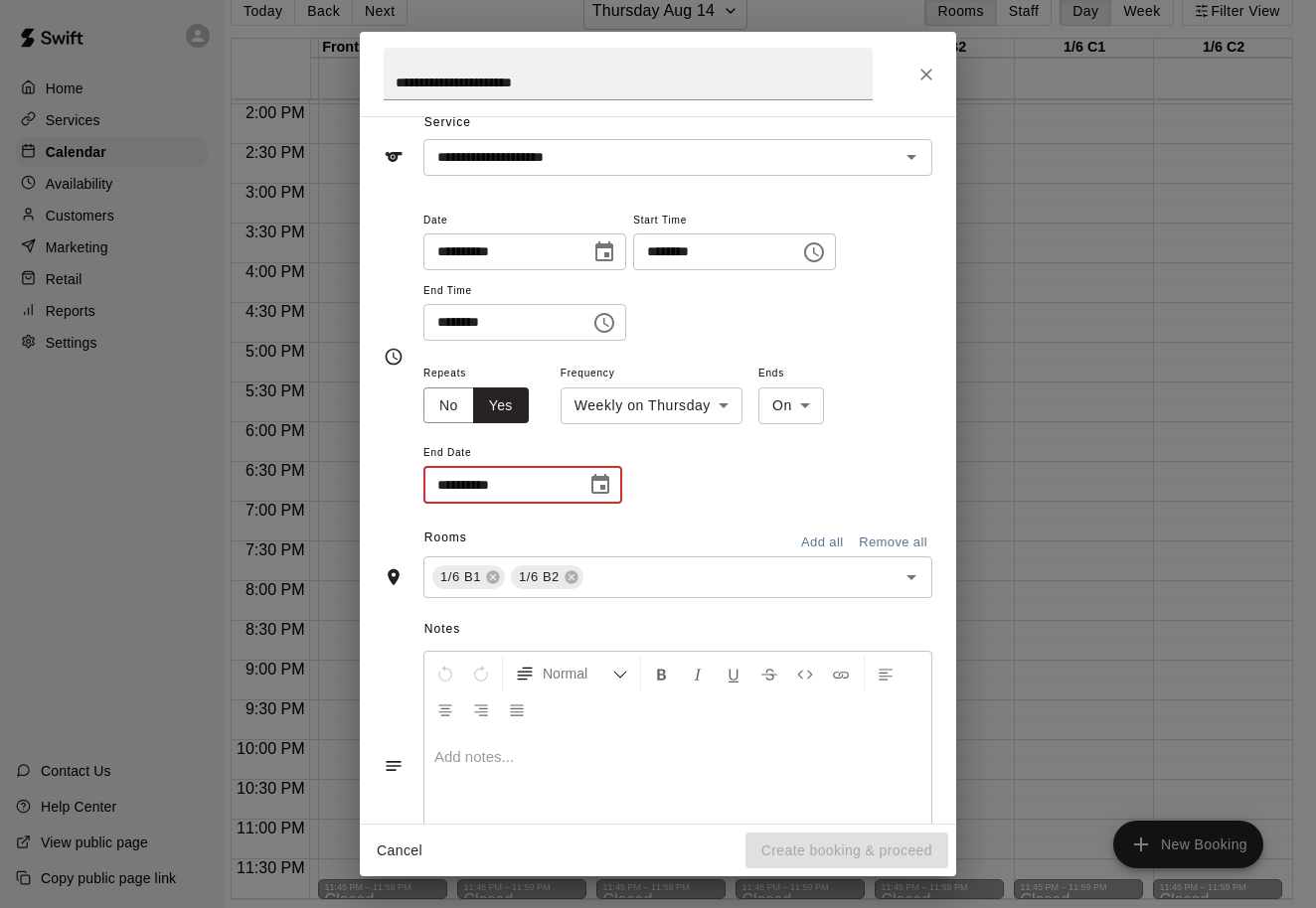 click on "**********" at bounding box center [498, 485] 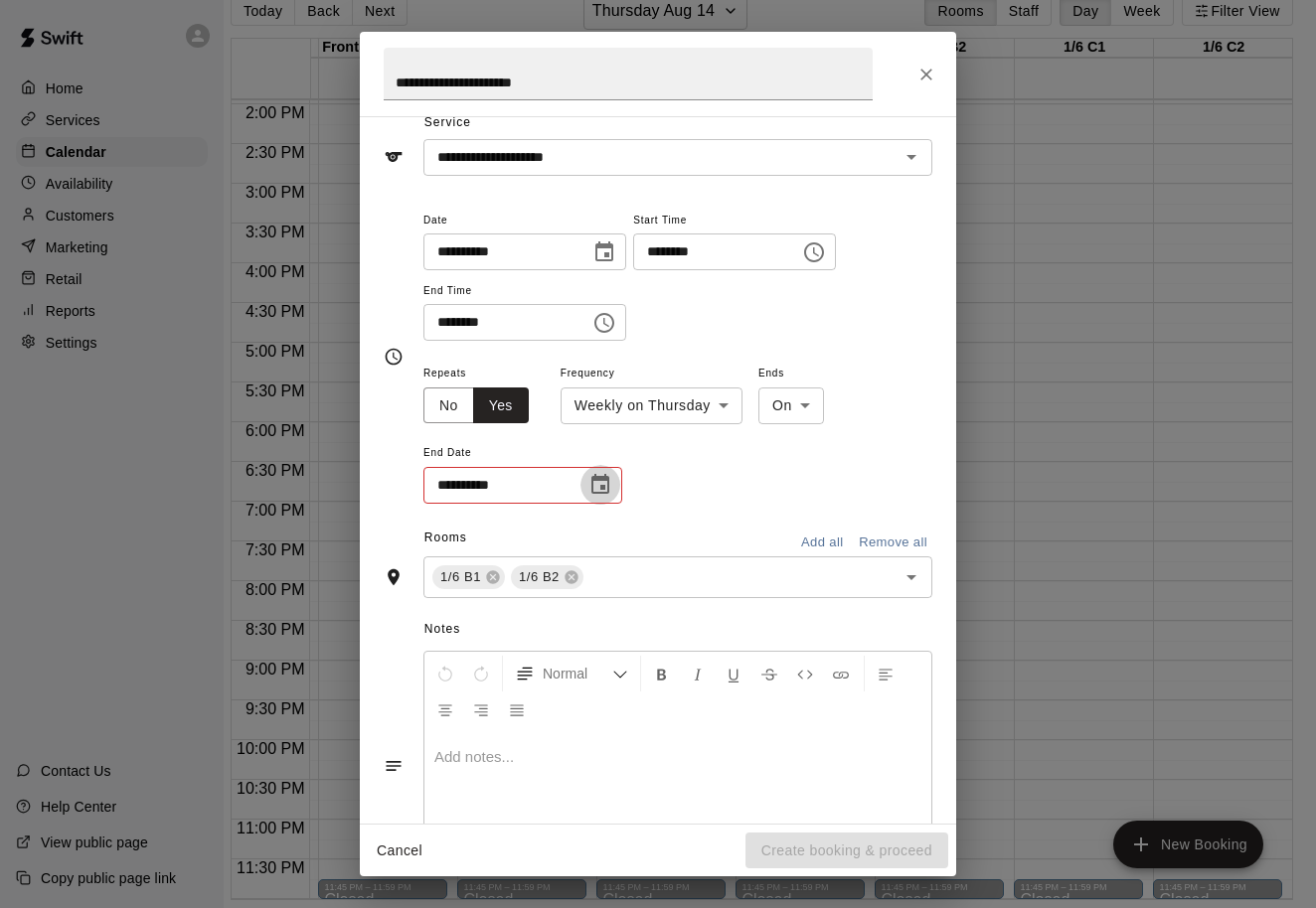 click at bounding box center (600, 485) 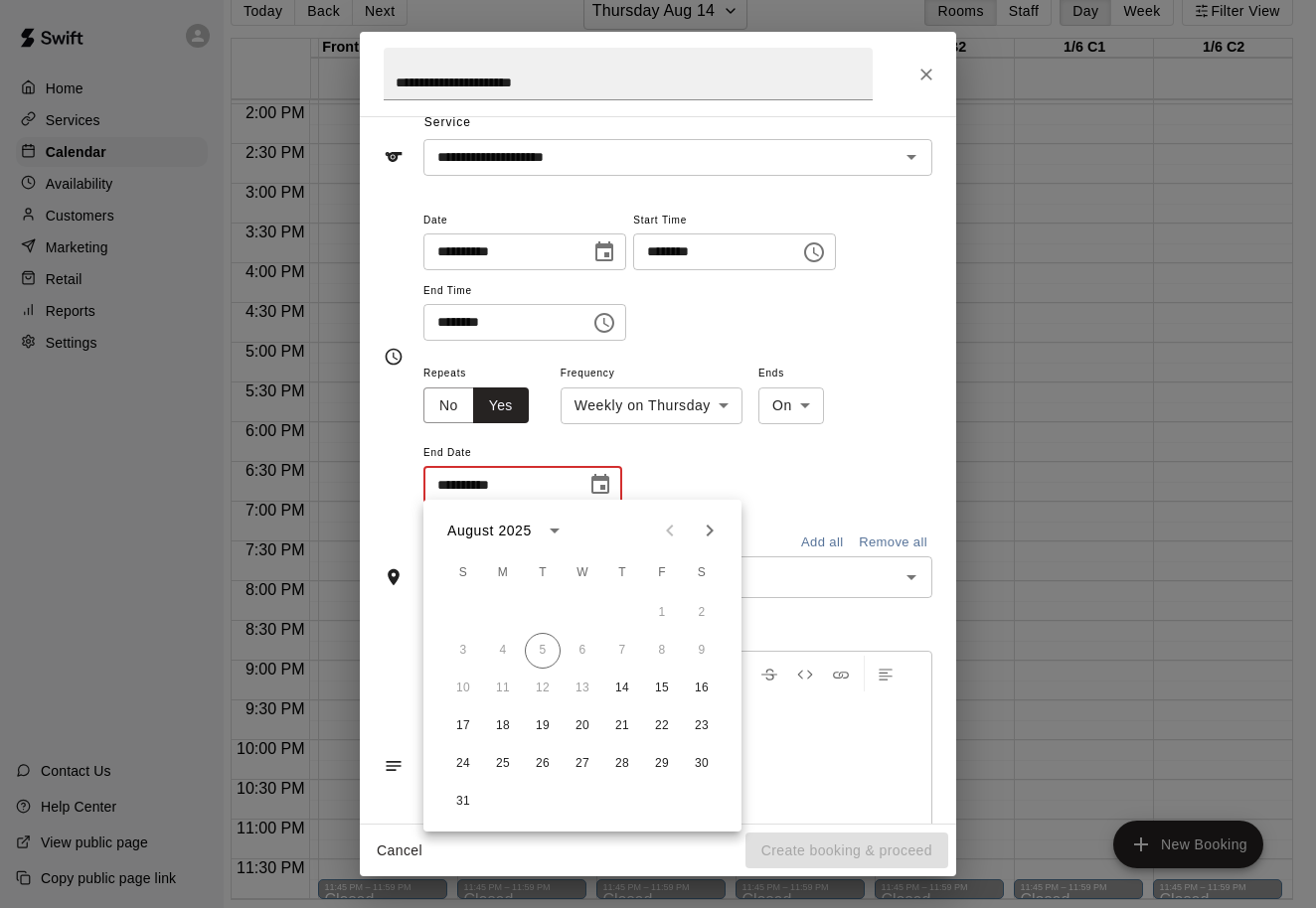 click 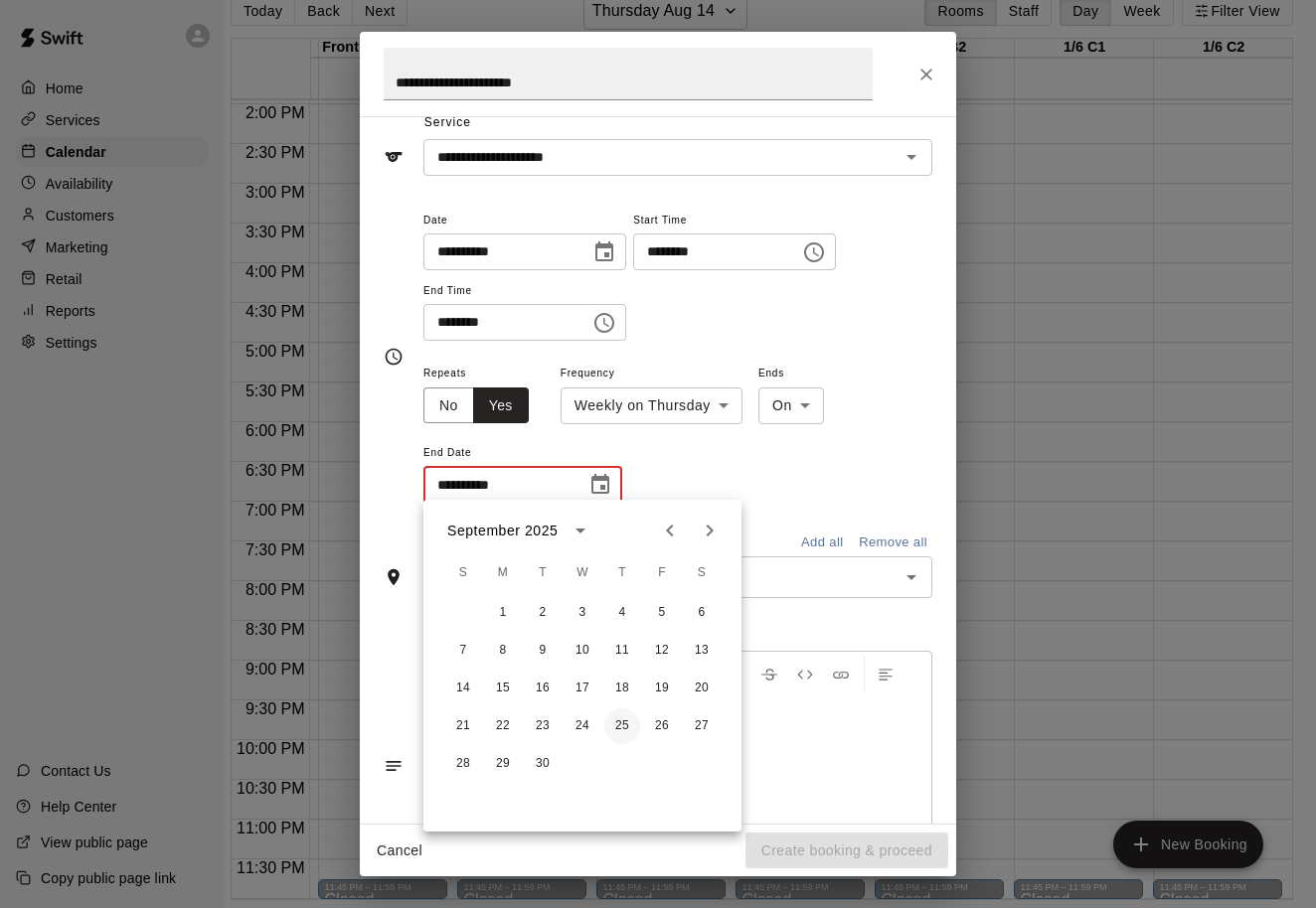 click on "25" at bounding box center [622, 726] 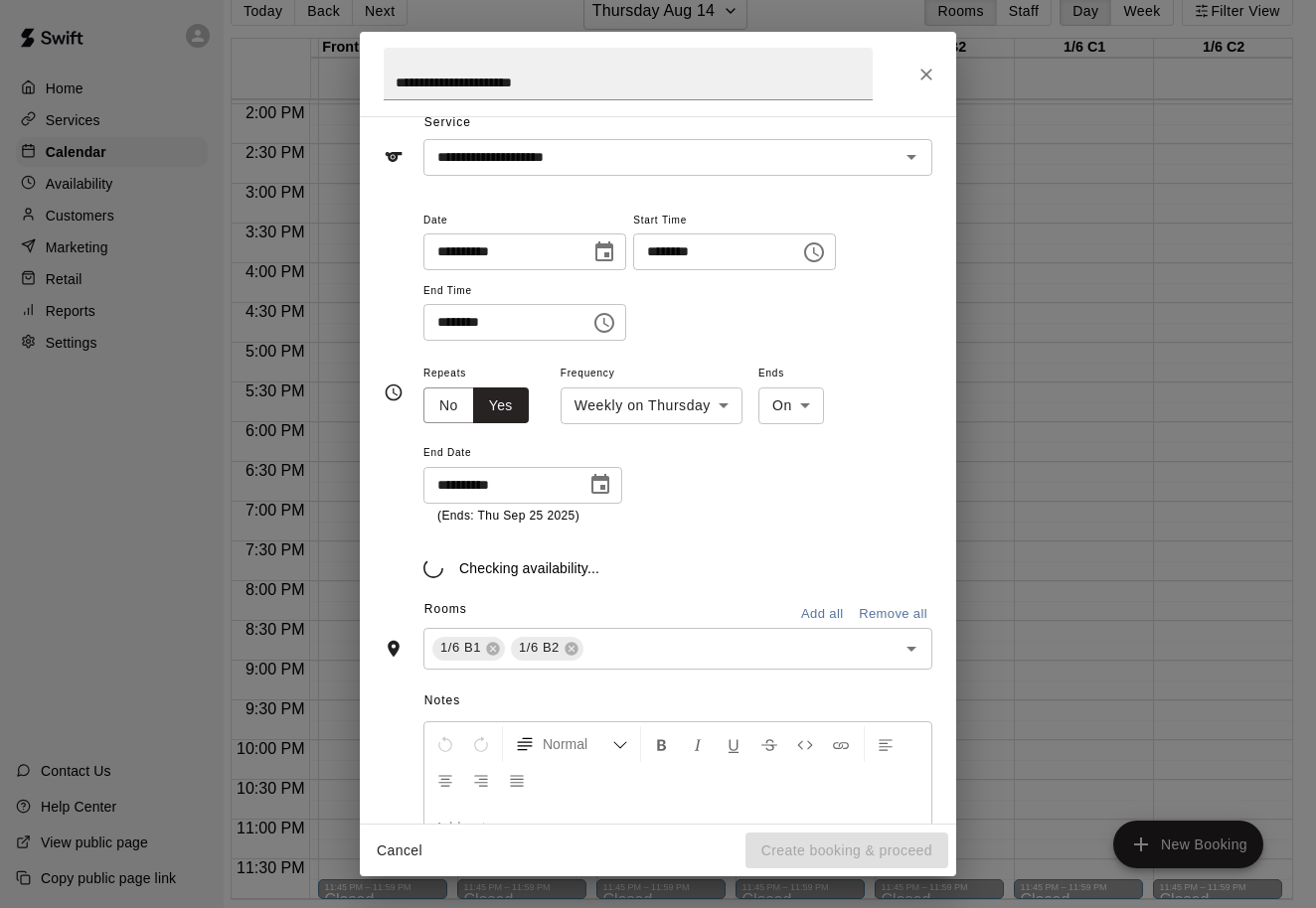 type on "**********" 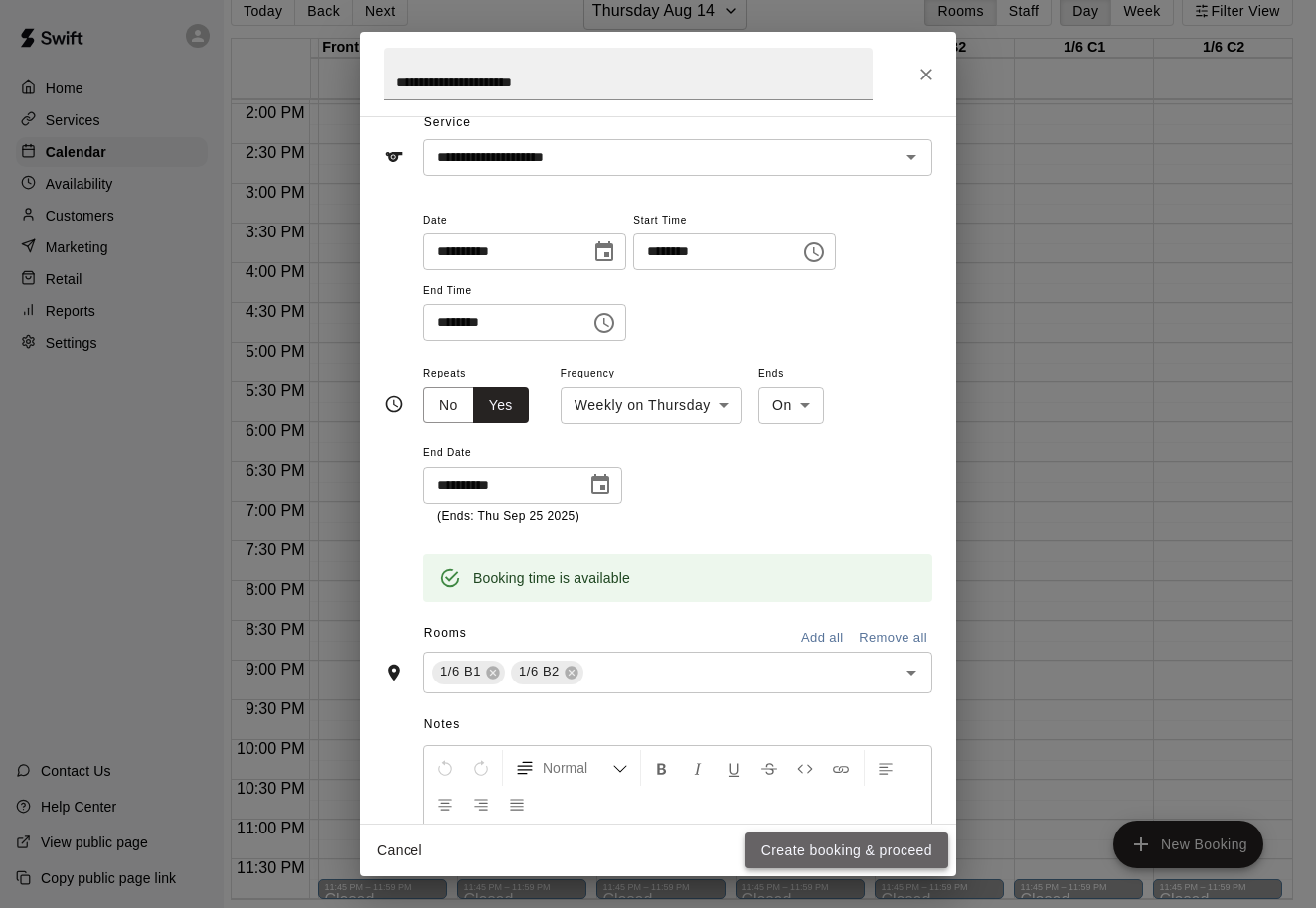 click on "Create booking & proceed" at bounding box center (847, 850) 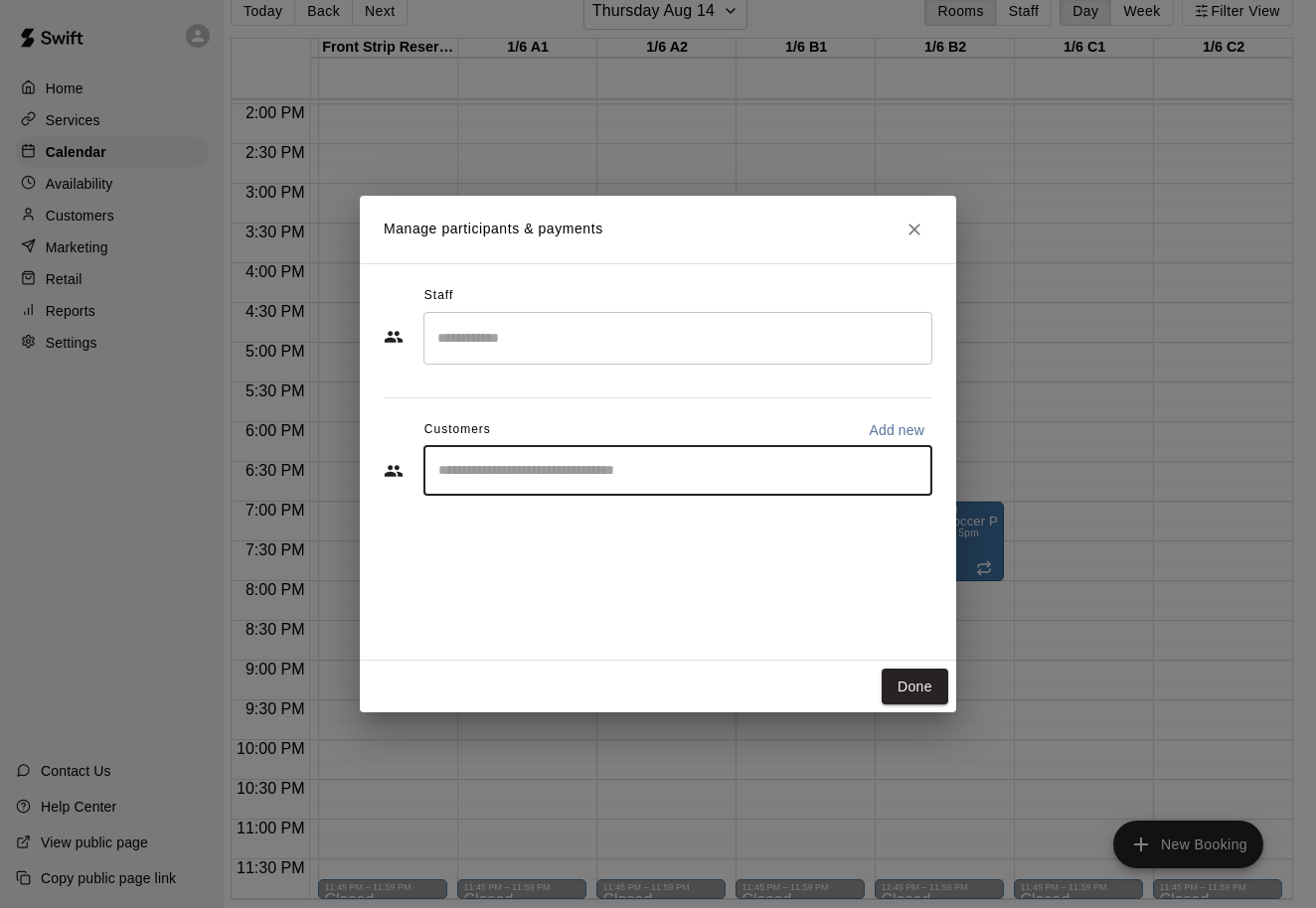 click at bounding box center [678, 471] 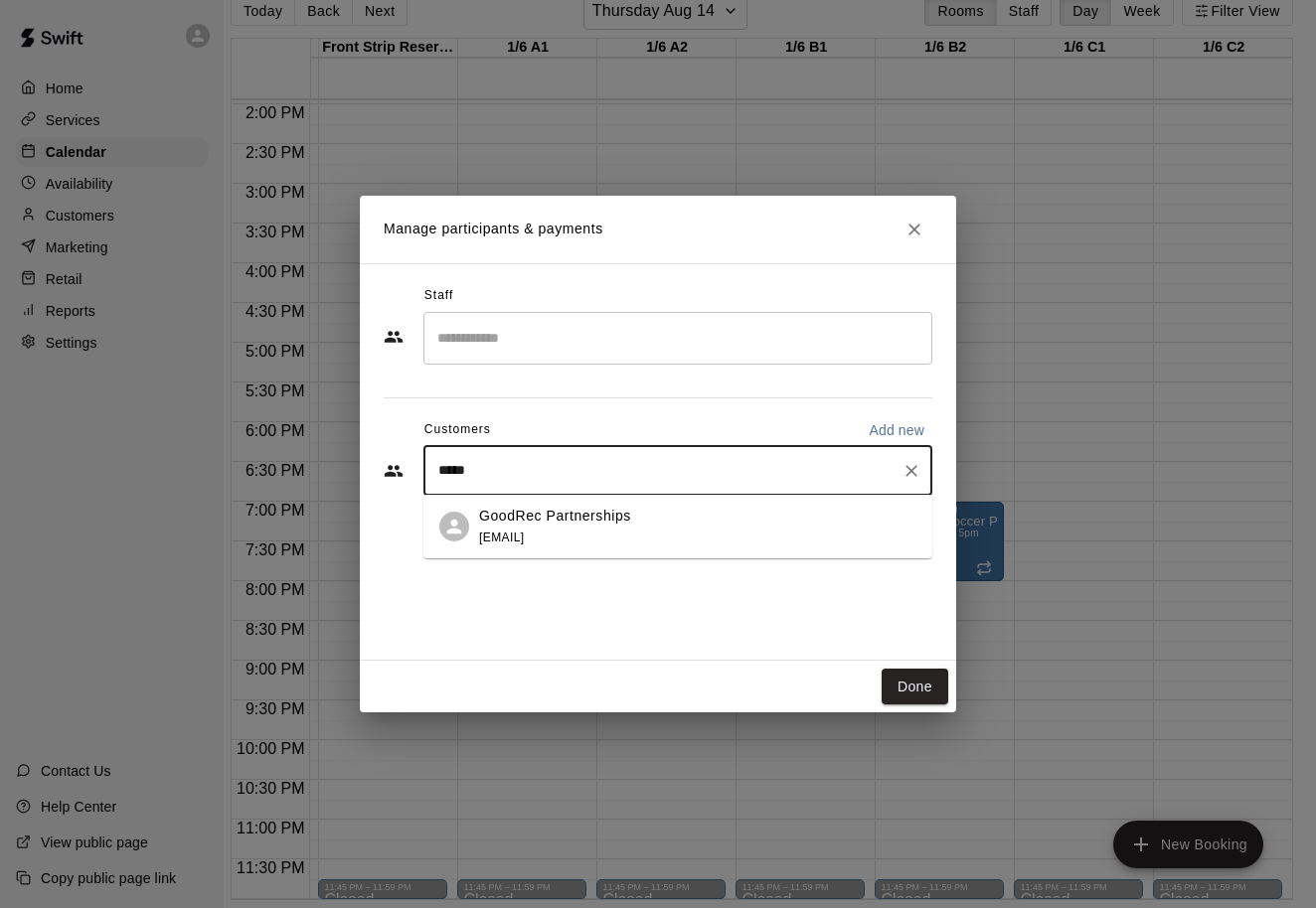 type on "******" 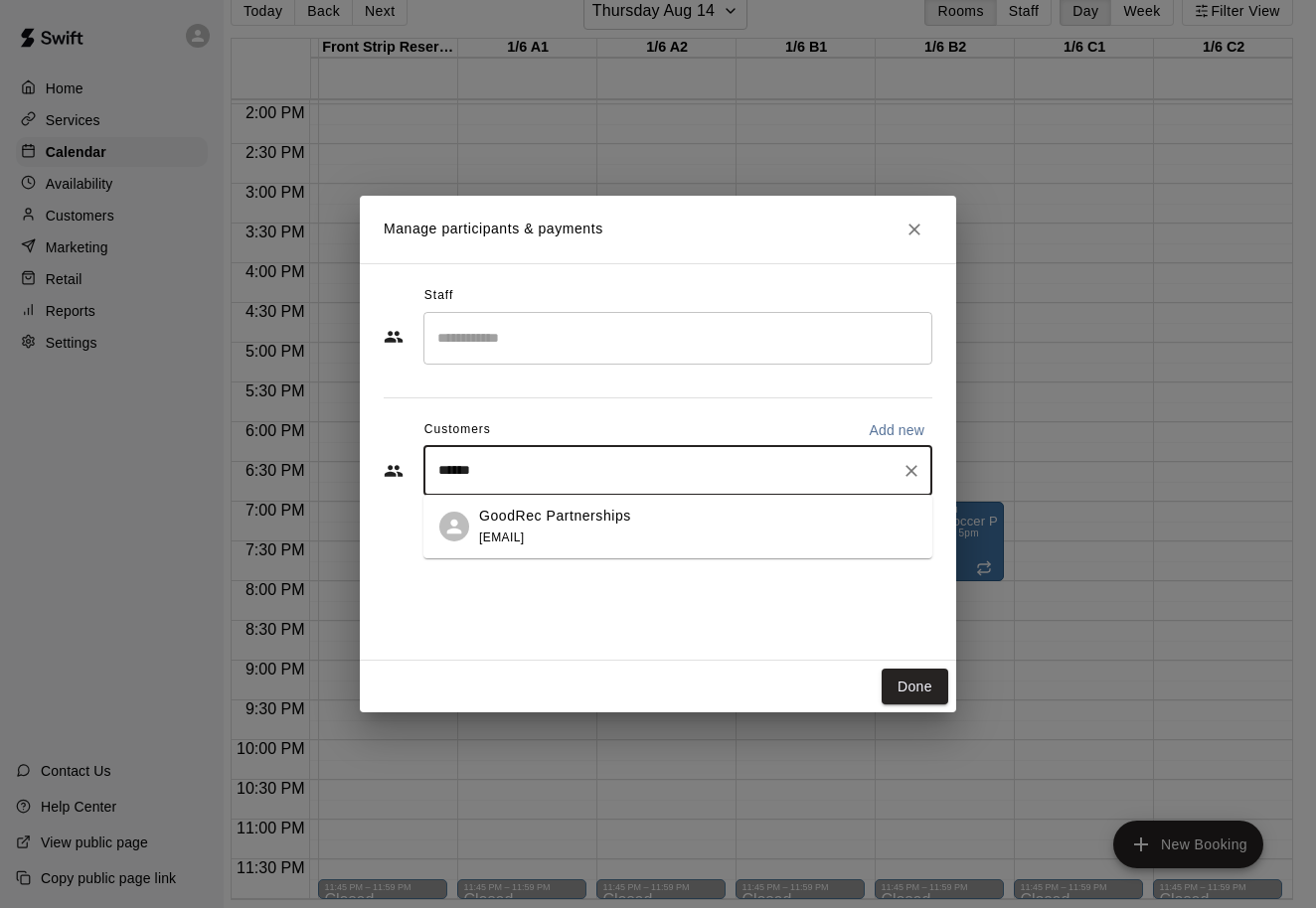 click on "[EMAIL]" at bounding box center (501, 537) 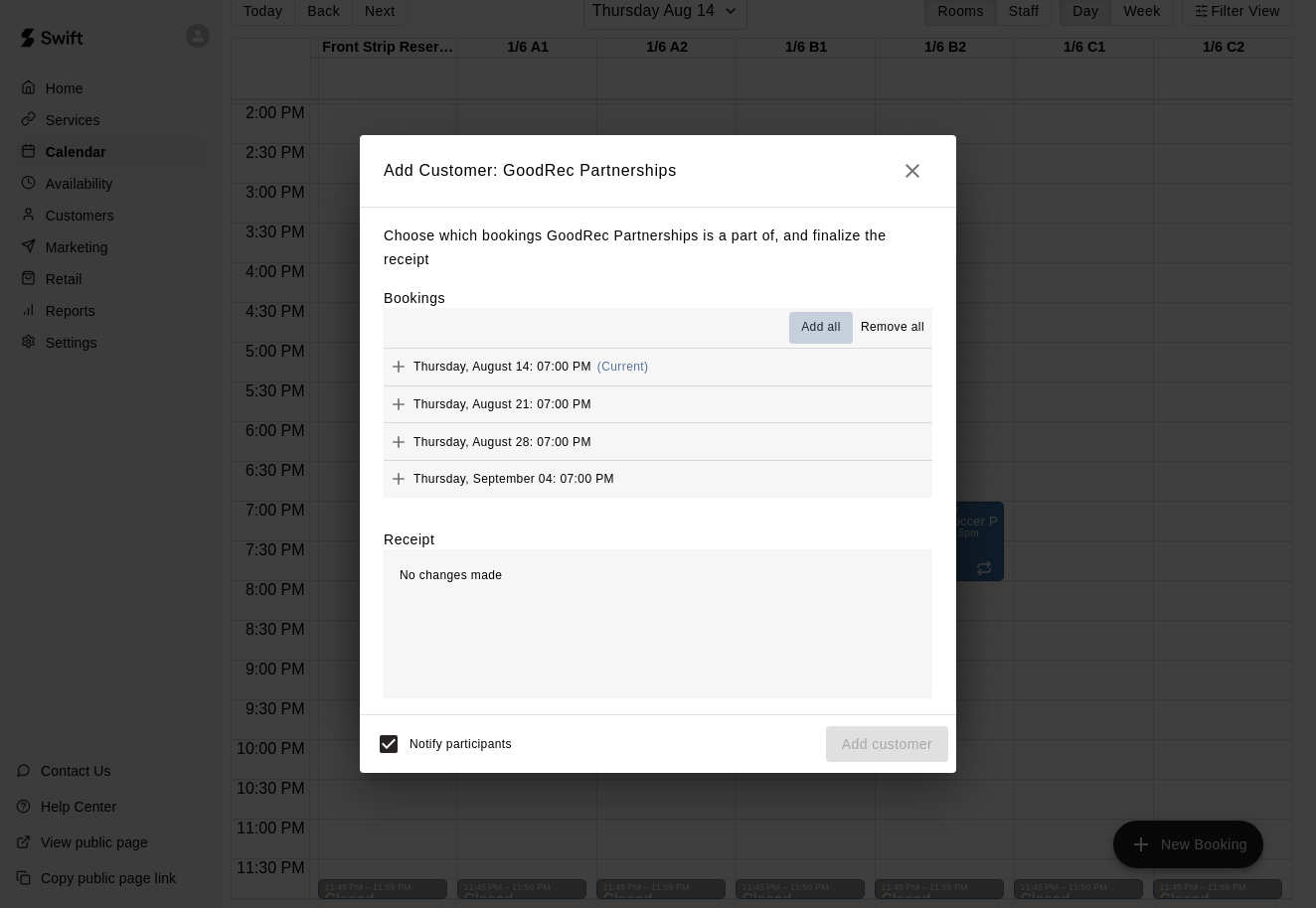click on "Add all" at bounding box center (821, 328) 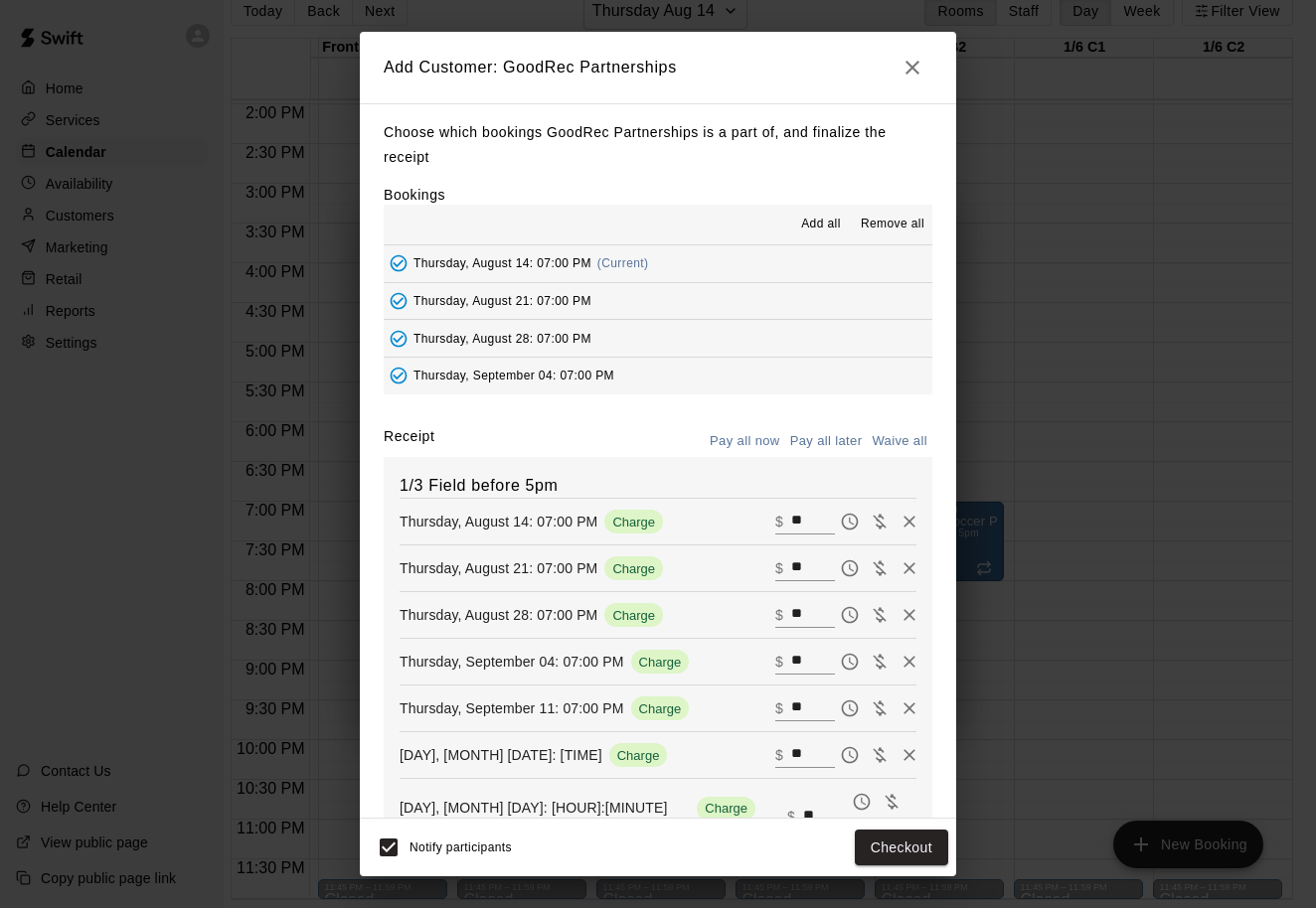 click on "Pay all later" at bounding box center [826, 441] 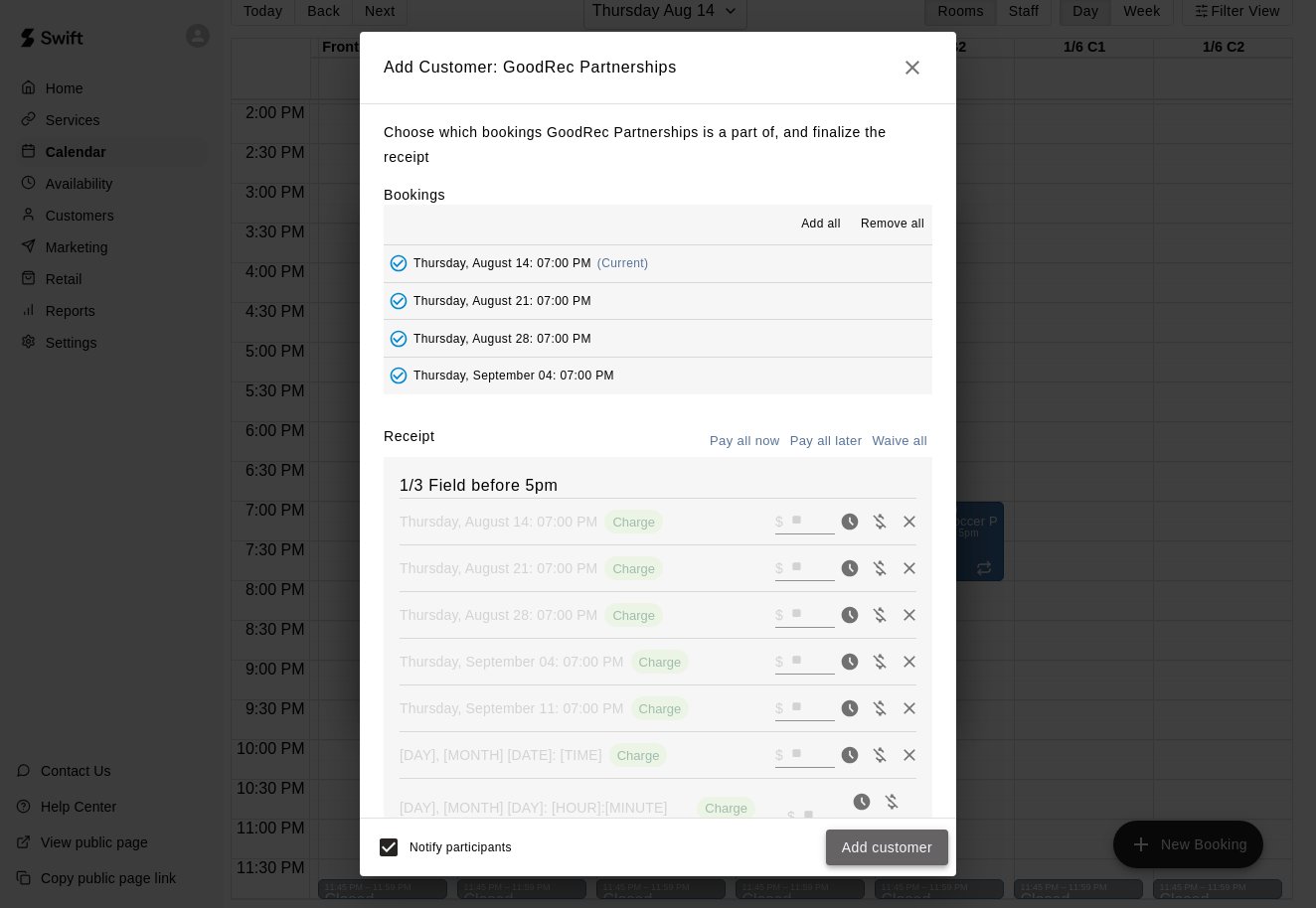 click on "Add customer" at bounding box center (887, 847) 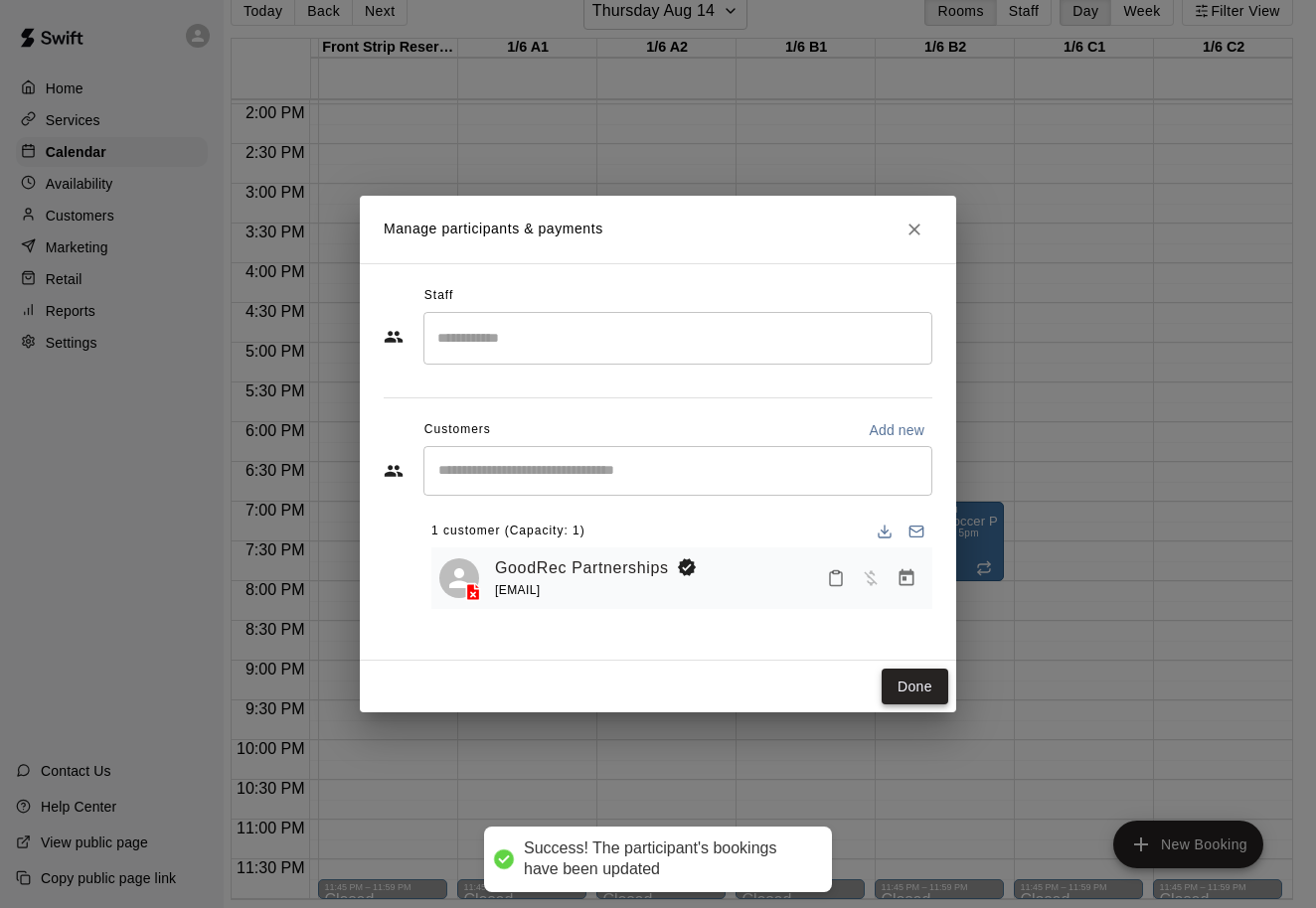 click on "Done" at bounding box center [914, 686] 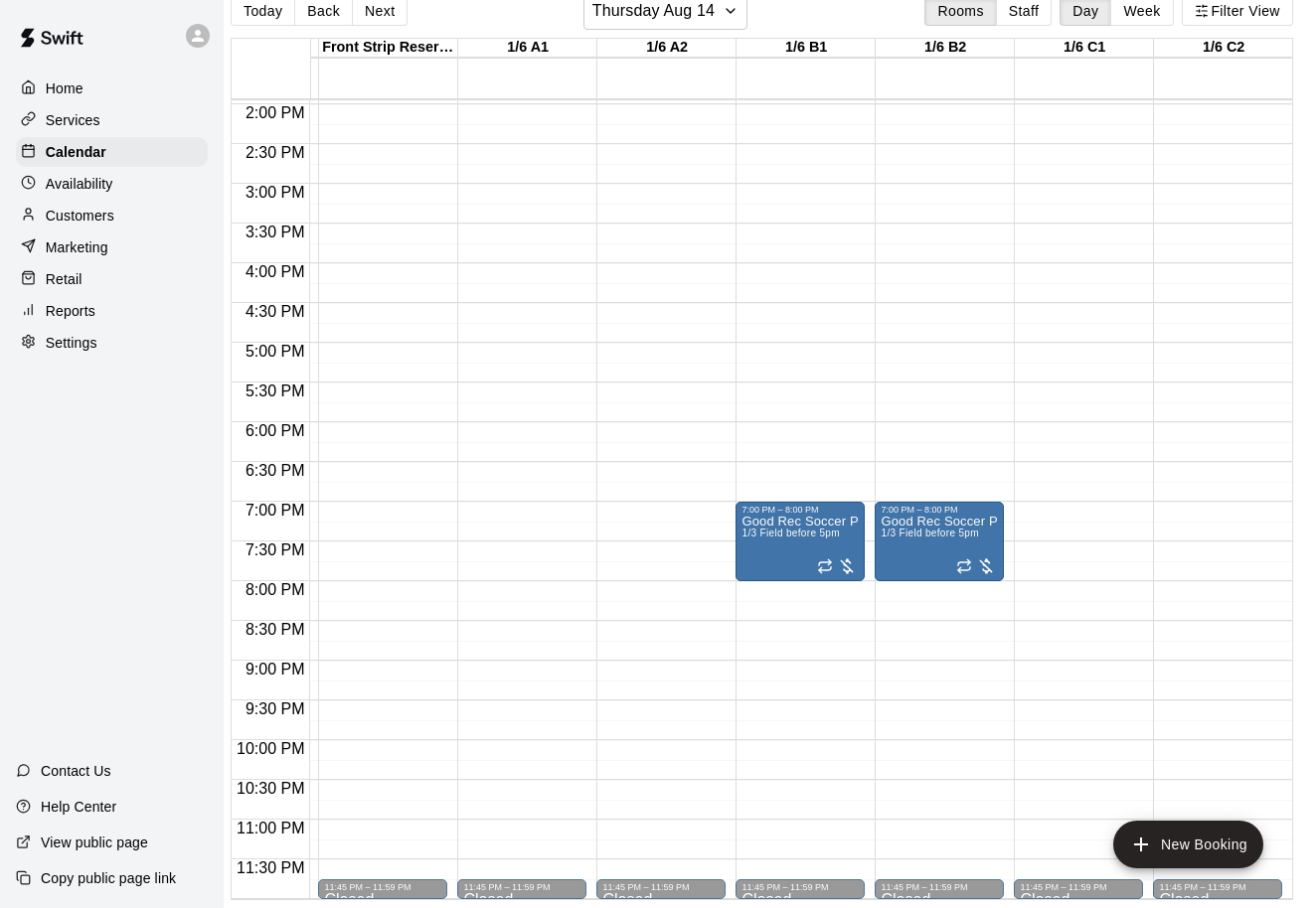 click on "Customers" at bounding box center [80, 216] 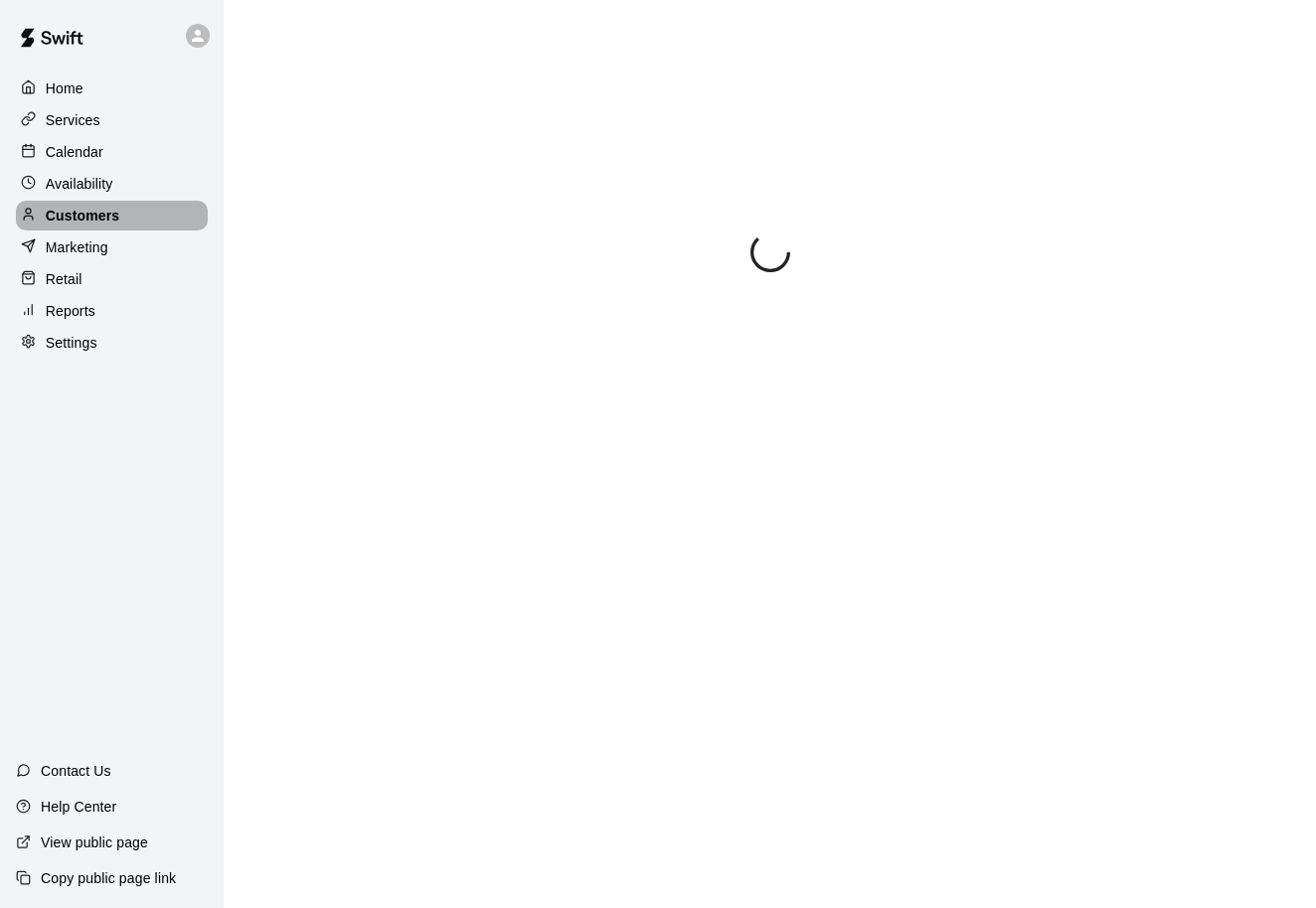 scroll, scrollTop: 0, scrollLeft: 0, axis: both 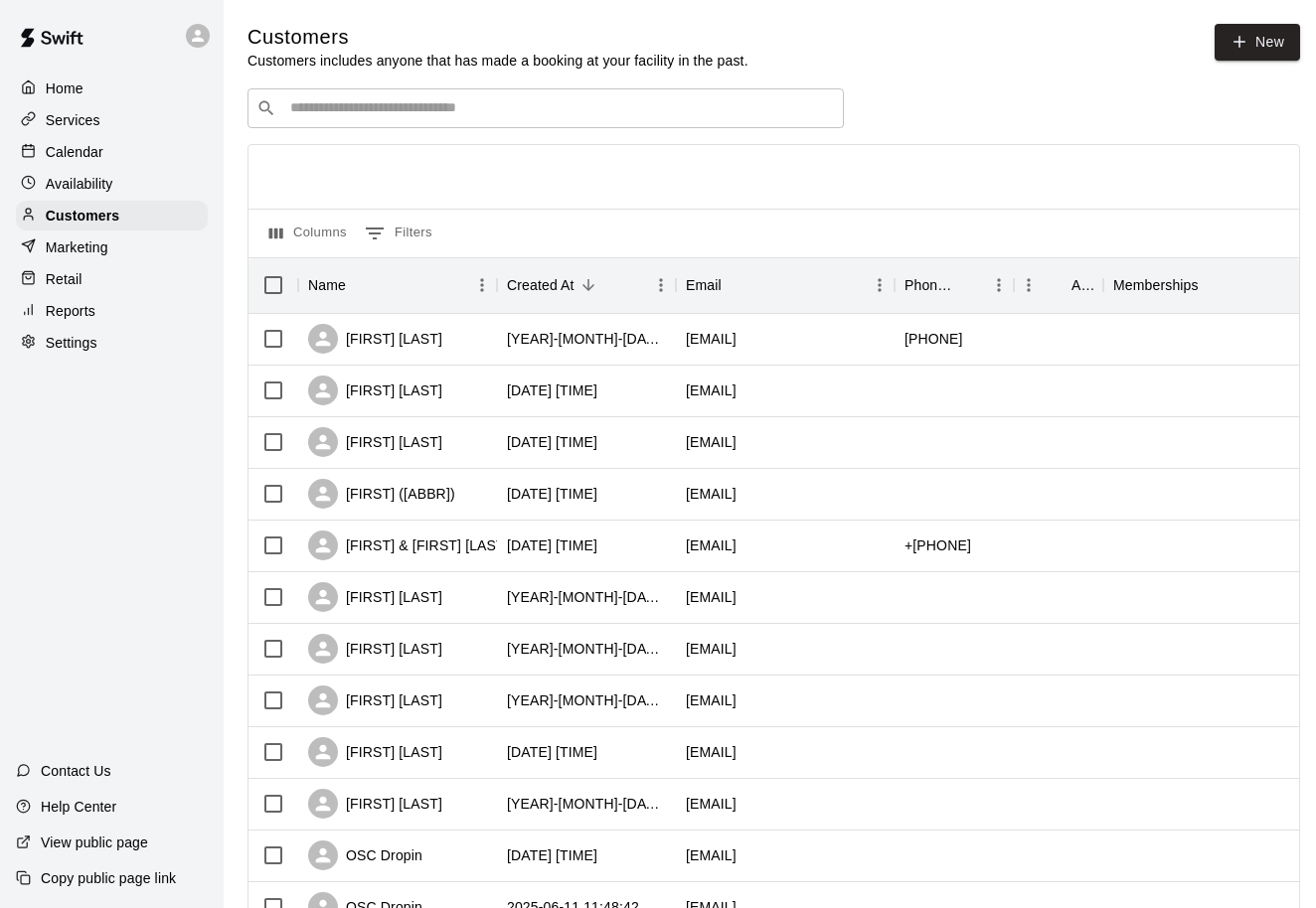 click on "​ ​" at bounding box center (546, 108) 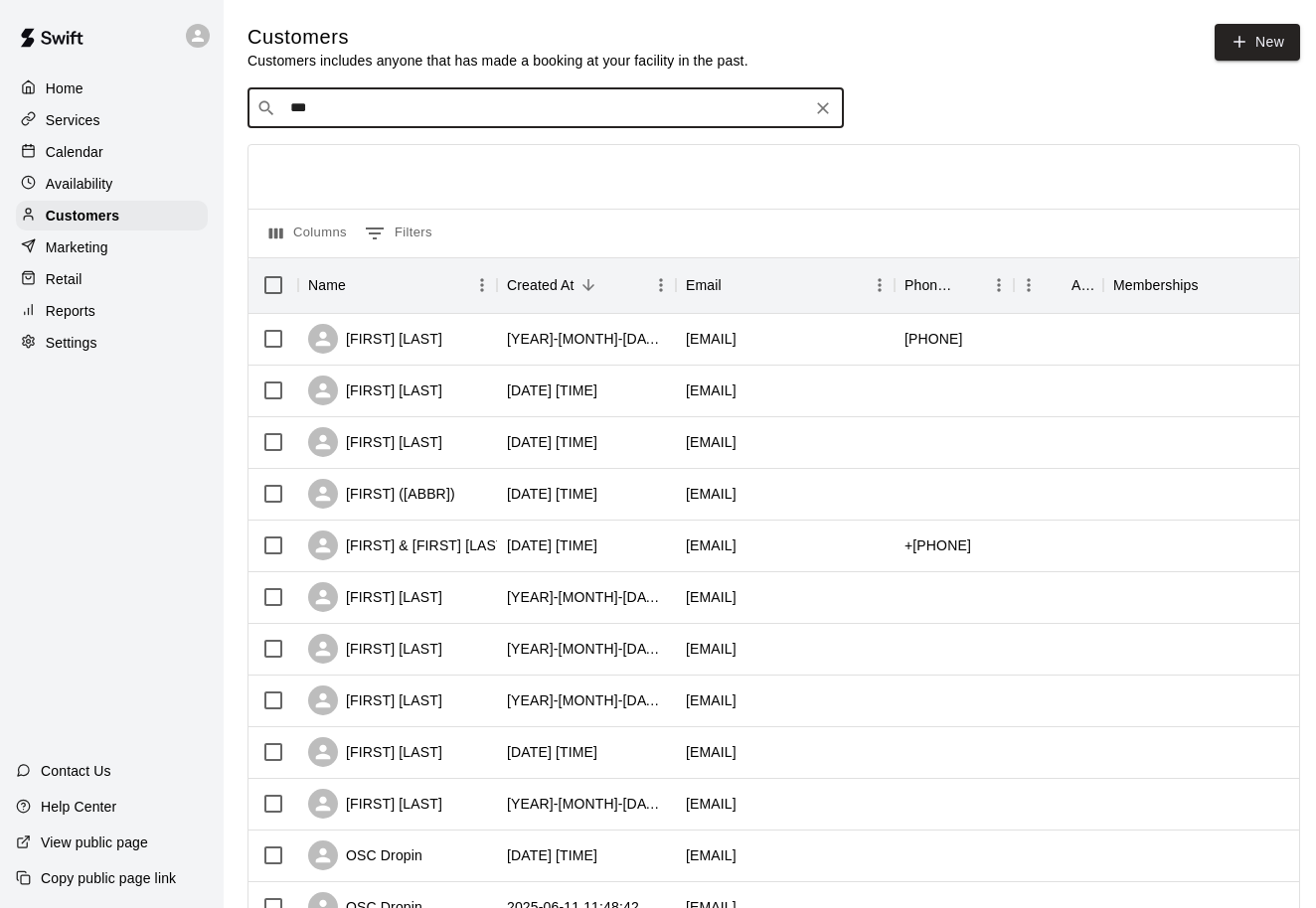 type on "****" 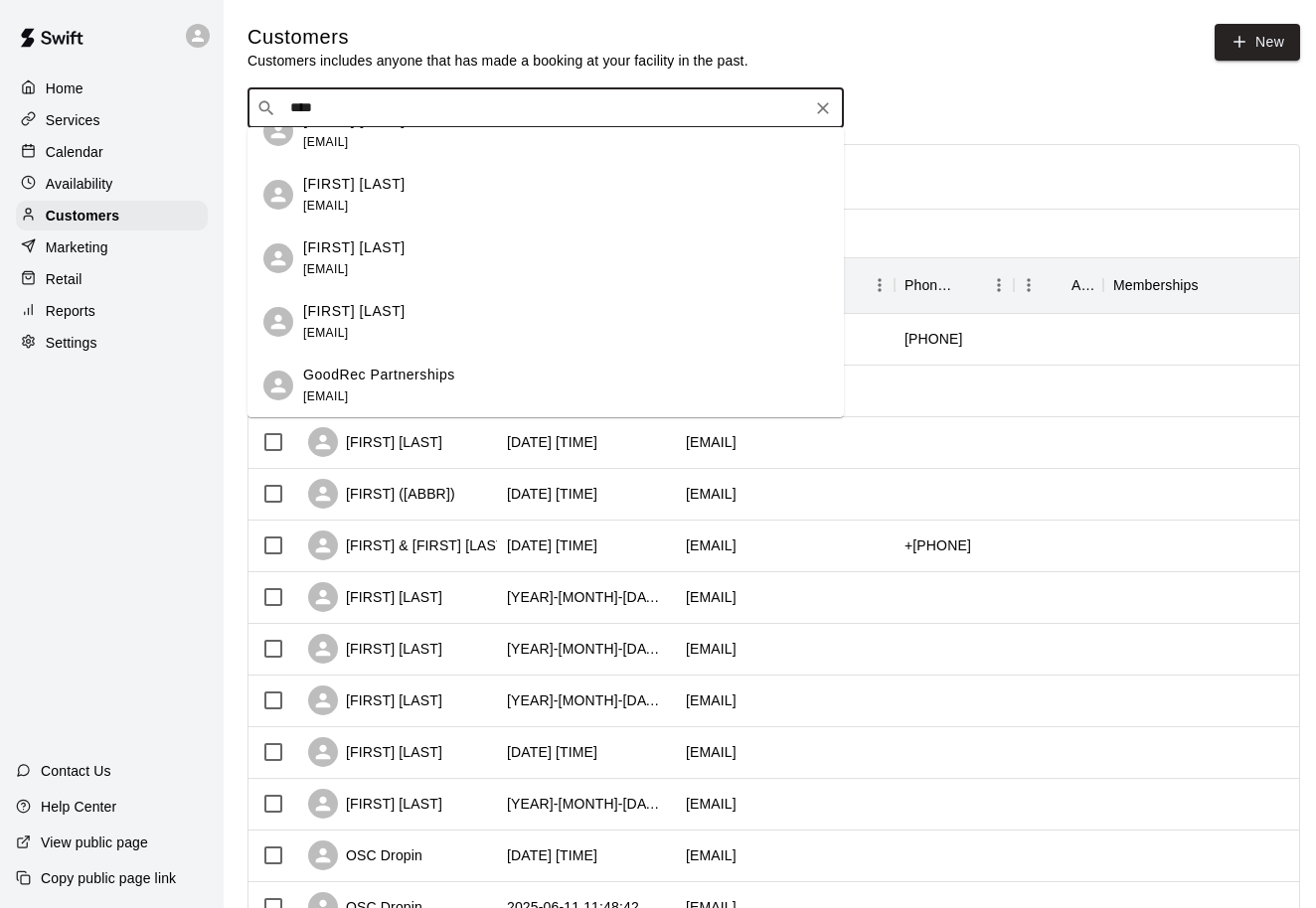 scroll, scrollTop: 91, scrollLeft: 0, axis: vertical 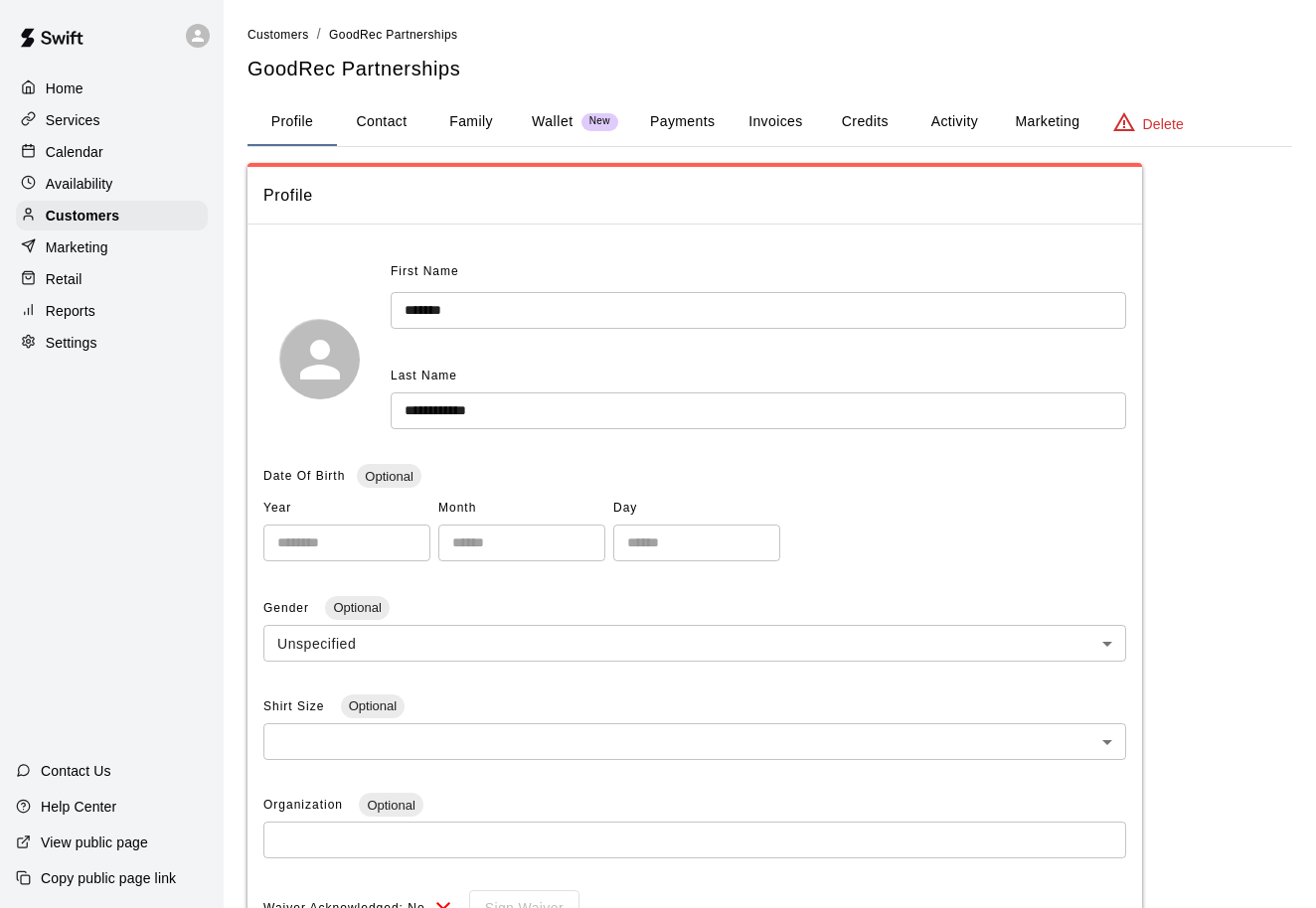 click on "Invoices" at bounding box center (775, 122) 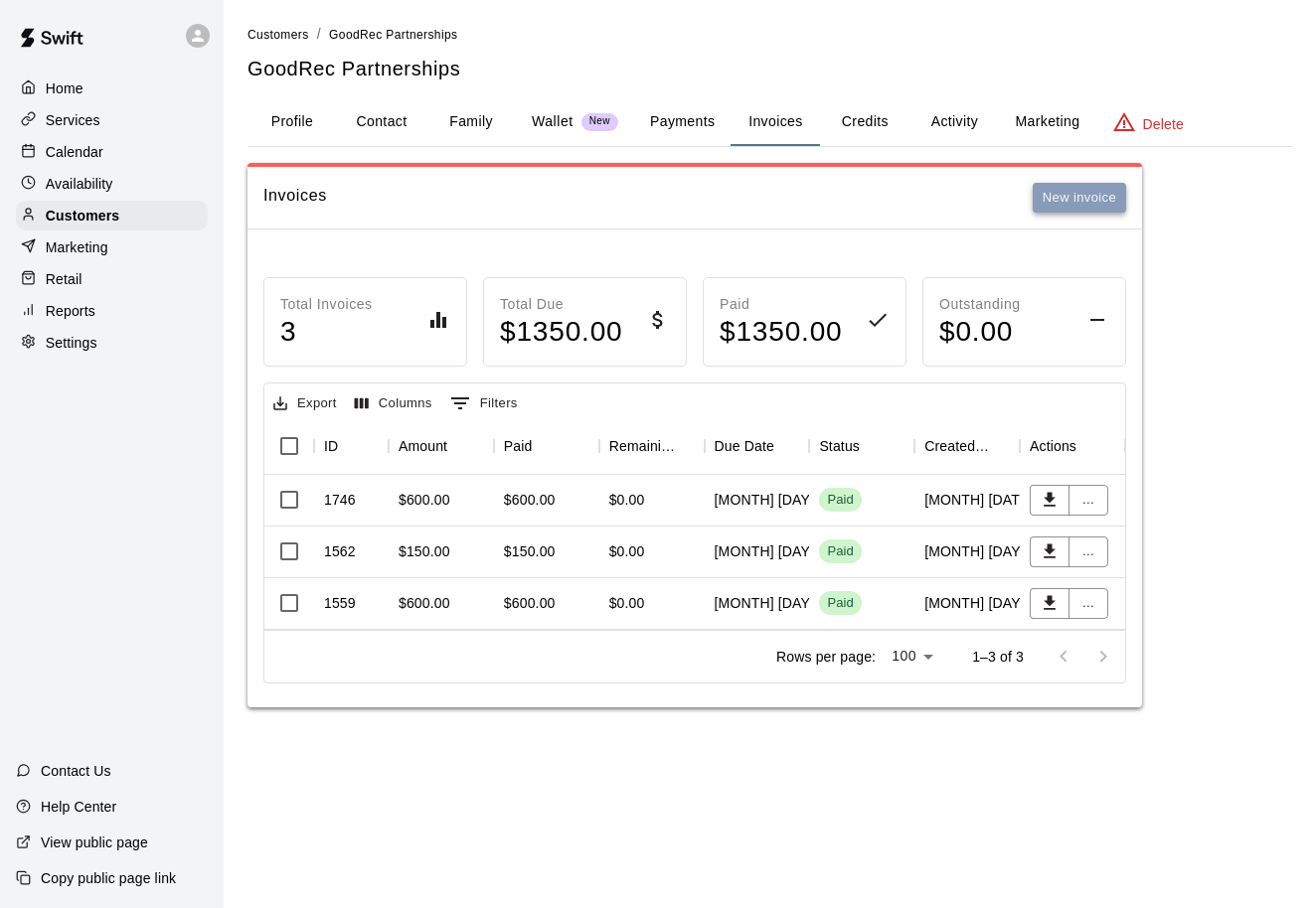 click on "New invoice" at bounding box center (1079, 198) 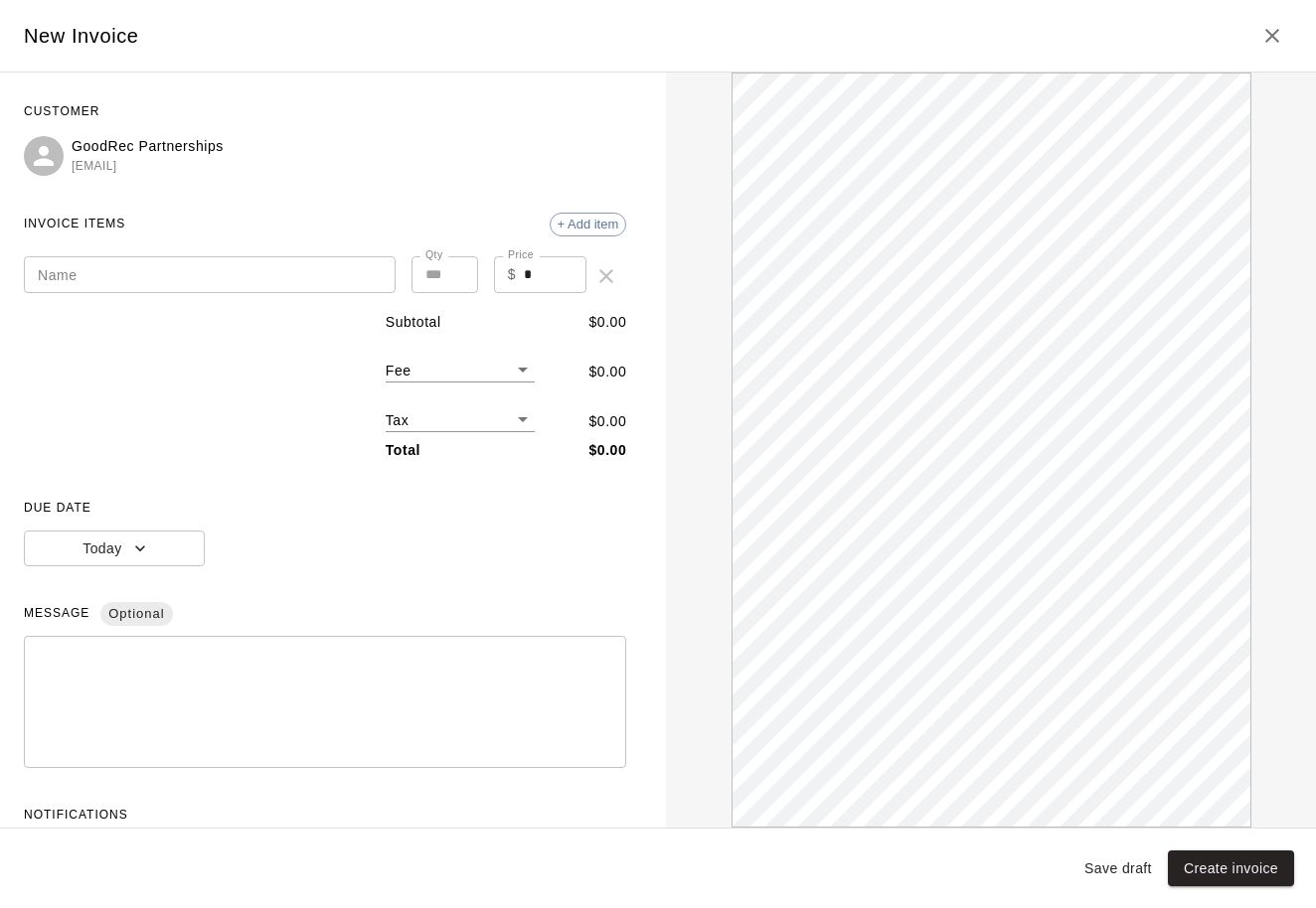 scroll, scrollTop: 0, scrollLeft: 0, axis: both 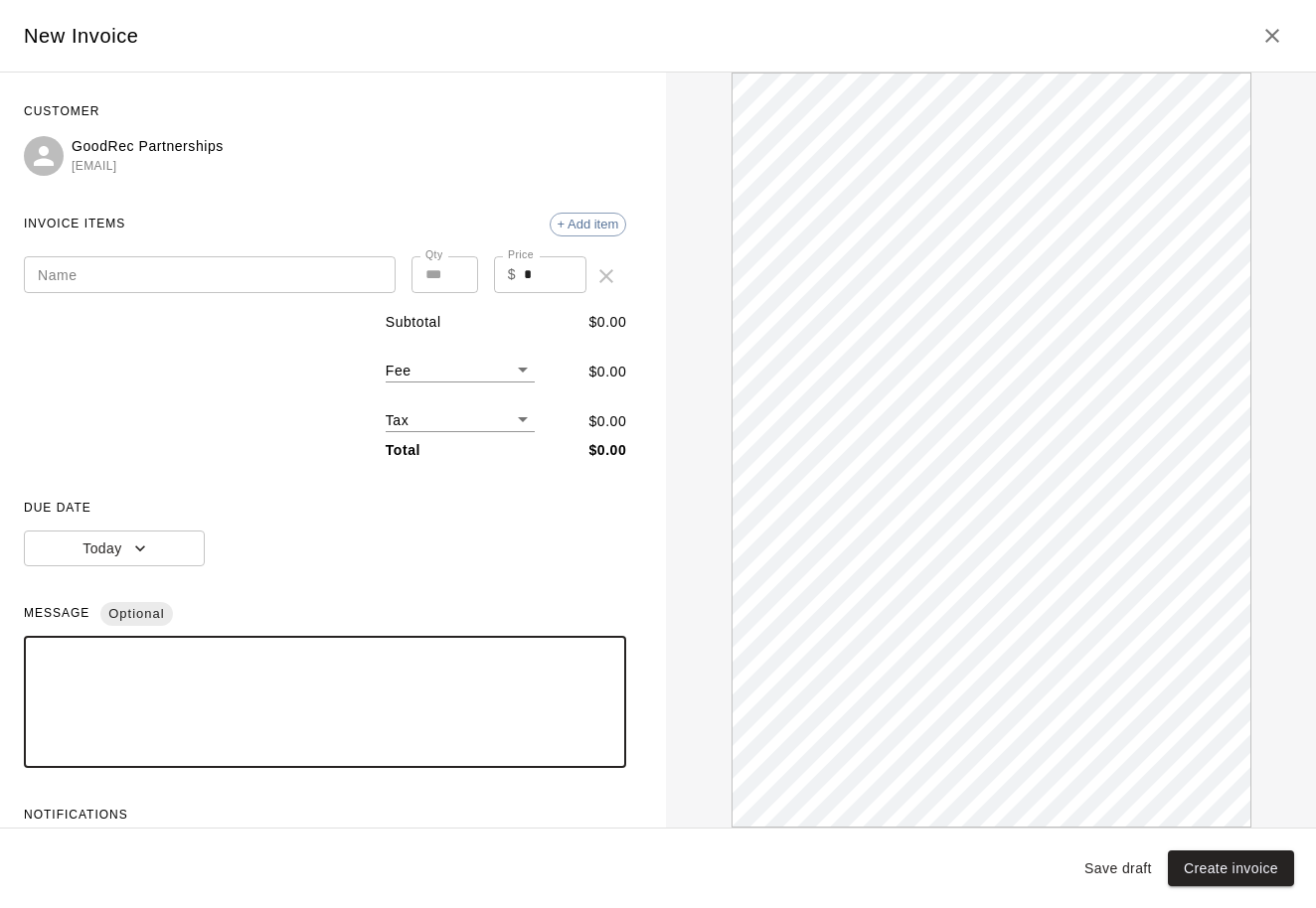 click at bounding box center [325, 702] 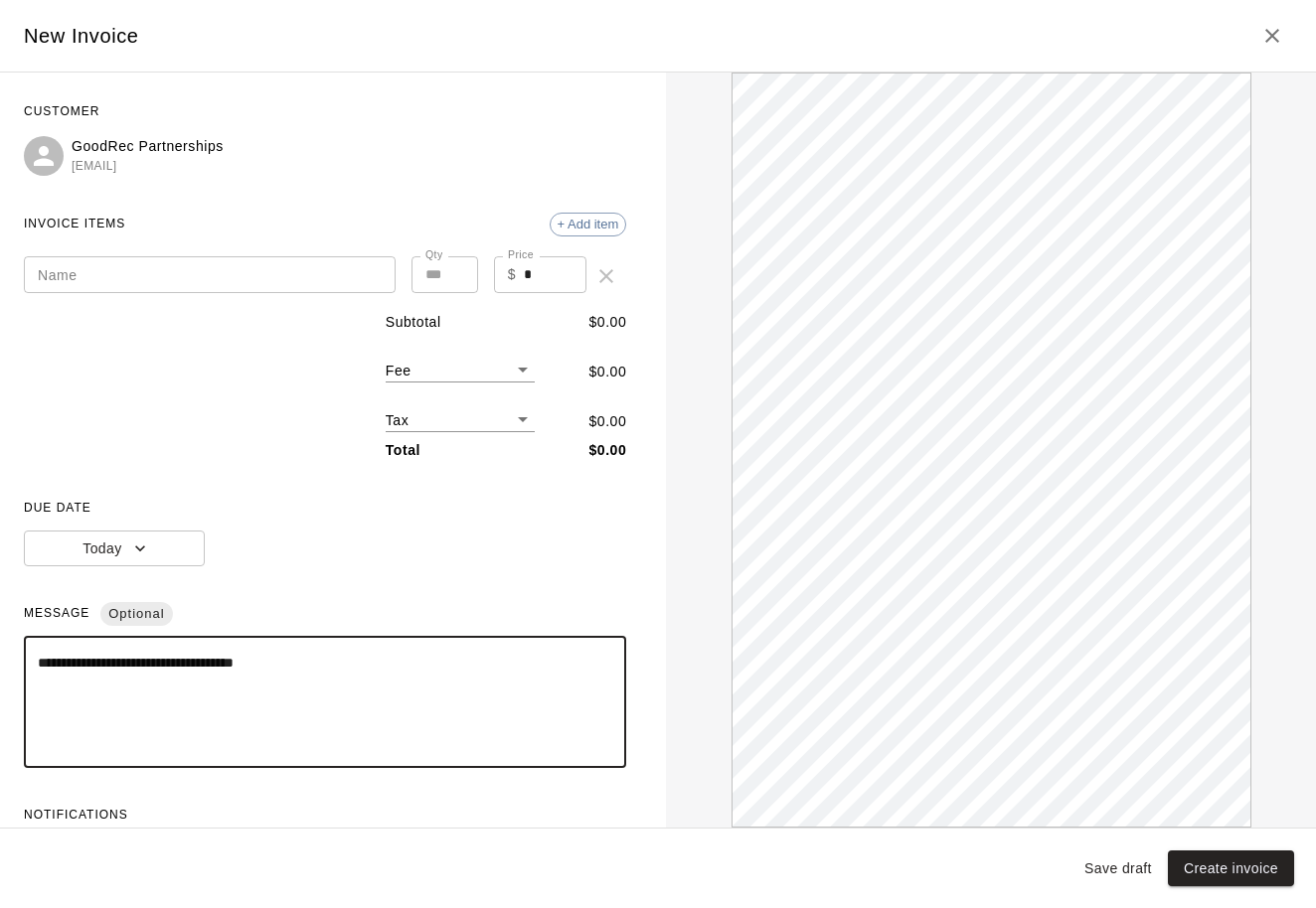 scroll, scrollTop: 0, scrollLeft: 0, axis: both 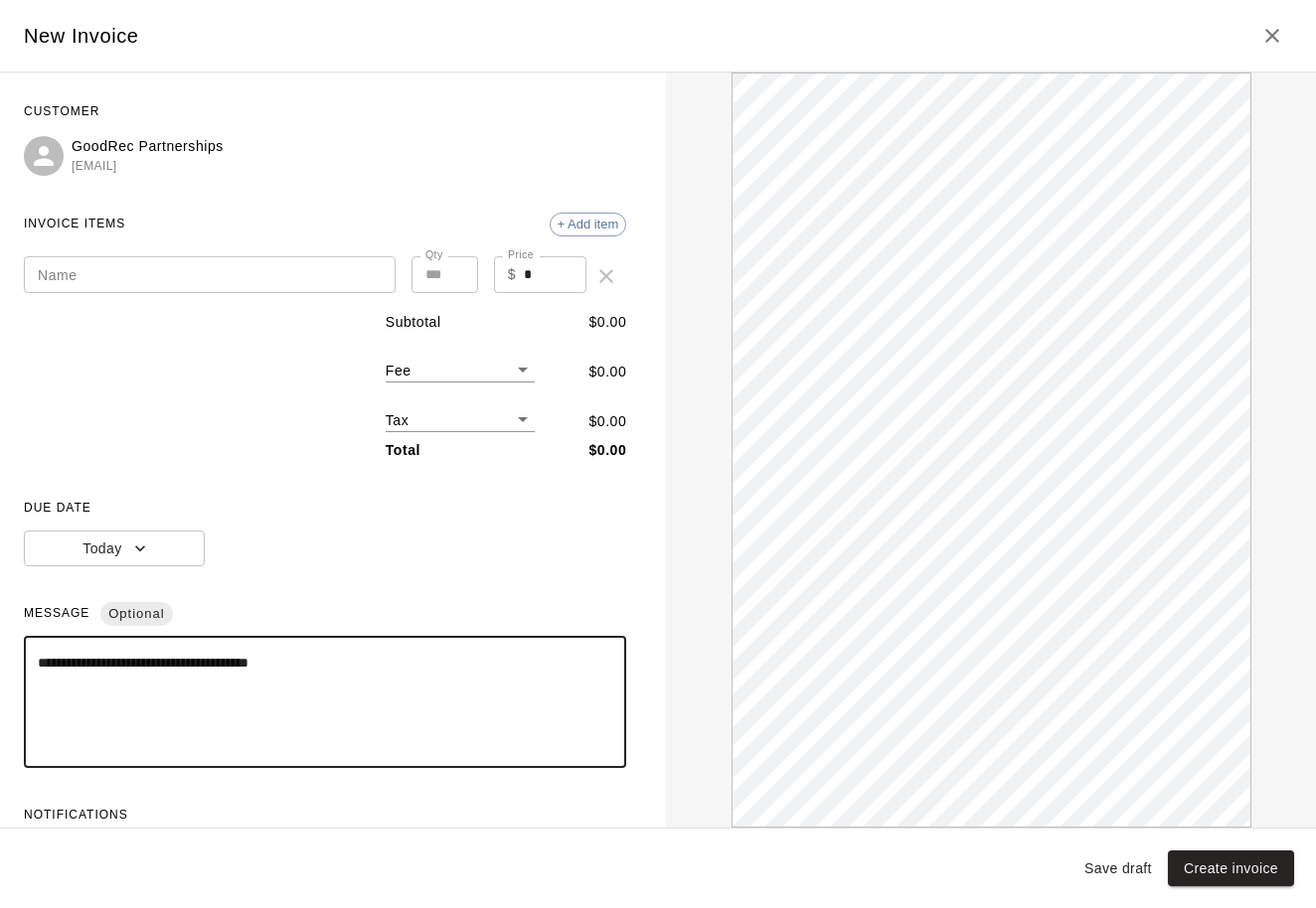 click on "**********" at bounding box center (325, 702) 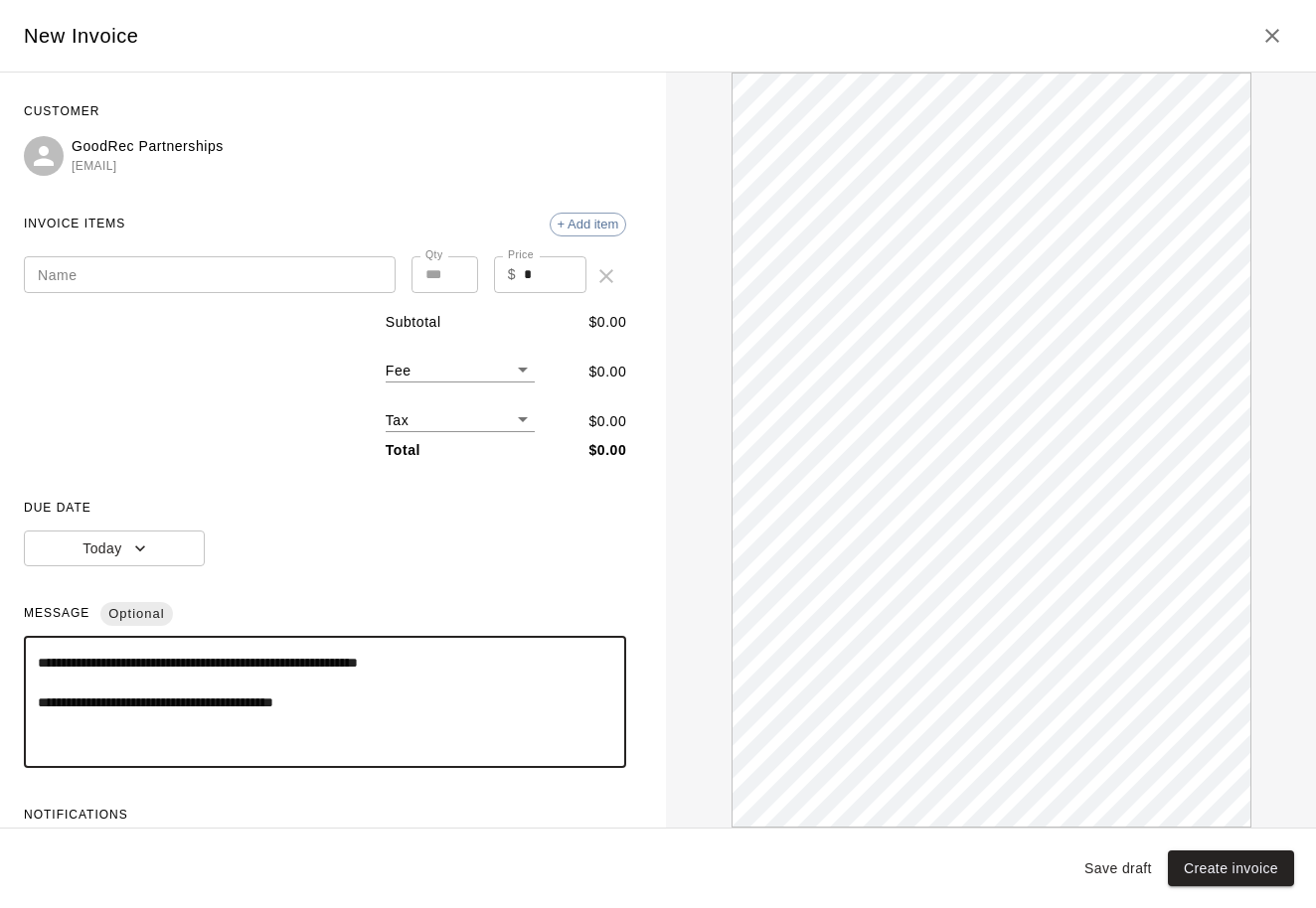 scroll, scrollTop: 0, scrollLeft: 0, axis: both 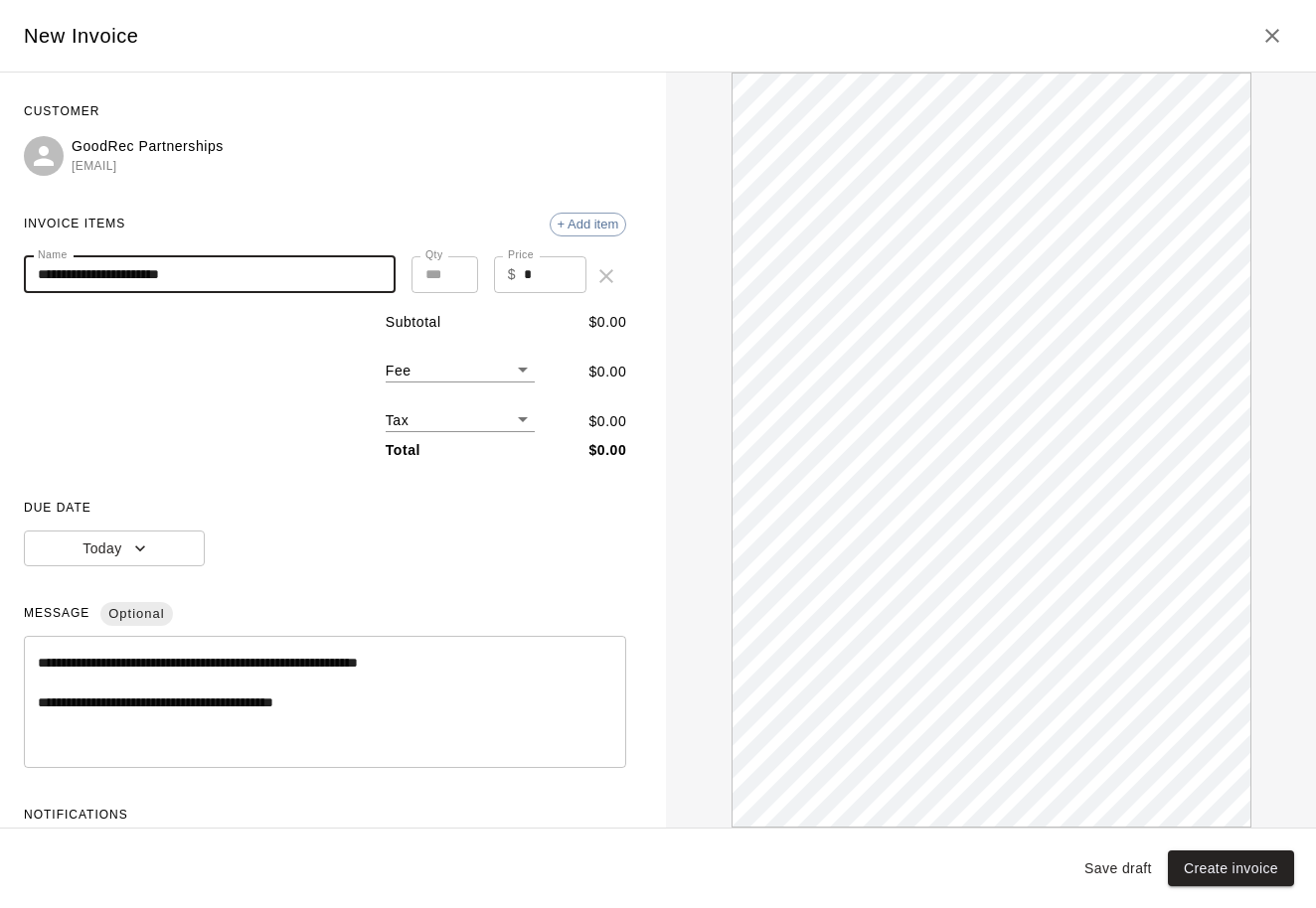 click on "**********" at bounding box center [210, 274] 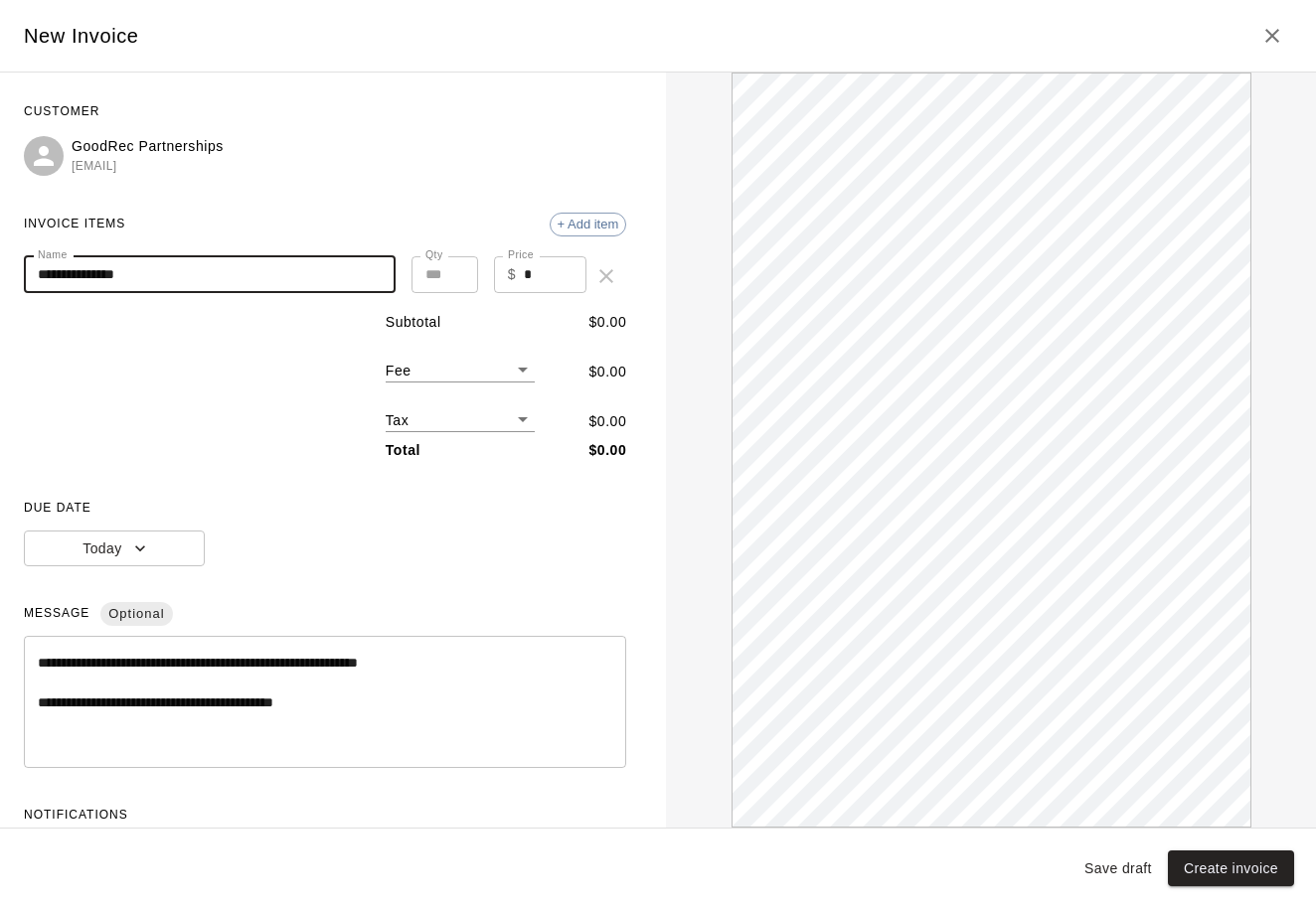 scroll, scrollTop: 0, scrollLeft: 0, axis: both 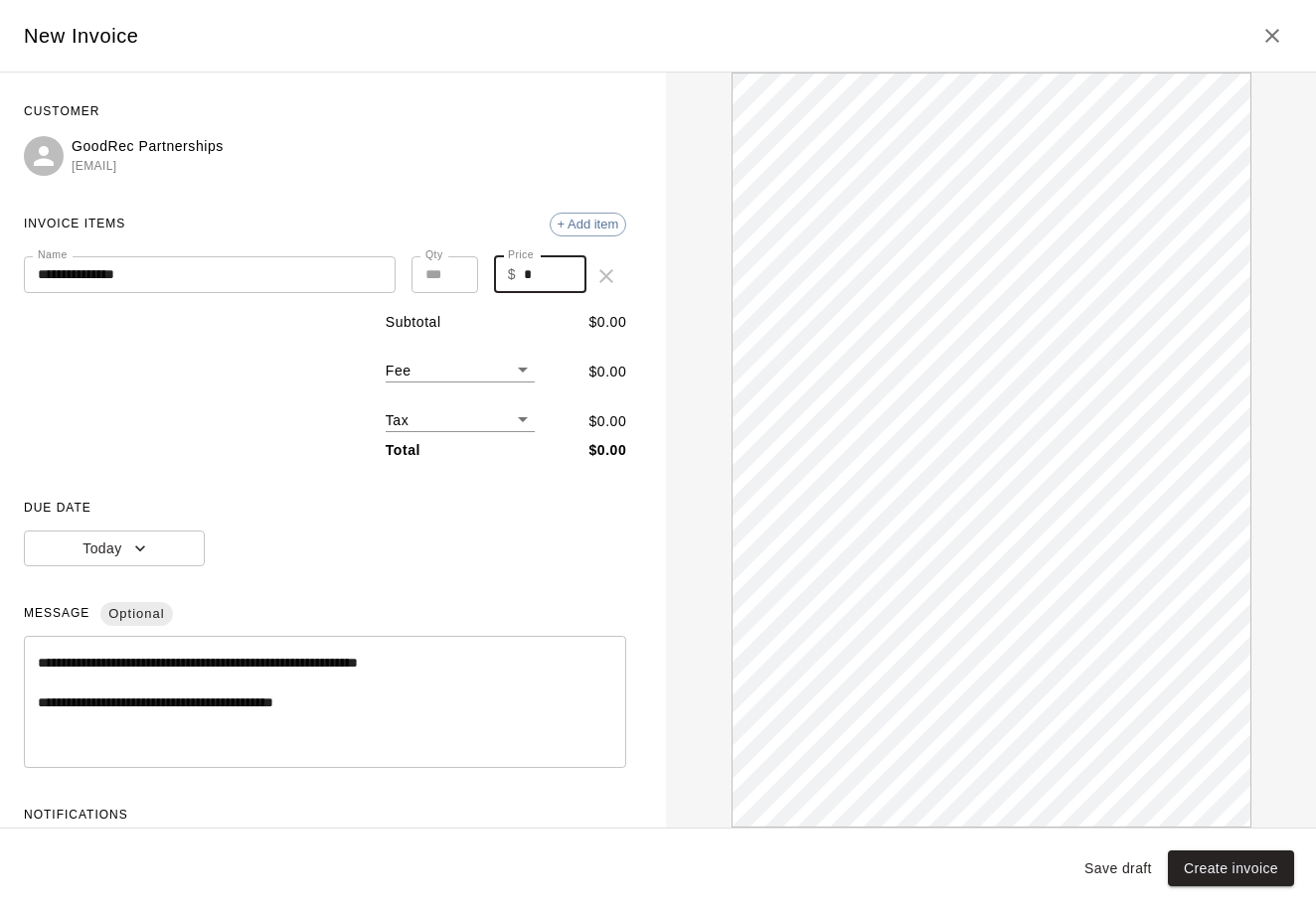 drag, startPoint x: 546, startPoint y: 279, endPoint x: 532, endPoint y: 279, distance: 14 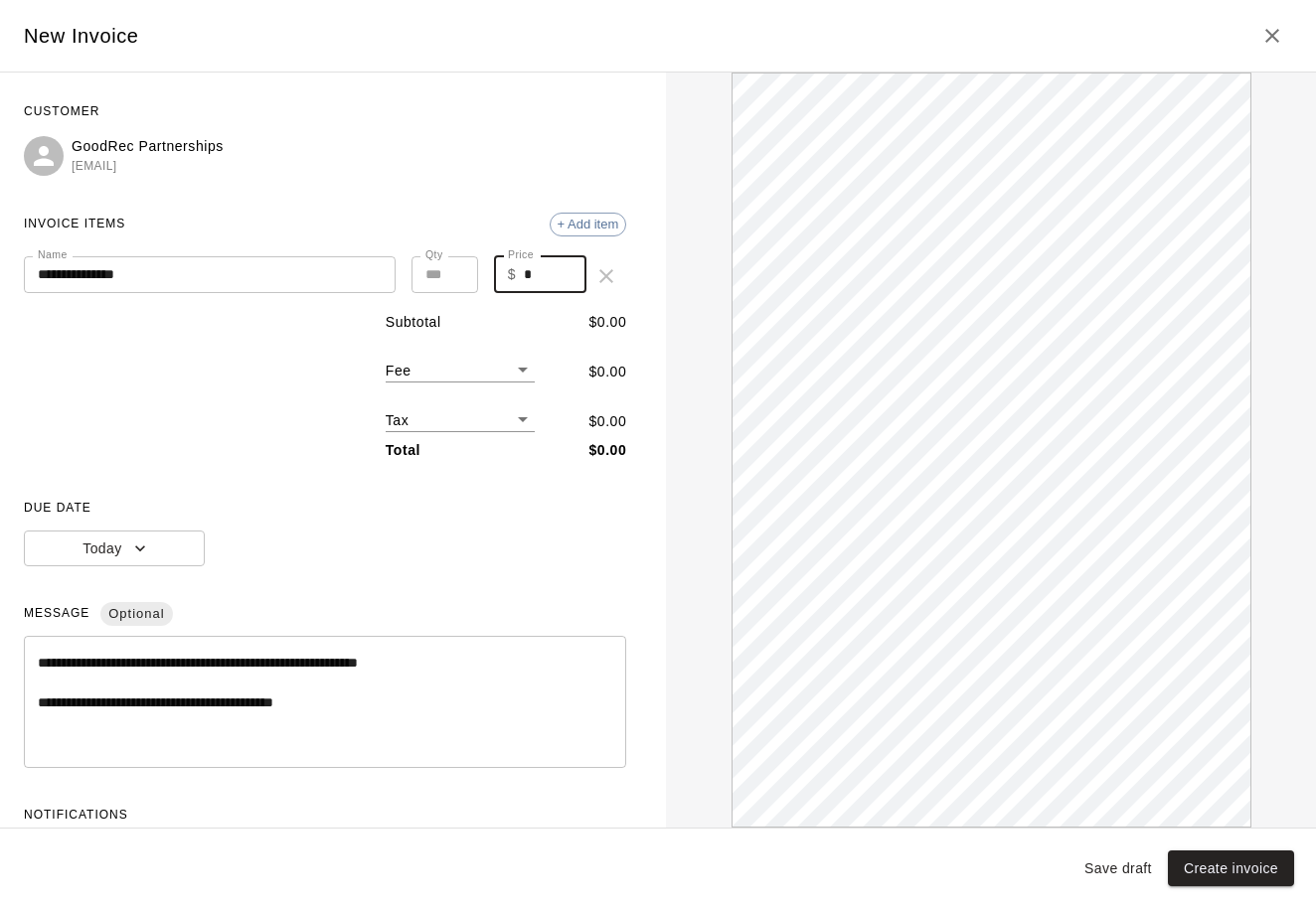 drag, startPoint x: 542, startPoint y: 273, endPoint x: 506, endPoint y: 273, distance: 36 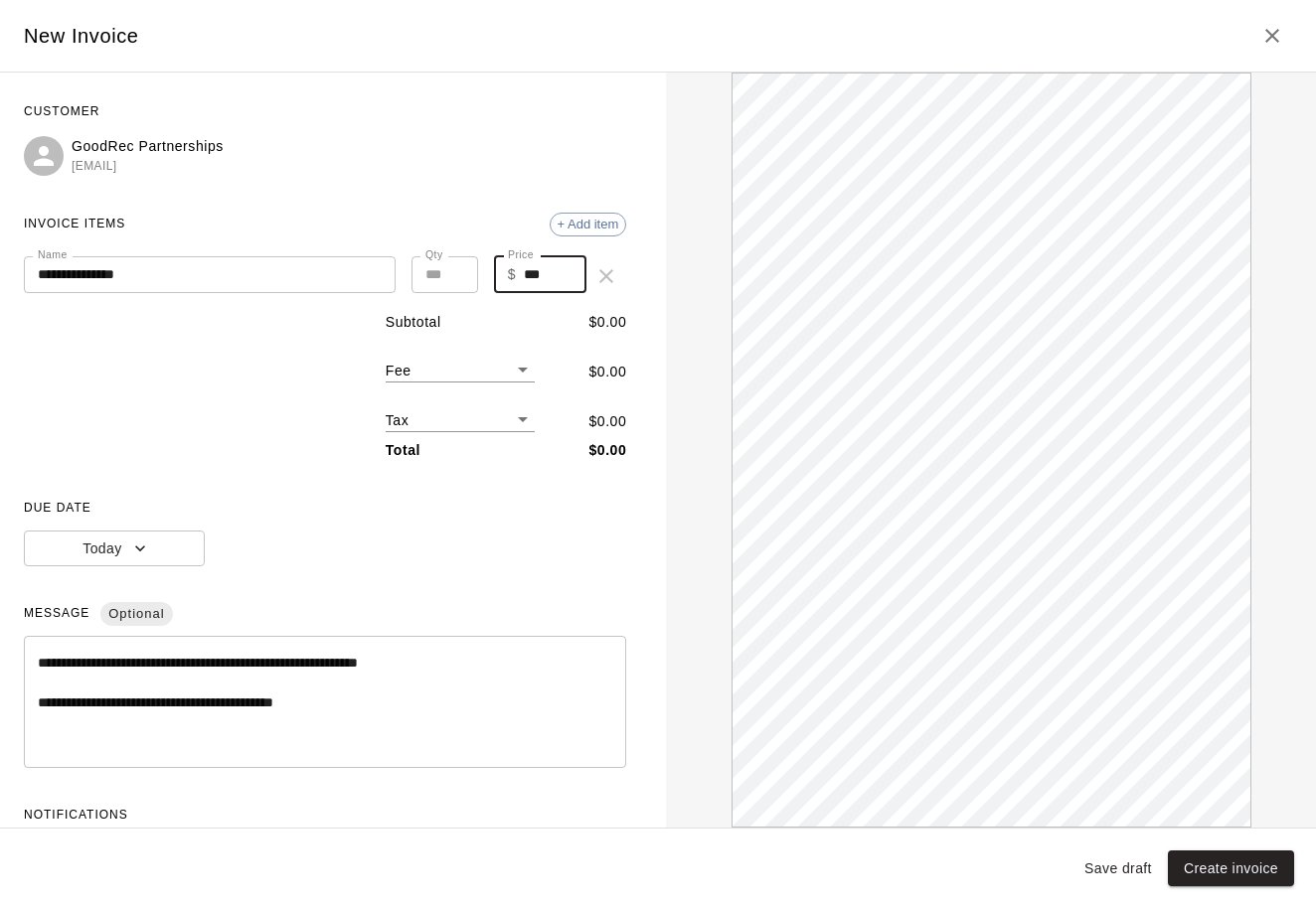 scroll, scrollTop: 0, scrollLeft: 0, axis: both 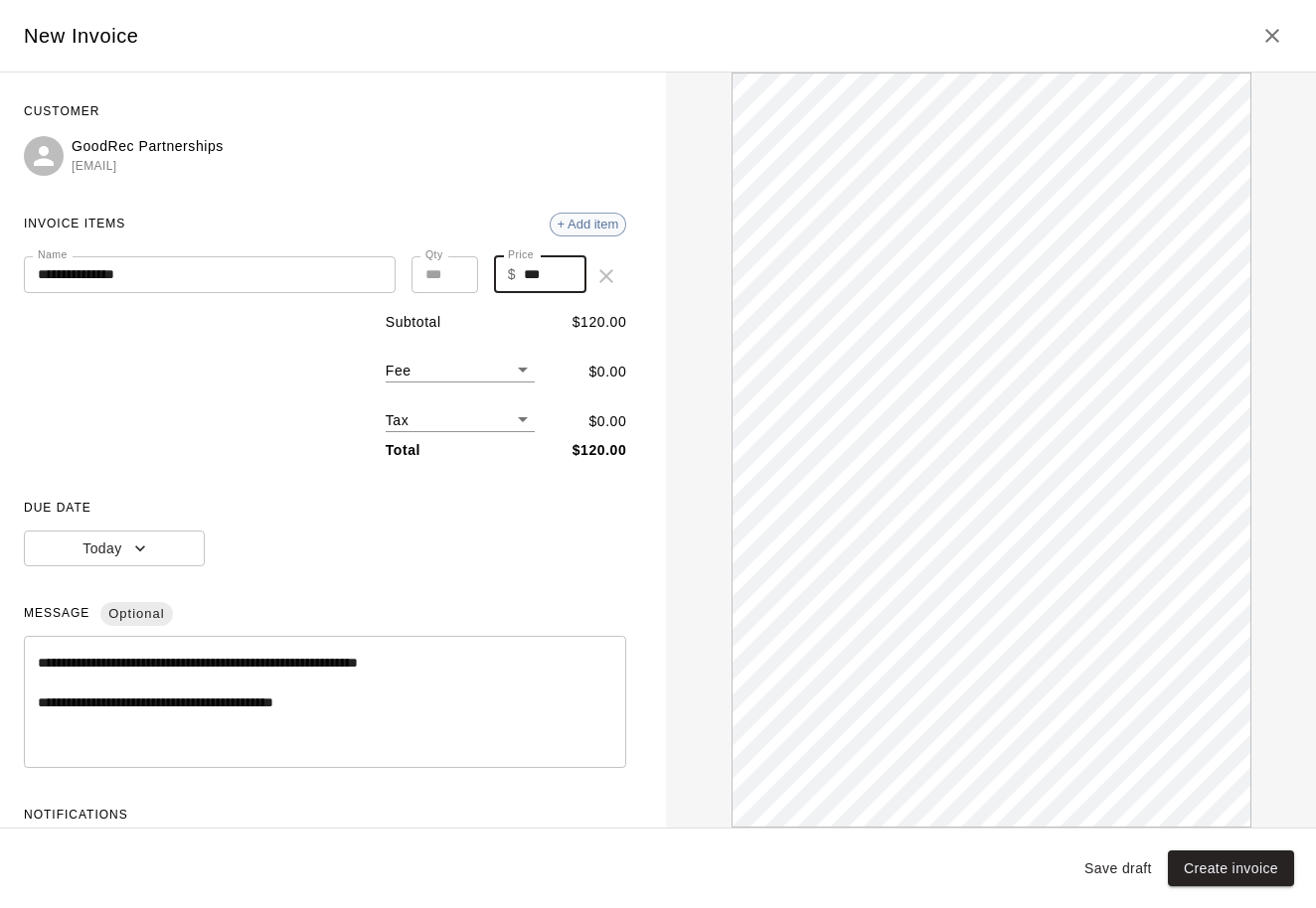 type on "***" 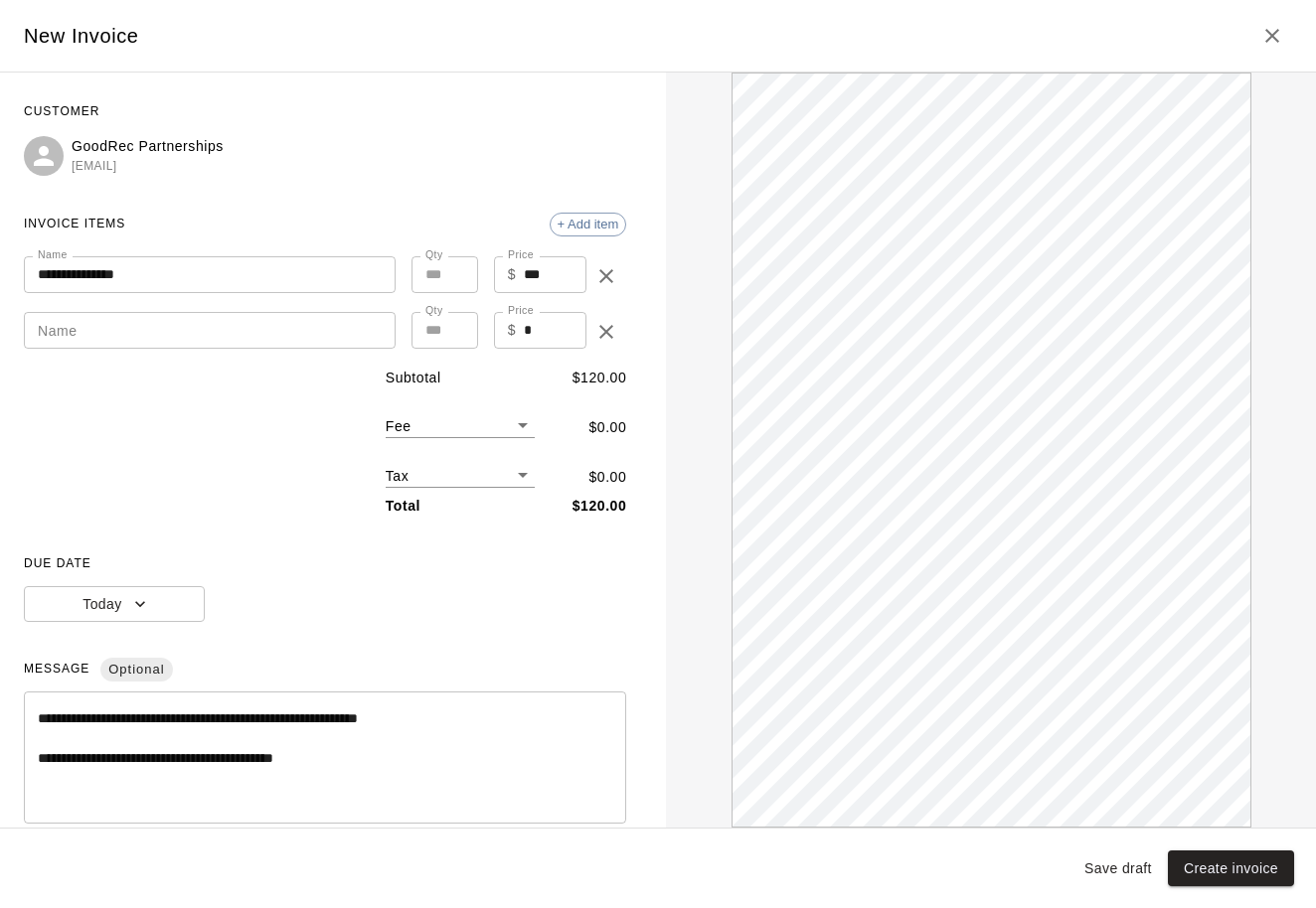 scroll, scrollTop: 0, scrollLeft: 0, axis: both 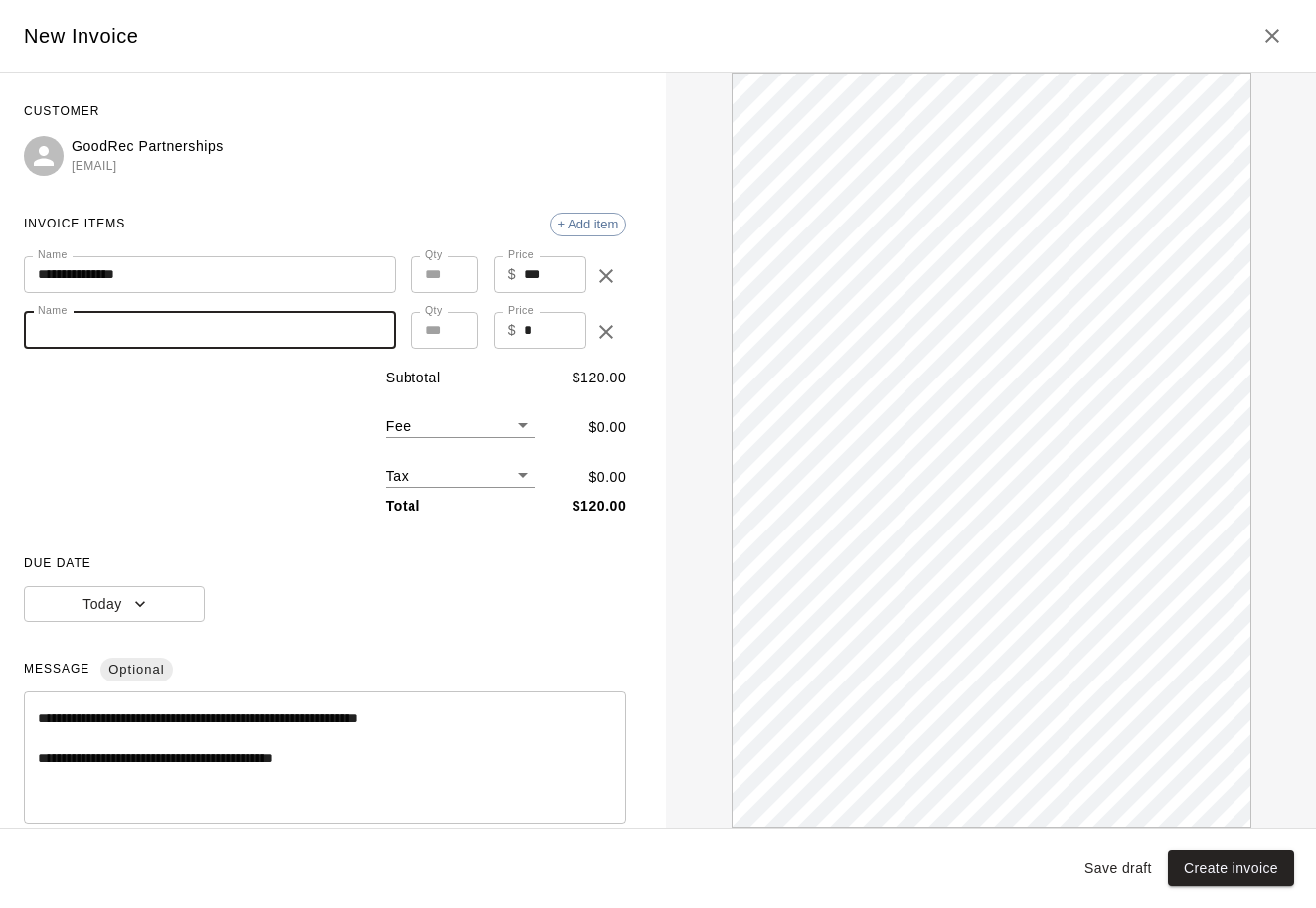 click on "Name" at bounding box center (210, 330) 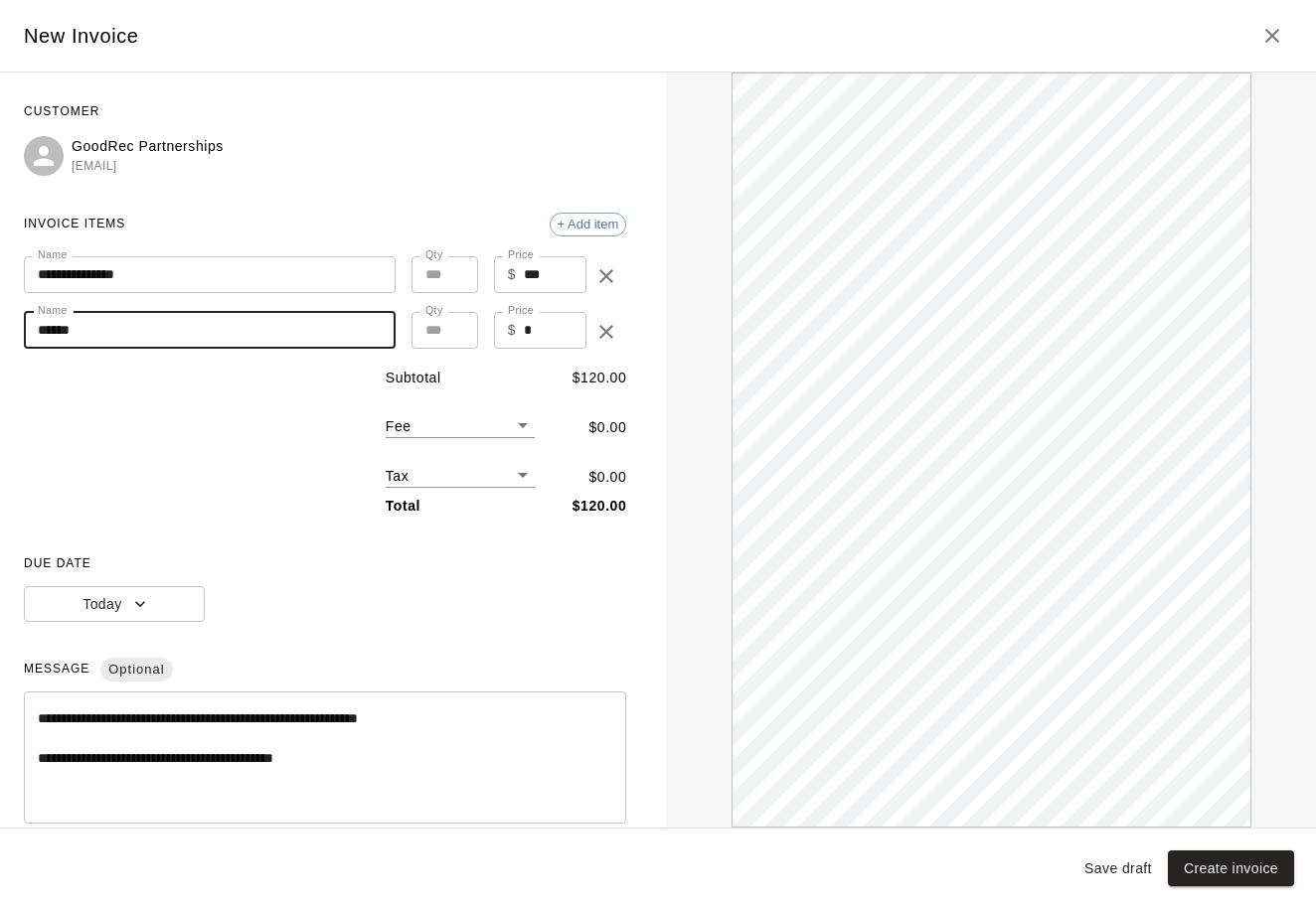 scroll, scrollTop: 0, scrollLeft: 0, axis: both 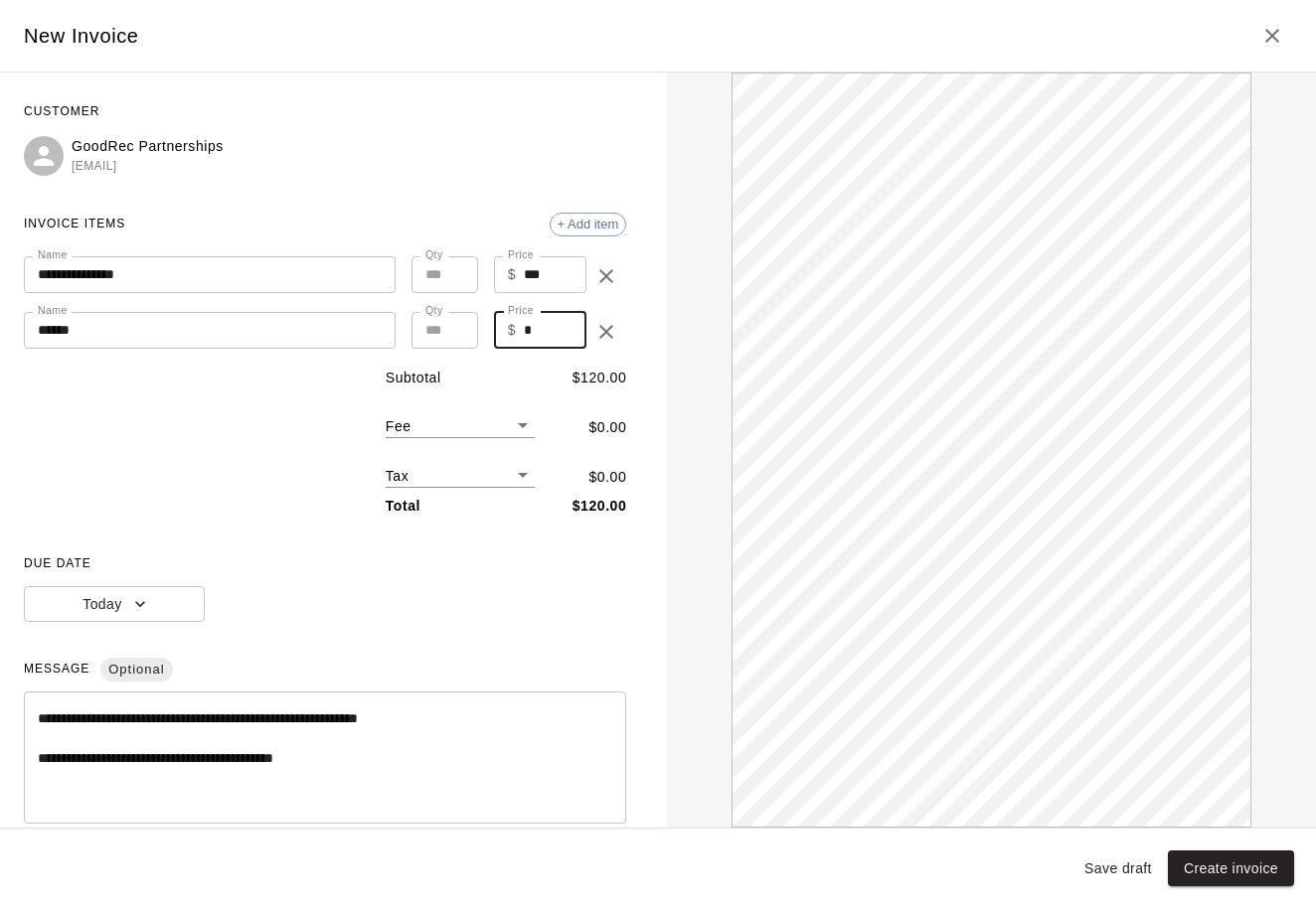 drag, startPoint x: 546, startPoint y: 336, endPoint x: 512, endPoint y: 336, distance: 34 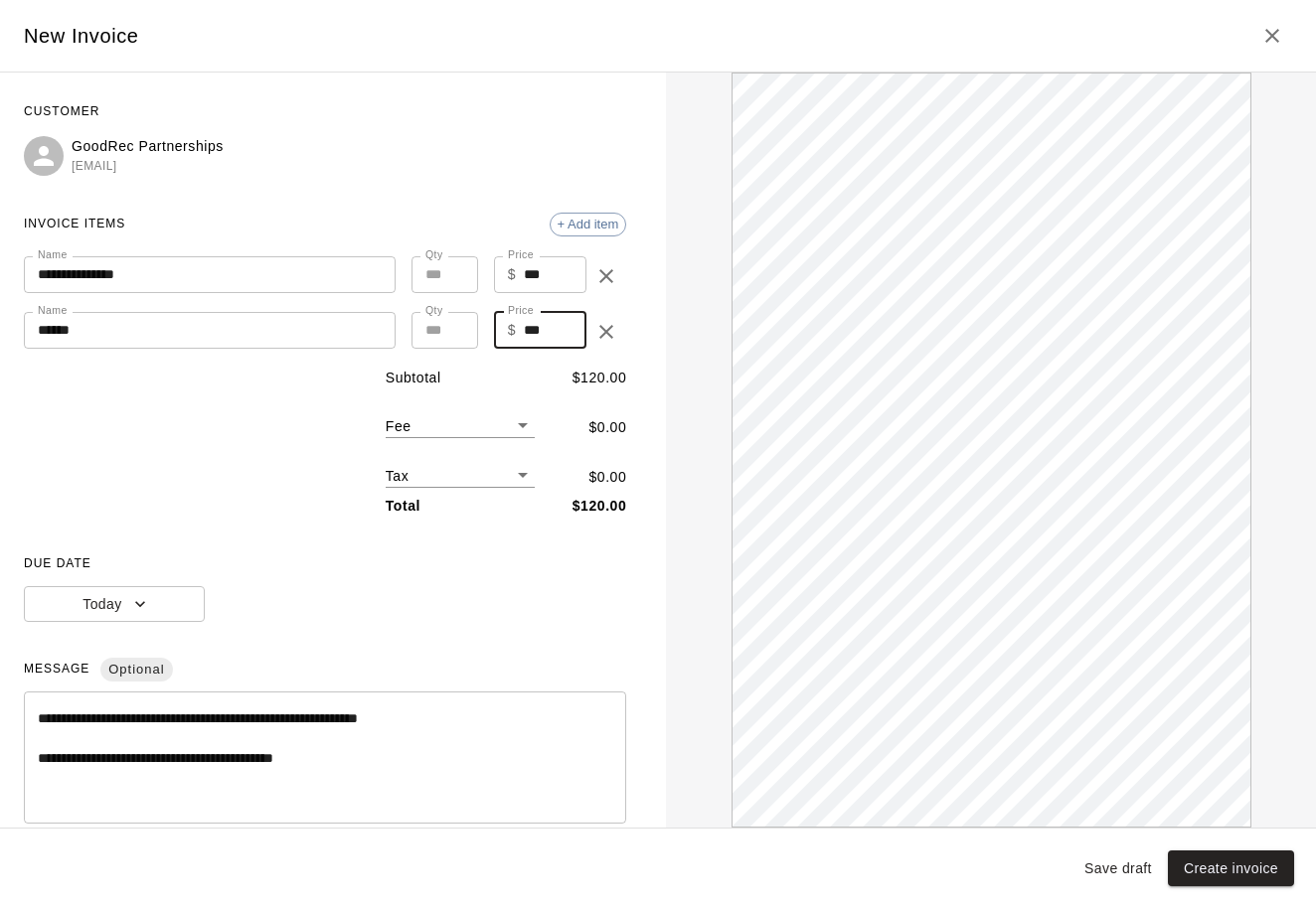 scroll, scrollTop: 0, scrollLeft: 0, axis: both 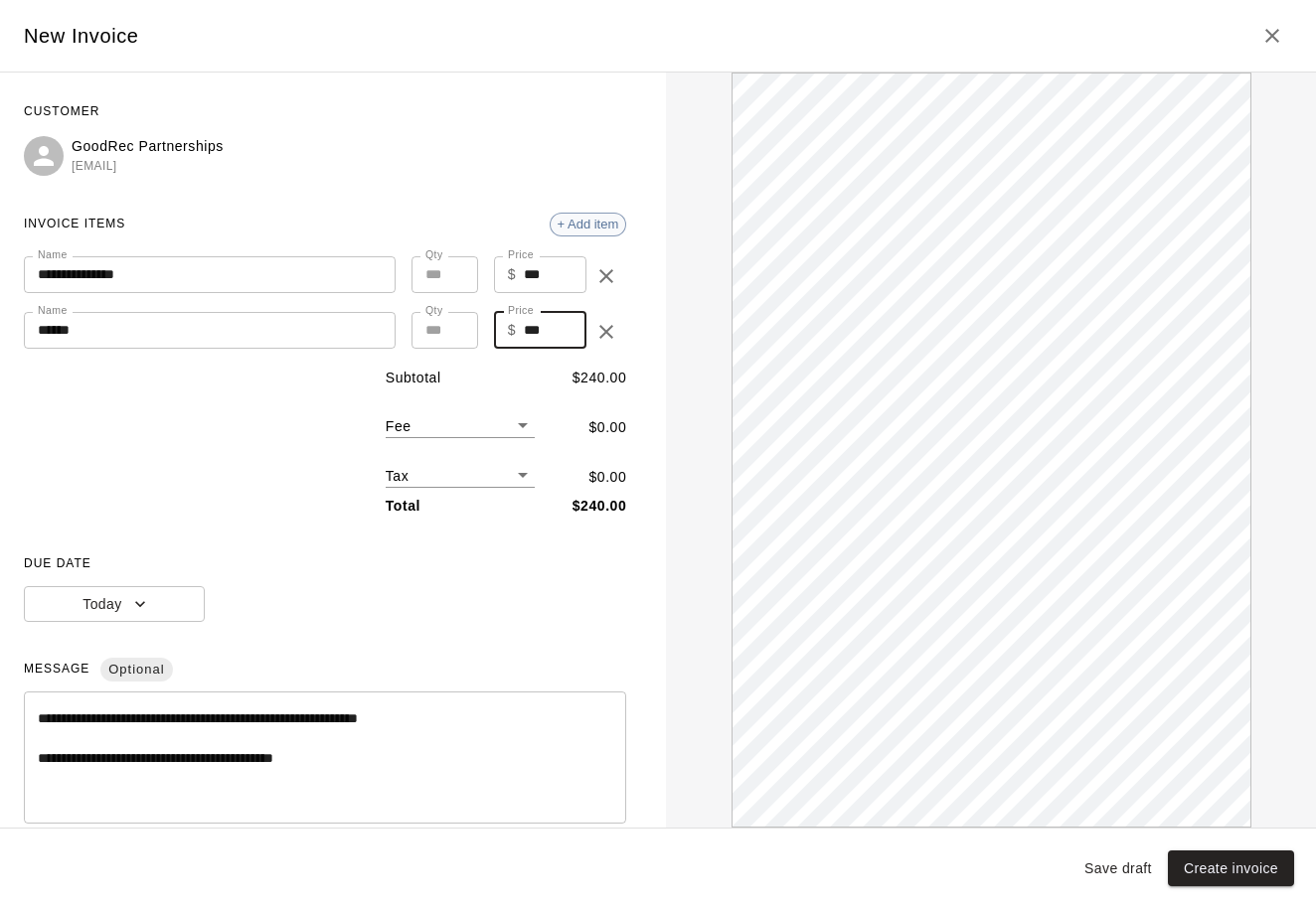 type on "***" 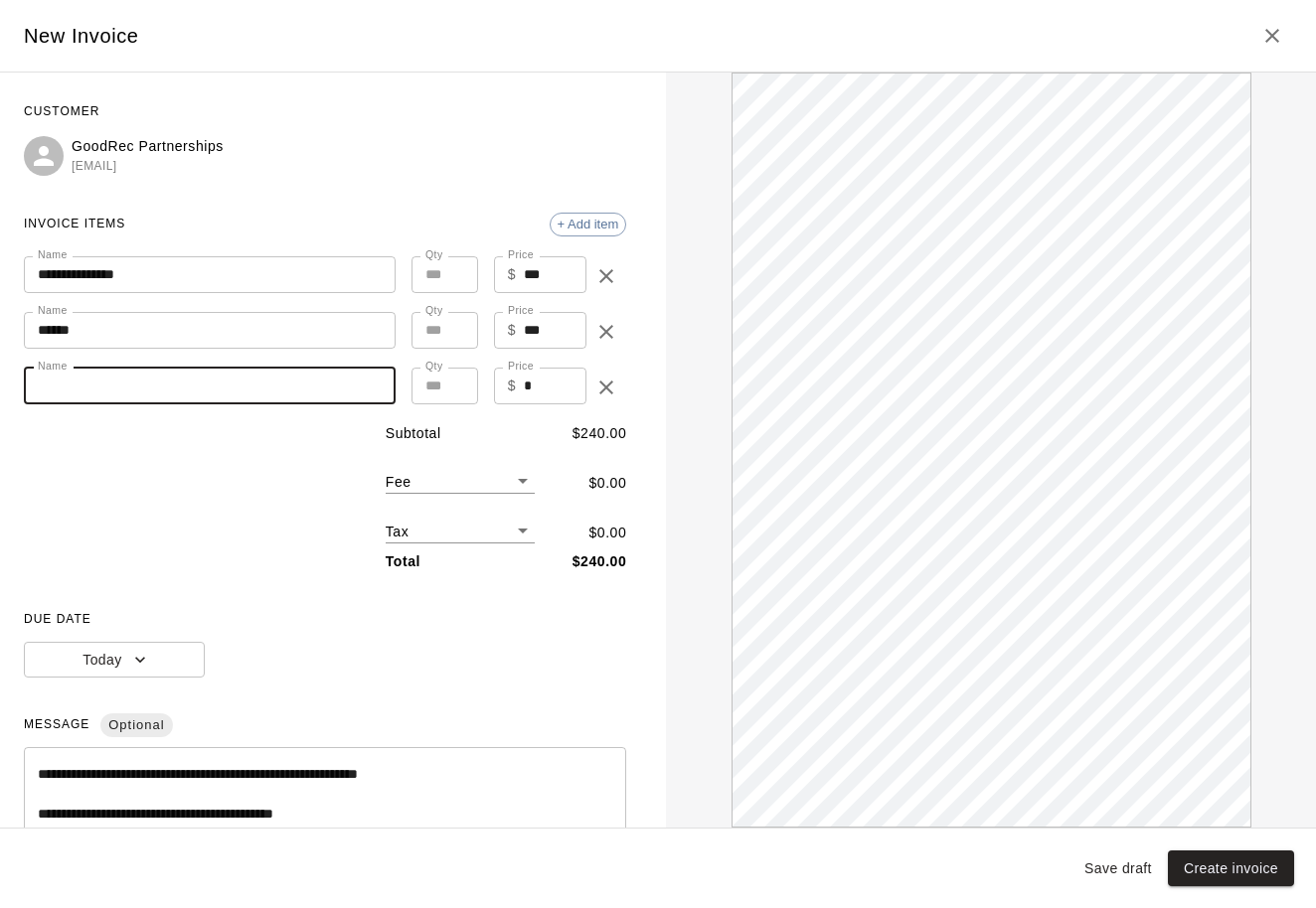 scroll, scrollTop: 0, scrollLeft: 0, axis: both 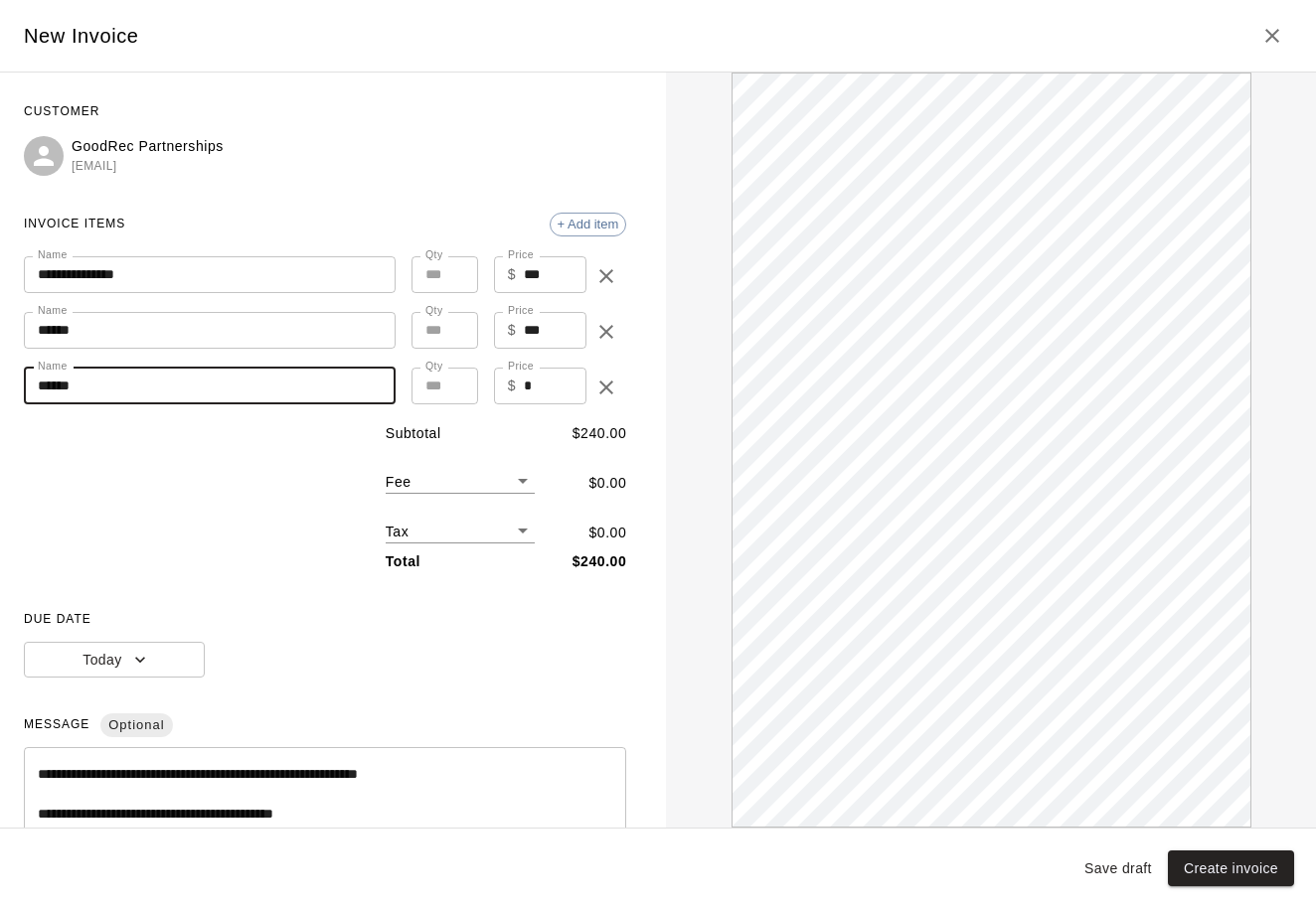 type on "******" 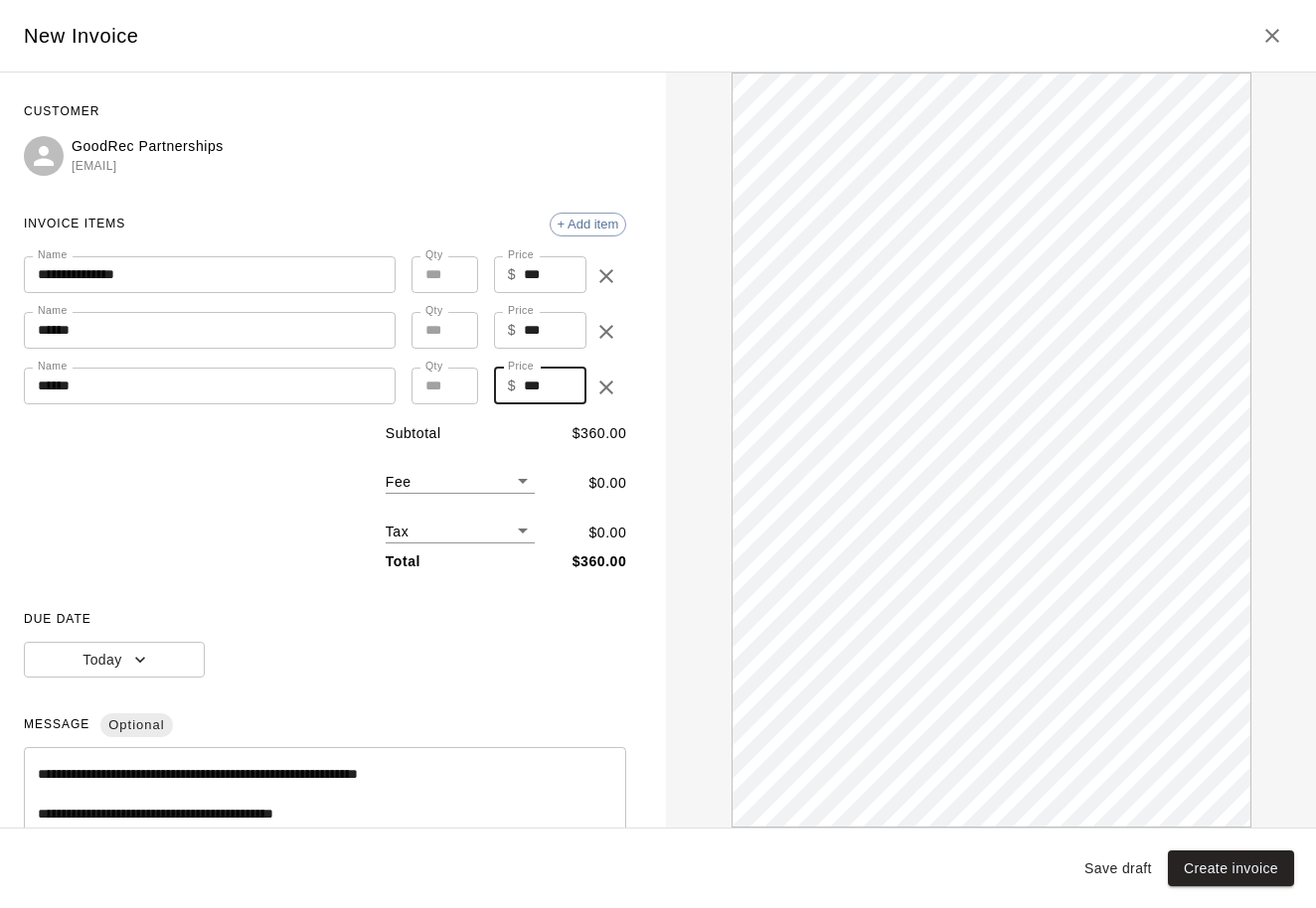 scroll, scrollTop: 0, scrollLeft: 0, axis: both 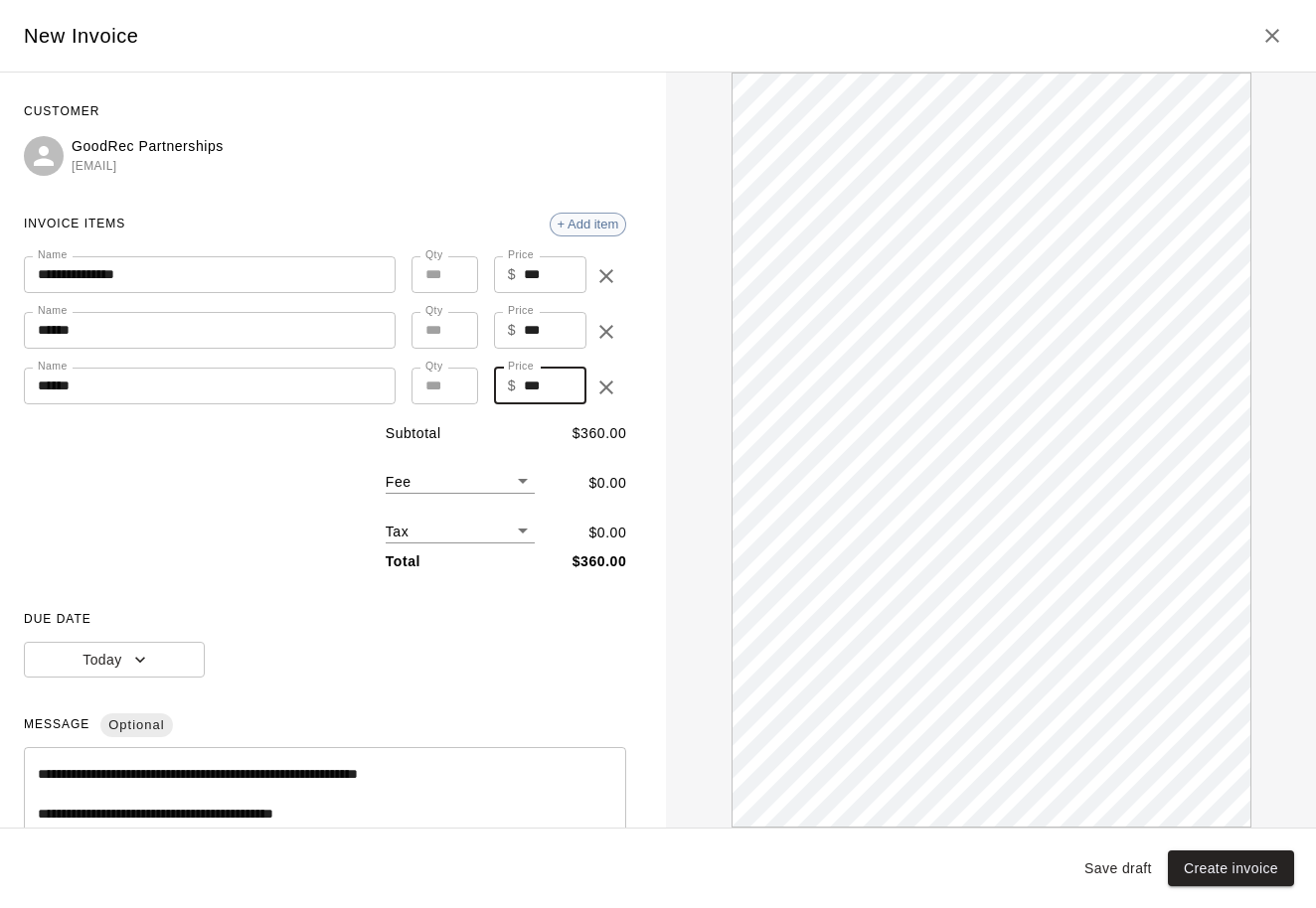 type on "***" 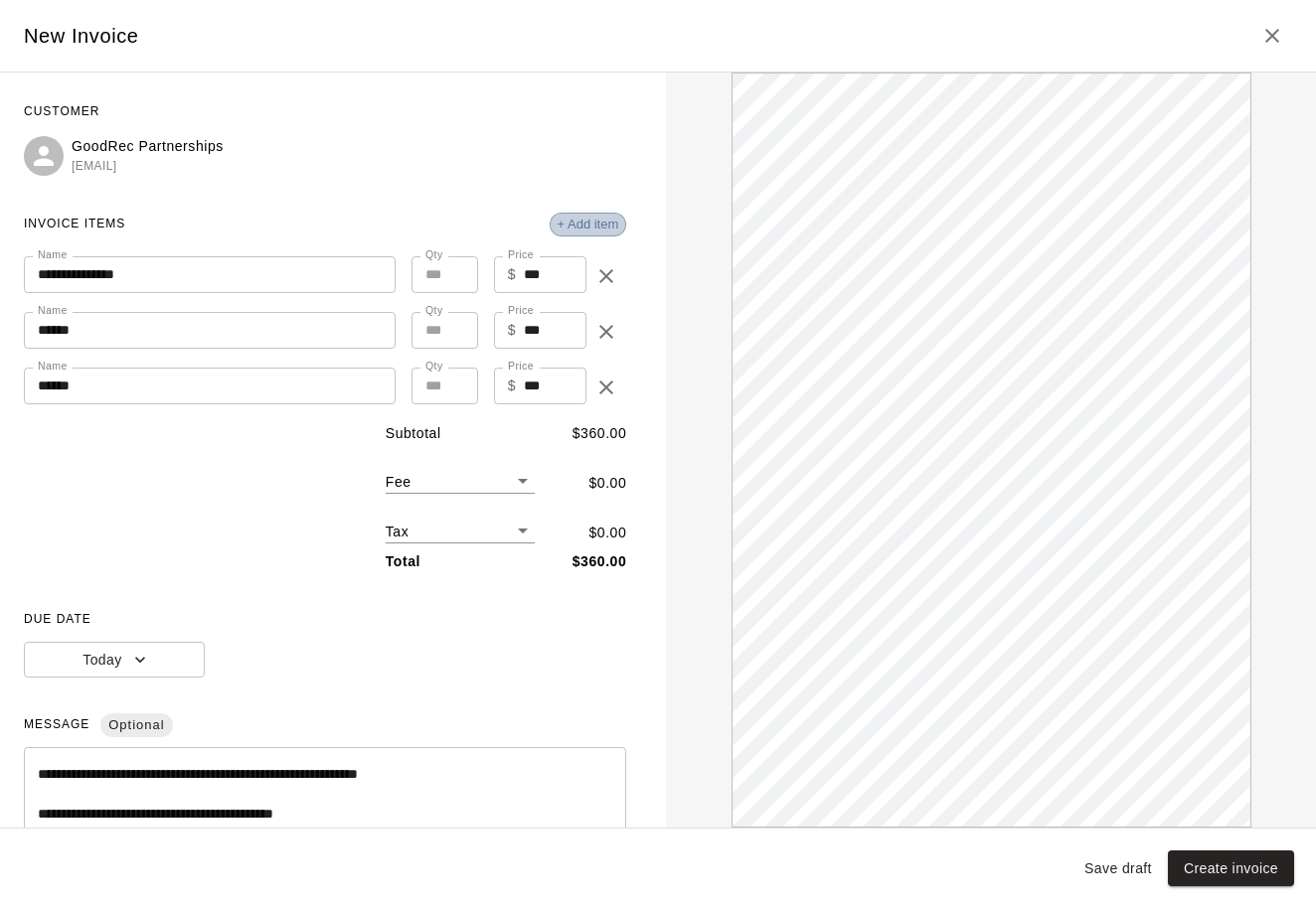 click on "+ Add item" at bounding box center [588, 224] 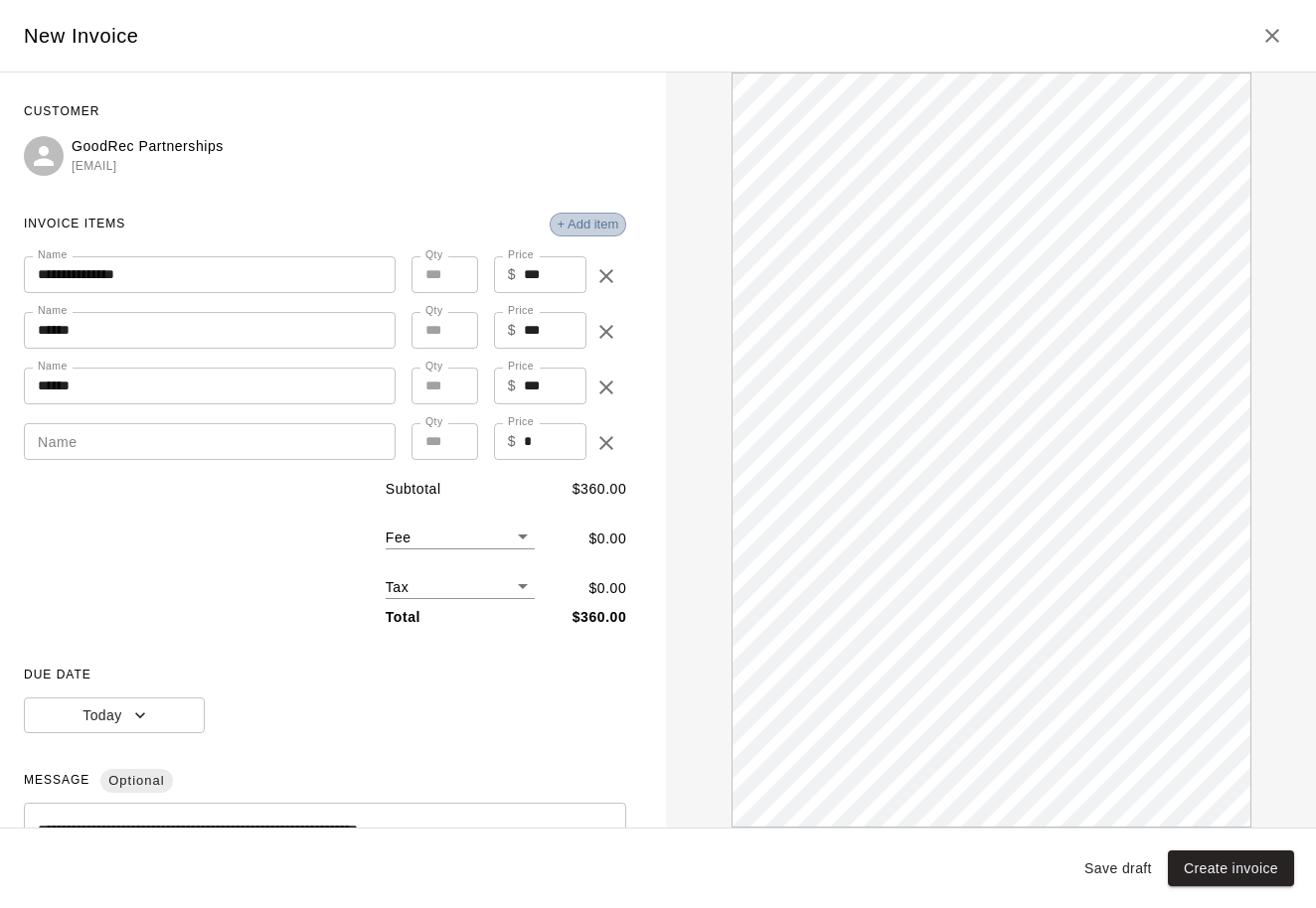 click on "+ Add item" at bounding box center [588, 224] 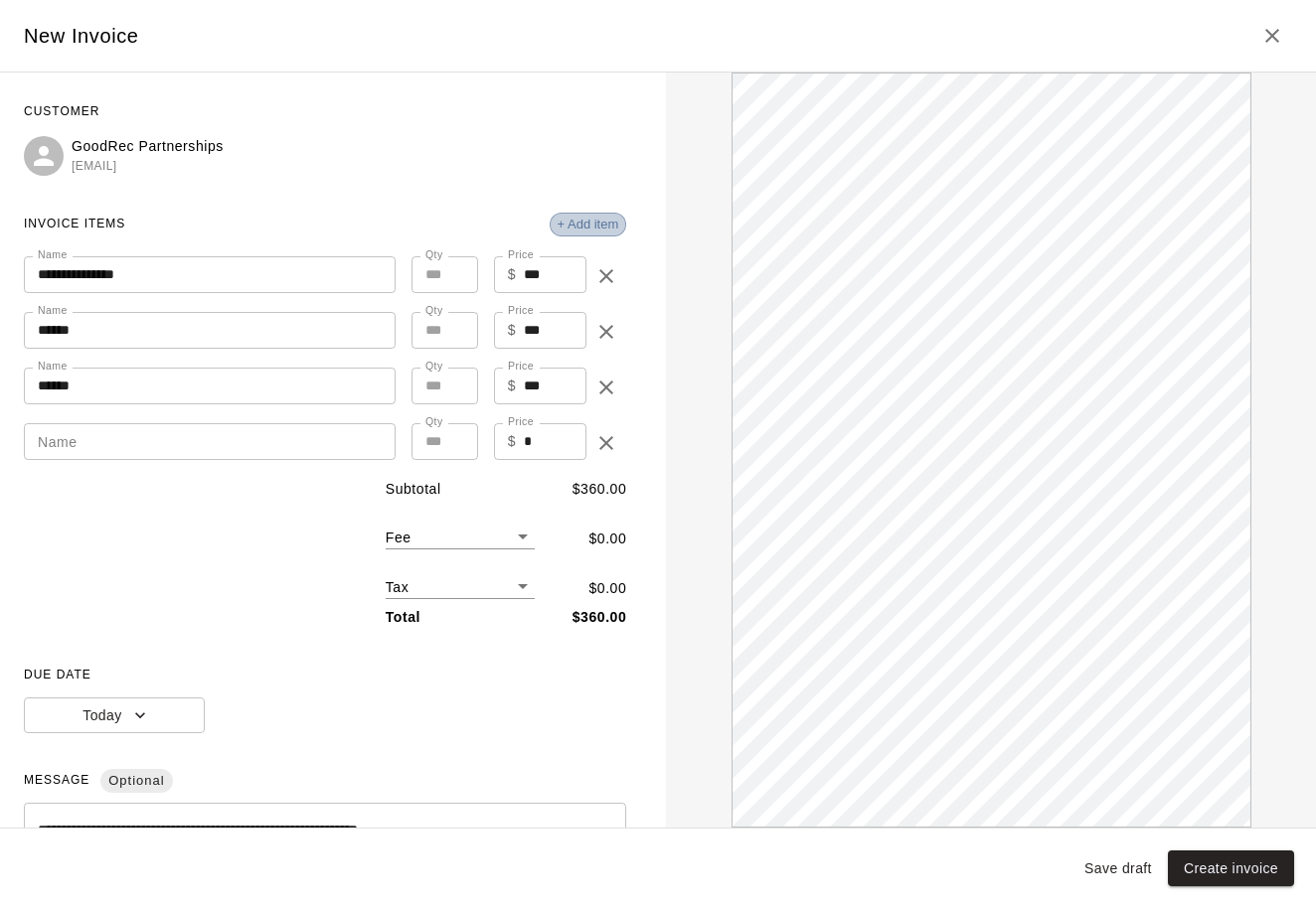 scroll, scrollTop: 0, scrollLeft: 0, axis: both 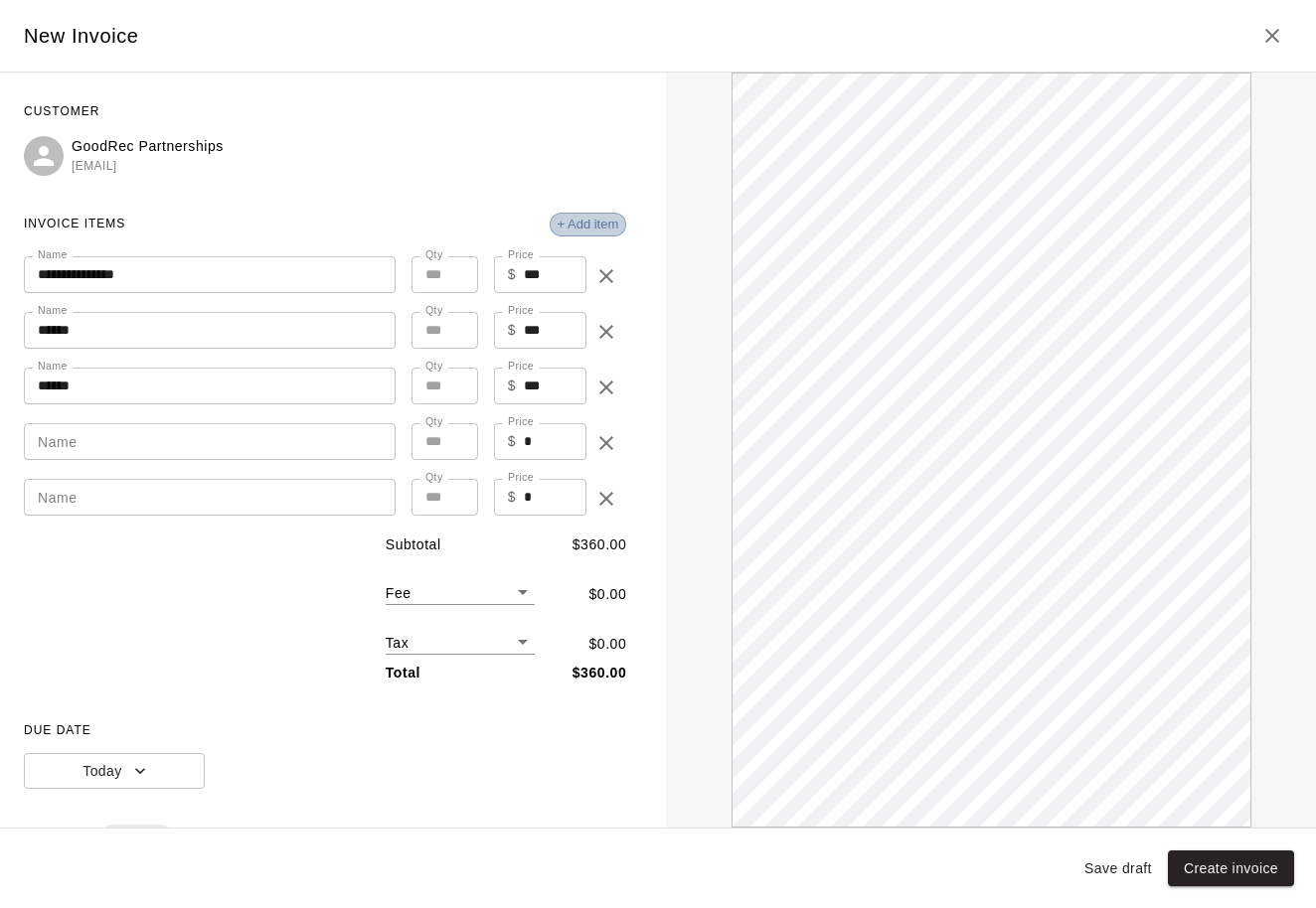 click on "+ Add item" at bounding box center [588, 224] 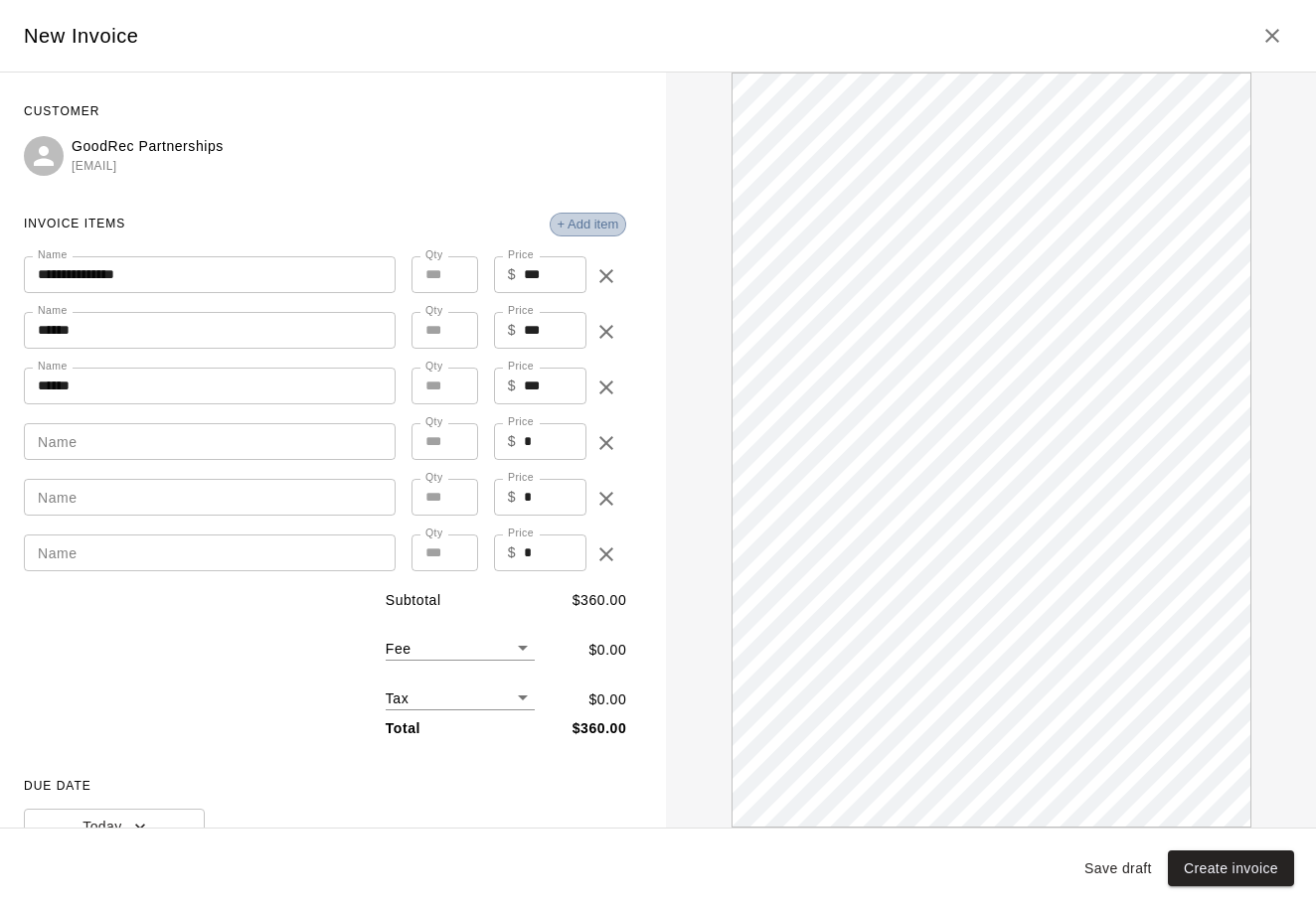 click on "+ Add item" at bounding box center [588, 224] 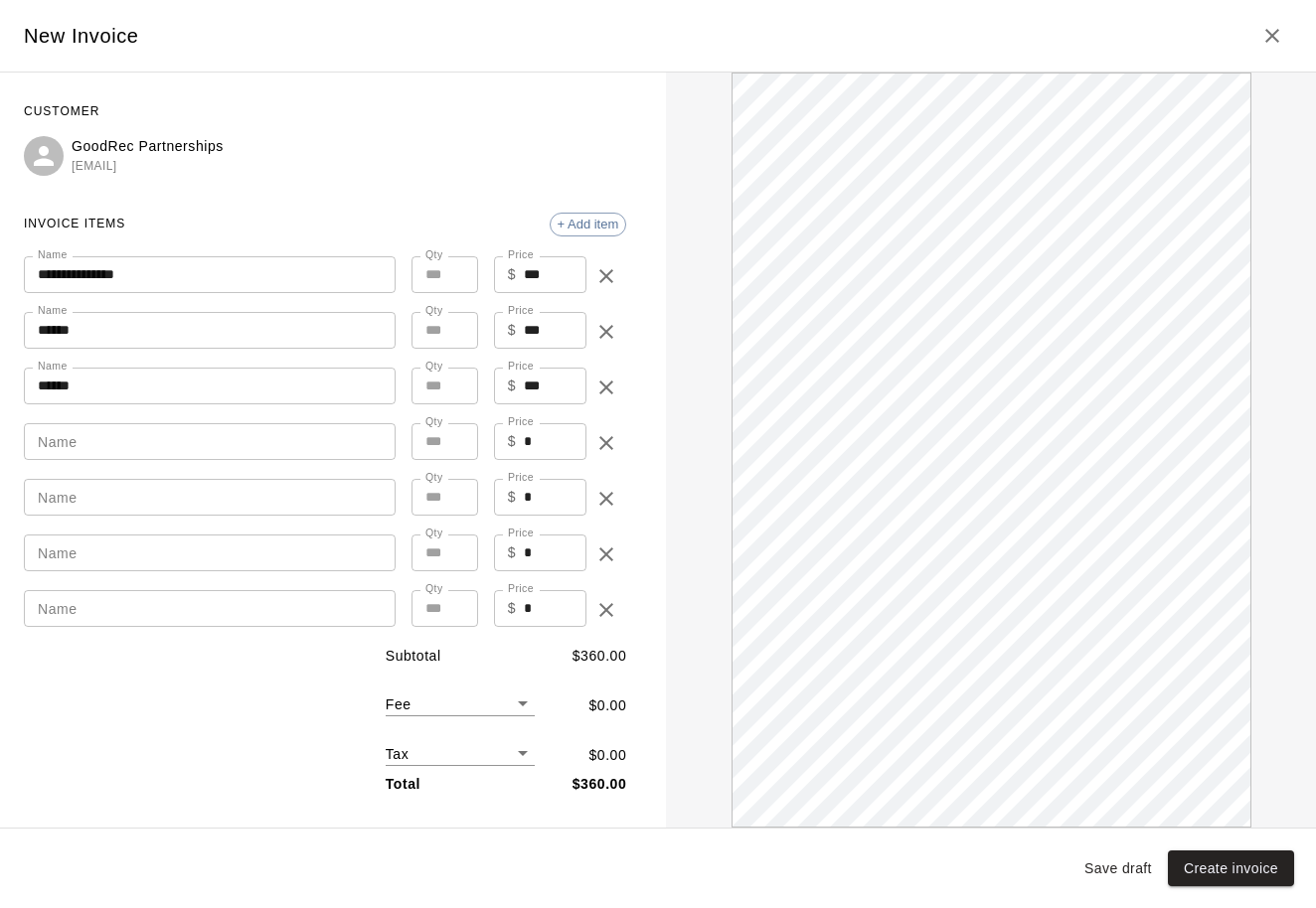 scroll, scrollTop: 0, scrollLeft: 0, axis: both 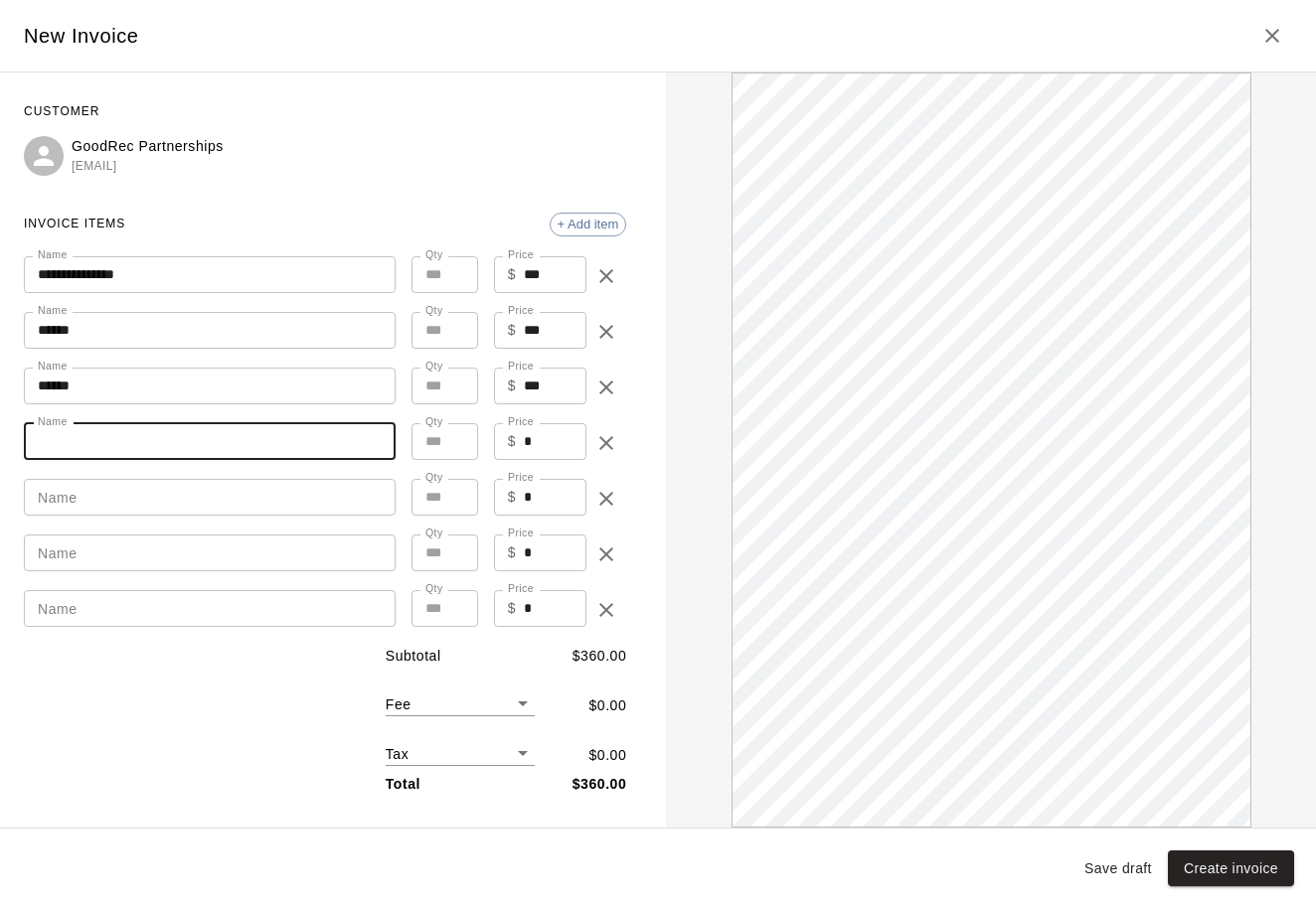 click on "Name" at bounding box center (210, 441) 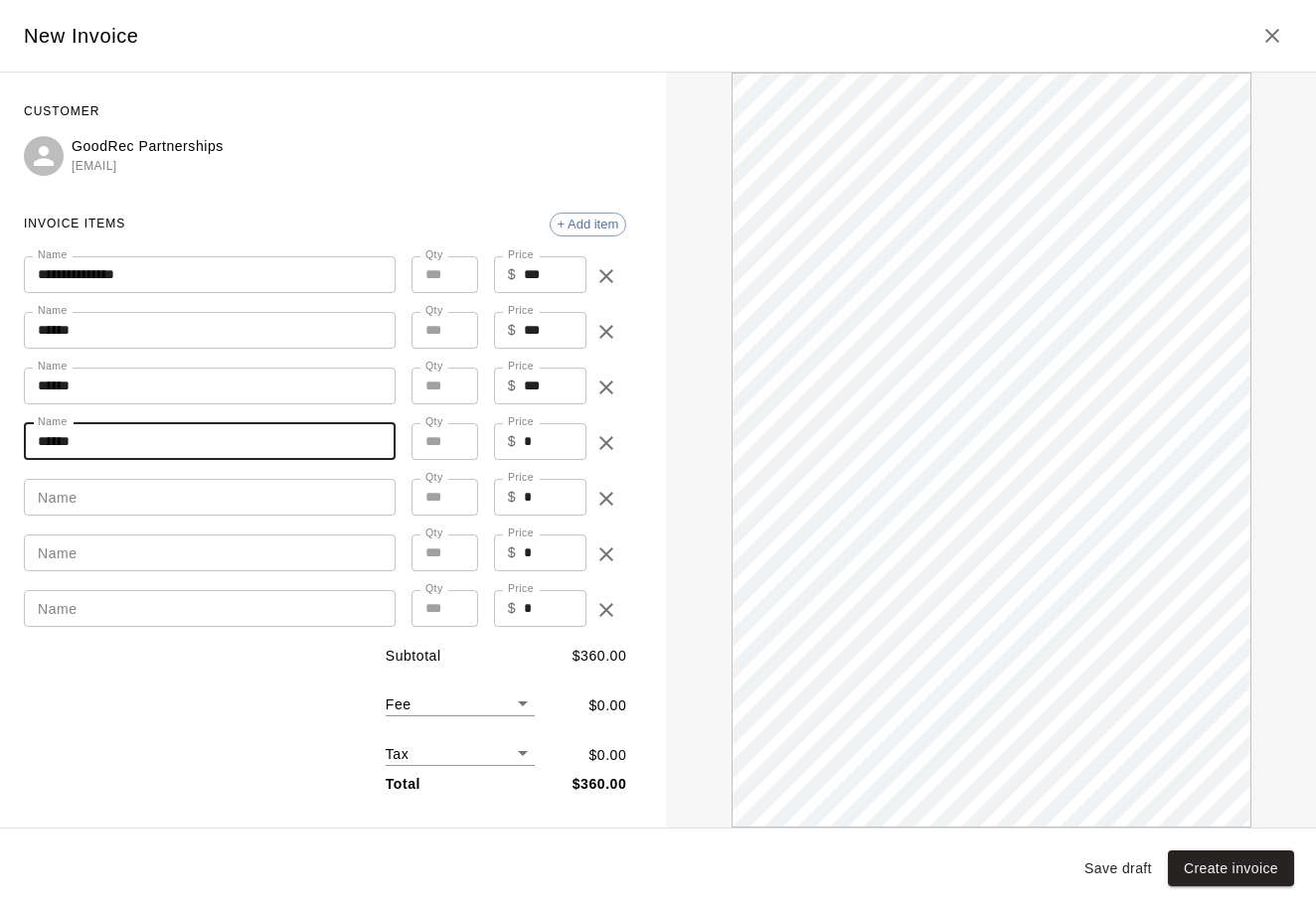 scroll, scrollTop: 0, scrollLeft: 0, axis: both 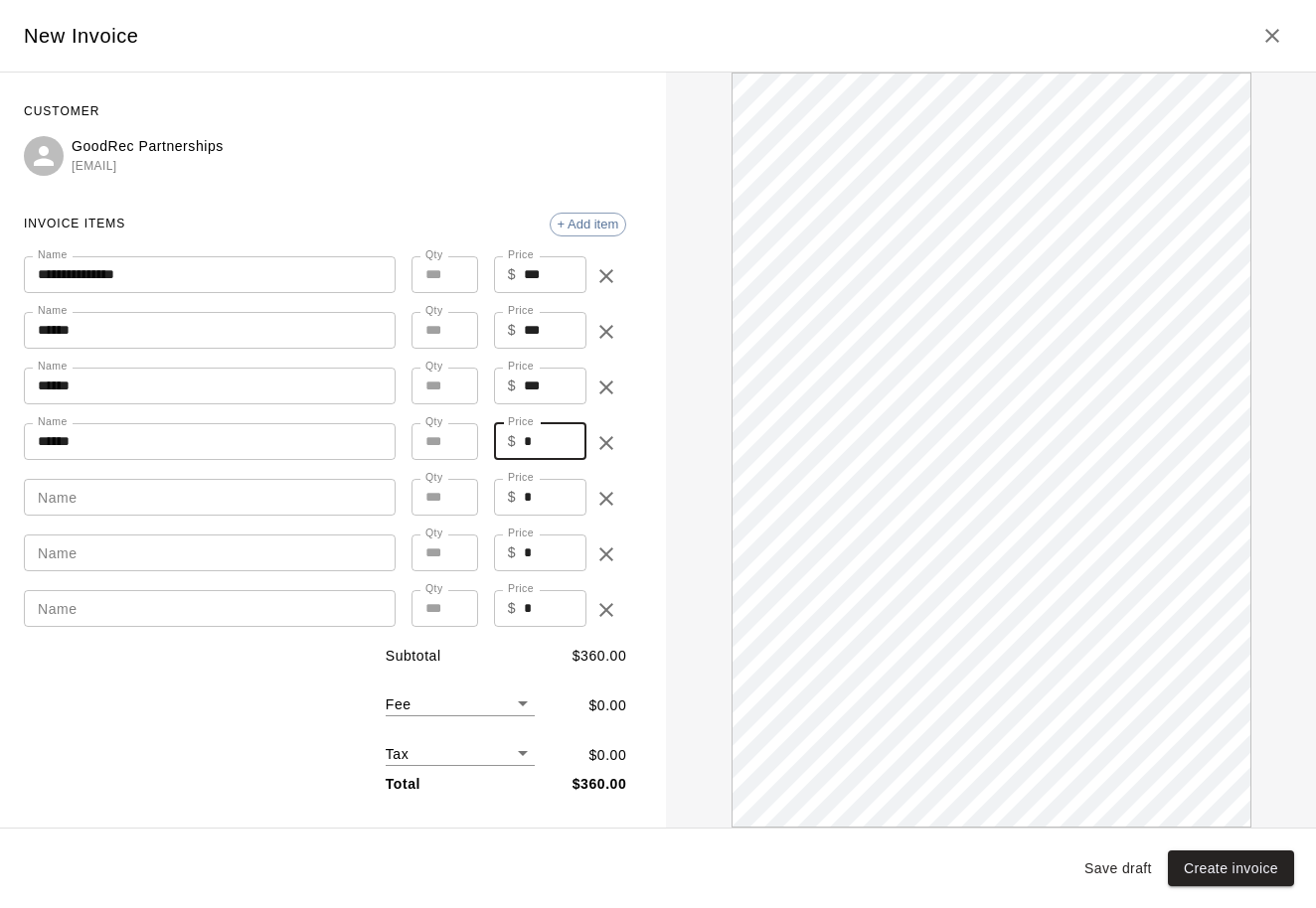 drag, startPoint x: 536, startPoint y: 444, endPoint x: 506, endPoint y: 444, distance: 30 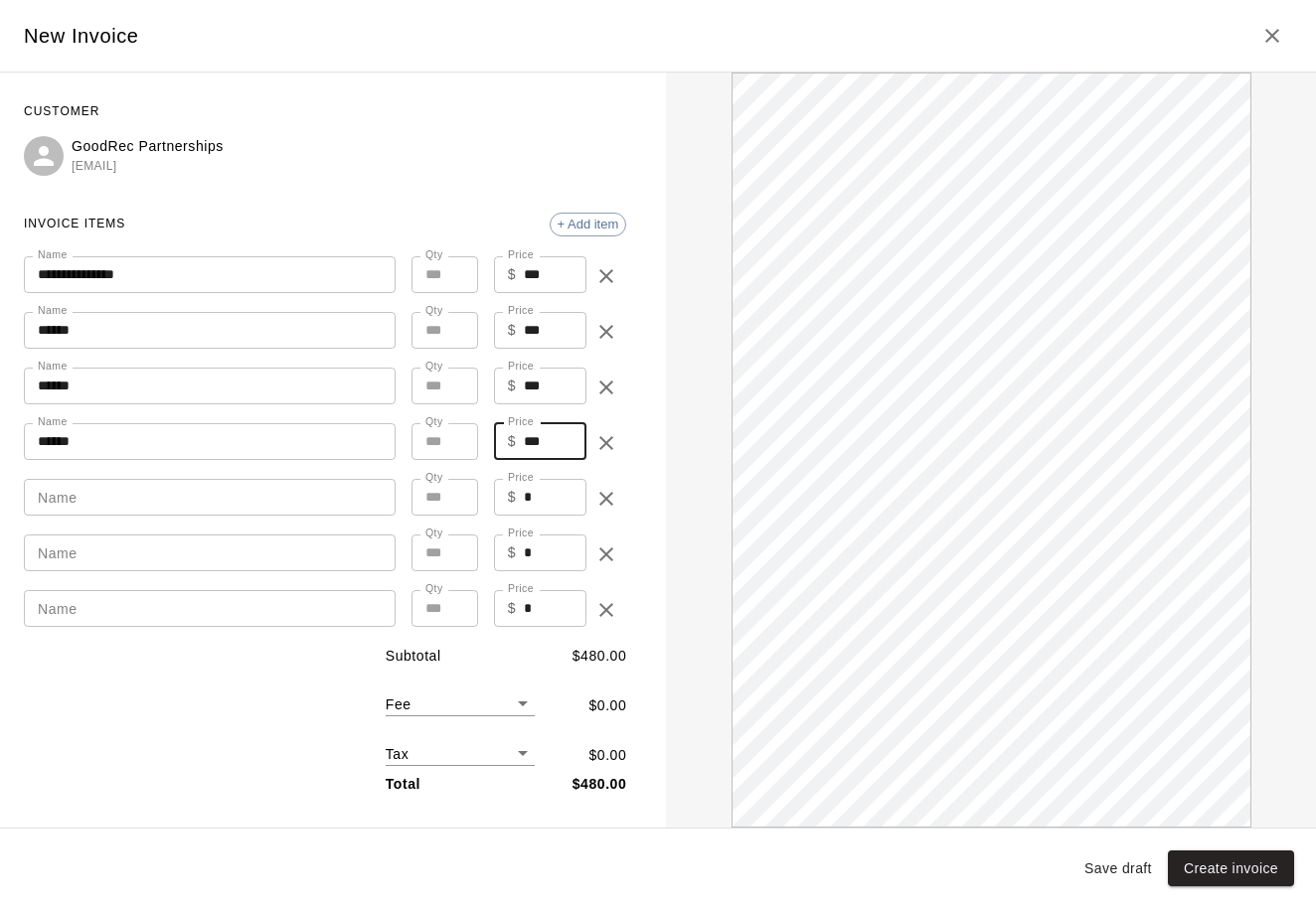 scroll, scrollTop: 0, scrollLeft: 0, axis: both 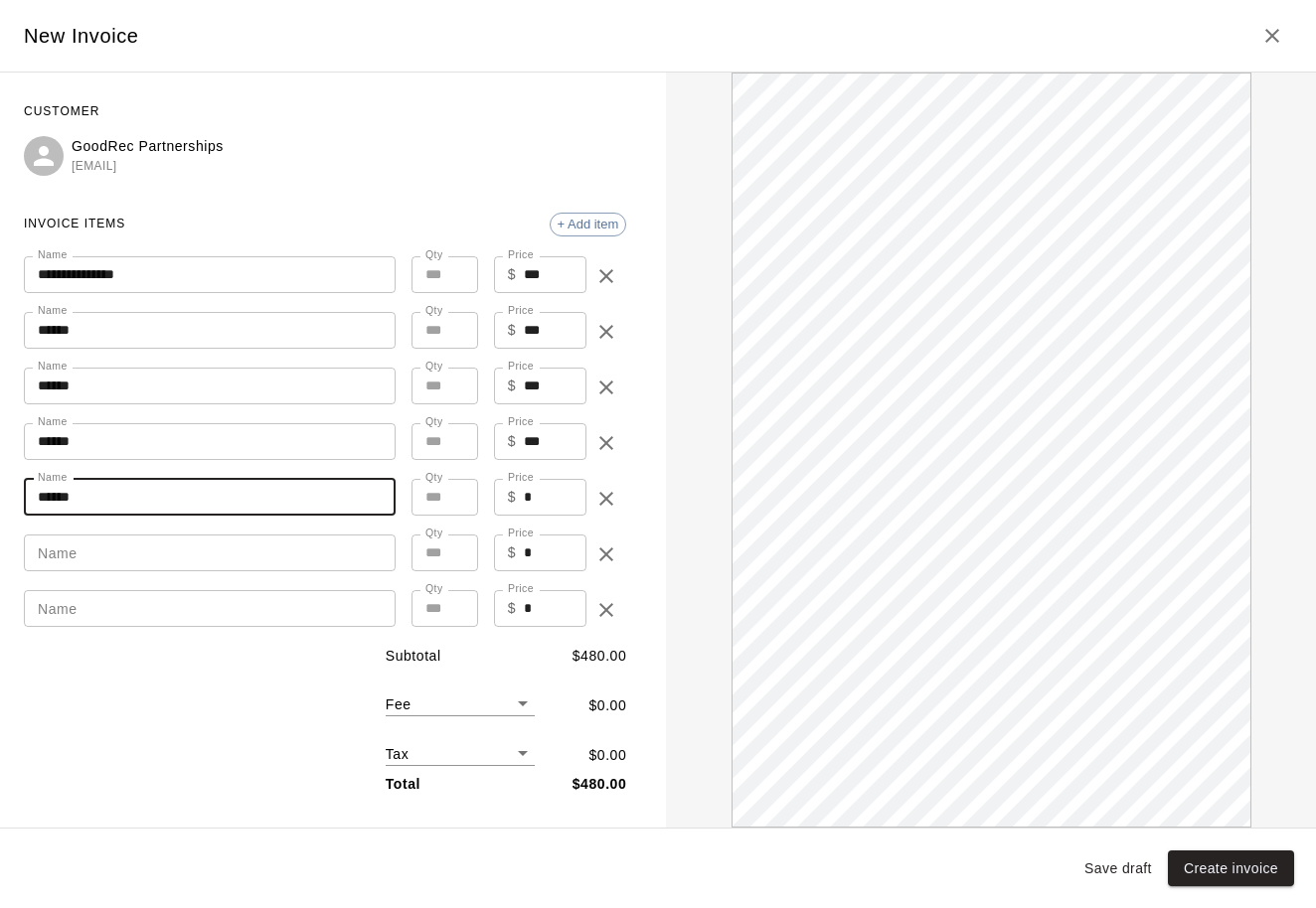 type on "******" 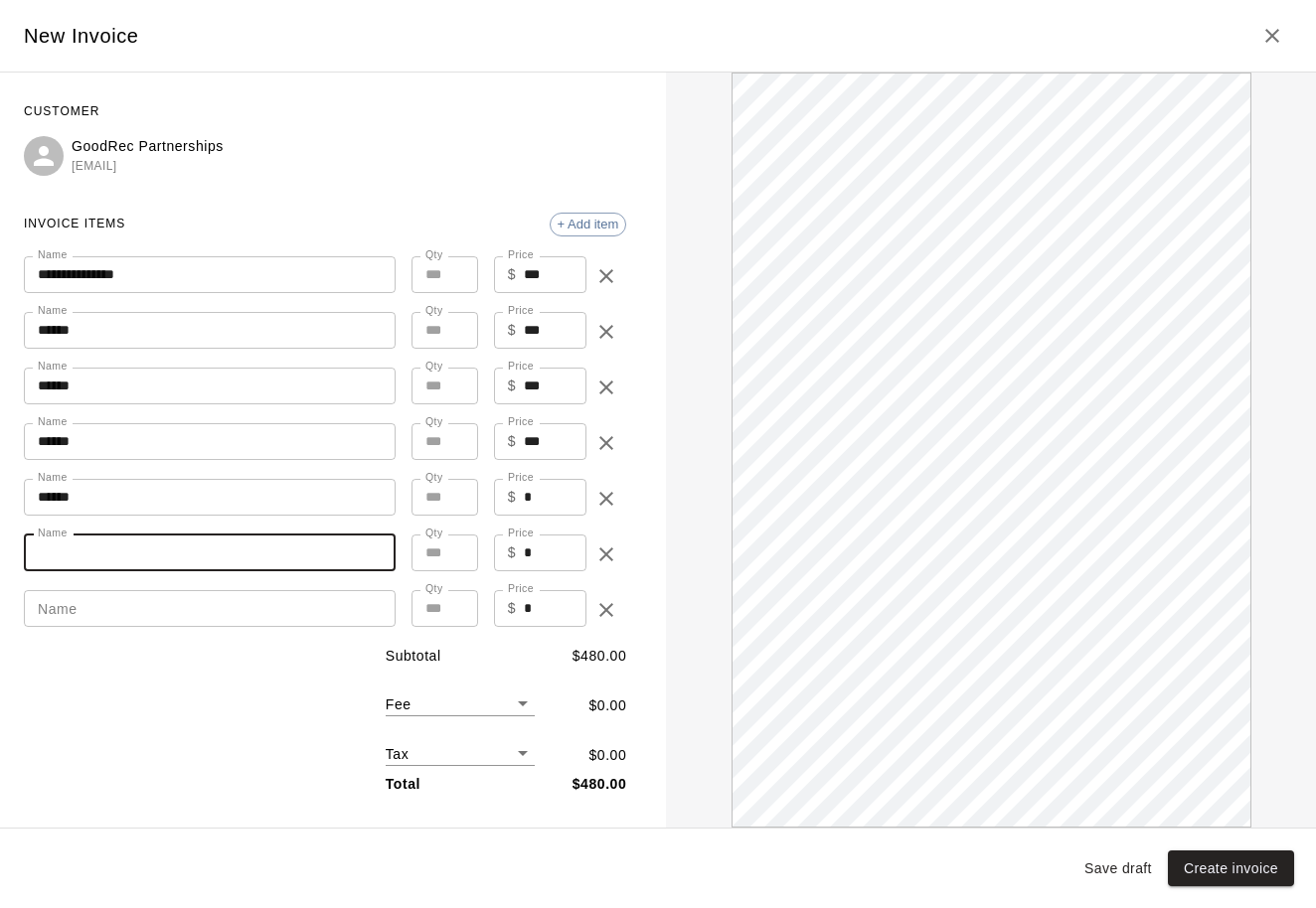 click on "Name" at bounding box center (210, 552) 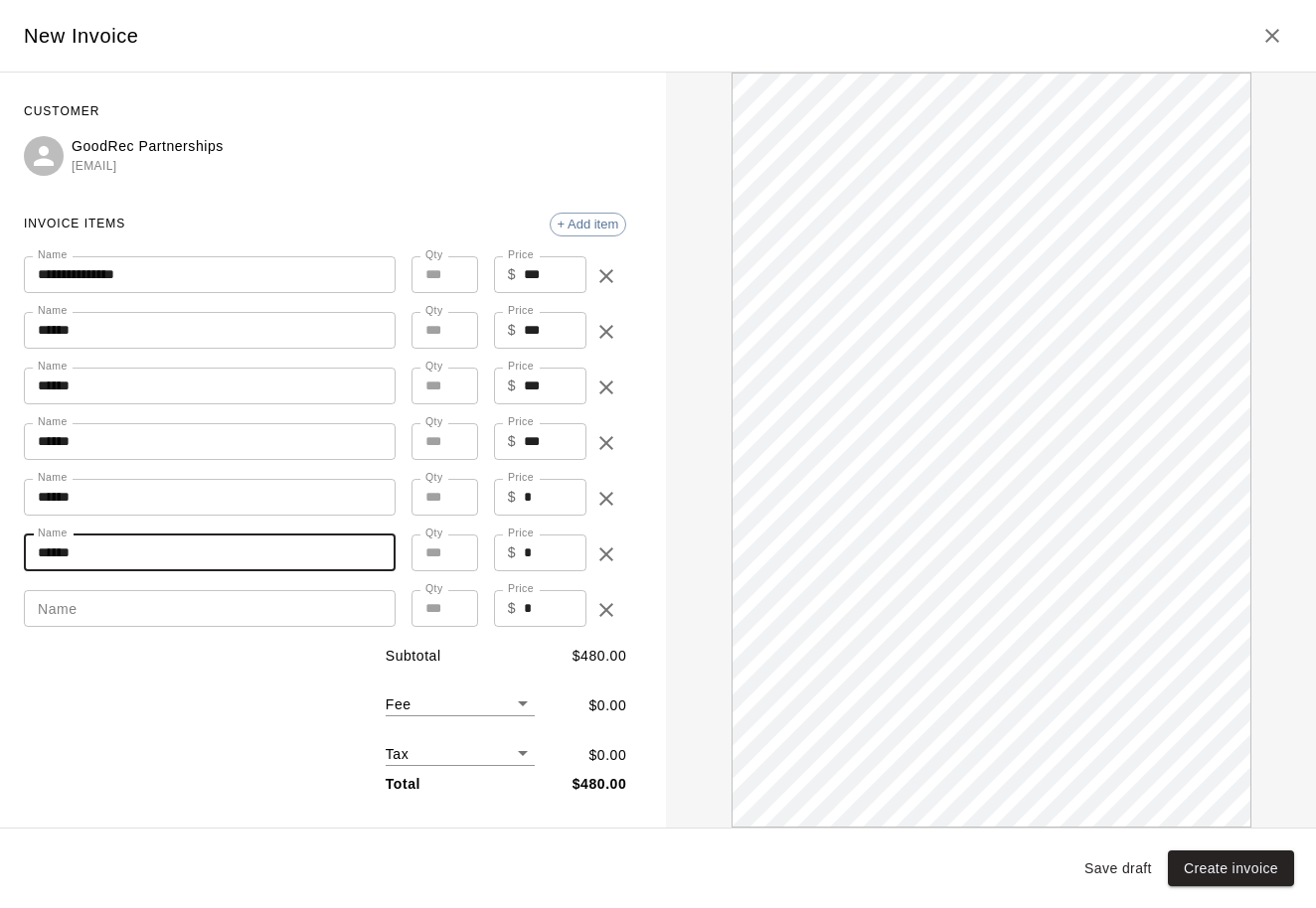 scroll, scrollTop: 0, scrollLeft: 0, axis: both 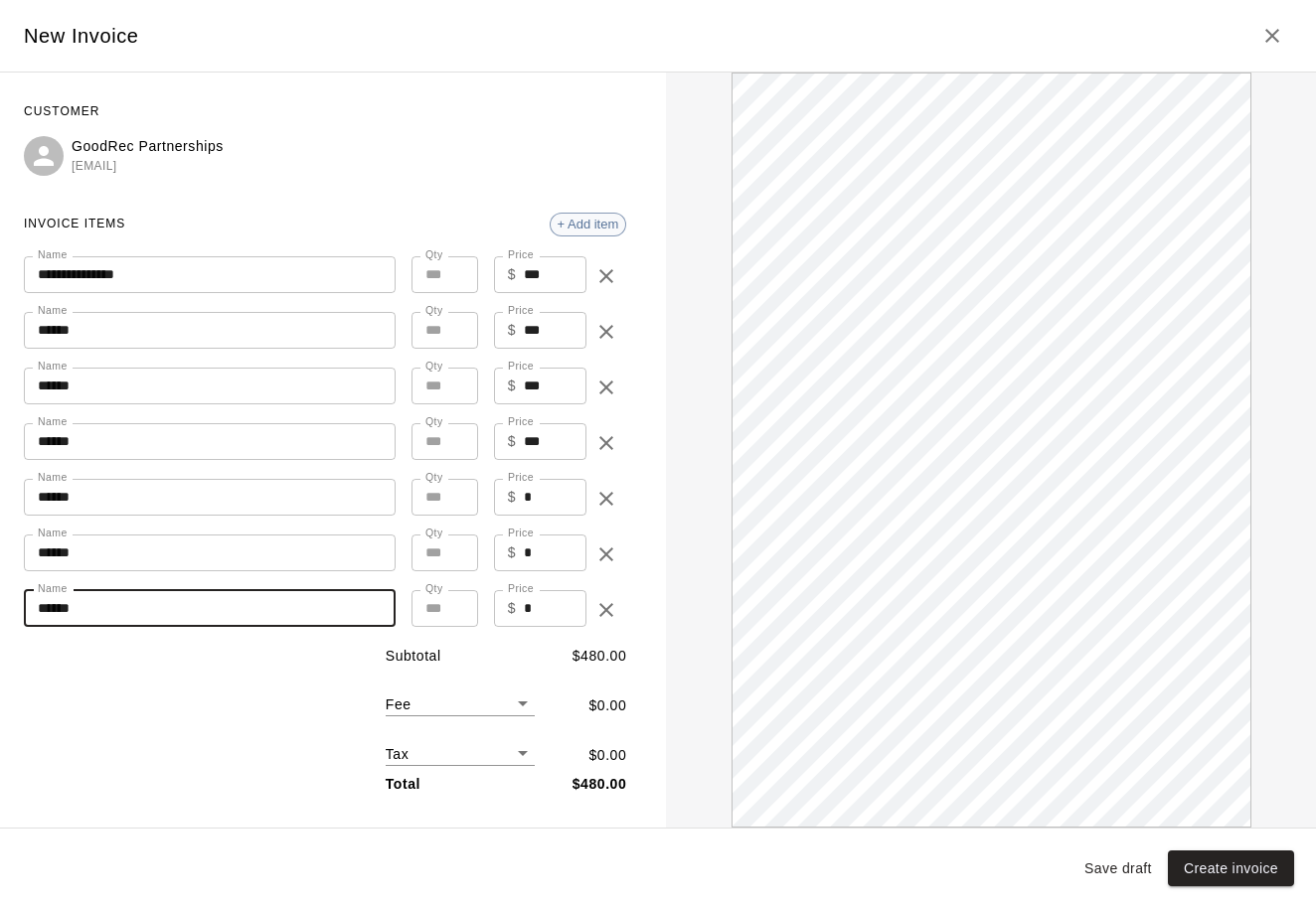 type on "******" 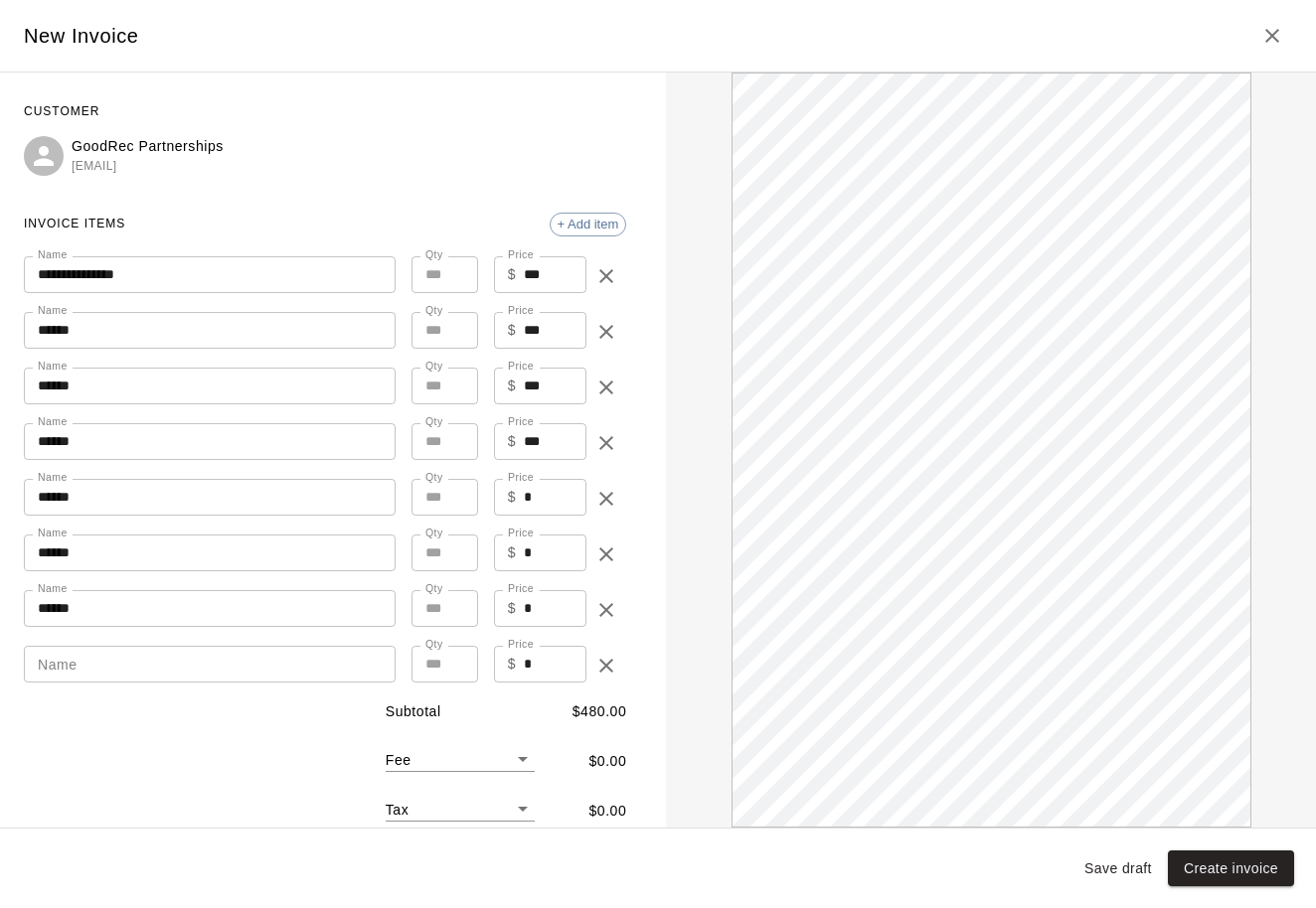 scroll, scrollTop: 0, scrollLeft: 0, axis: both 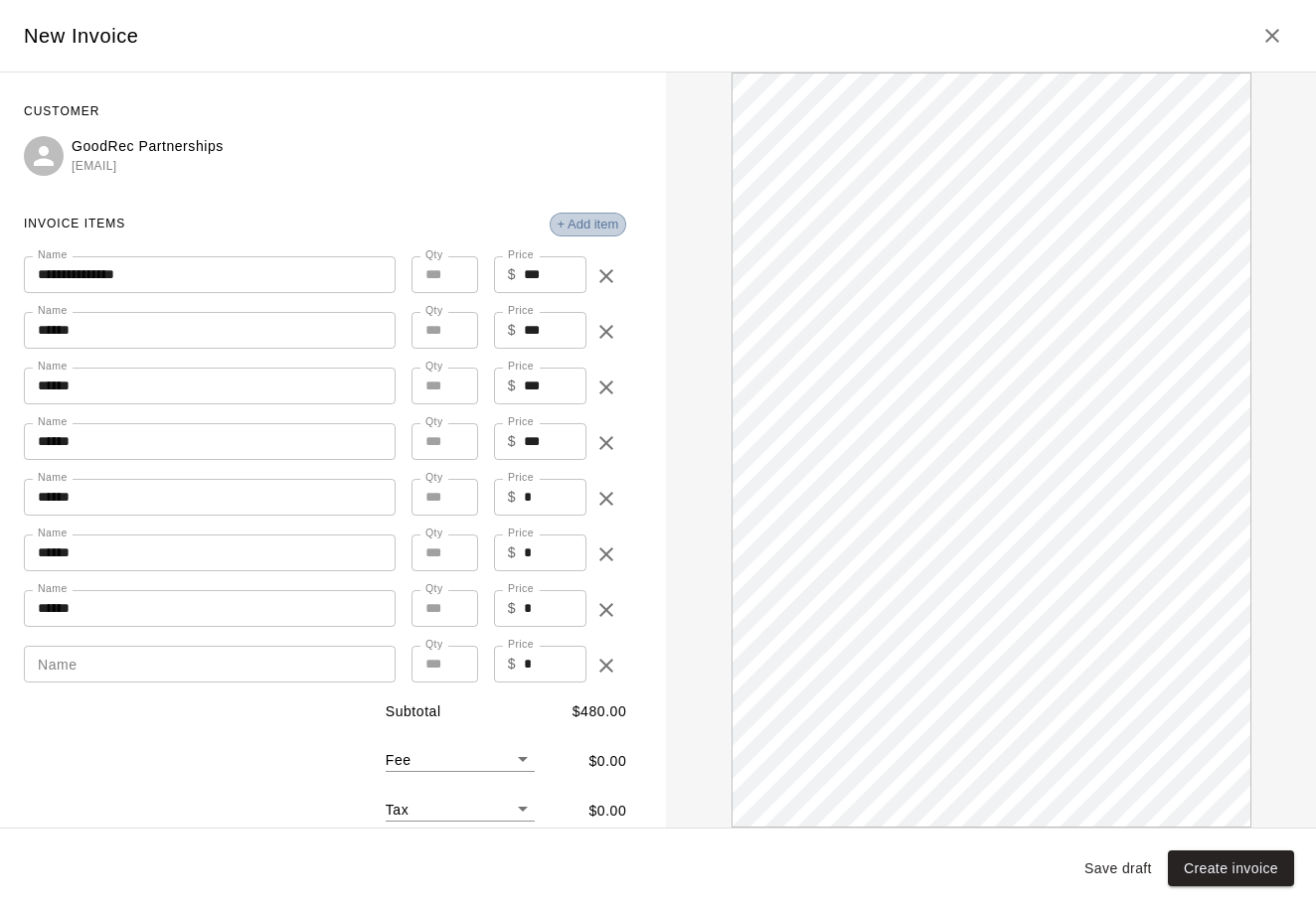 click on "+ Add item" at bounding box center (588, 225) 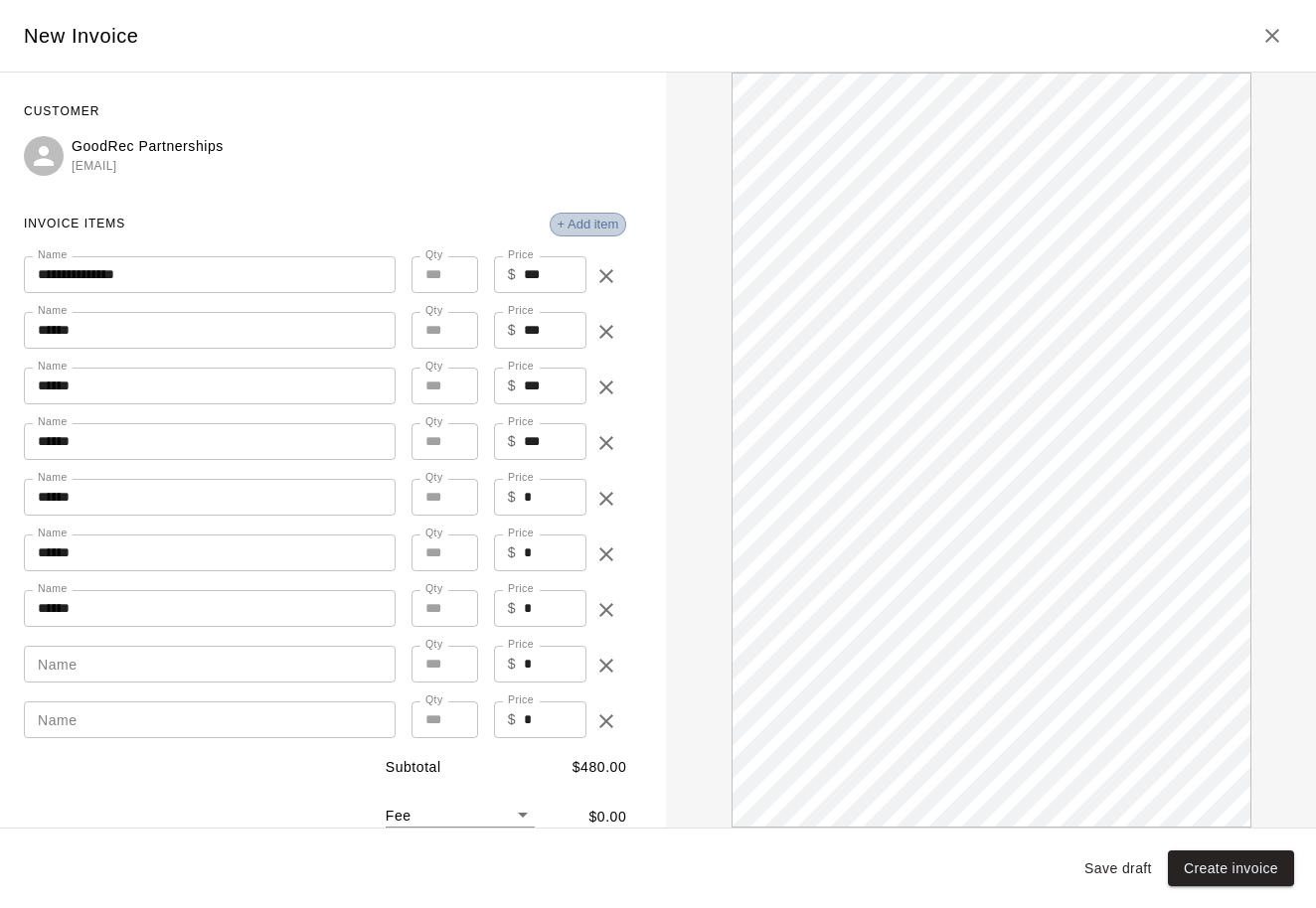 click on "+ Add item" at bounding box center [588, 225] 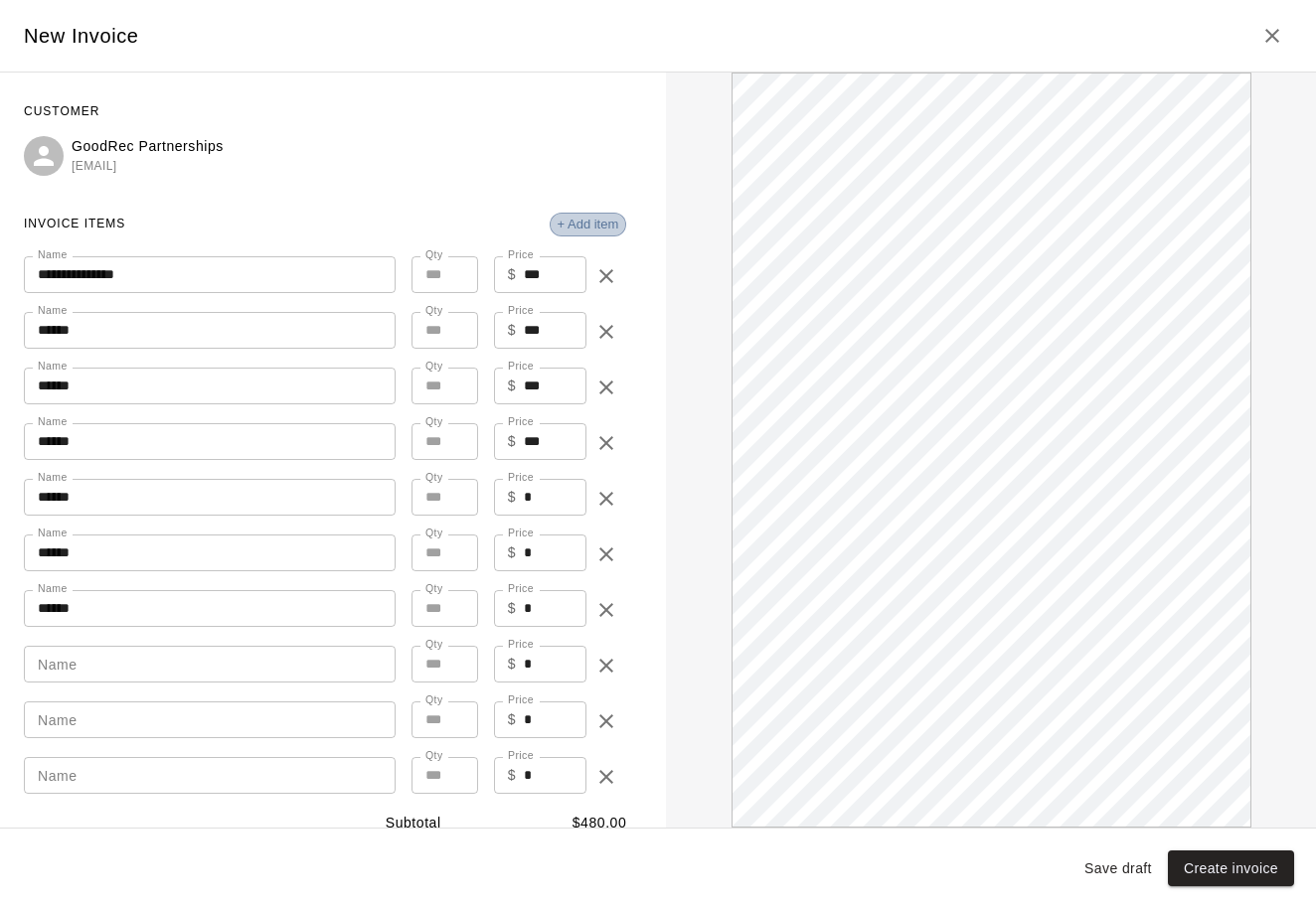click on "+ Add item" at bounding box center (588, 225) 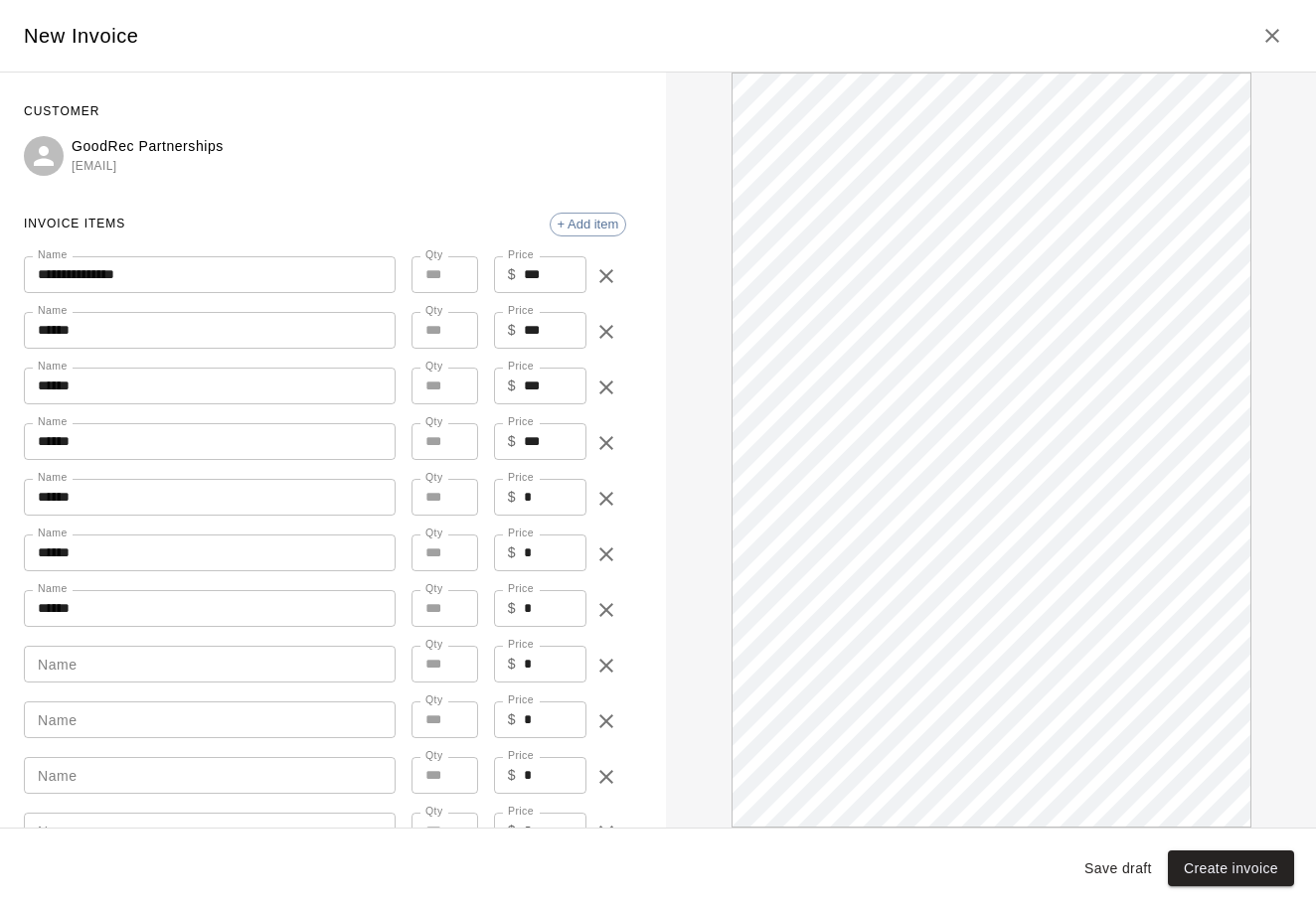 scroll, scrollTop: 0, scrollLeft: 0, axis: both 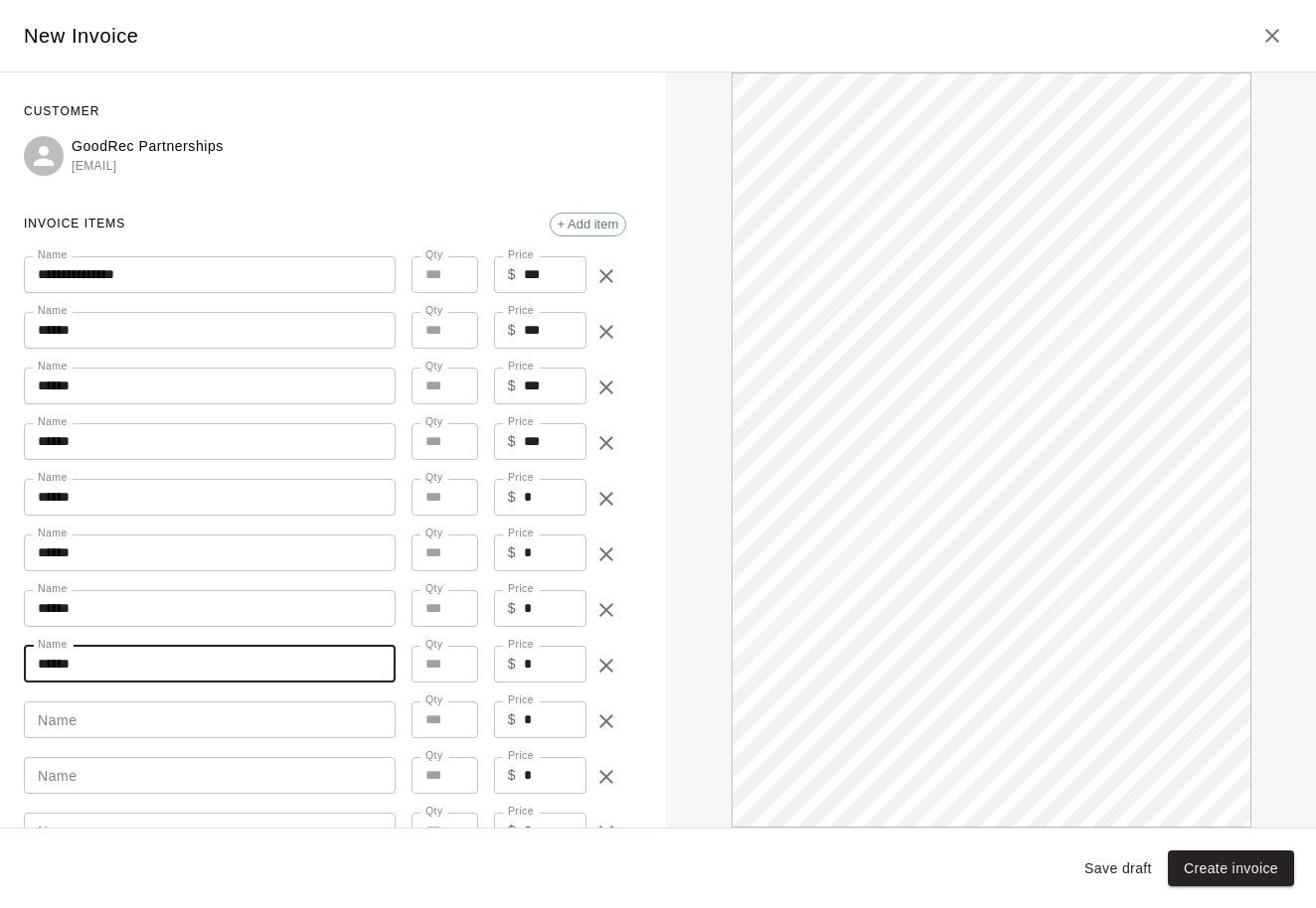 type on "******" 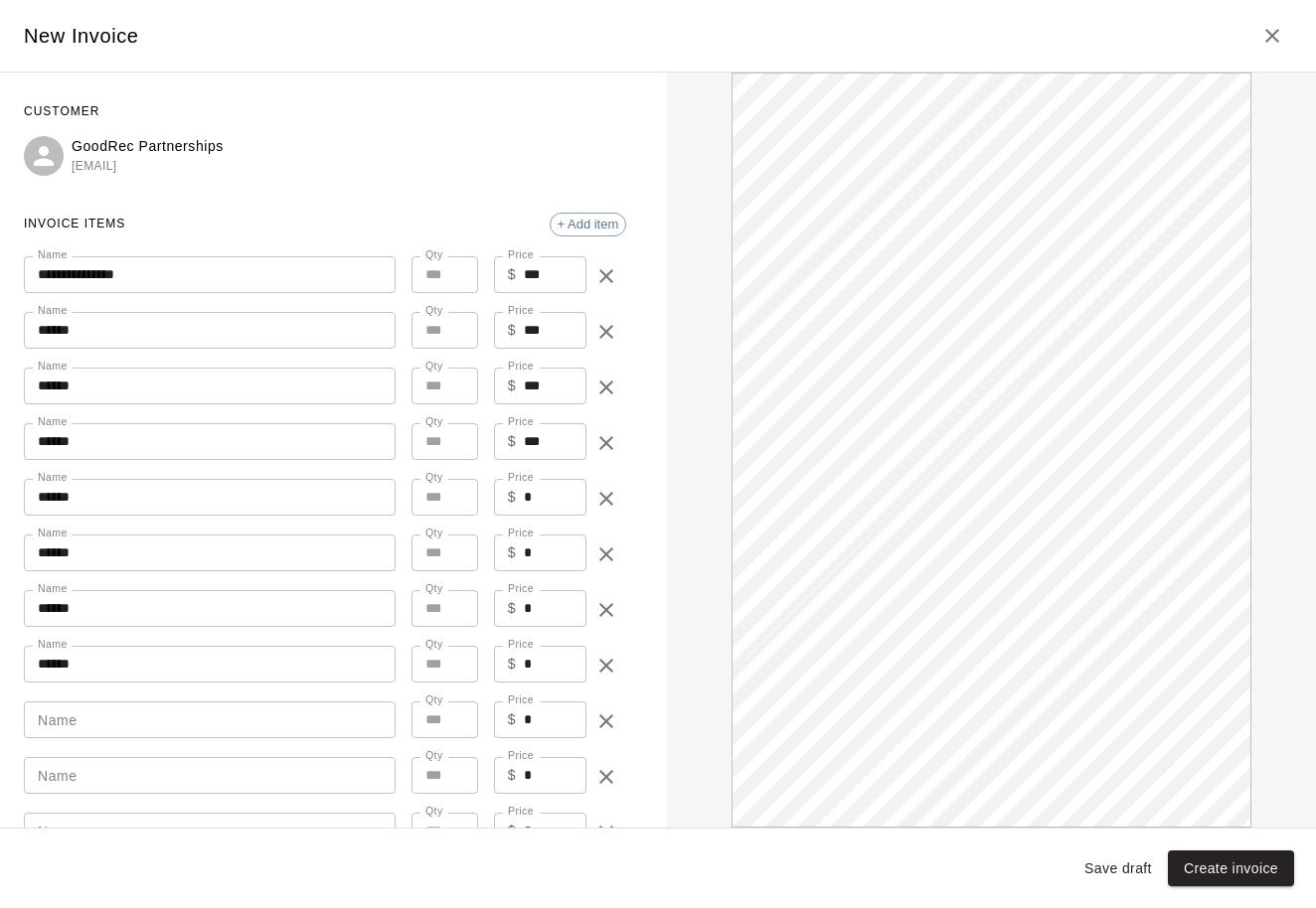 click on "**********" at bounding box center [325, 546] 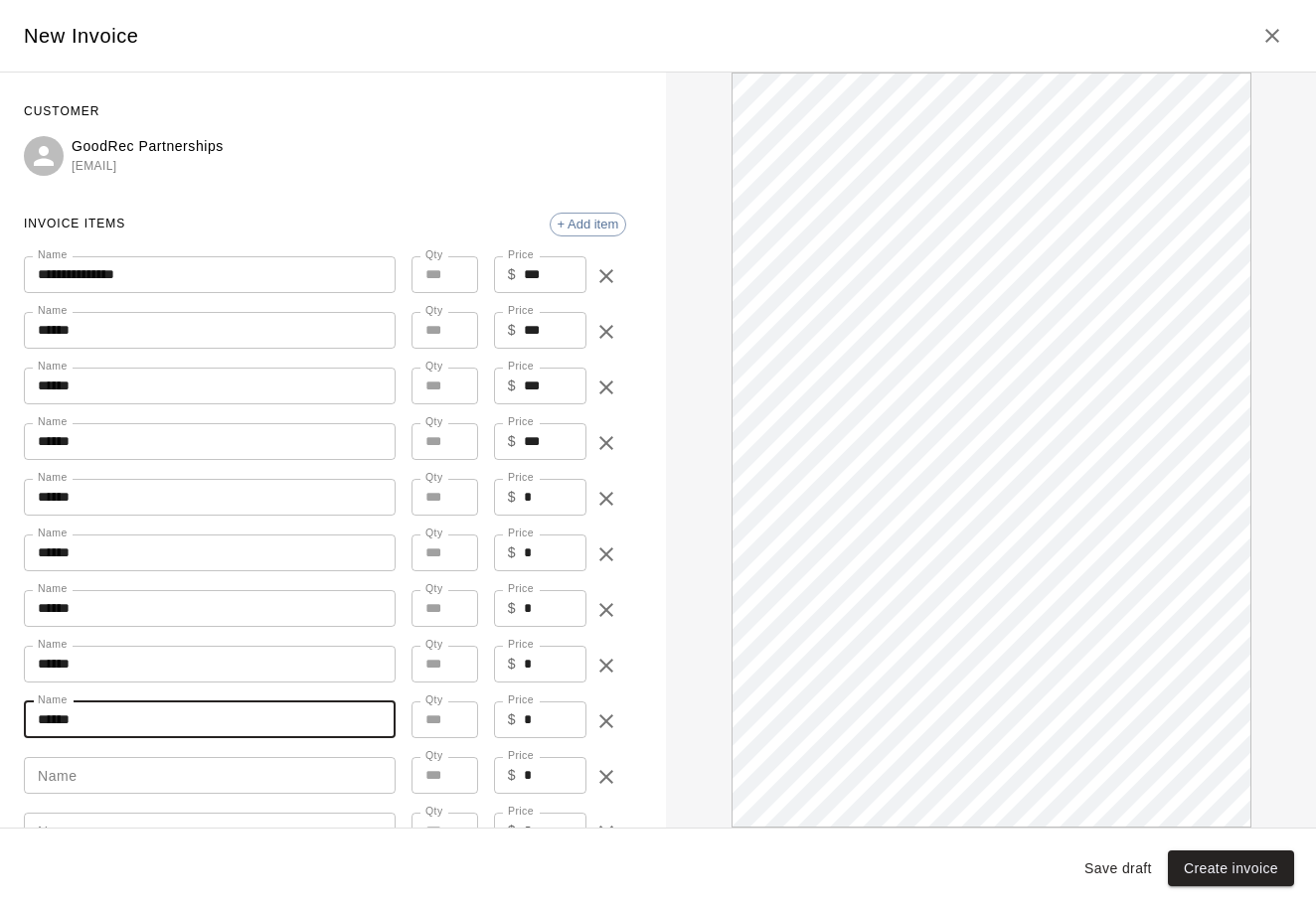 scroll, scrollTop: 0, scrollLeft: 0, axis: both 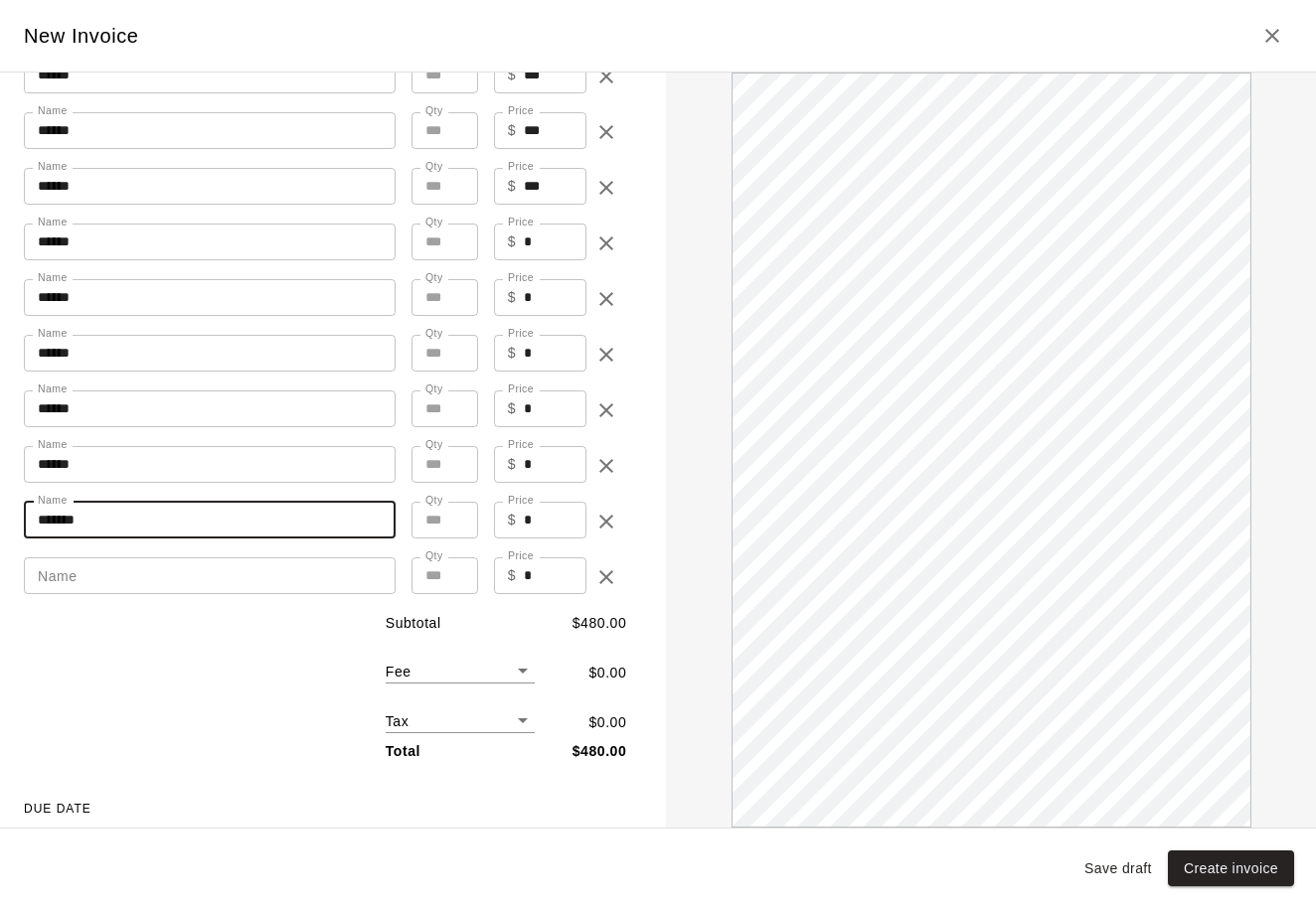 type on "*******" 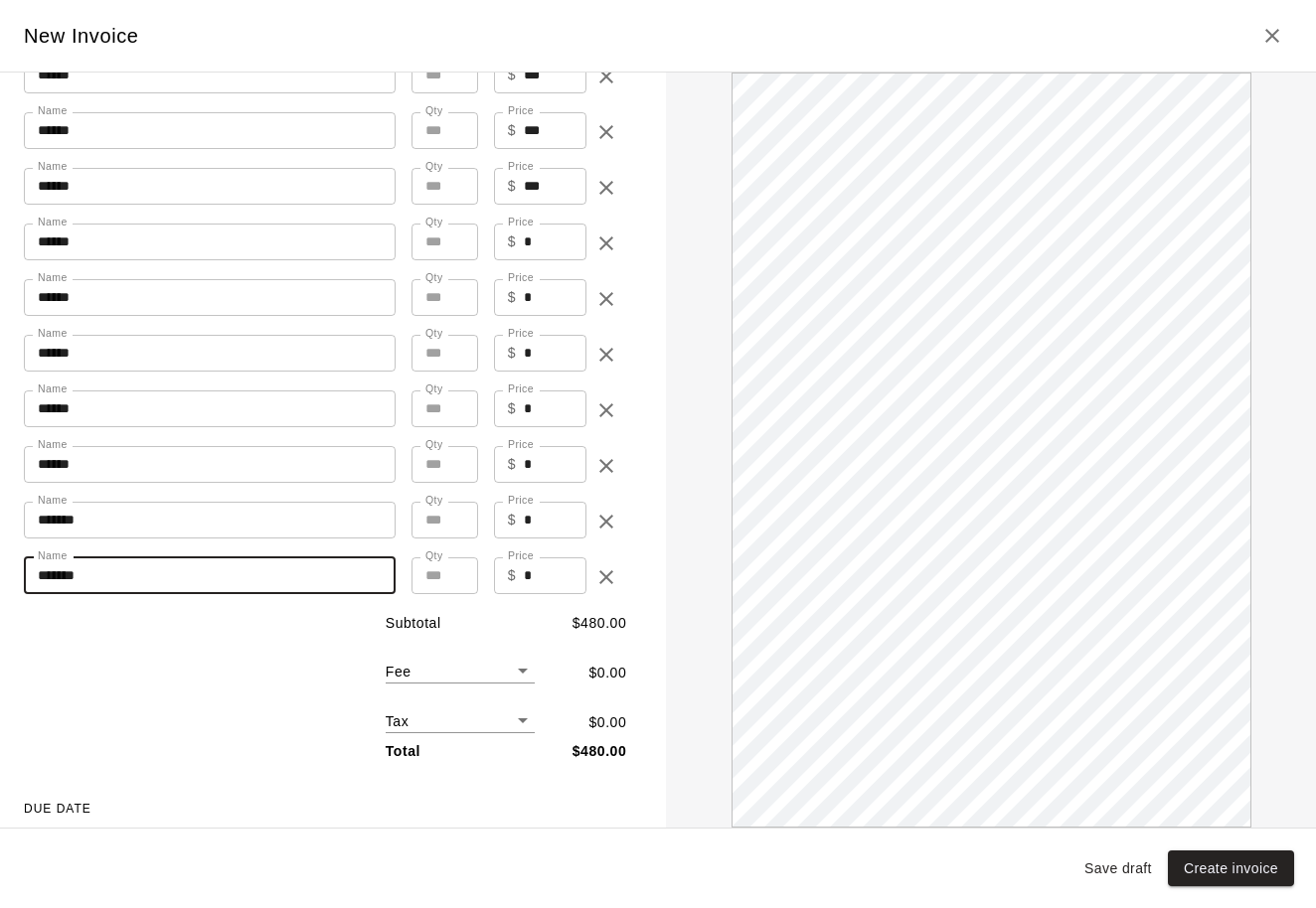 scroll, scrollTop: 0, scrollLeft: 0, axis: both 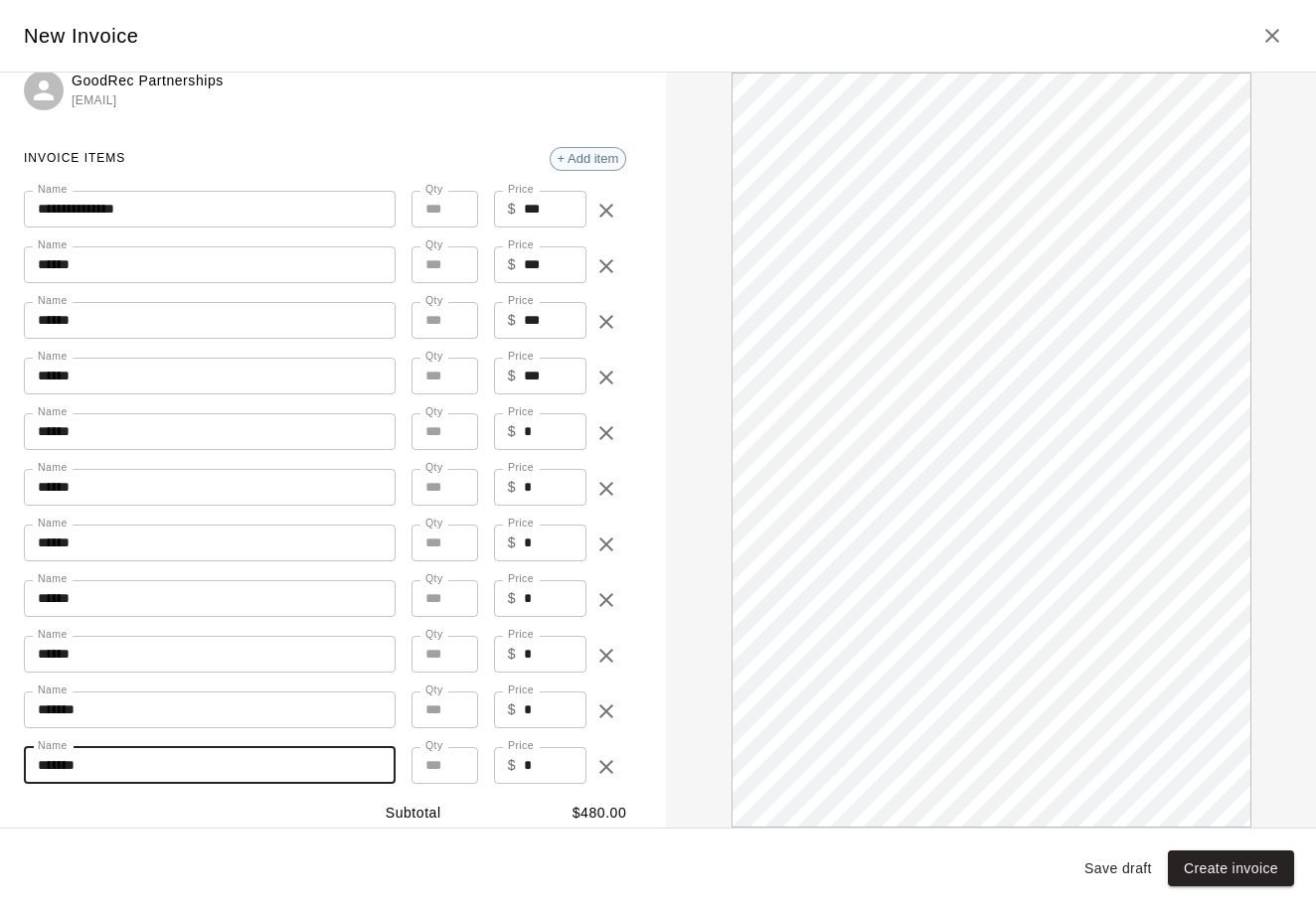 type on "*******" 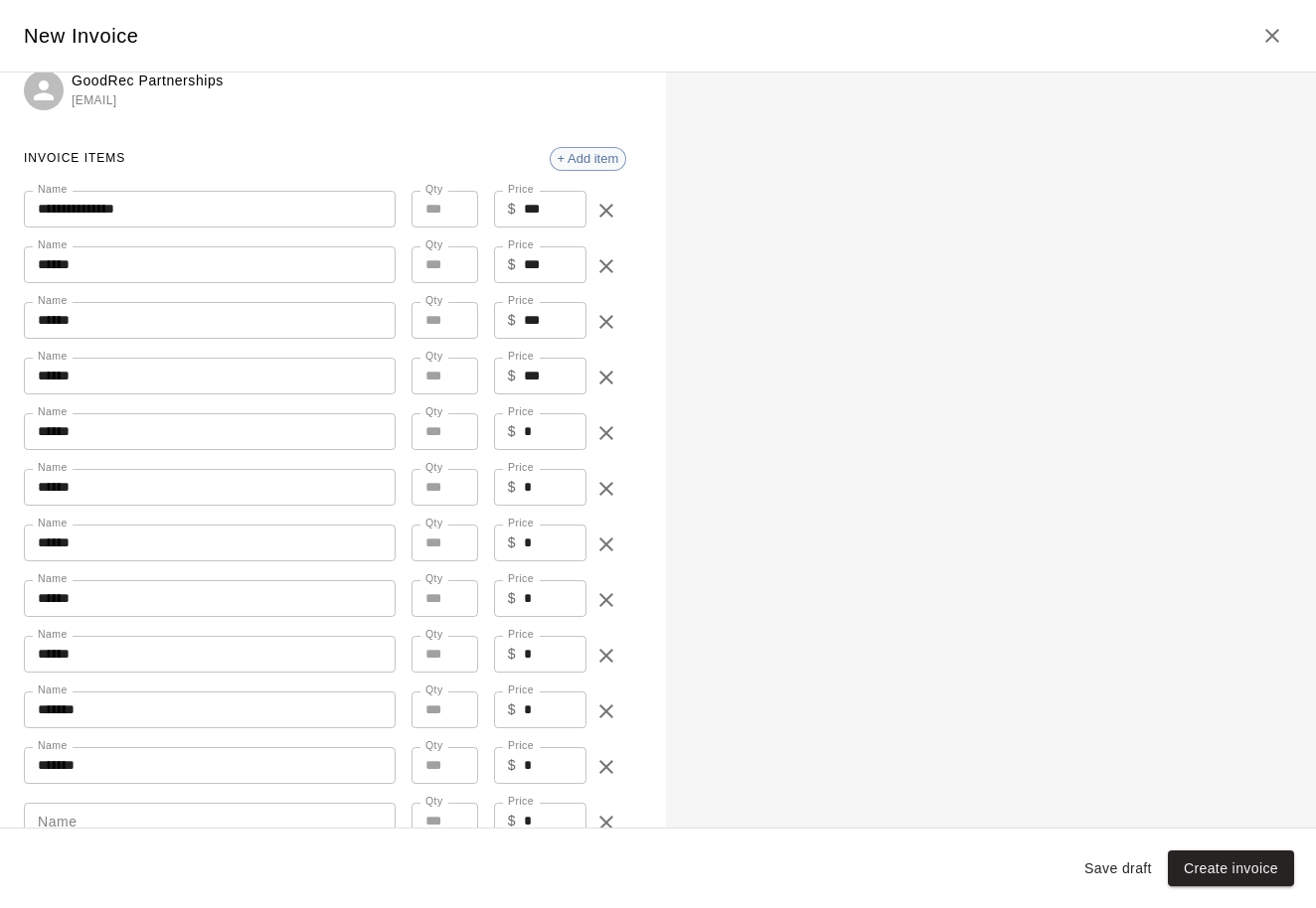 click on "+ Add item" at bounding box center (588, 158) 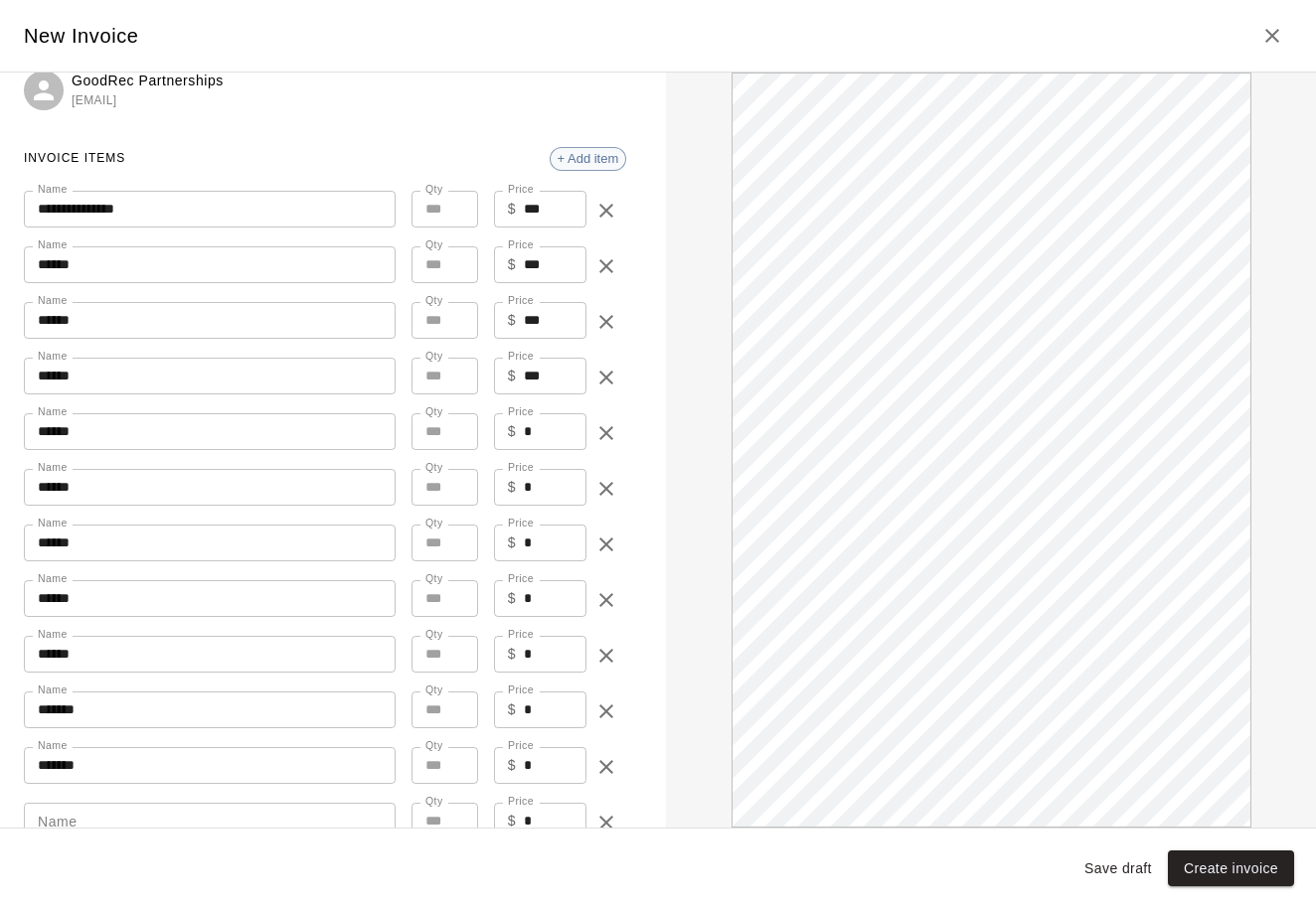 scroll, scrollTop: 0, scrollLeft: 0, axis: both 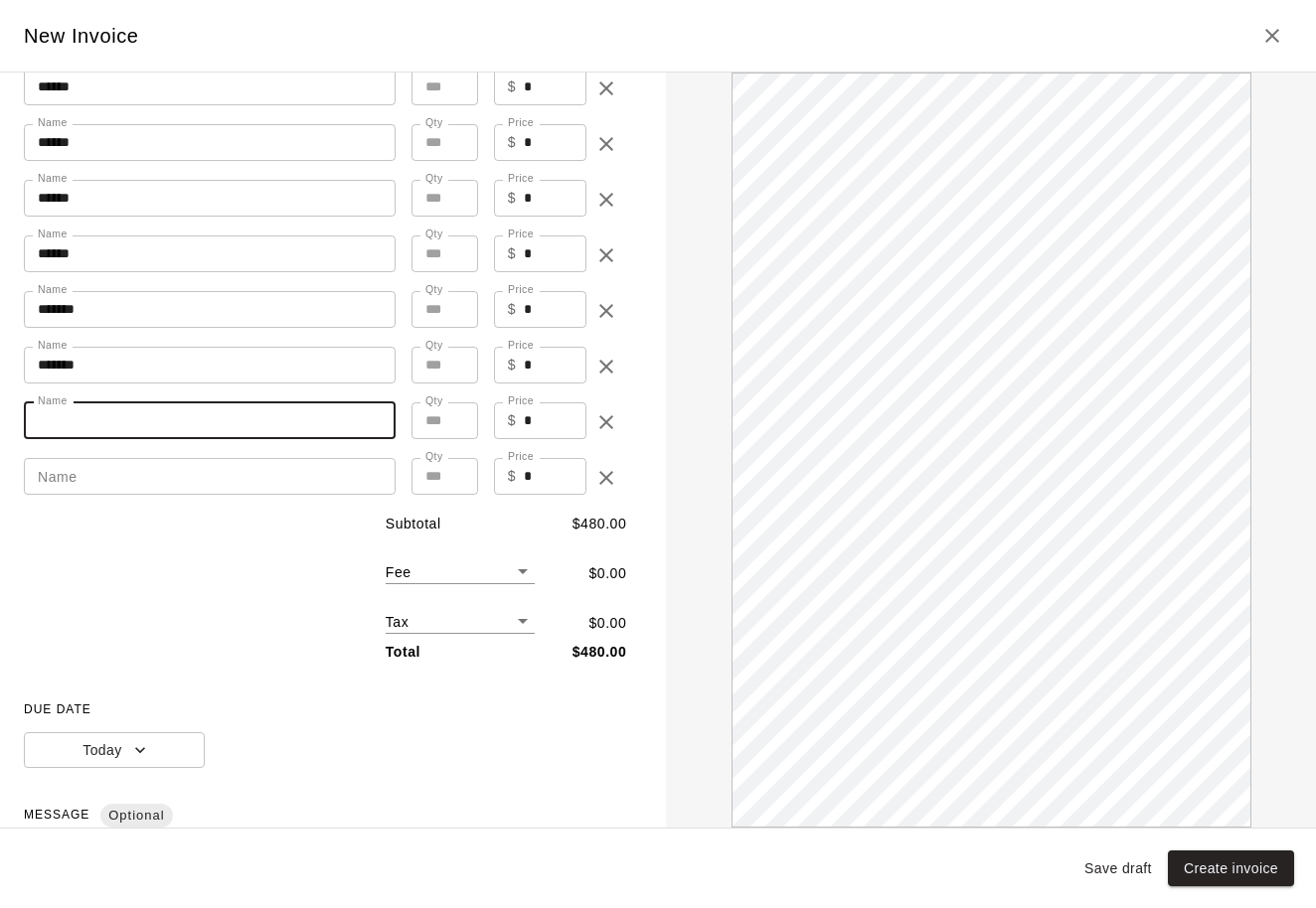 click on "Name" at bounding box center [210, 420] 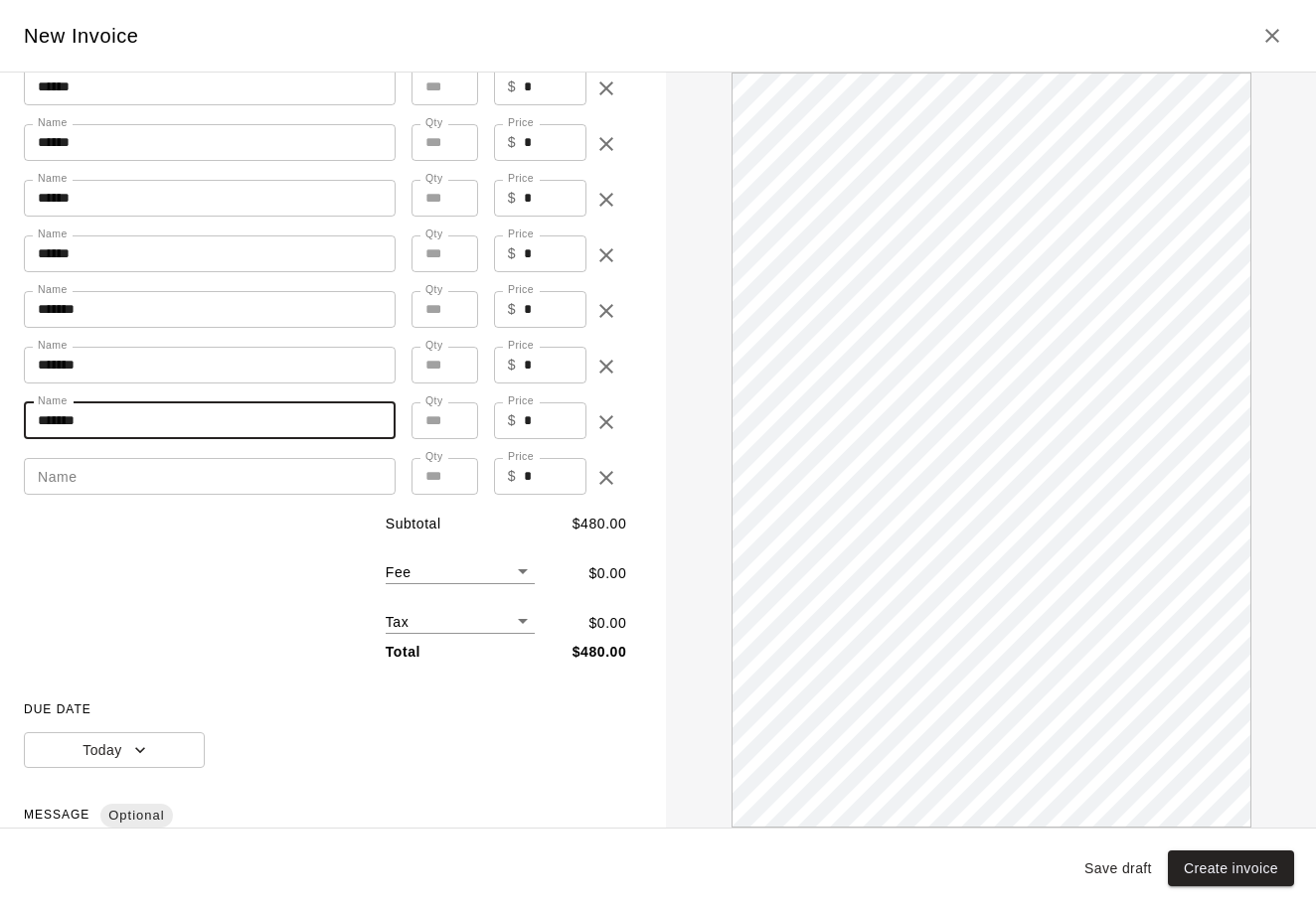 scroll, scrollTop: 0, scrollLeft: 0, axis: both 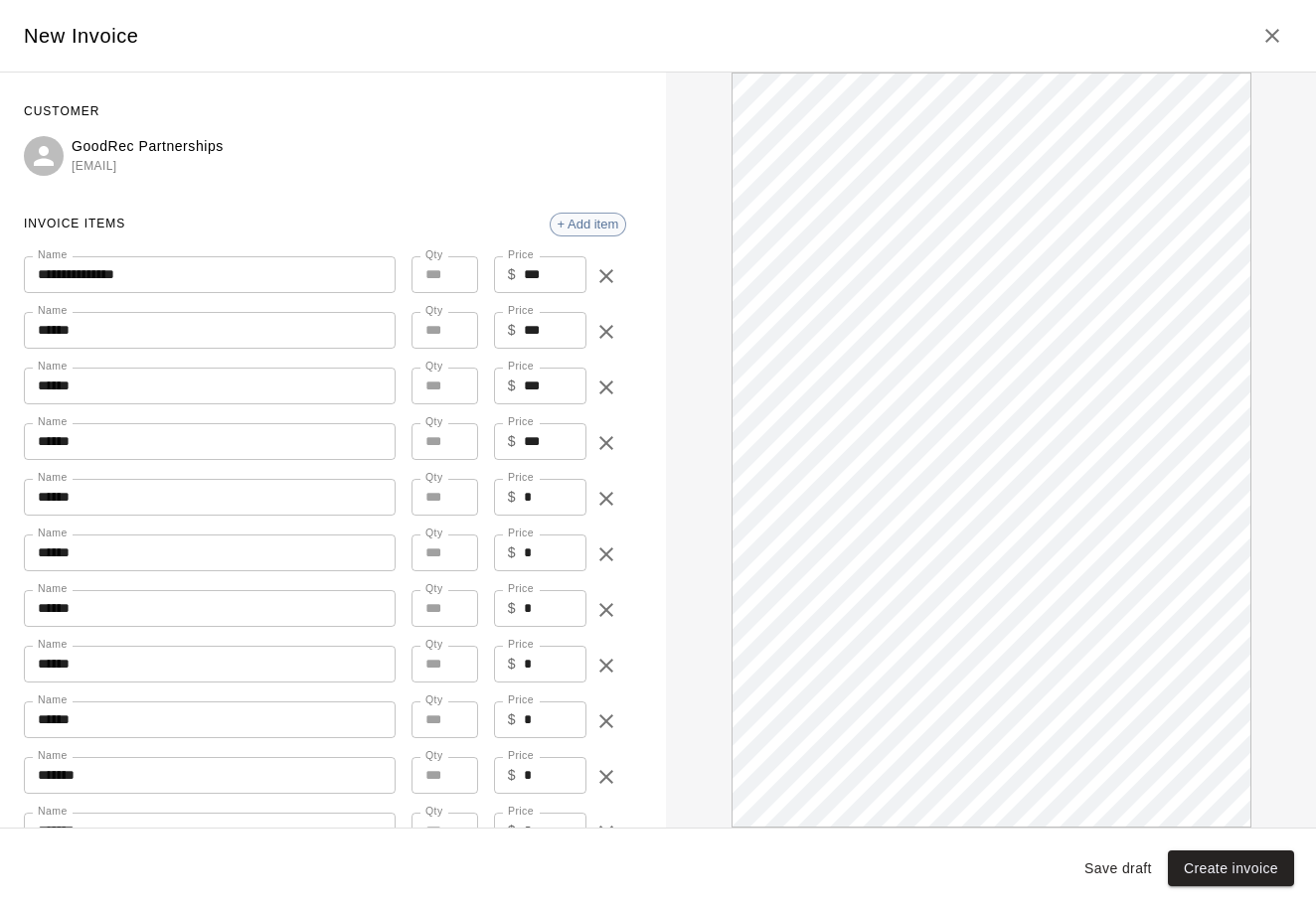 type on "*******" 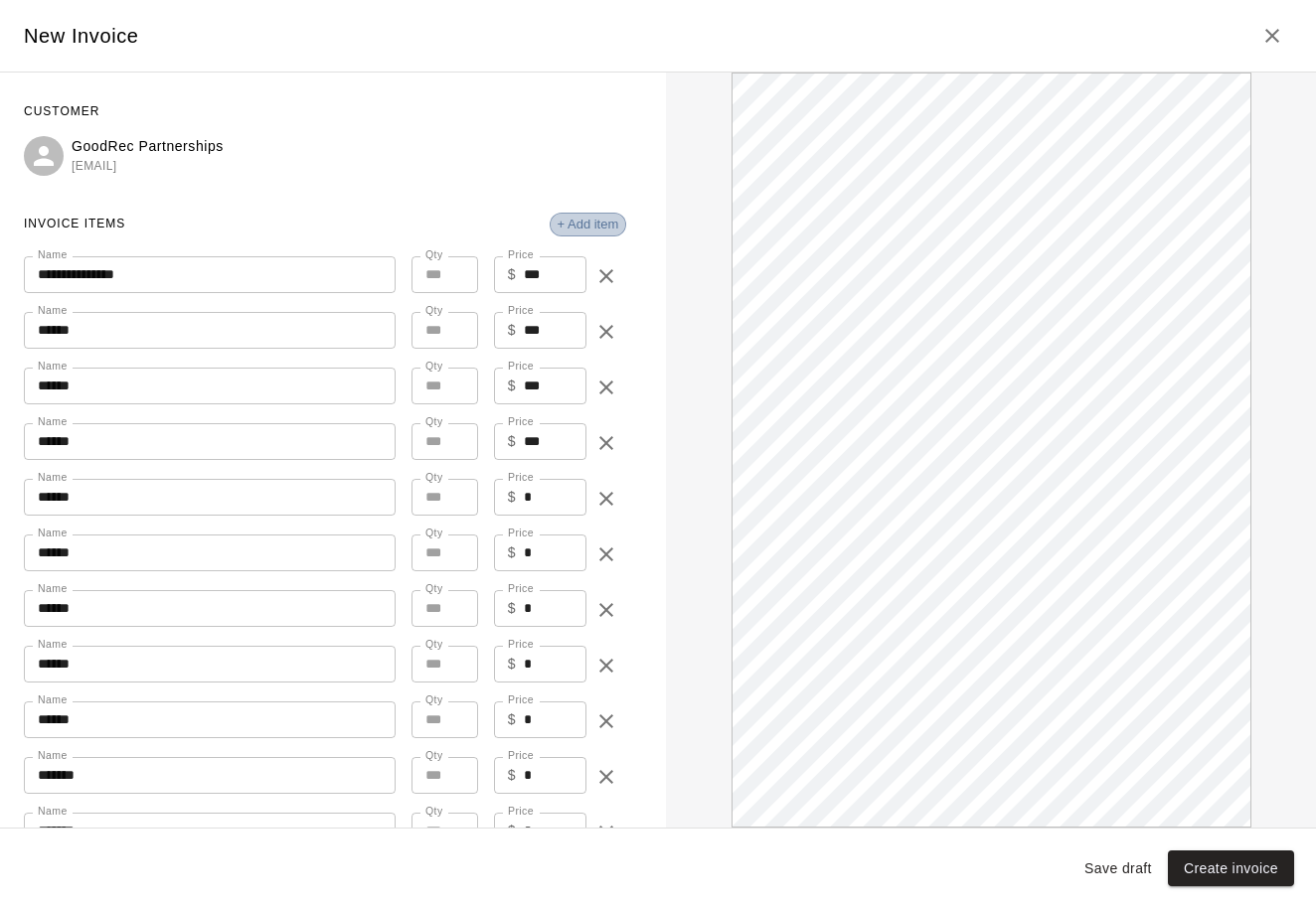 click on "+ Add item" at bounding box center (588, 224) 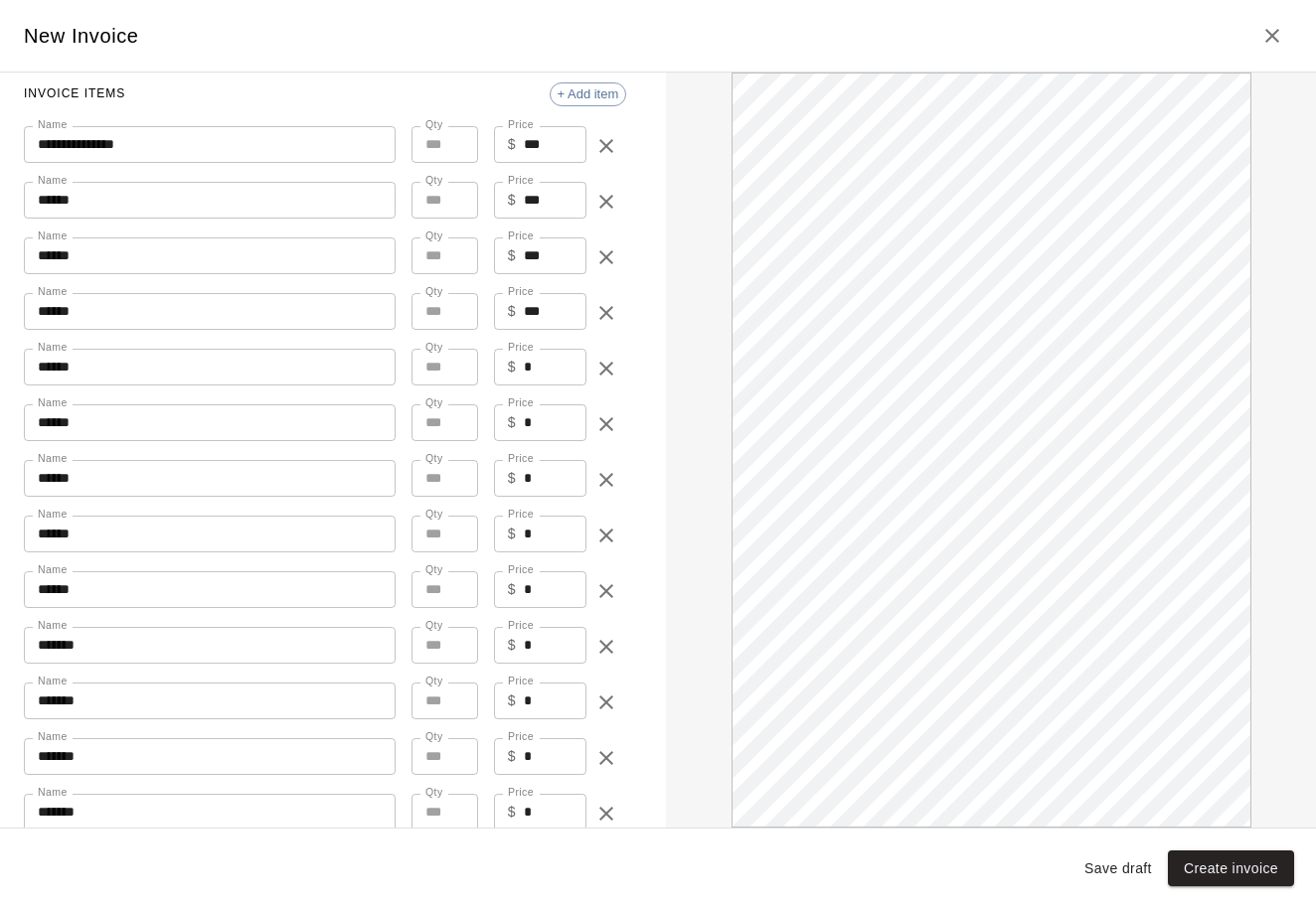 scroll, scrollTop: 300, scrollLeft: 0, axis: vertical 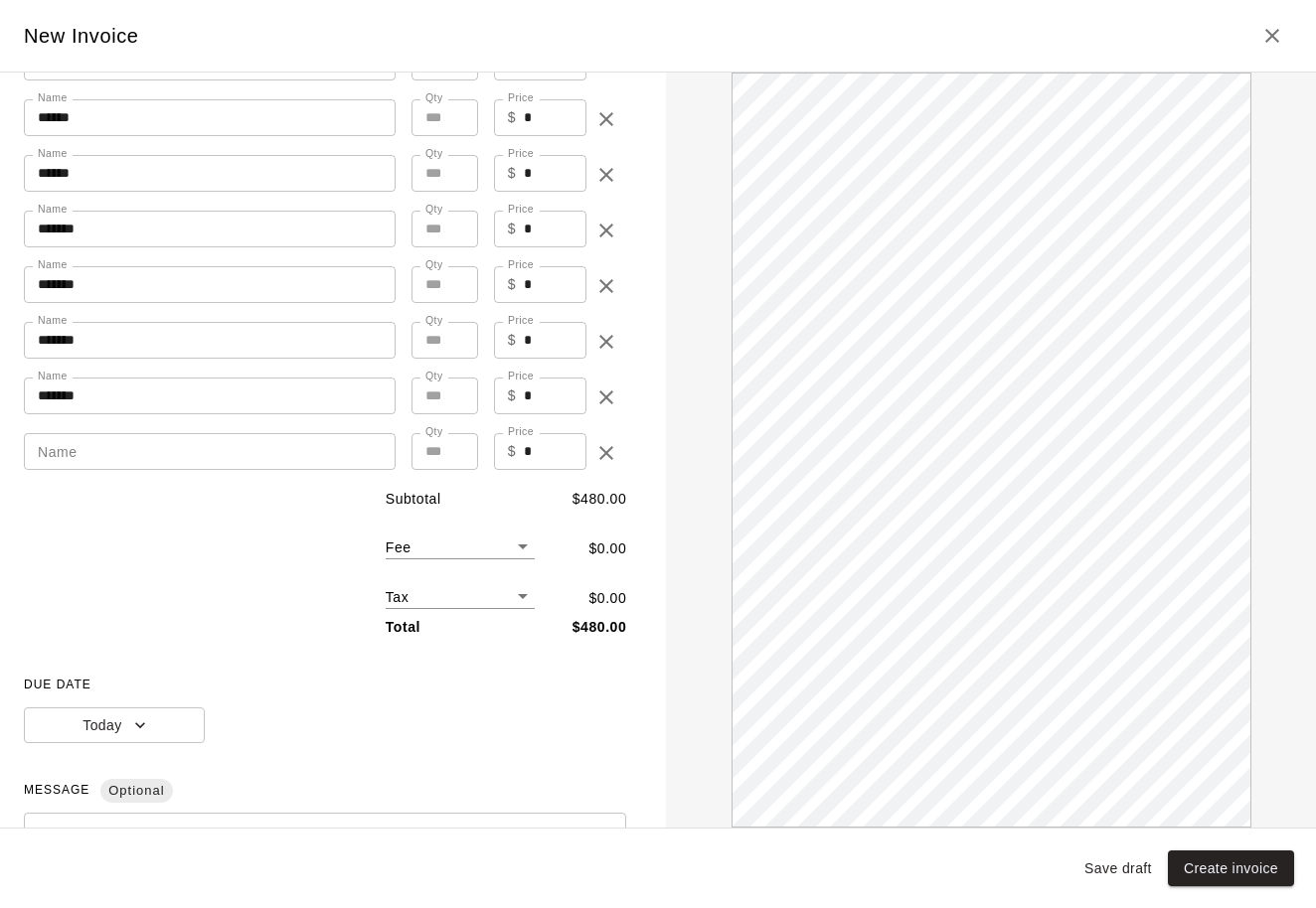 click on "Name" at bounding box center [210, 451] 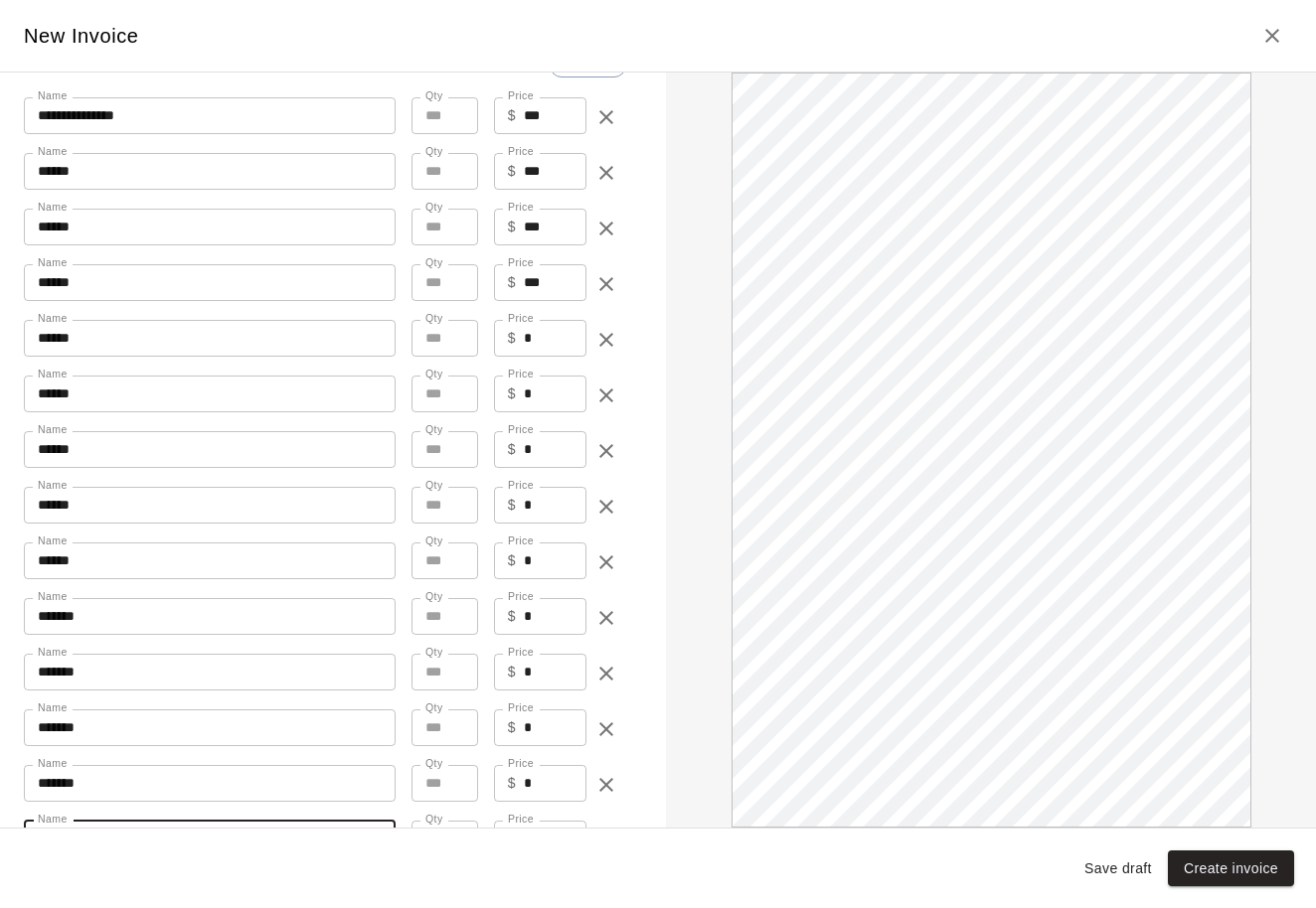 type on "*******" 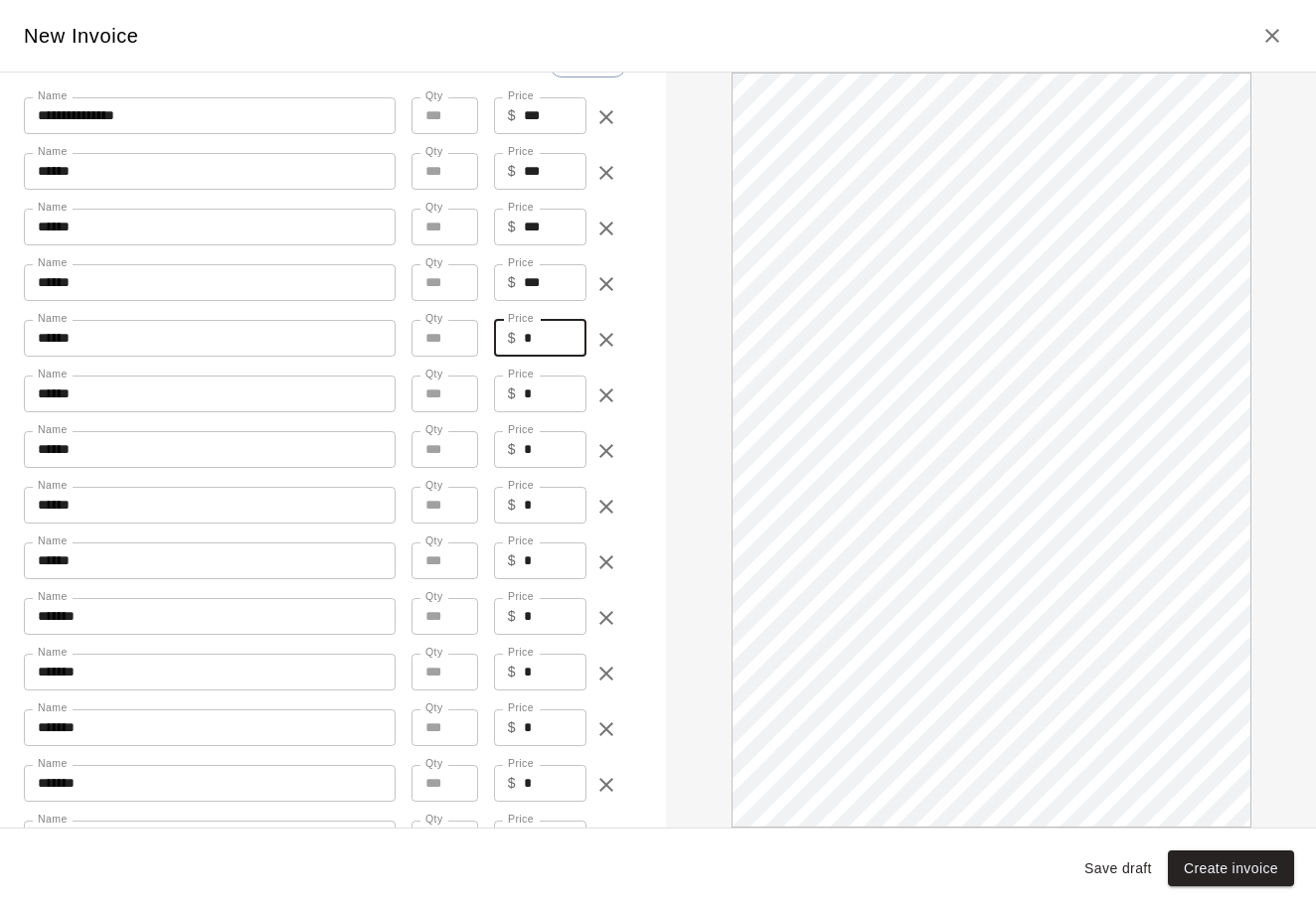 drag, startPoint x: 550, startPoint y: 337, endPoint x: 427, endPoint y: 337, distance: 123 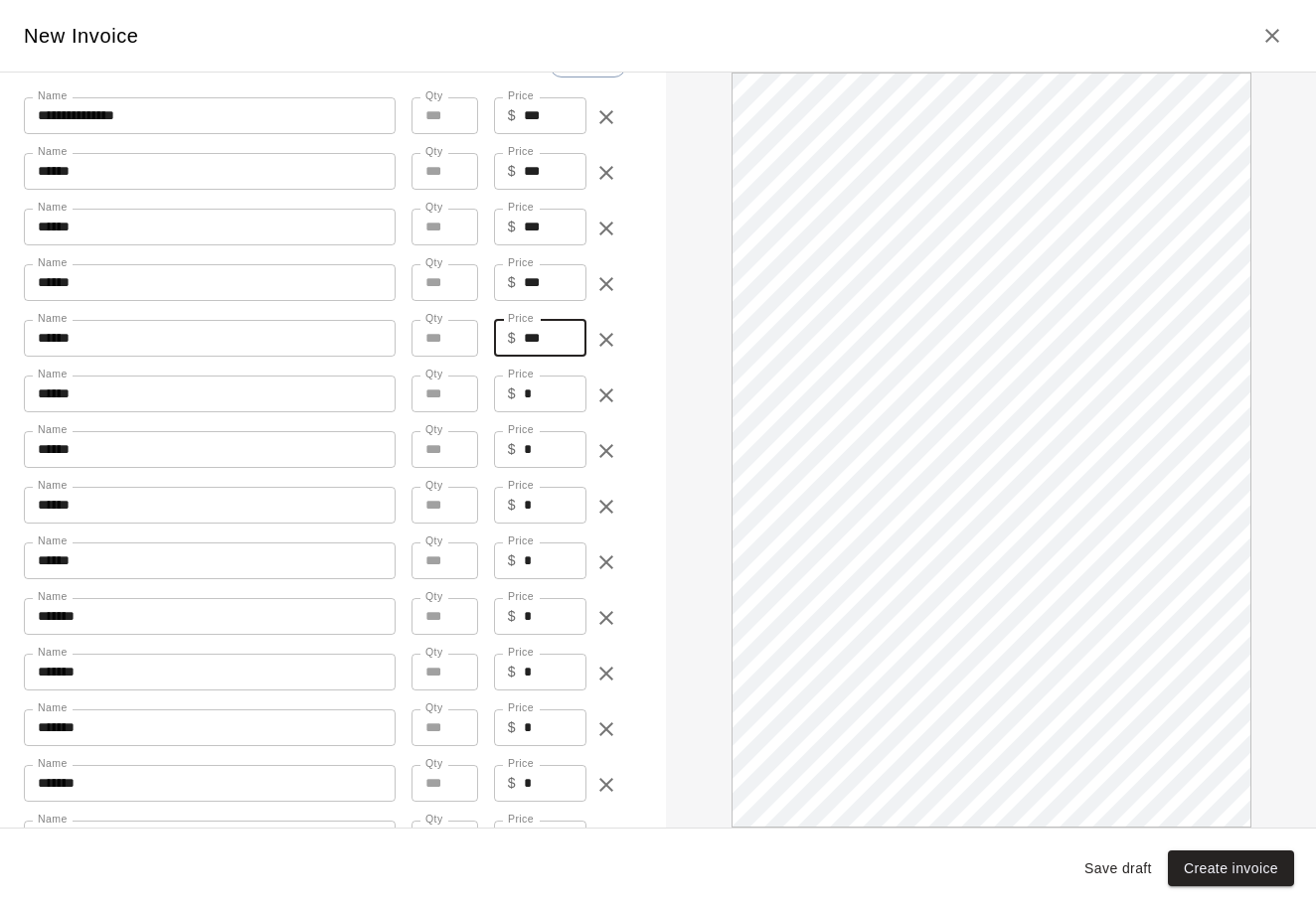 type on "***" 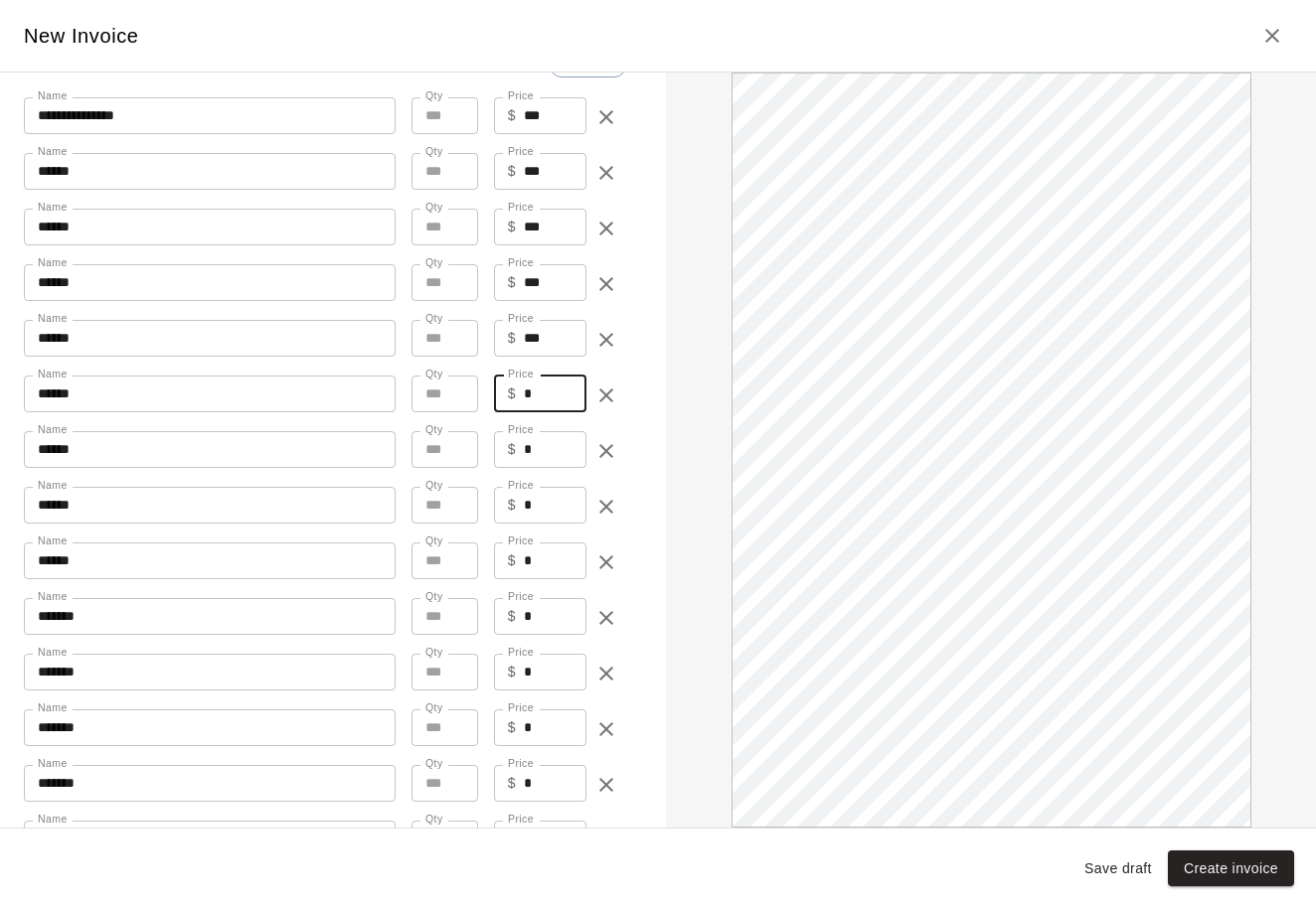 drag, startPoint x: 552, startPoint y: 396, endPoint x: 489, endPoint y: 396, distance: 63 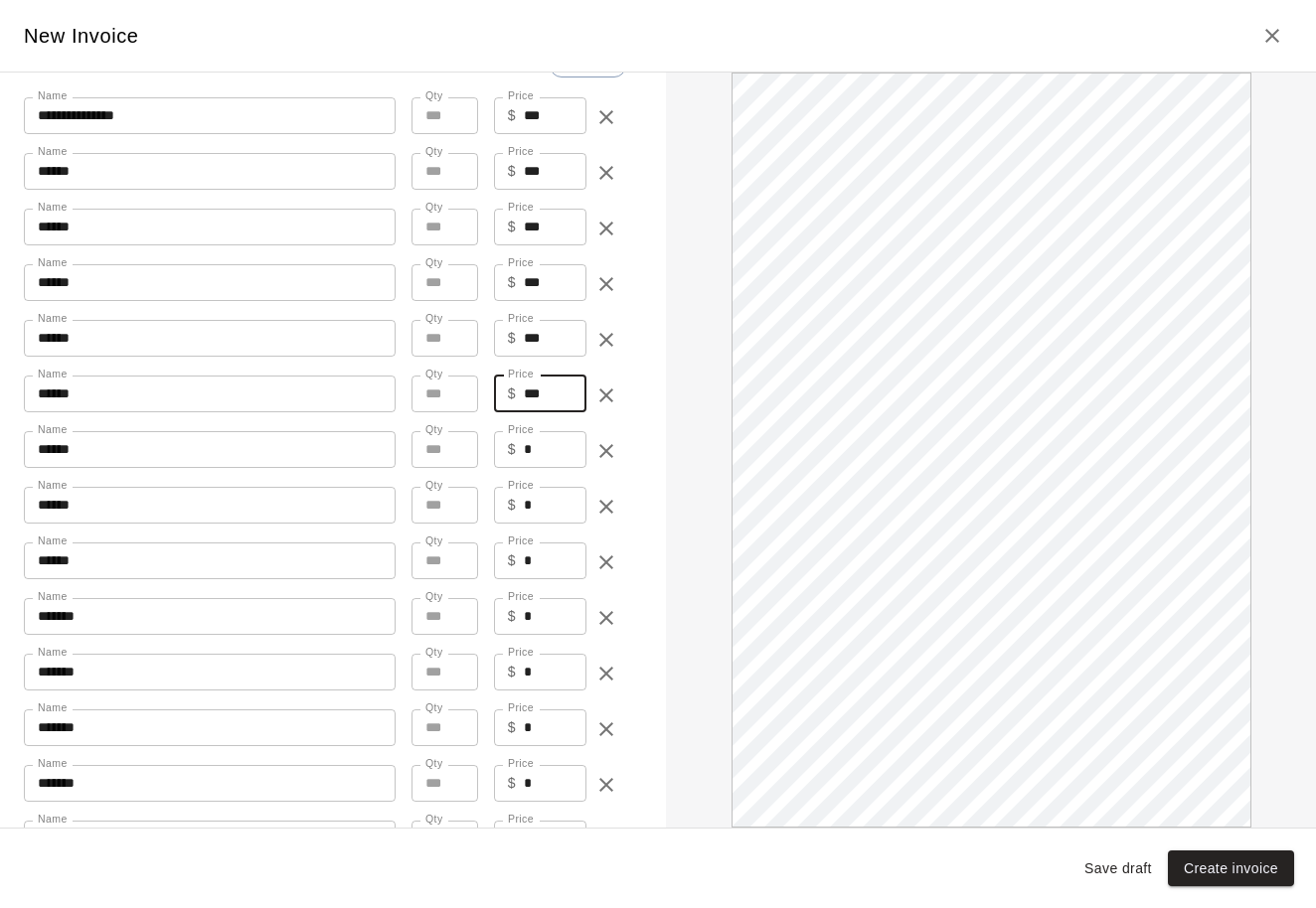 drag, startPoint x: 560, startPoint y: 386, endPoint x: 523, endPoint y: 386, distance: 37 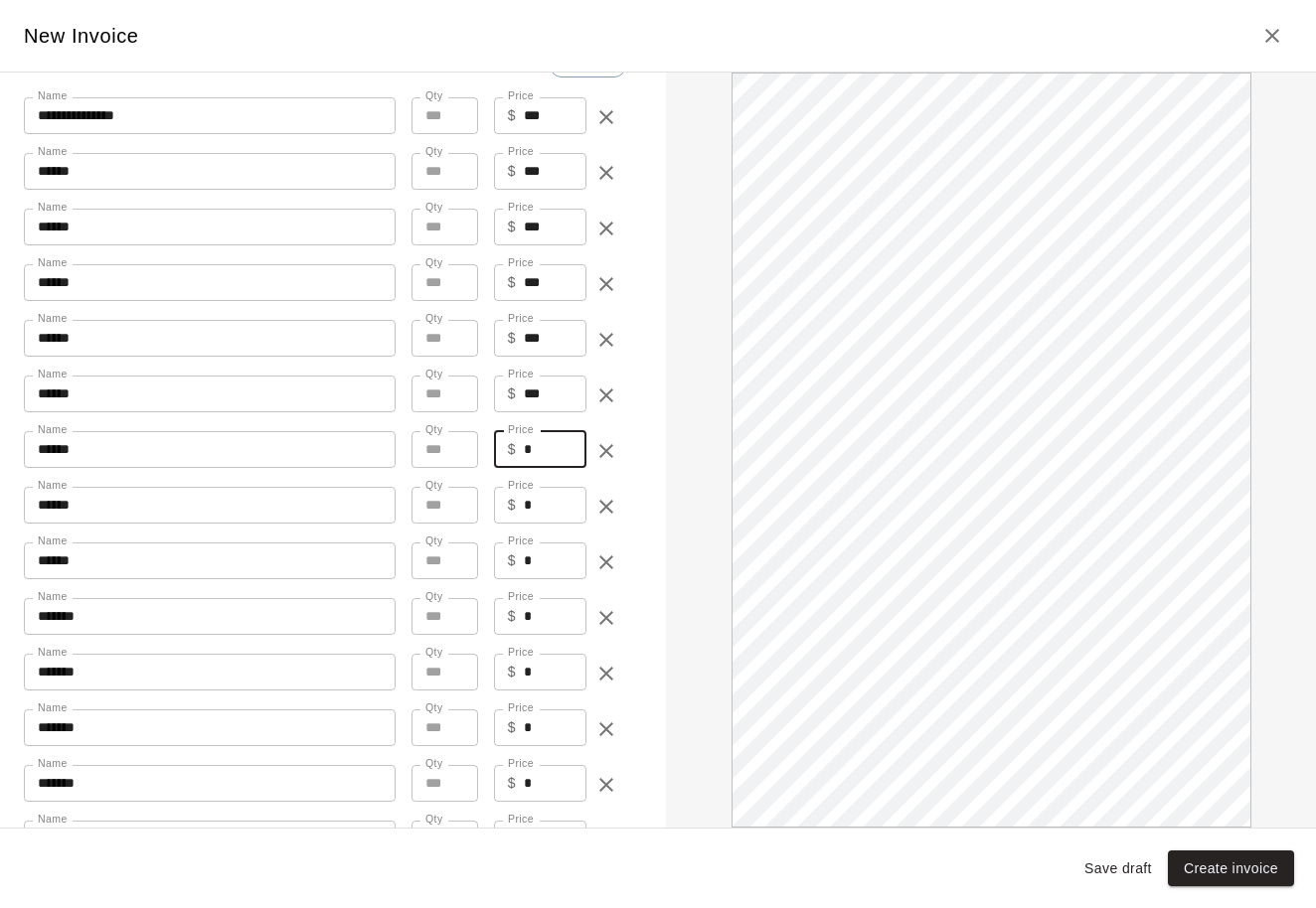 drag, startPoint x: 550, startPoint y: 448, endPoint x: 511, endPoint y: 448, distance: 39 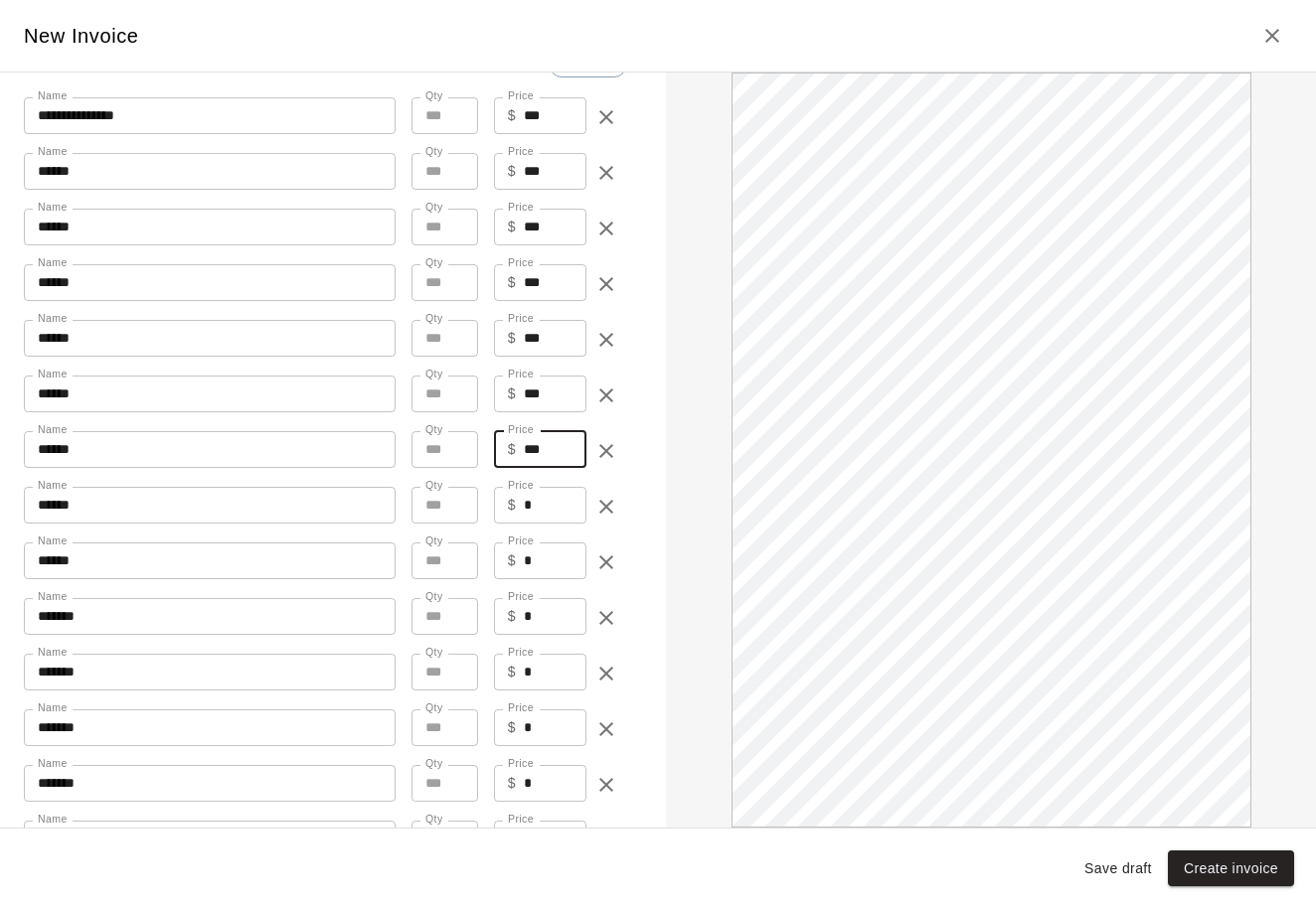 type on "***" 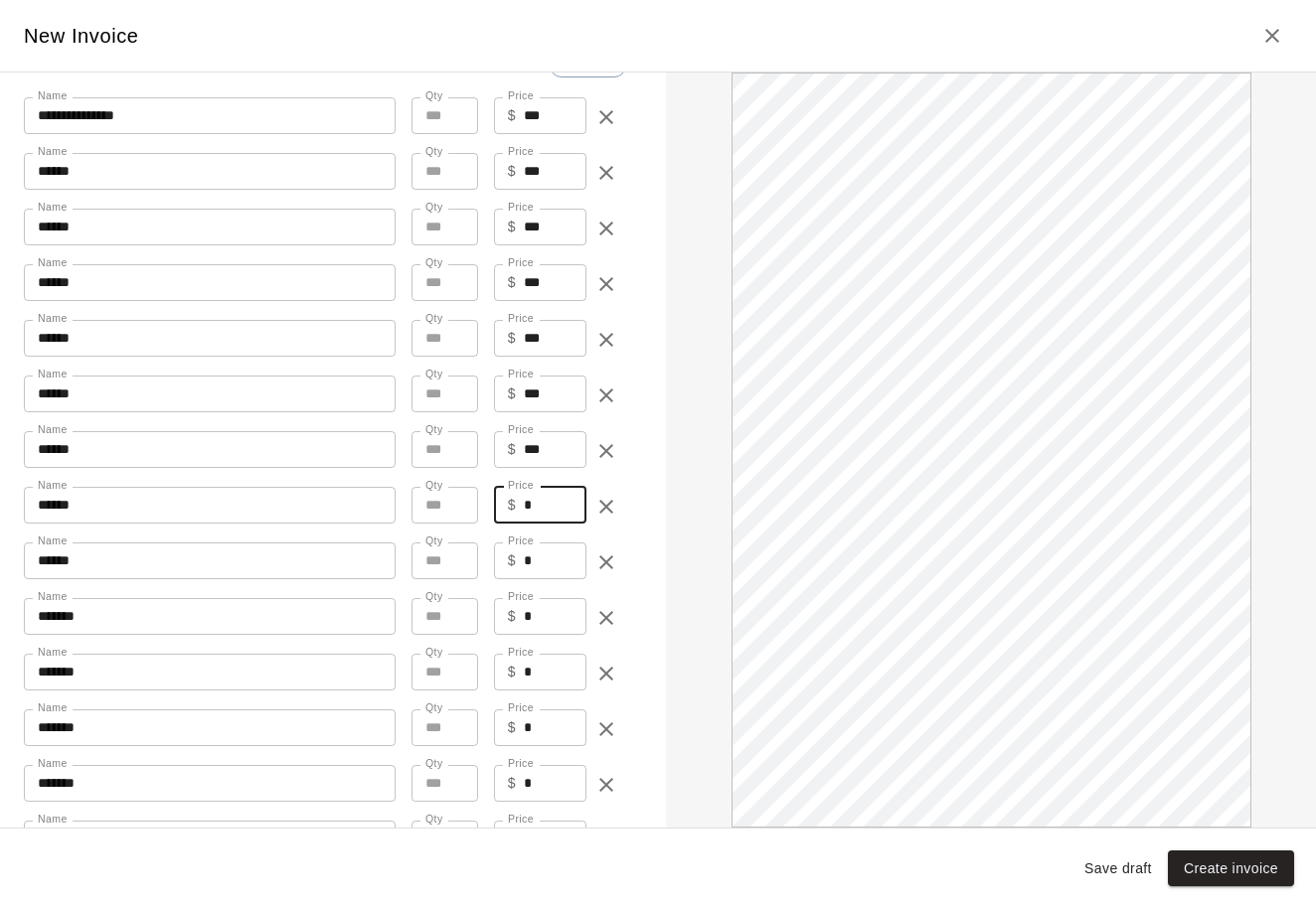 drag, startPoint x: 551, startPoint y: 504, endPoint x: 517, endPoint y: 501, distance: 34.132096 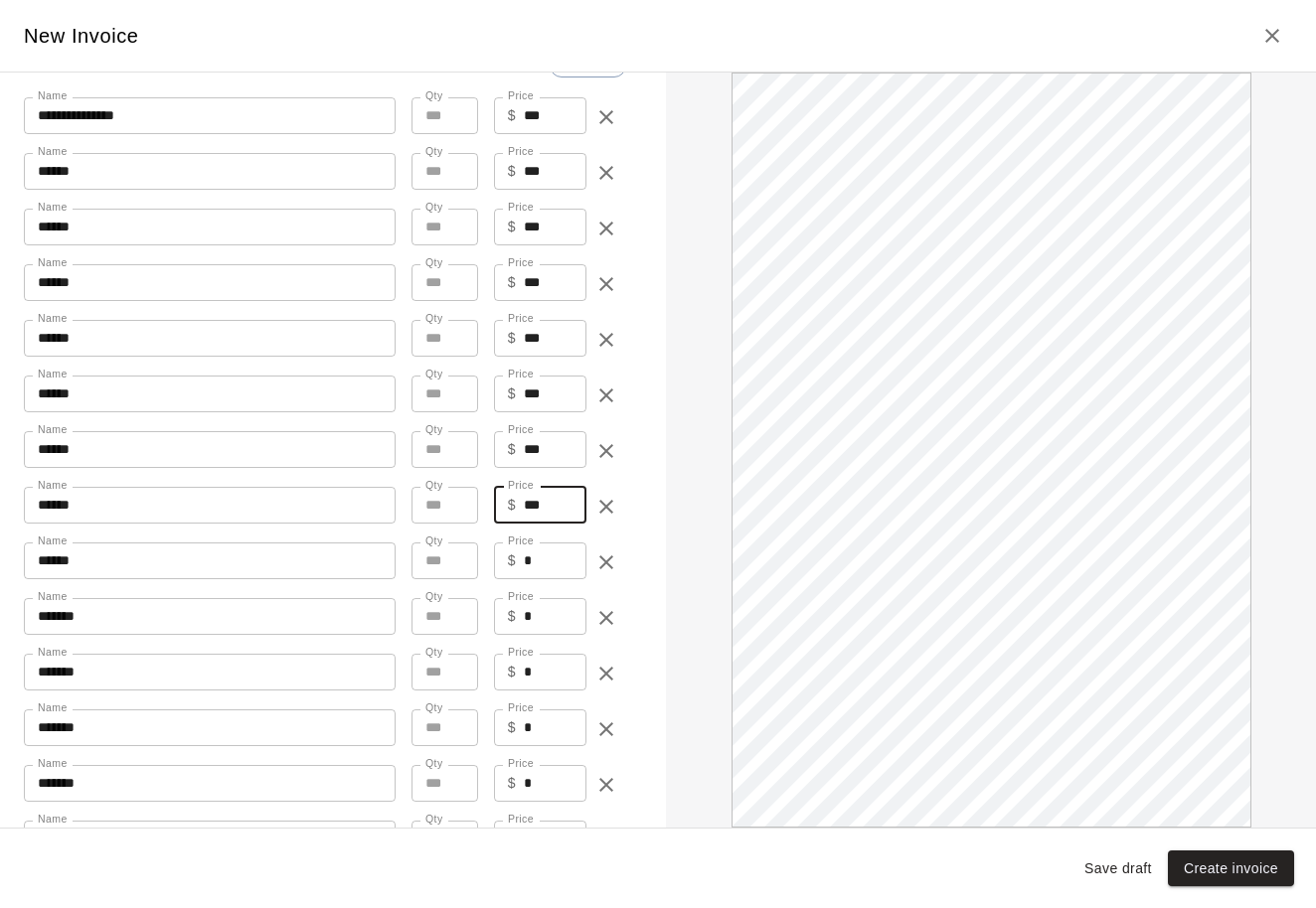 type on "***" 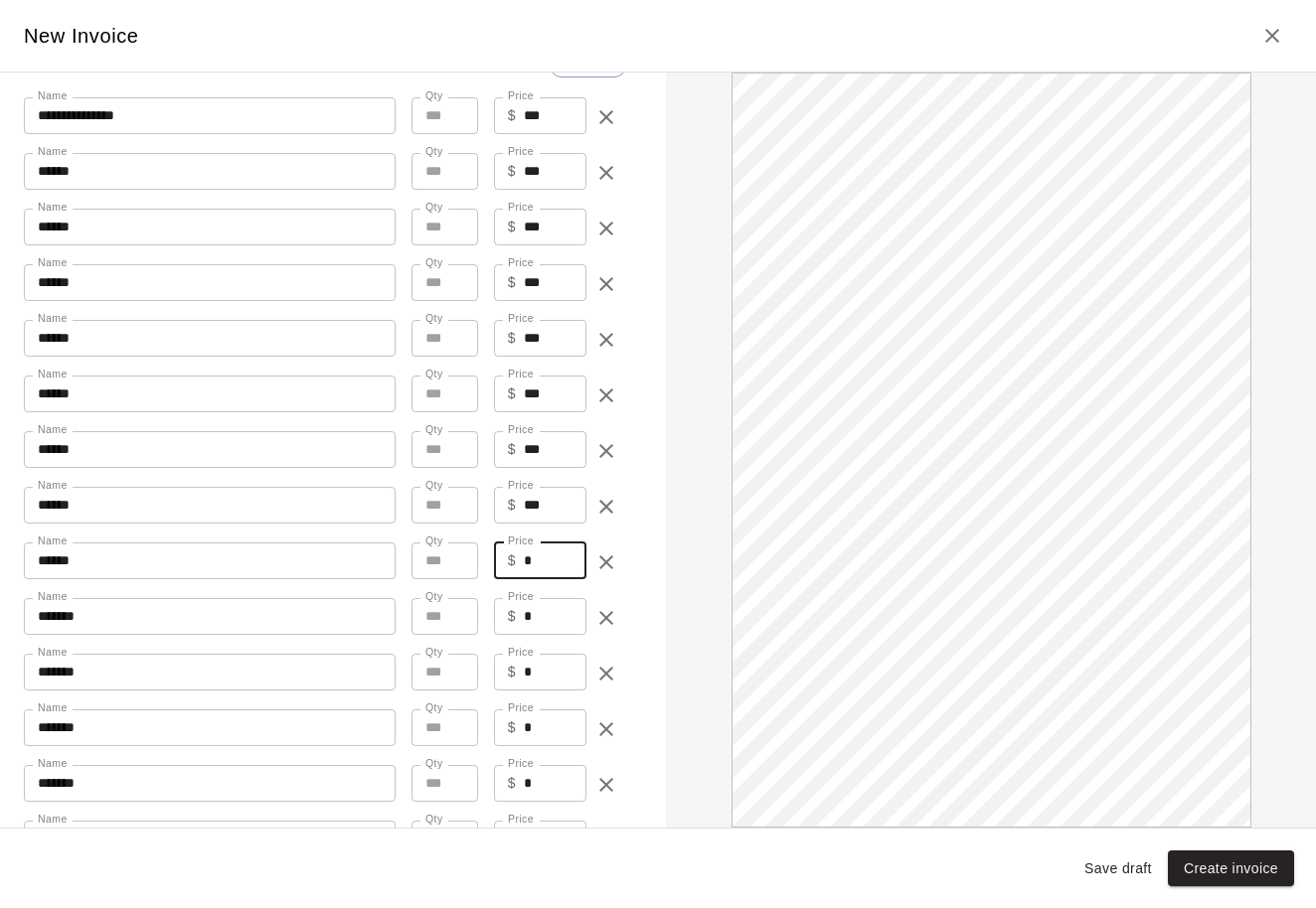 drag, startPoint x: 552, startPoint y: 564, endPoint x: 481, endPoint y: 558, distance: 71.25307 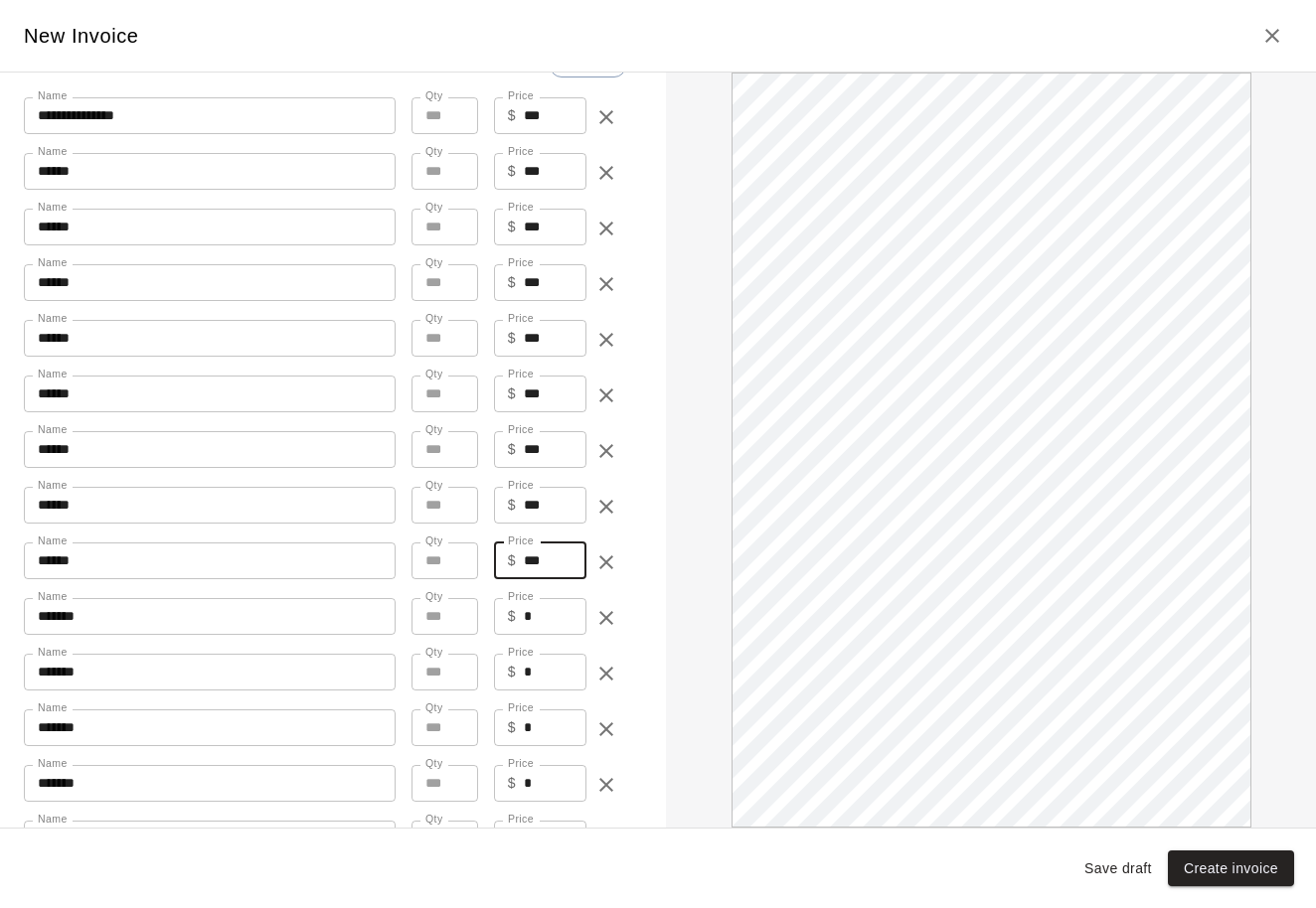 type on "***" 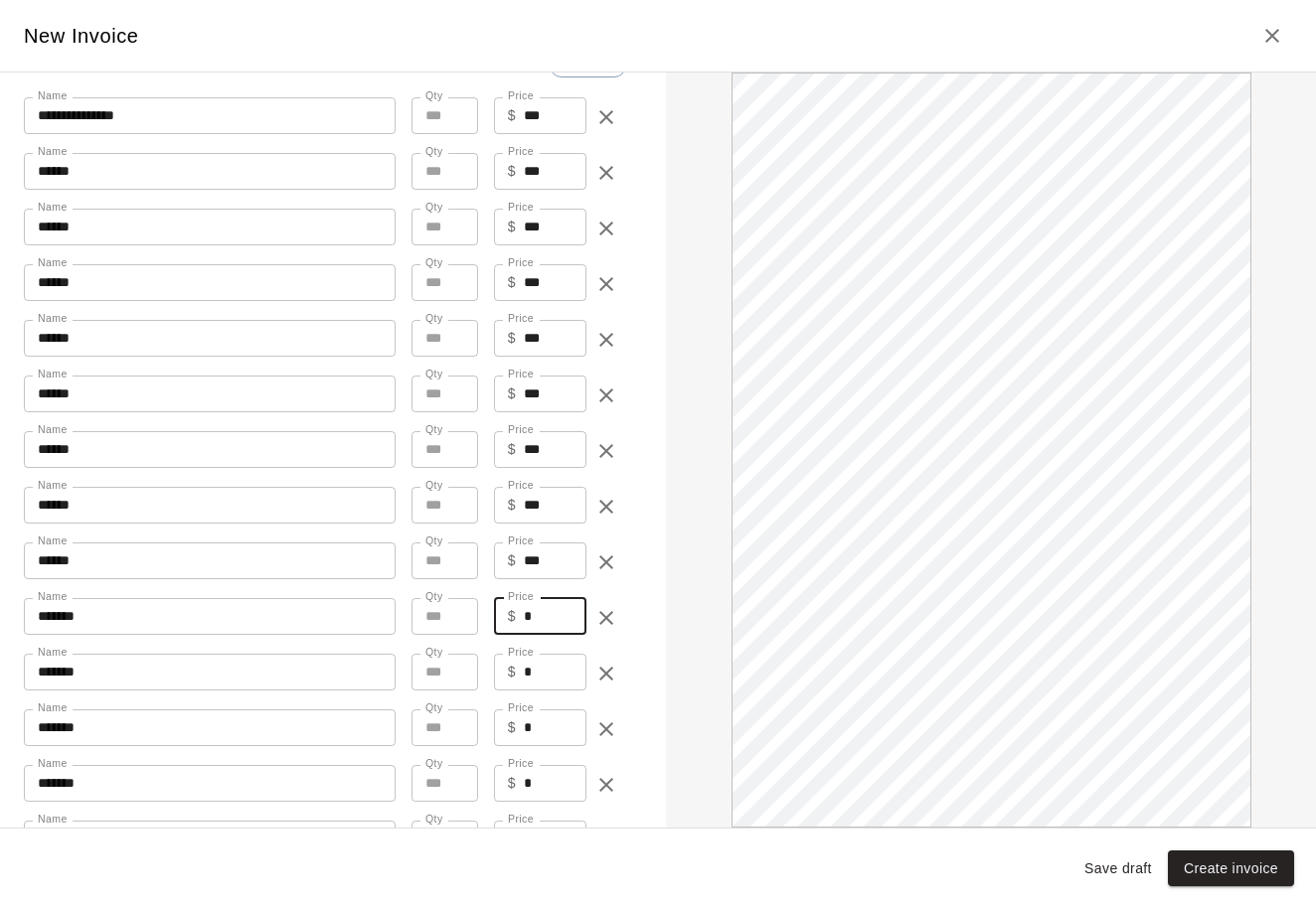drag, startPoint x: 574, startPoint y: 614, endPoint x: 524, endPoint y: 613, distance: 50.01 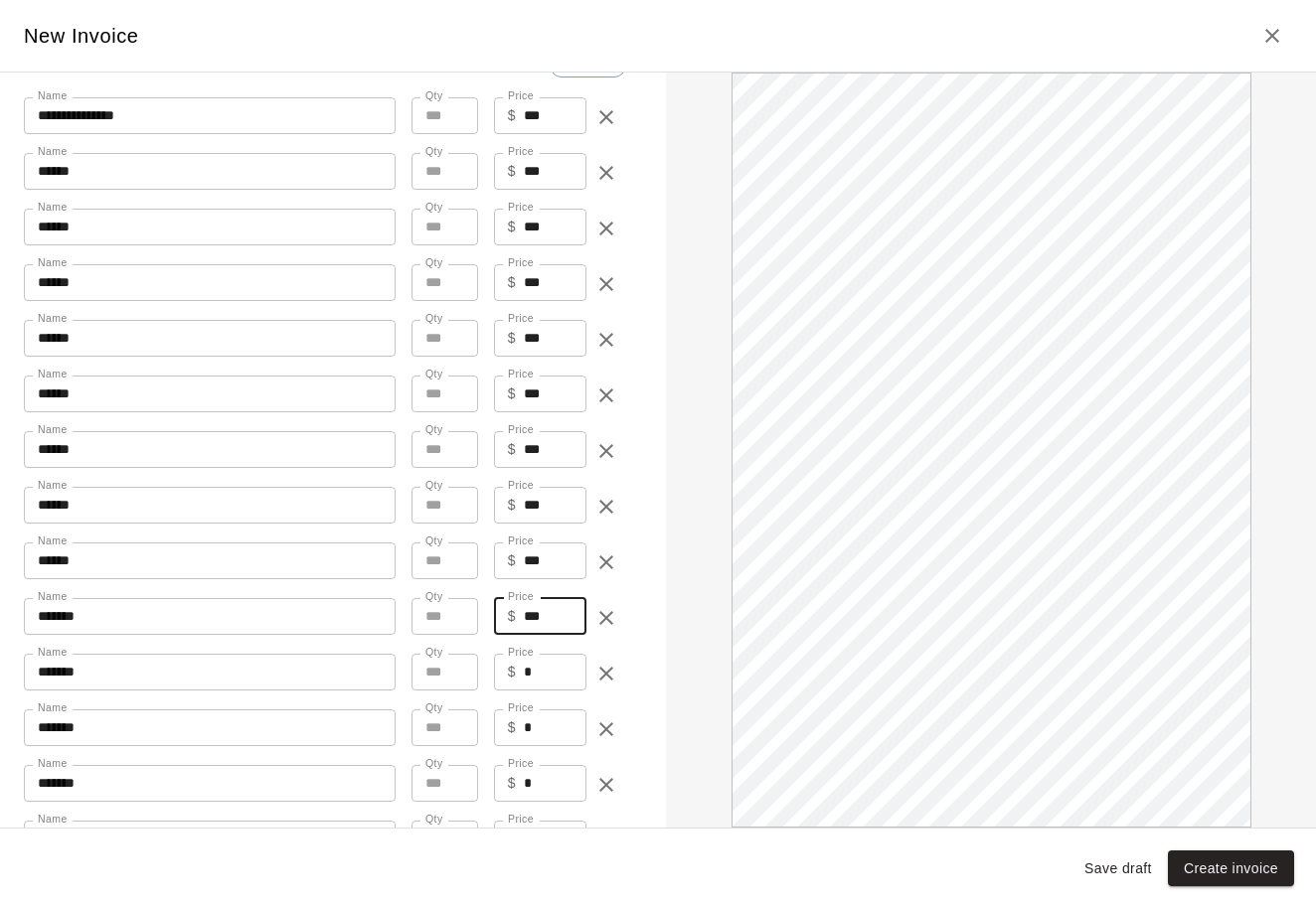 type on "***" 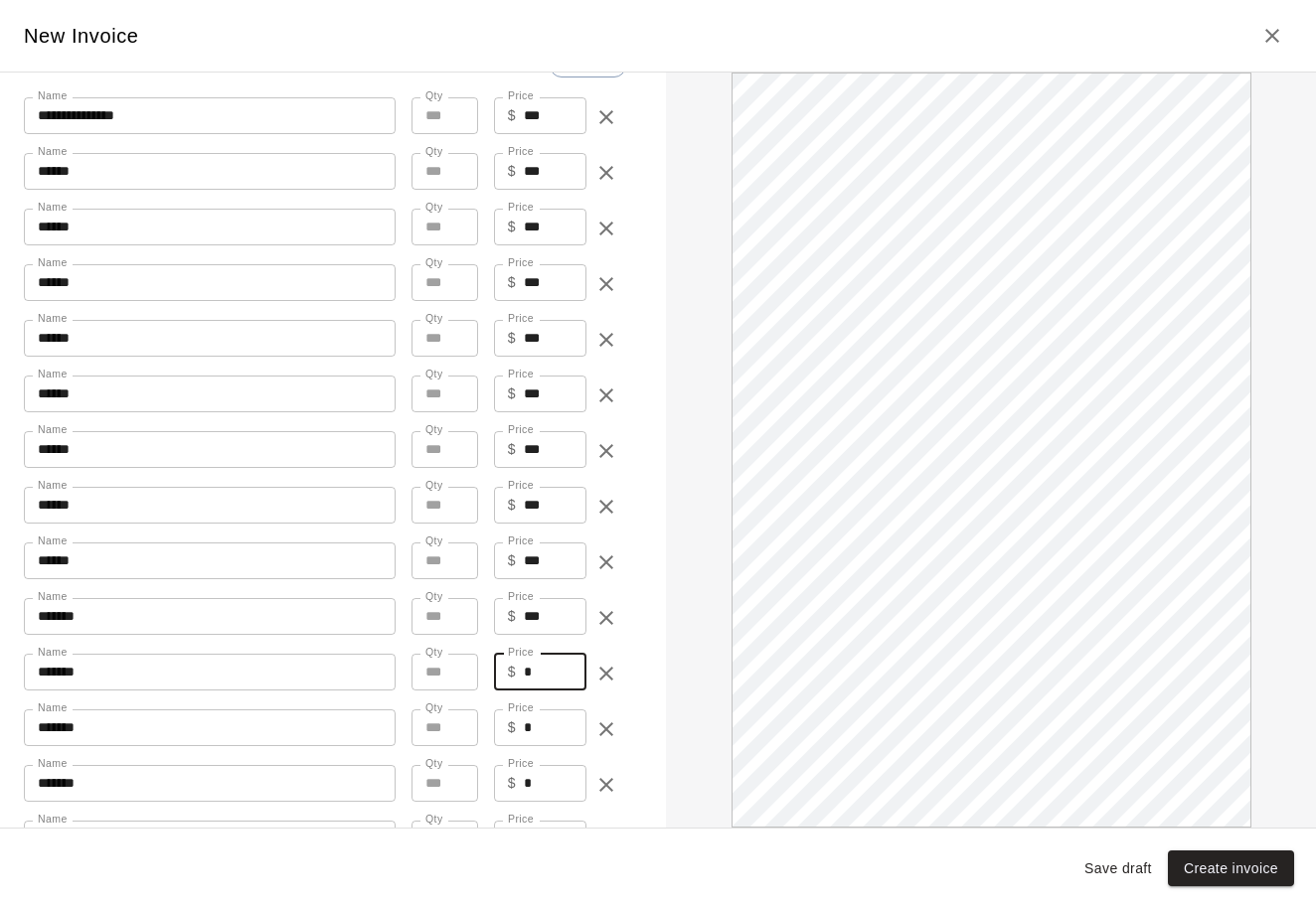 drag, startPoint x: 550, startPoint y: 676, endPoint x: 490, endPoint y: 676, distance: 60 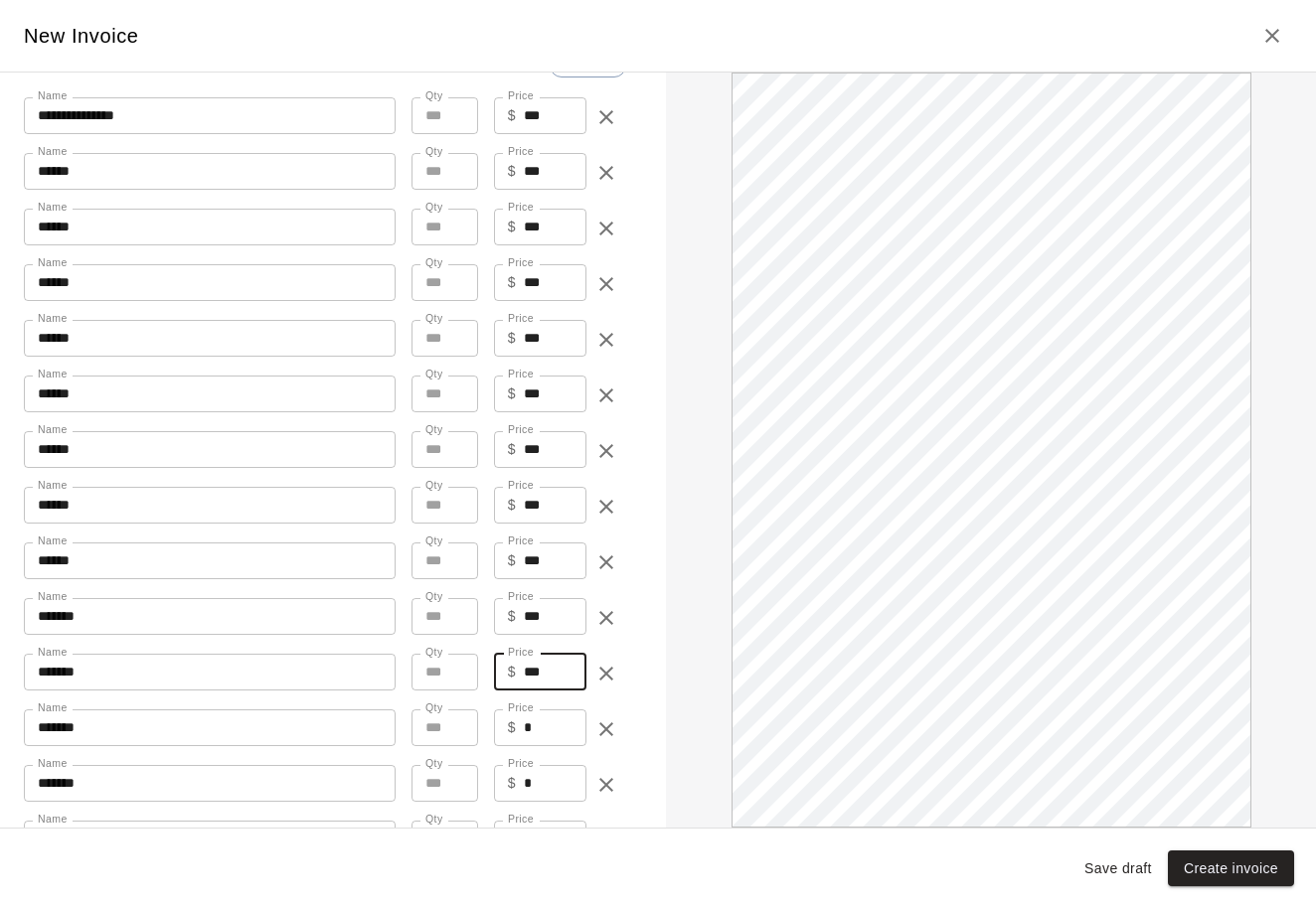 type on "***" 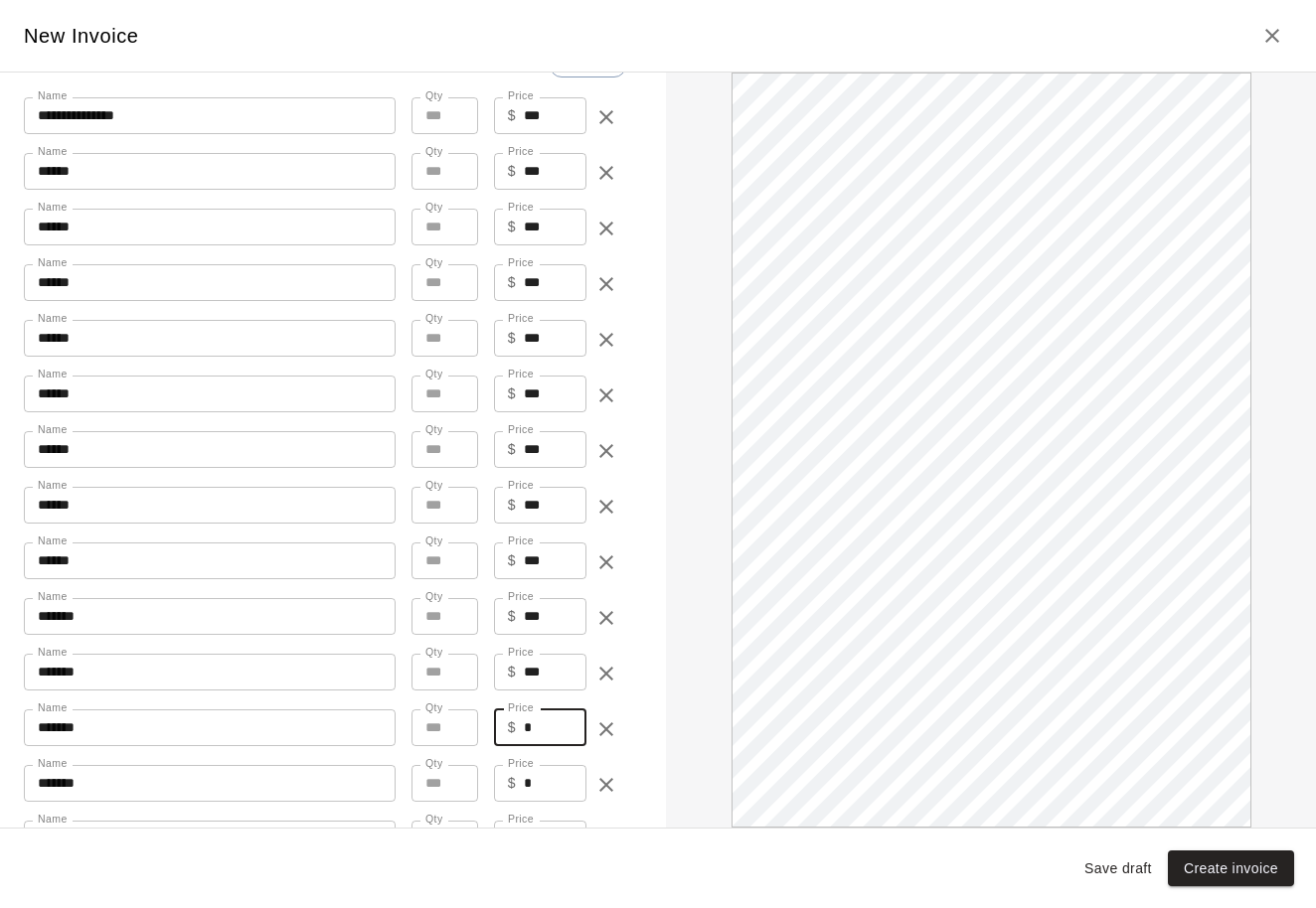 paste on "**" 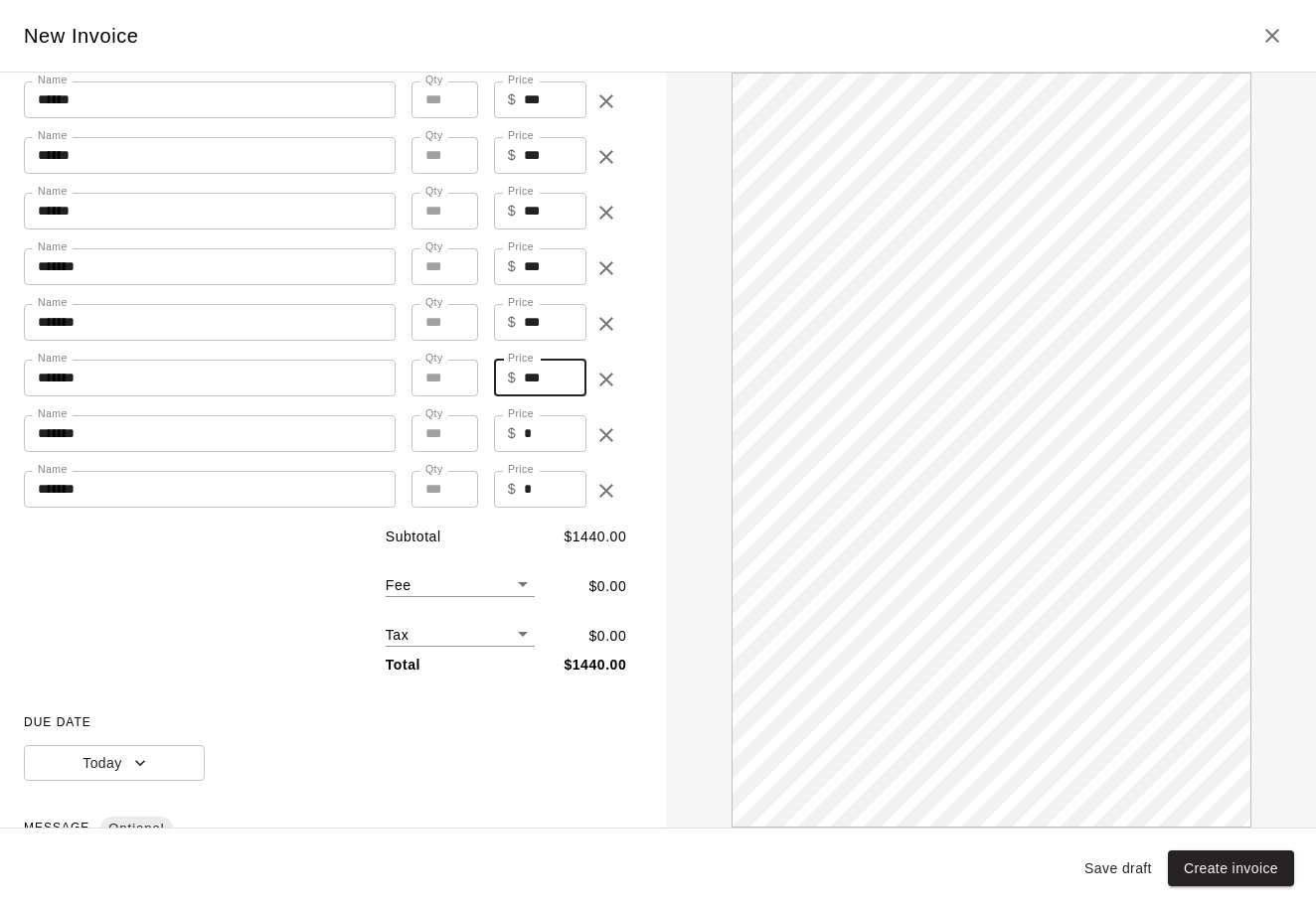 type on "***" 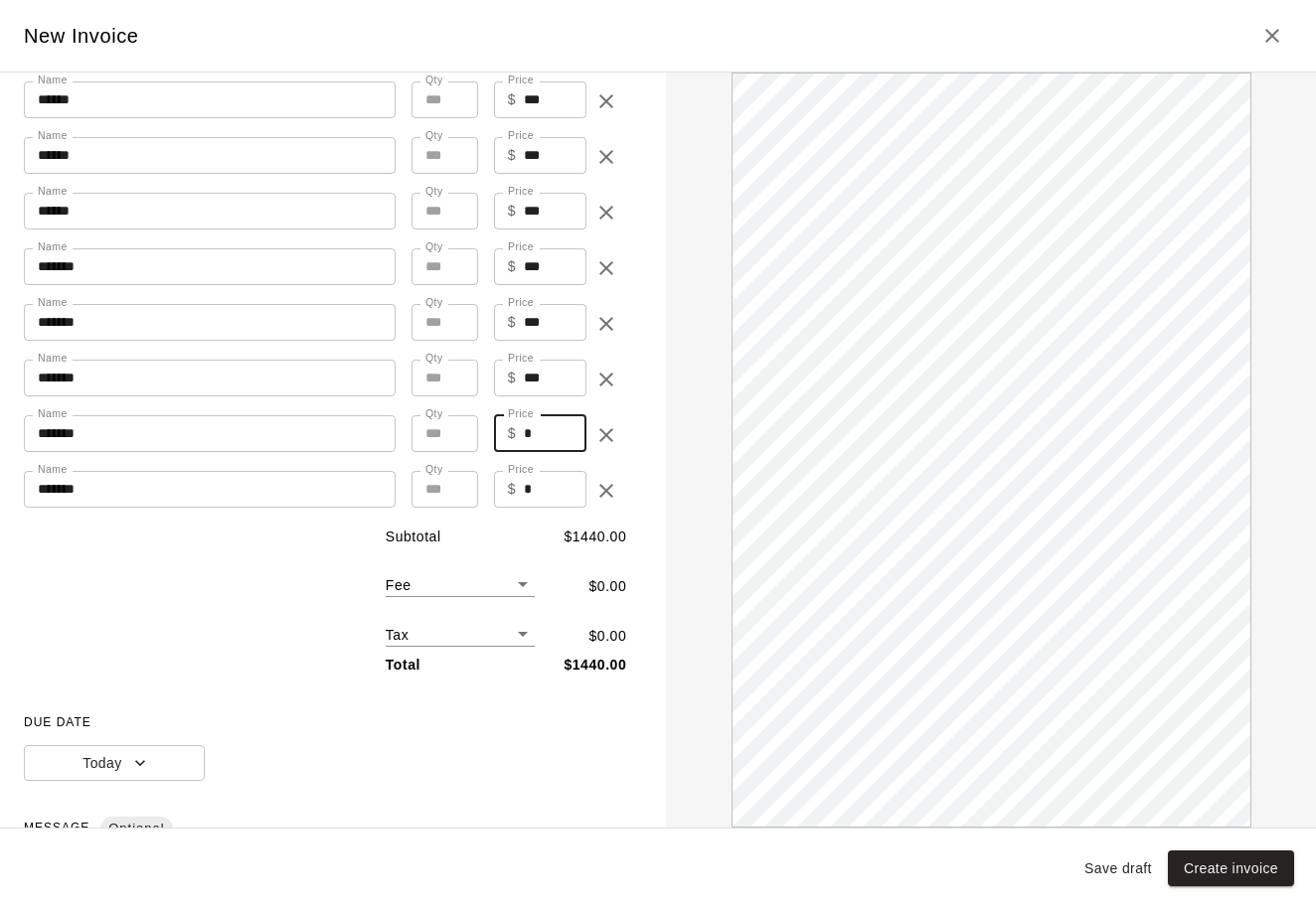 drag, startPoint x: 554, startPoint y: 431, endPoint x: 524, endPoint y: 431, distance: 30 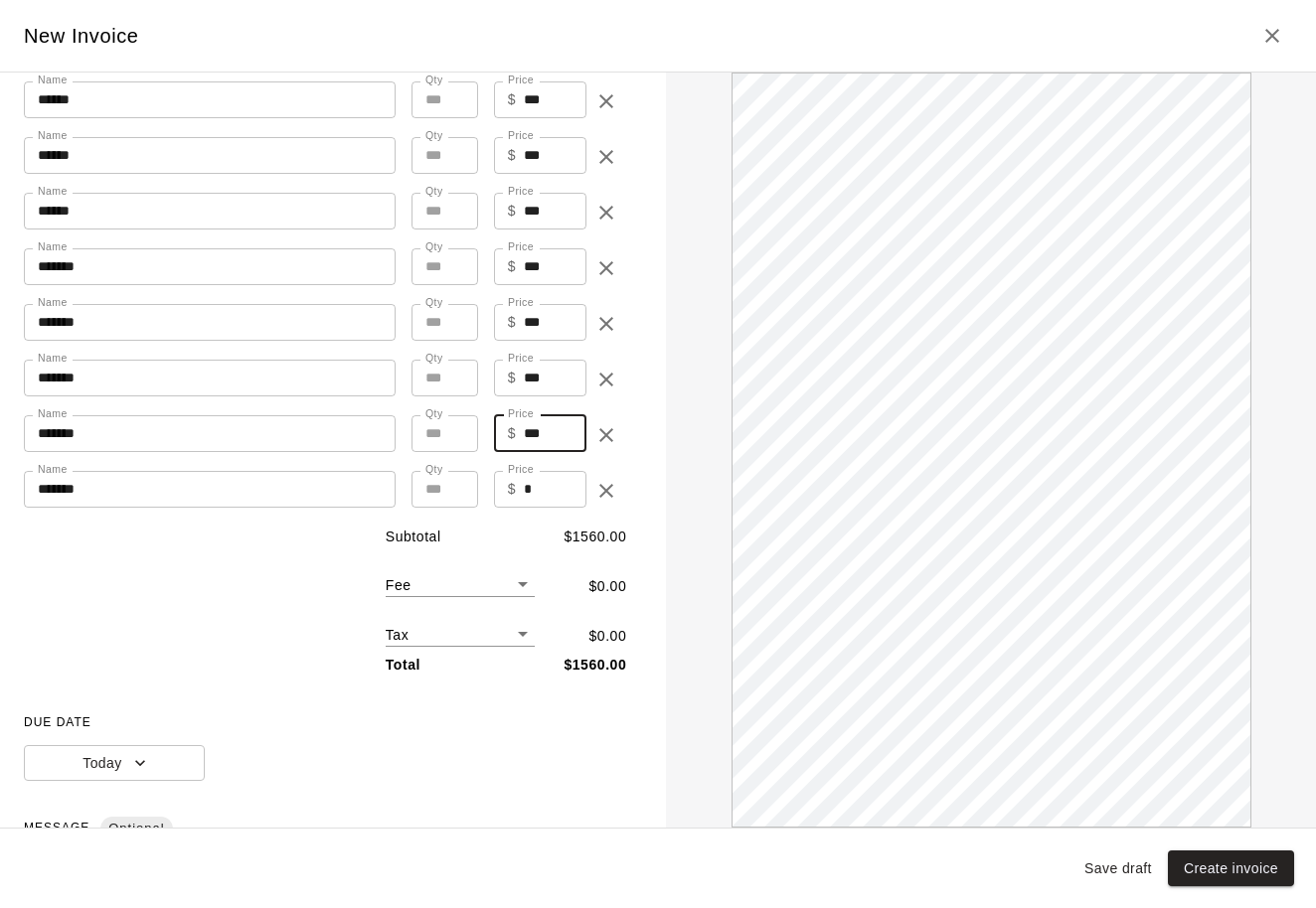type on "***" 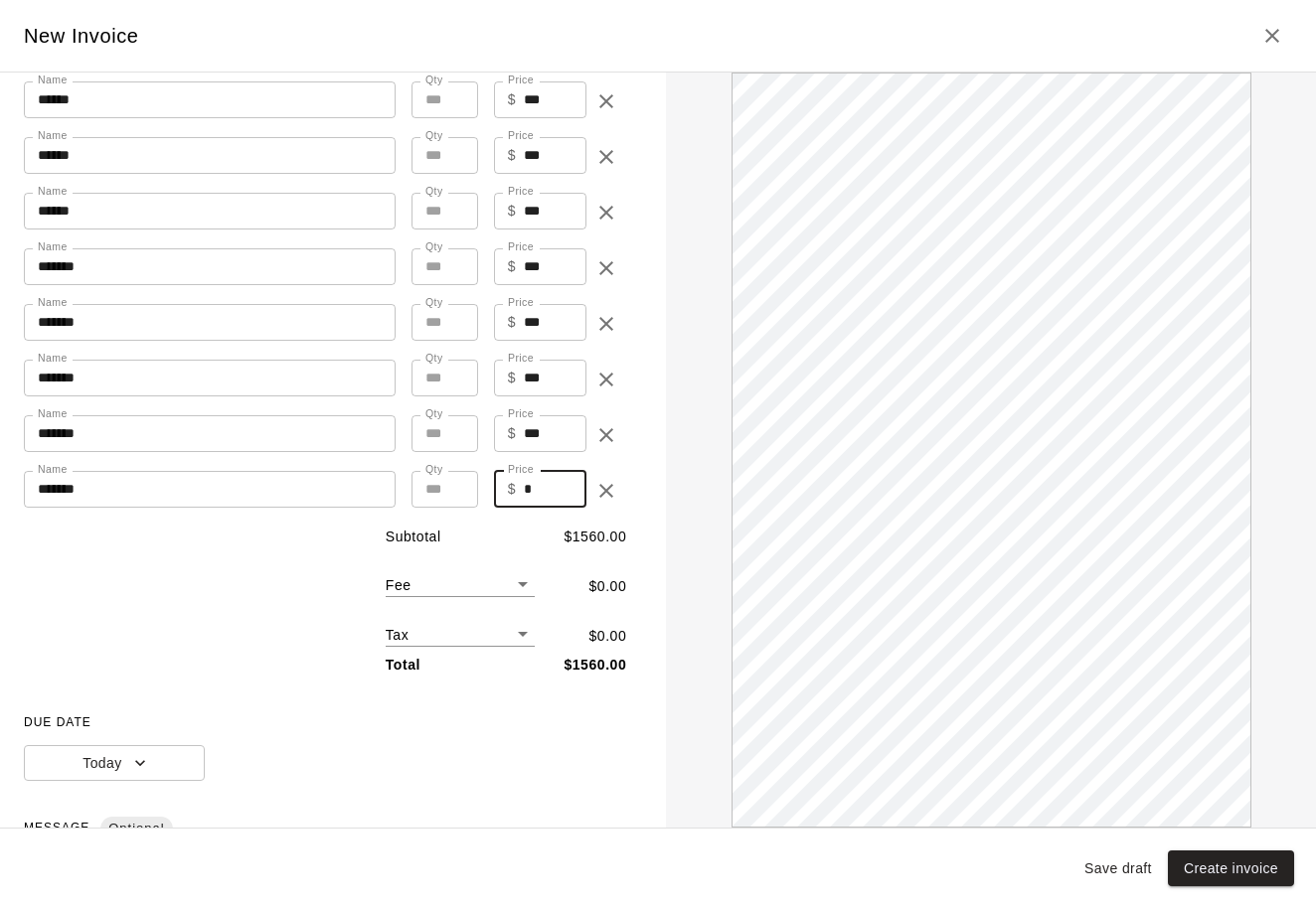 drag, startPoint x: 545, startPoint y: 477, endPoint x: 529, endPoint y: 477, distance: 16 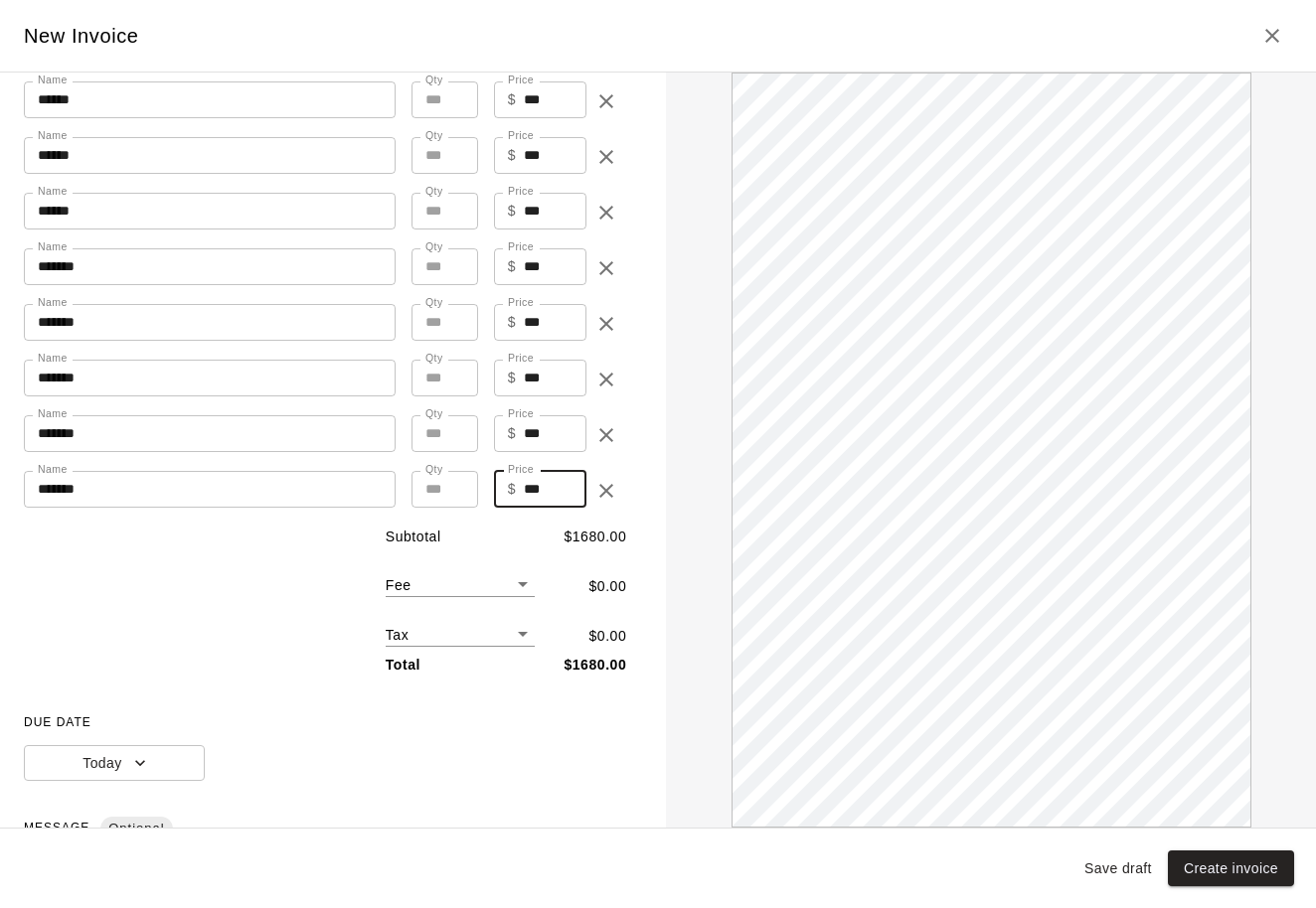 type on "***" 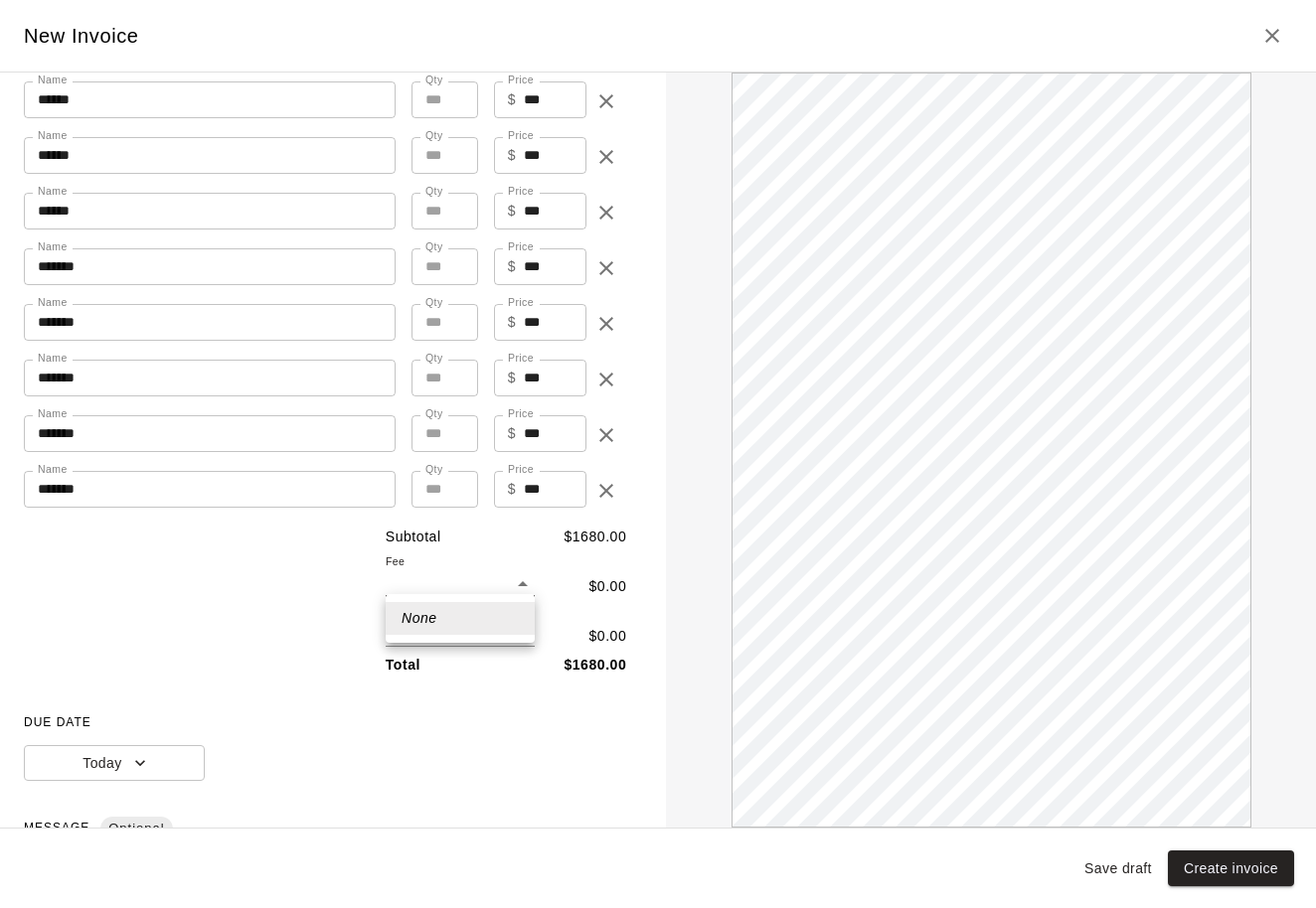 click at bounding box center [658, 454] 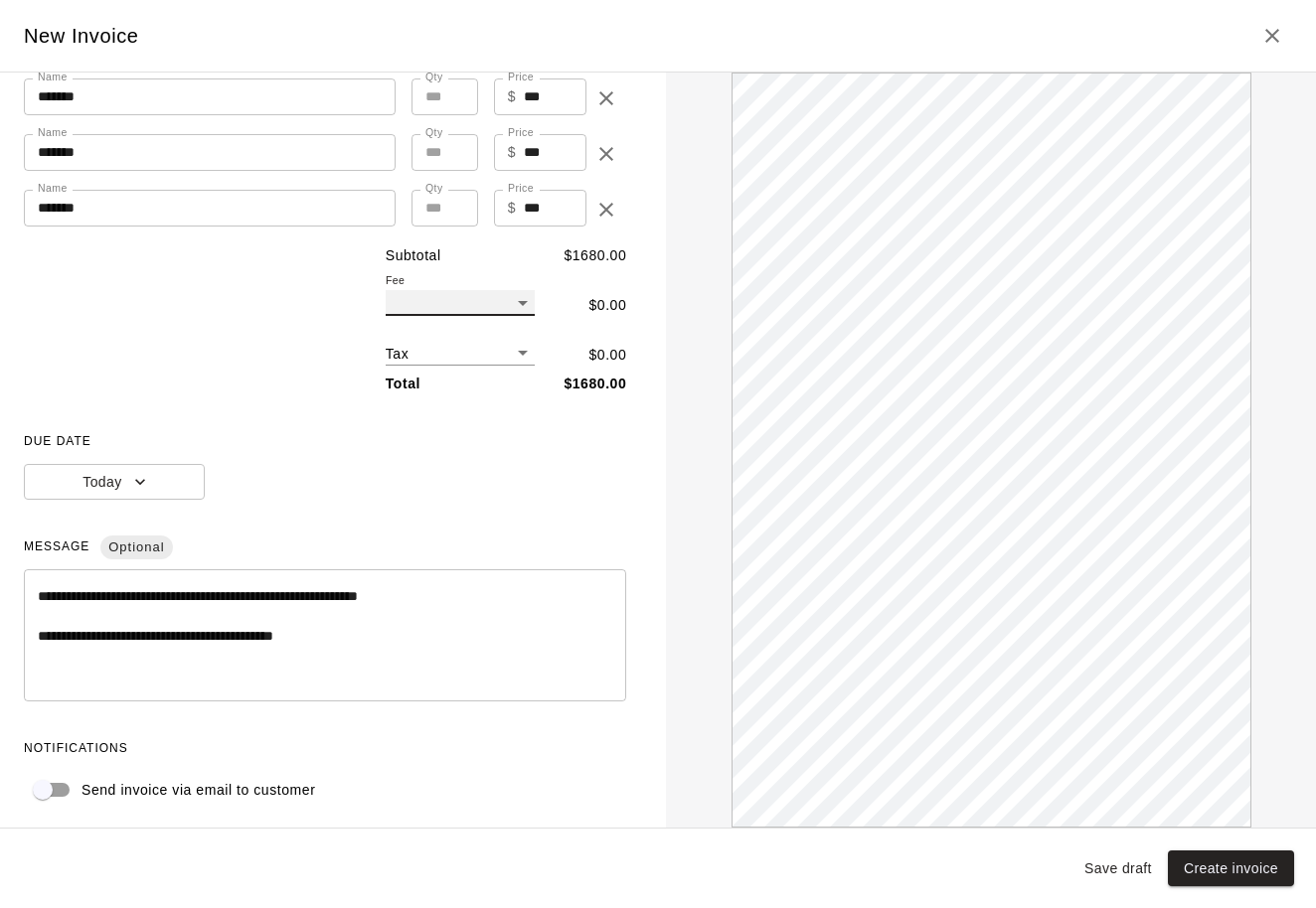 scroll, scrollTop: 789, scrollLeft: 0, axis: vertical 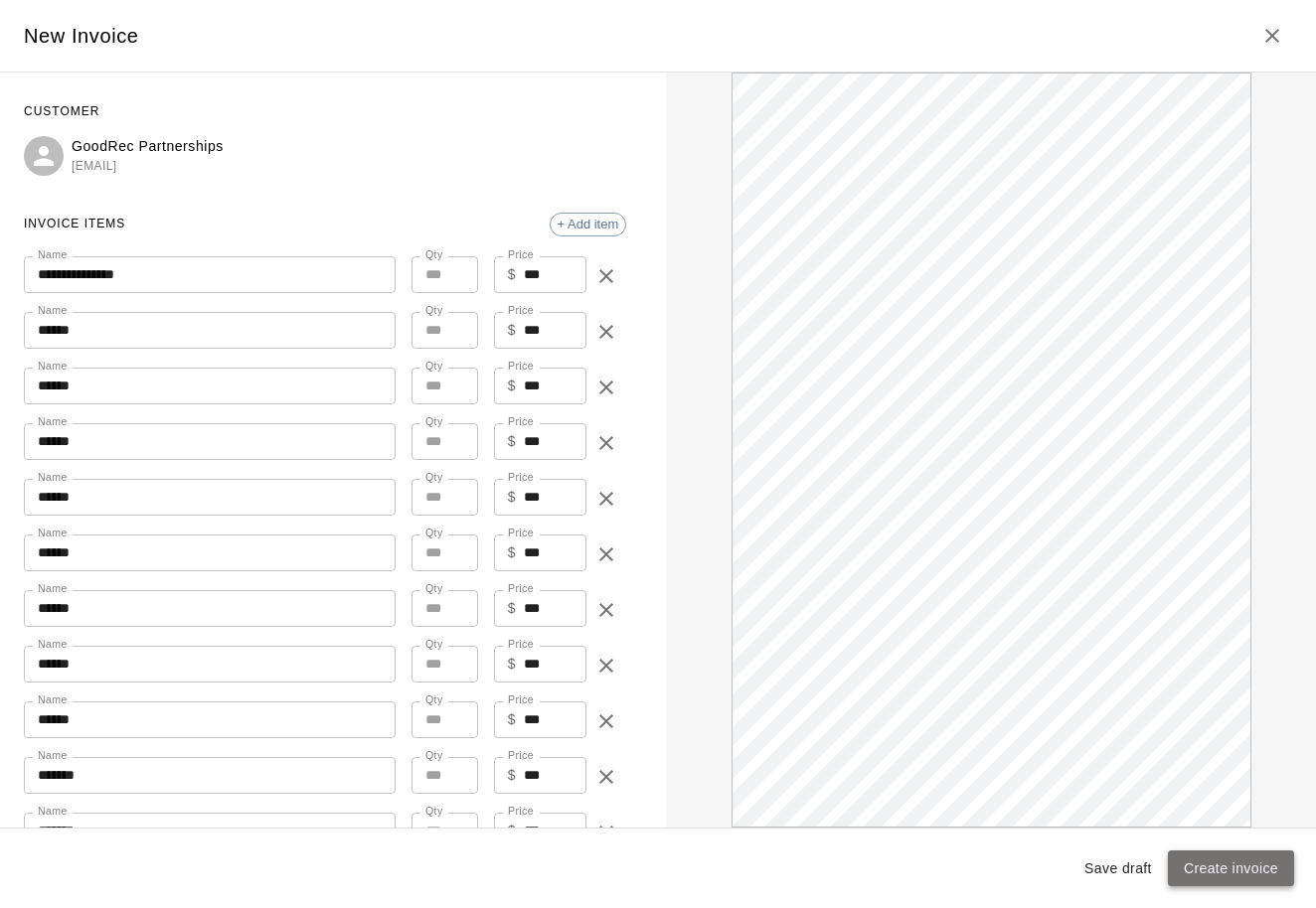 click on "Create invoice" at bounding box center [1231, 868] 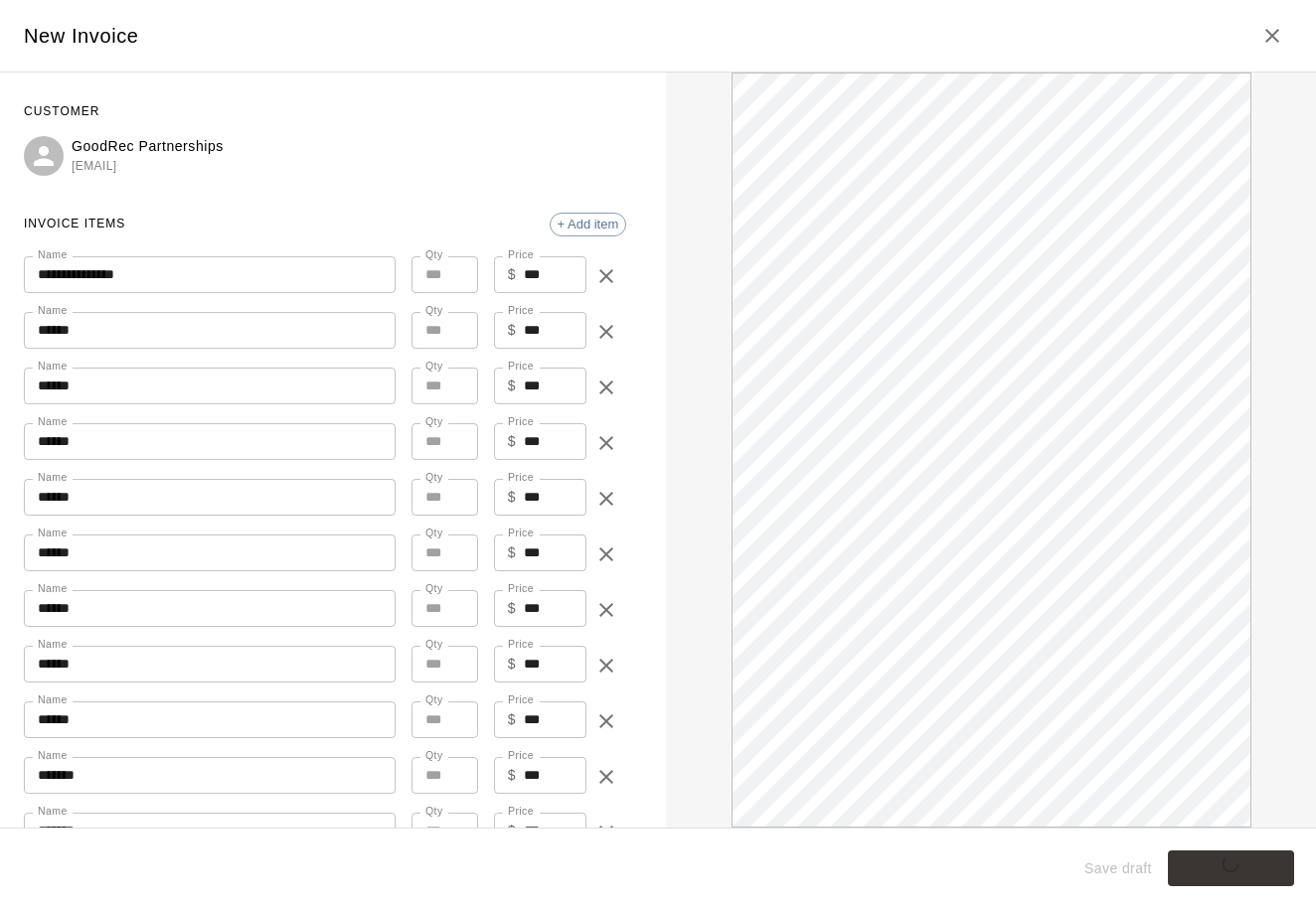type 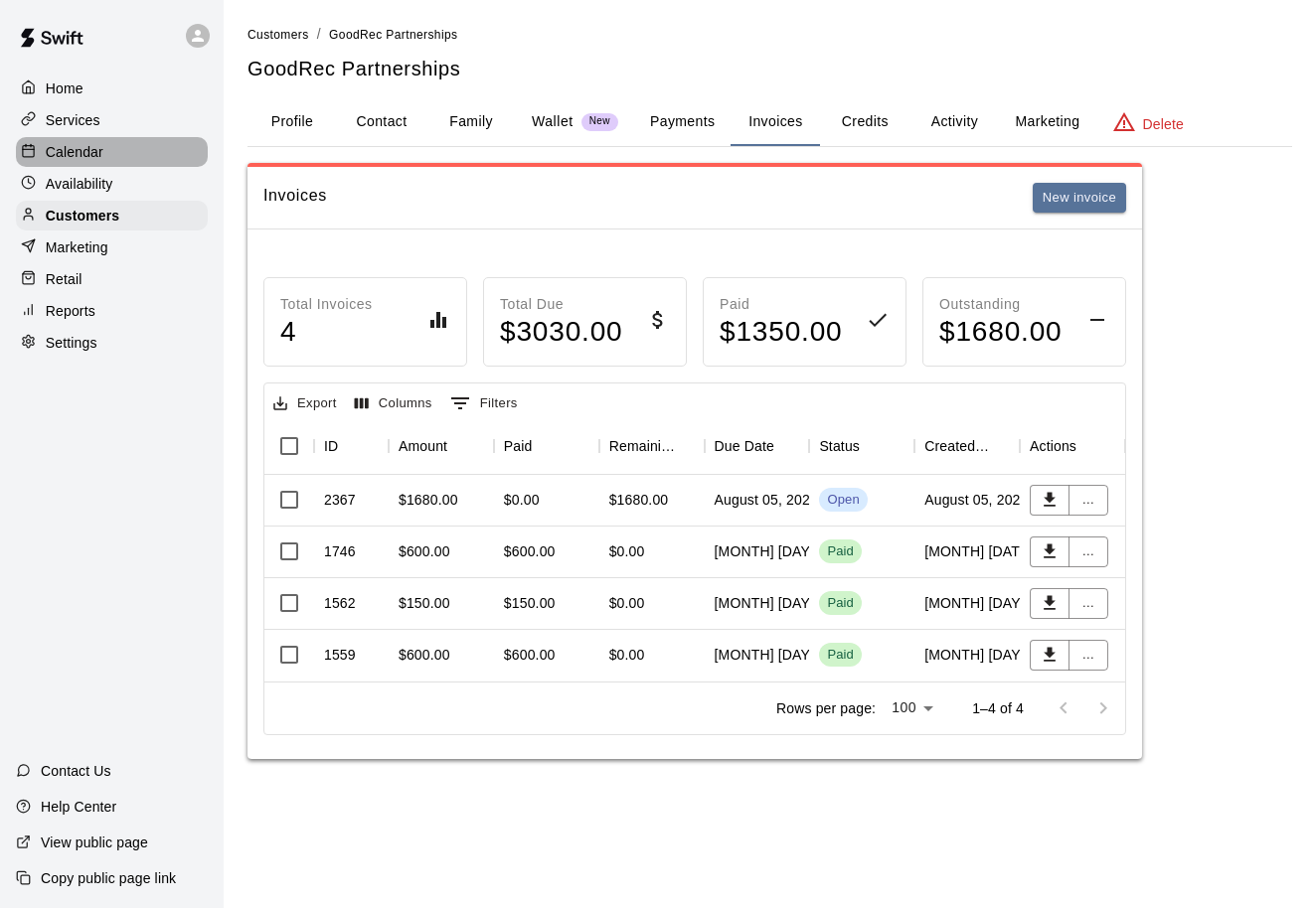 click on "Calendar" at bounding box center (75, 152) 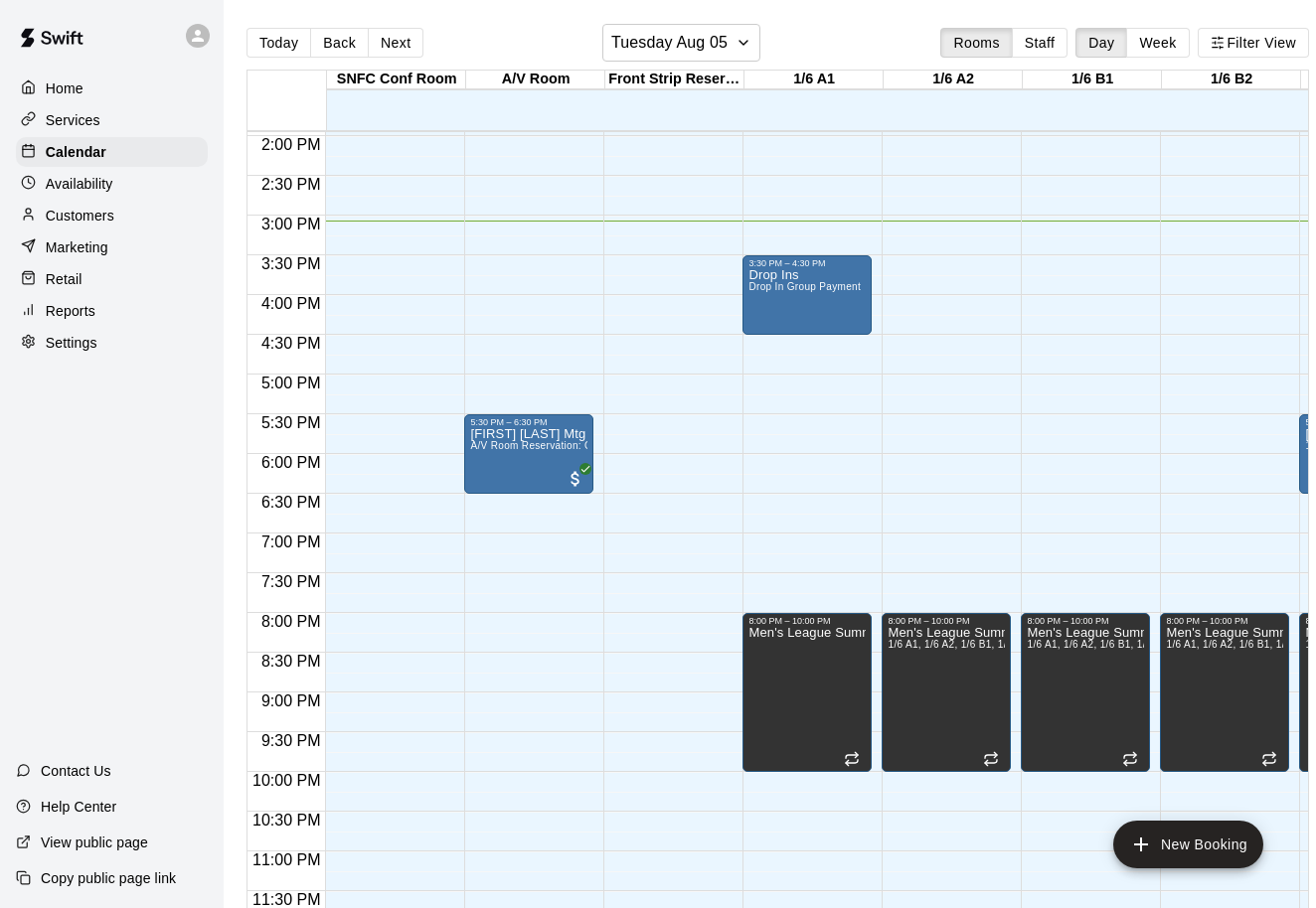 scroll, scrollTop: 1108, scrollLeft: 99, axis: both 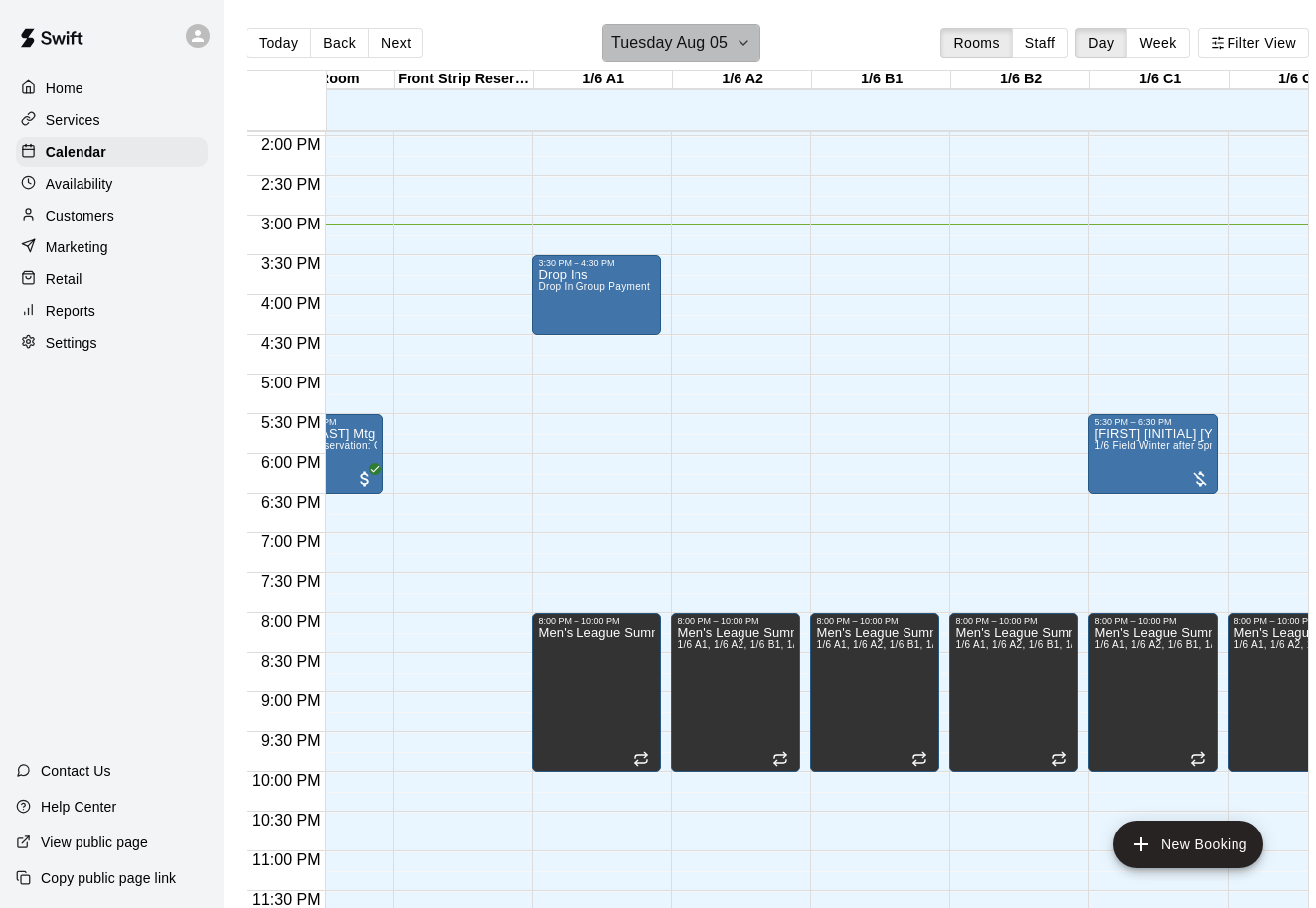 click on "Tuesday Aug 05" at bounding box center (669, 43) 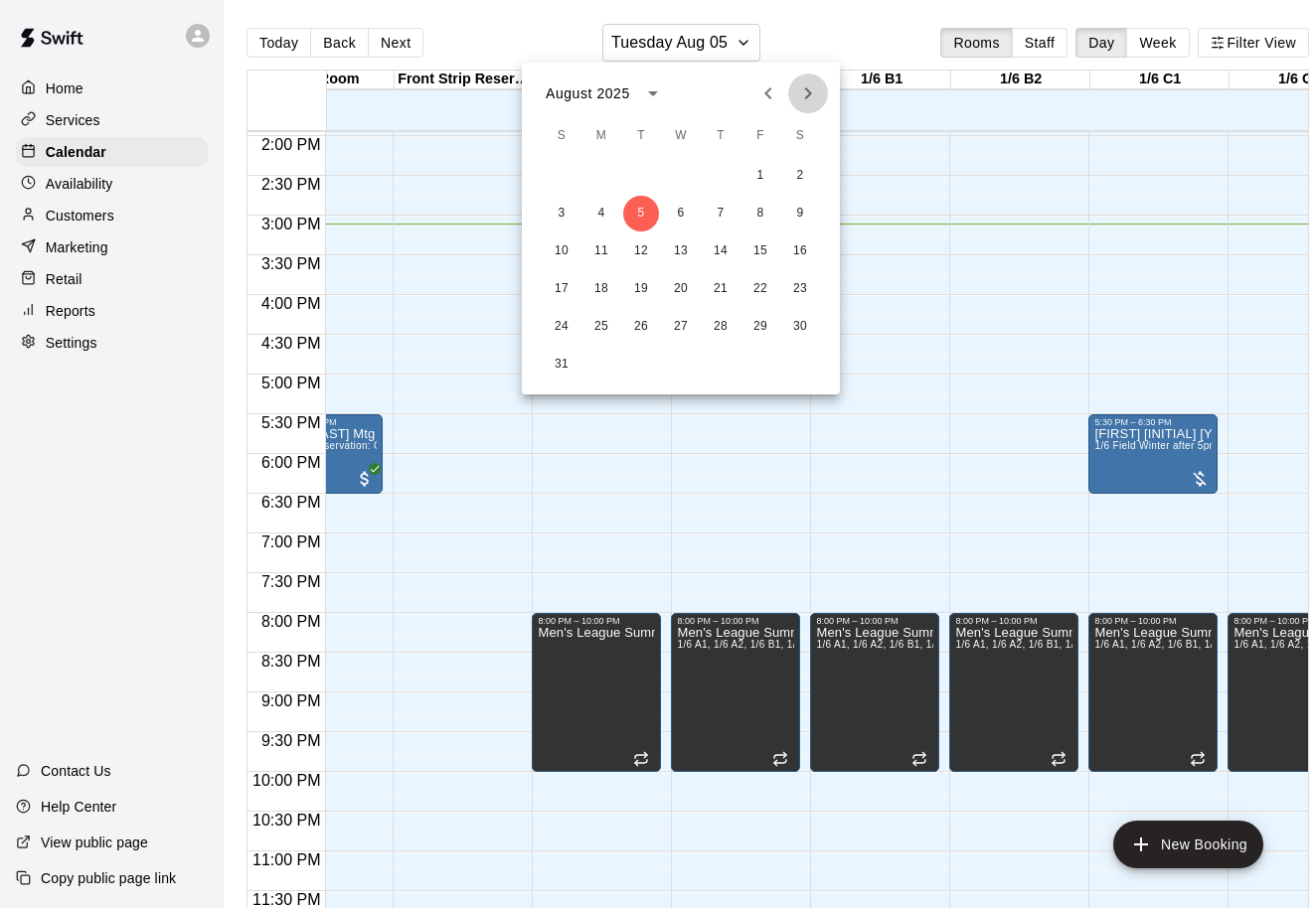 click 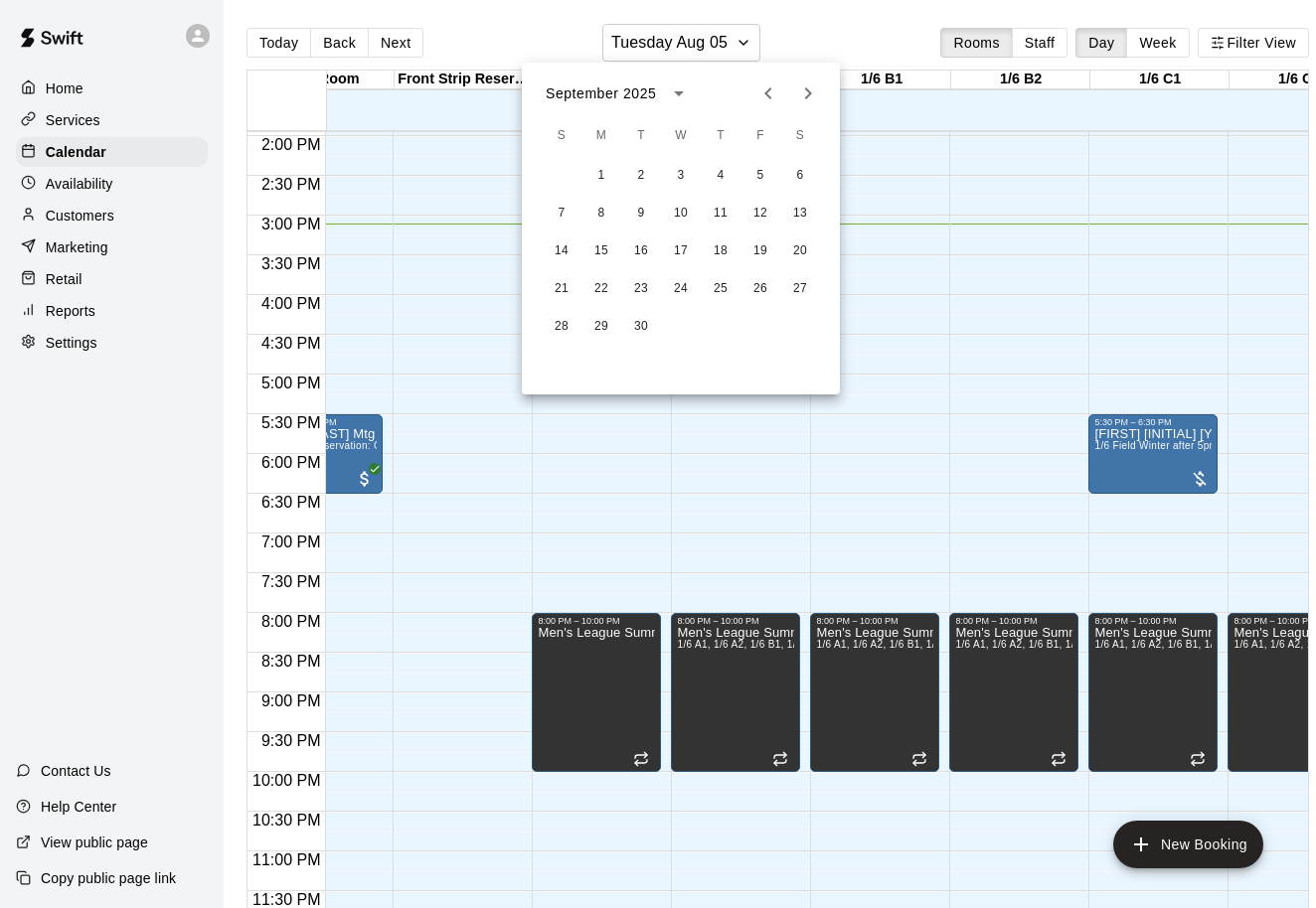 click 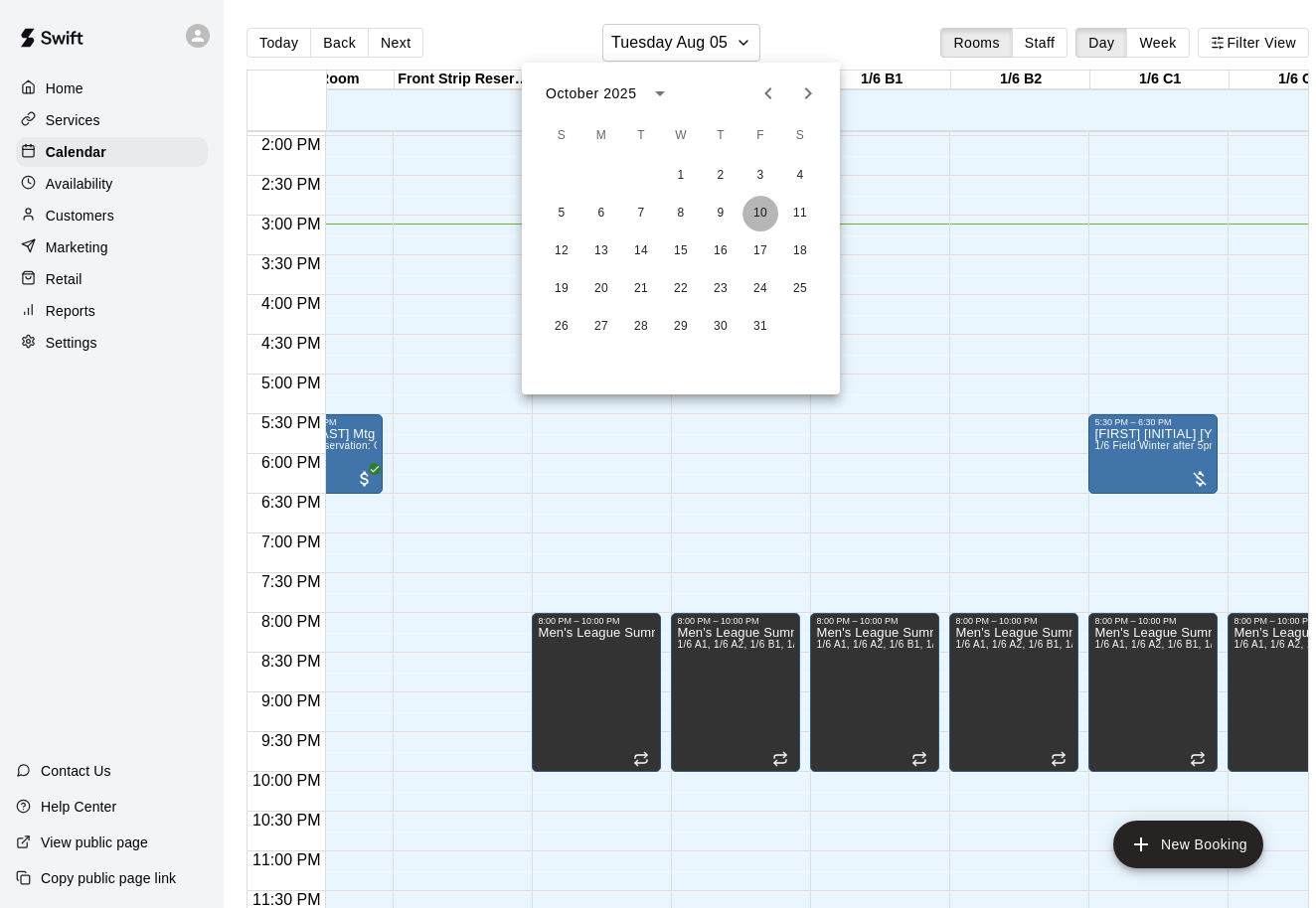 click on "10" at bounding box center [760, 214] 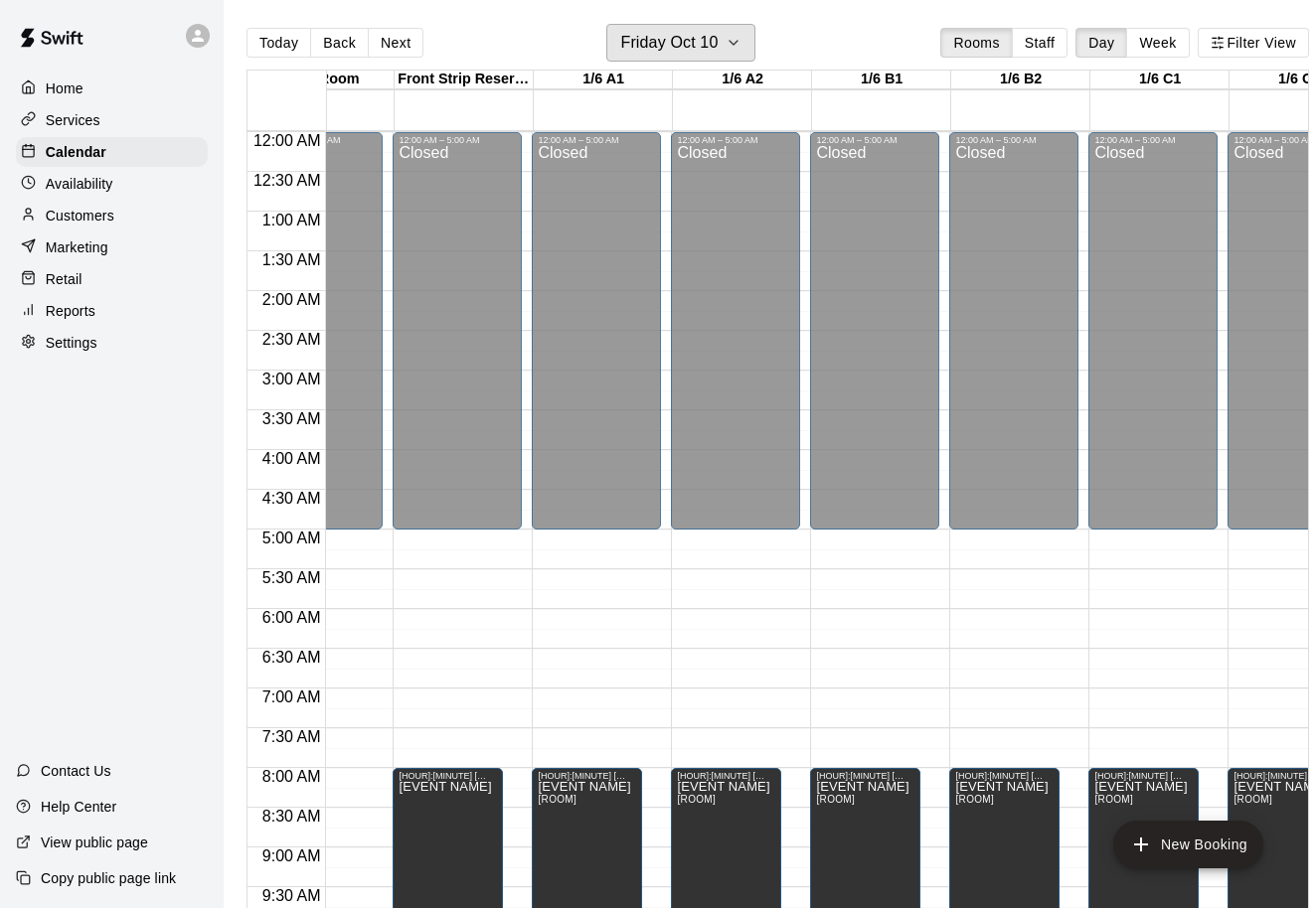 scroll, scrollTop: 0, scrollLeft: 211, axis: horizontal 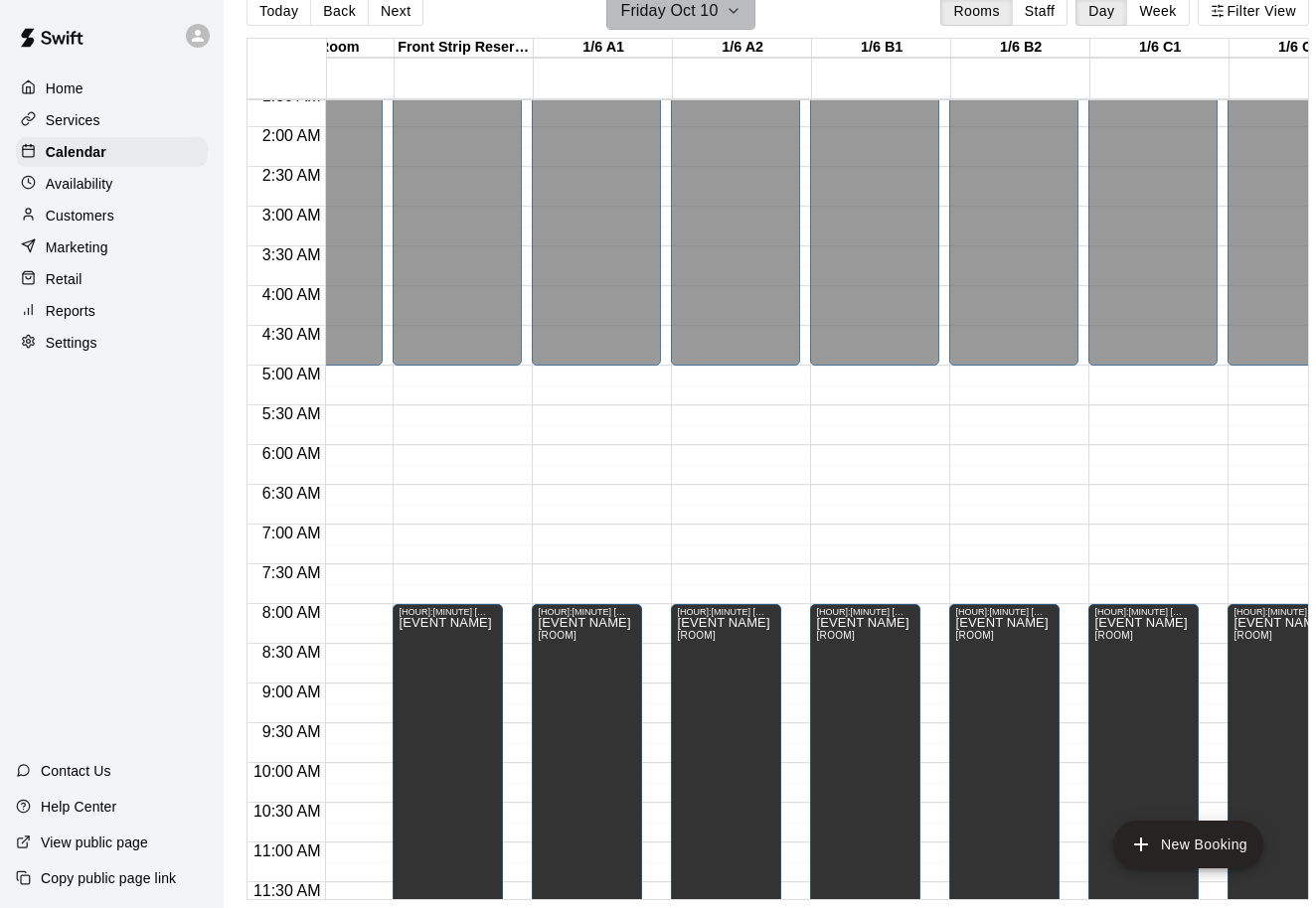 click on "Friday Oct 10" at bounding box center [669, 11] 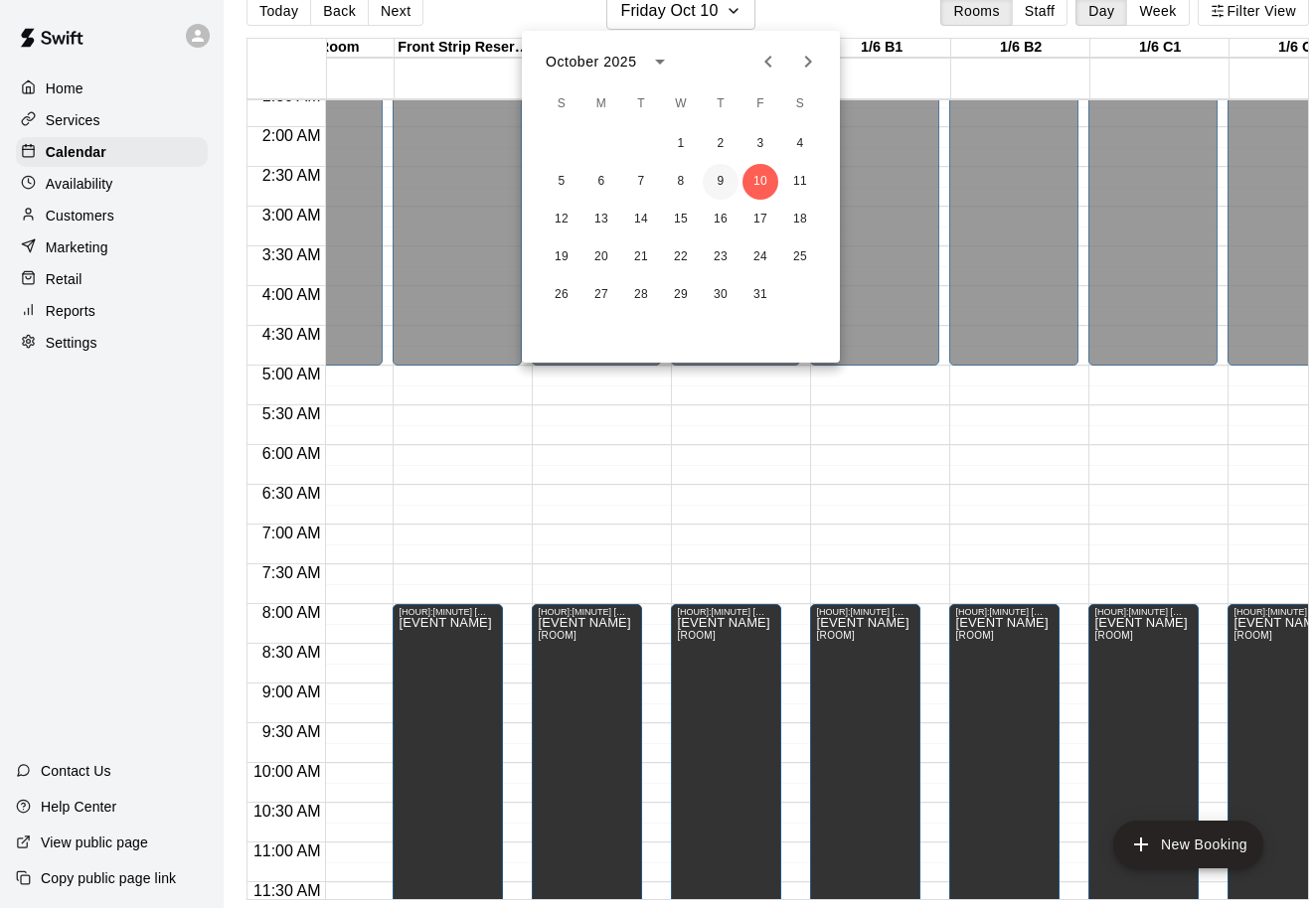 click on "9" at bounding box center [721, 182] 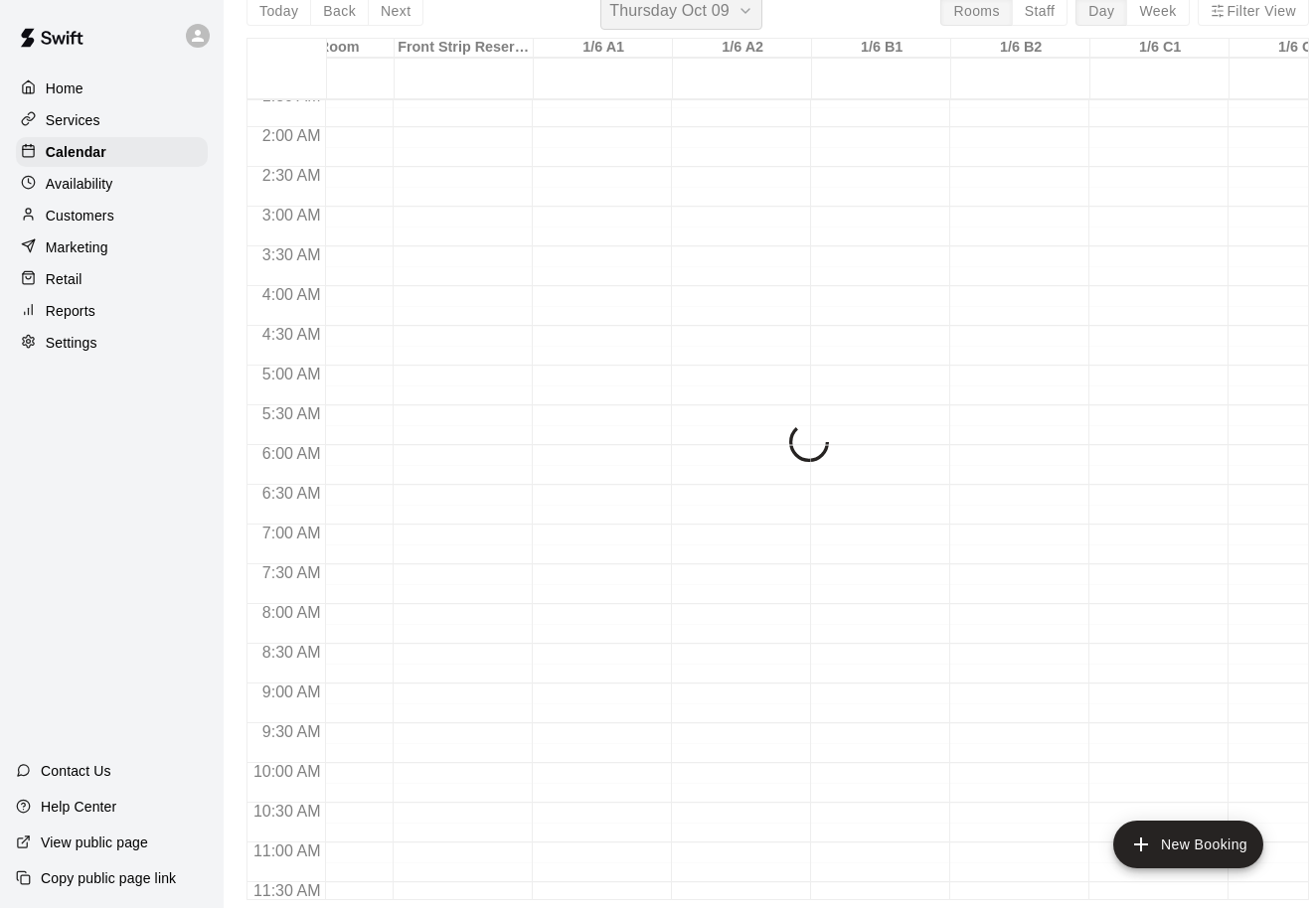 scroll, scrollTop: 24, scrollLeft: 0, axis: vertical 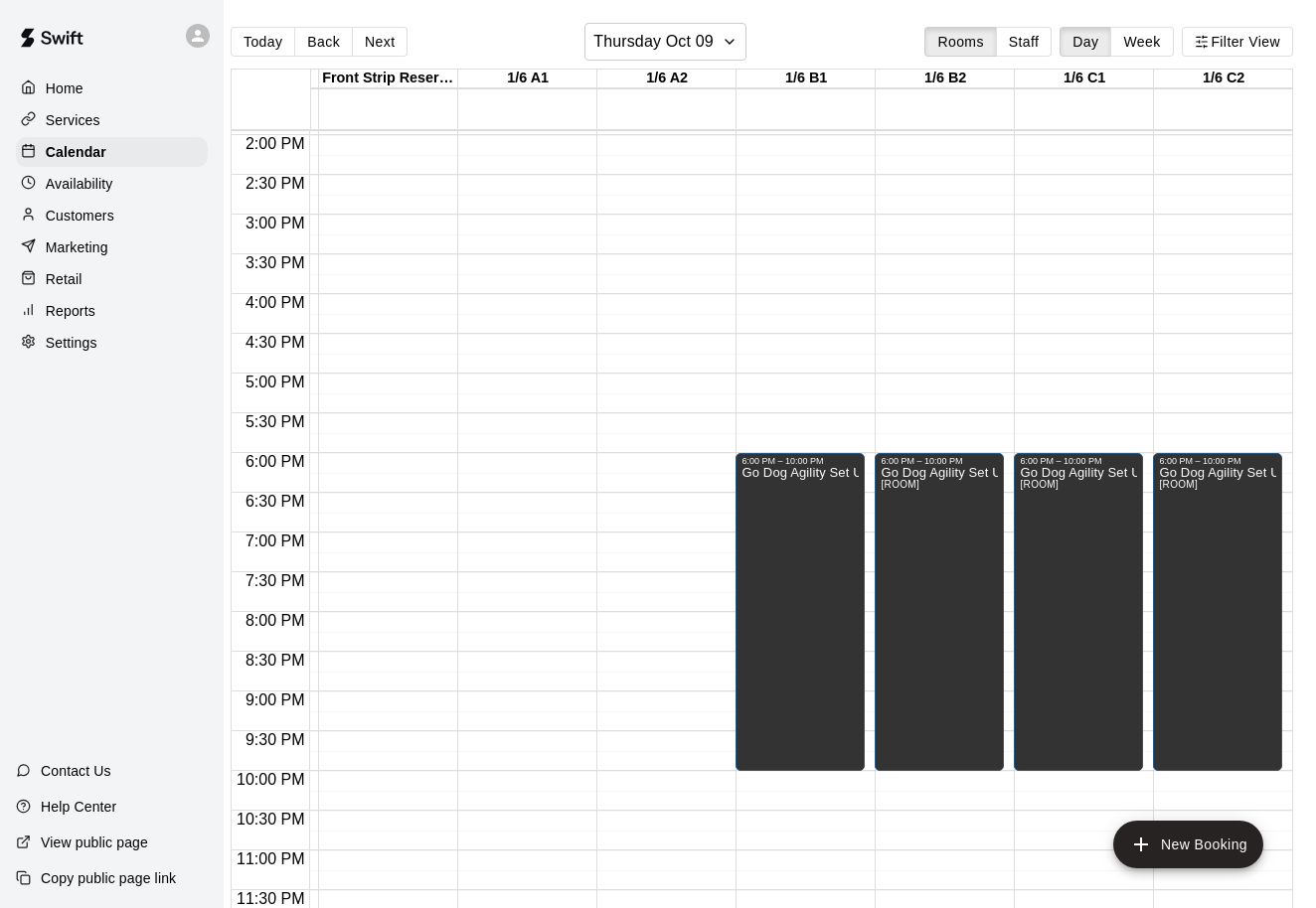 click on "[TIME] – [TIME] Closed [TIME] – [TIME] Closed" at bounding box center (522, -24) 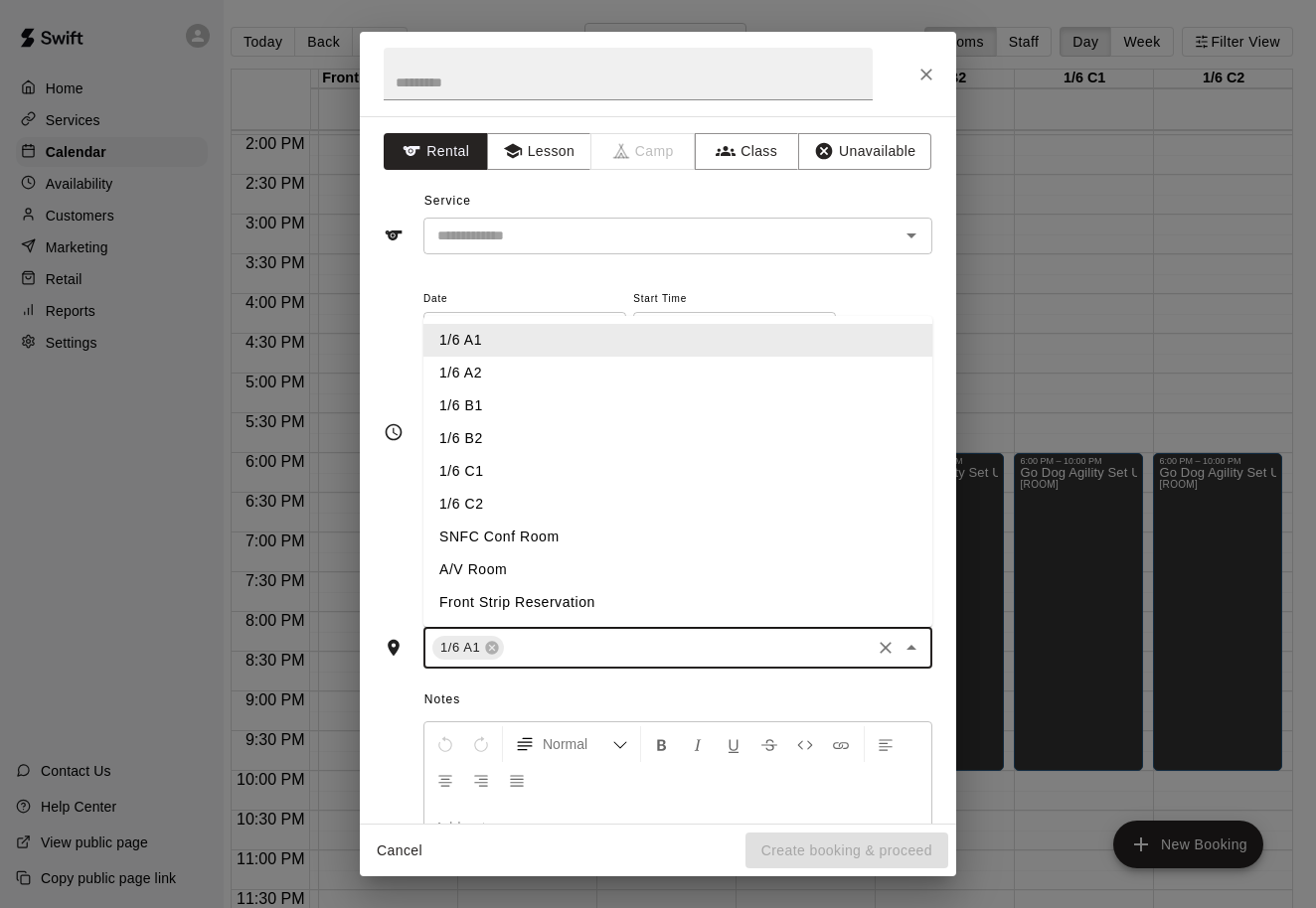click at bounding box center (687, 648) 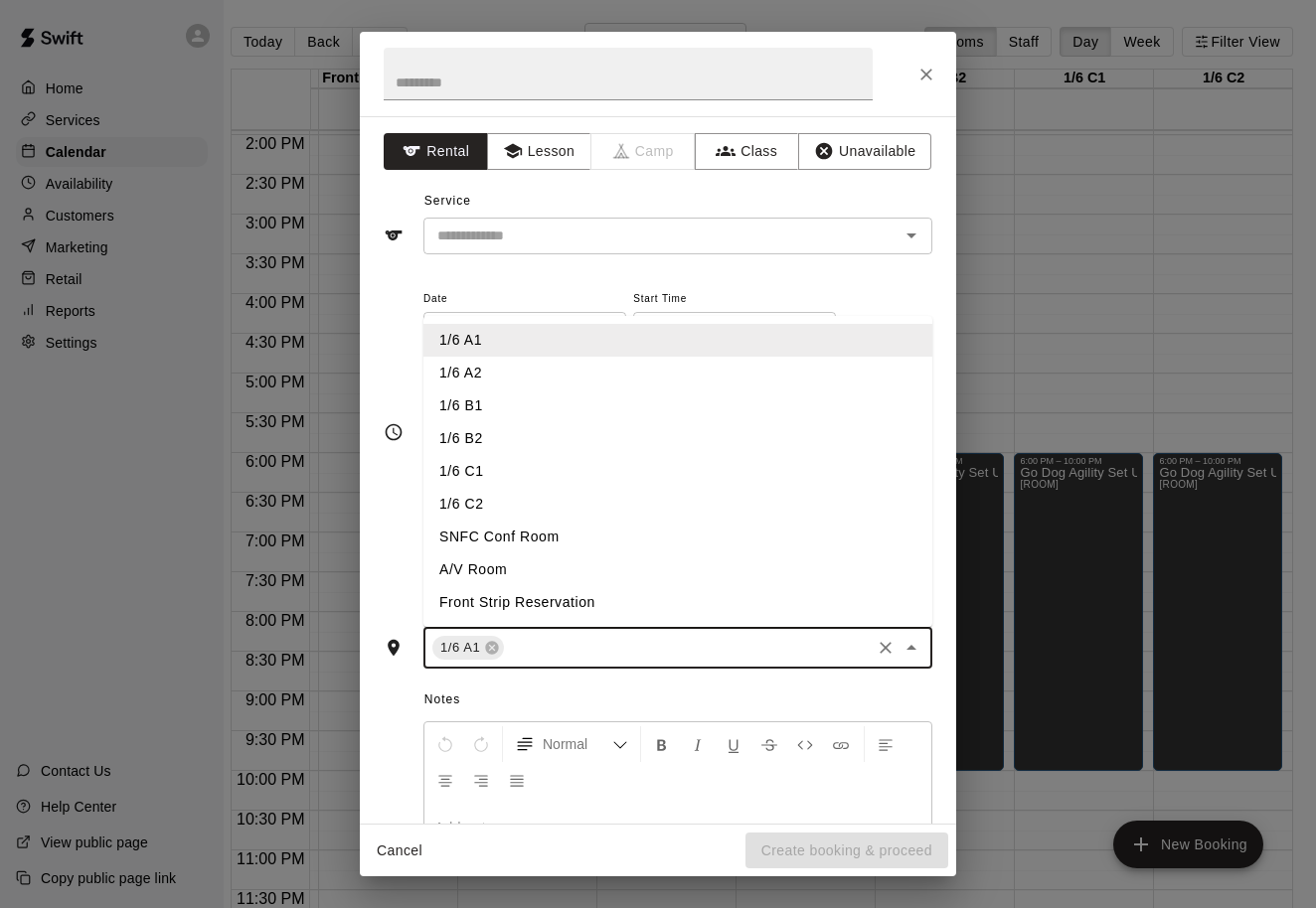 click on "1/6 A2" at bounding box center (678, 373) 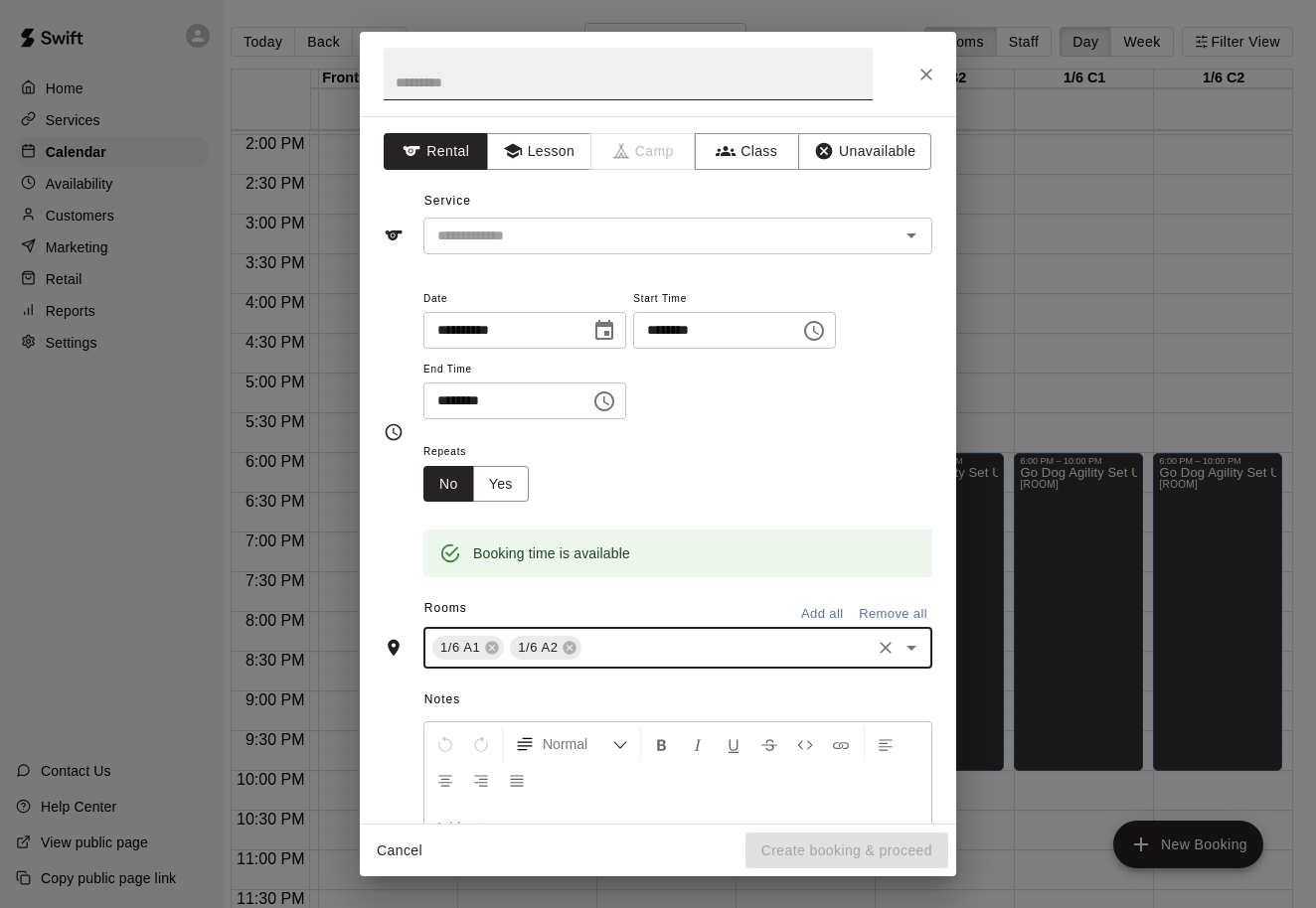click at bounding box center (628, 74) 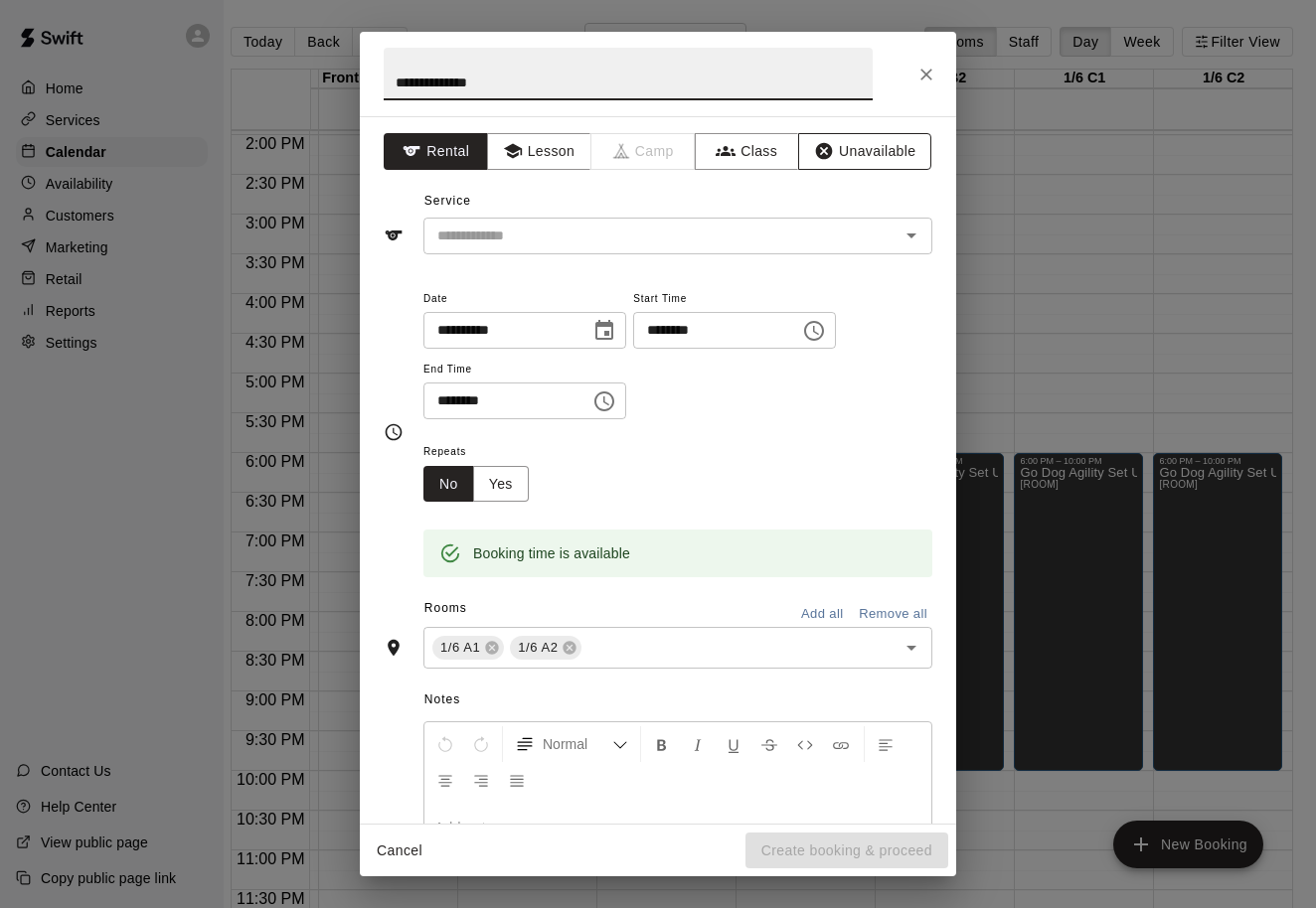 type on "**********" 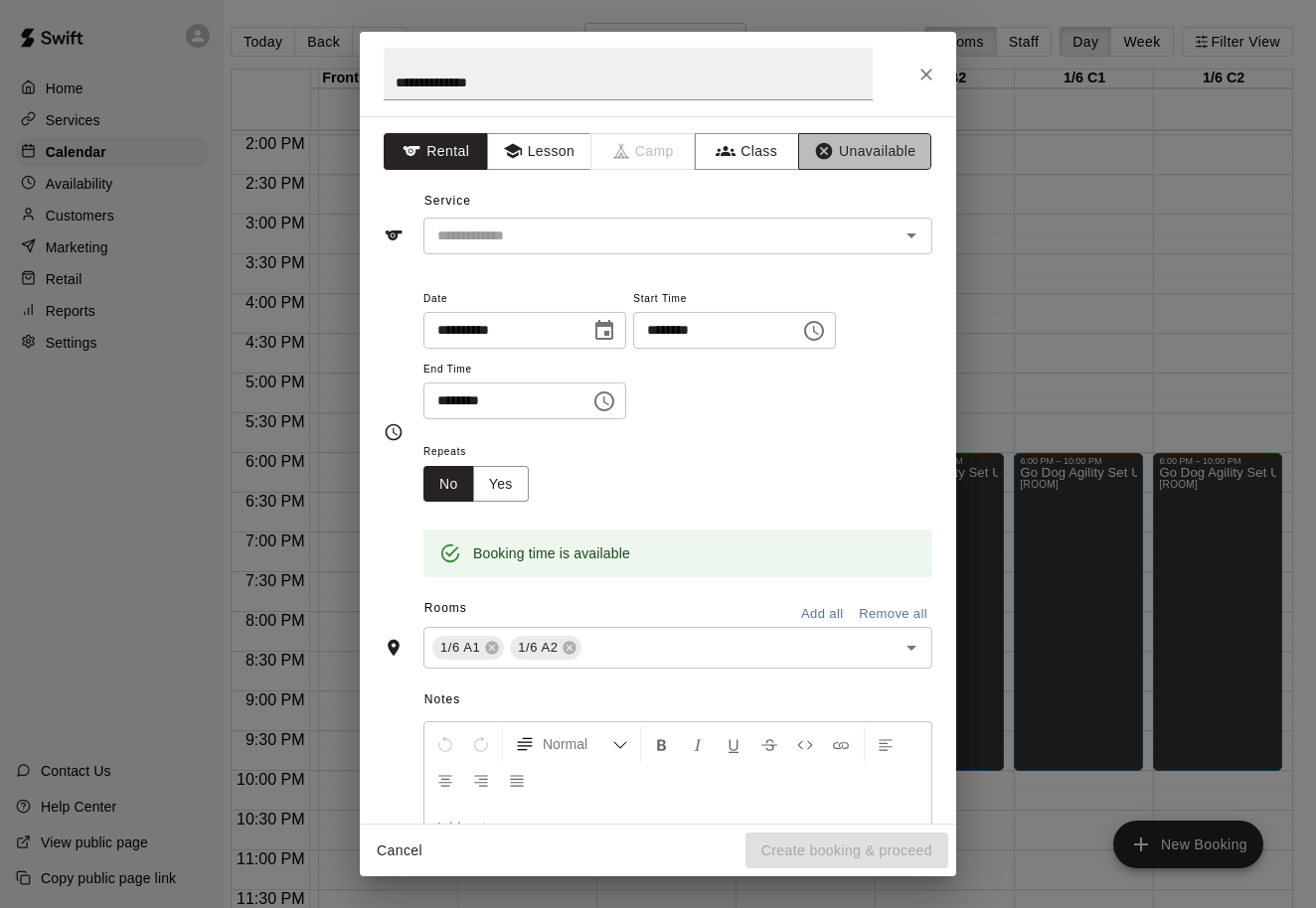 click on "Unavailable" at bounding box center [865, 151] 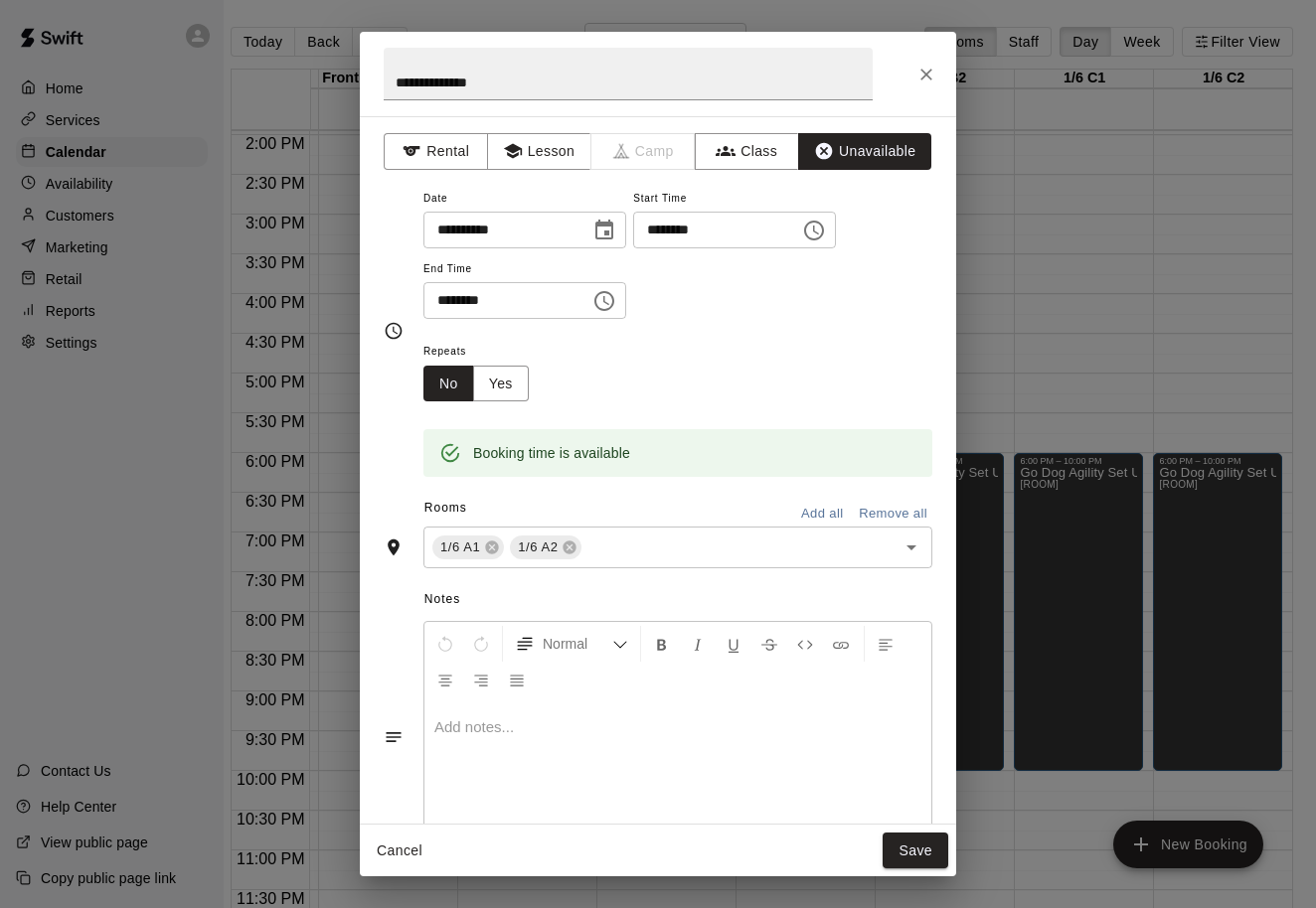 click on "********" at bounding box center [710, 229] 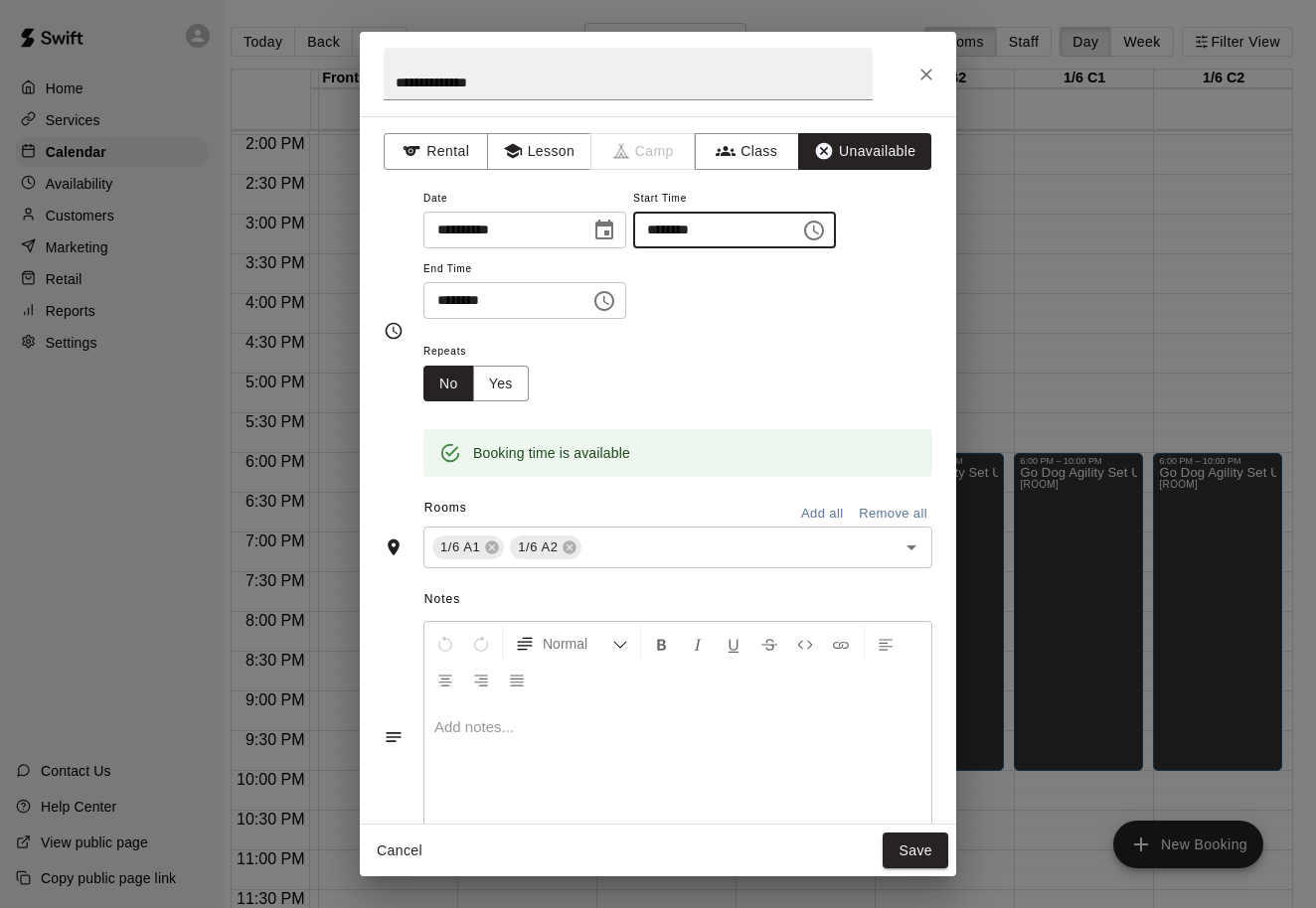 type on "********" 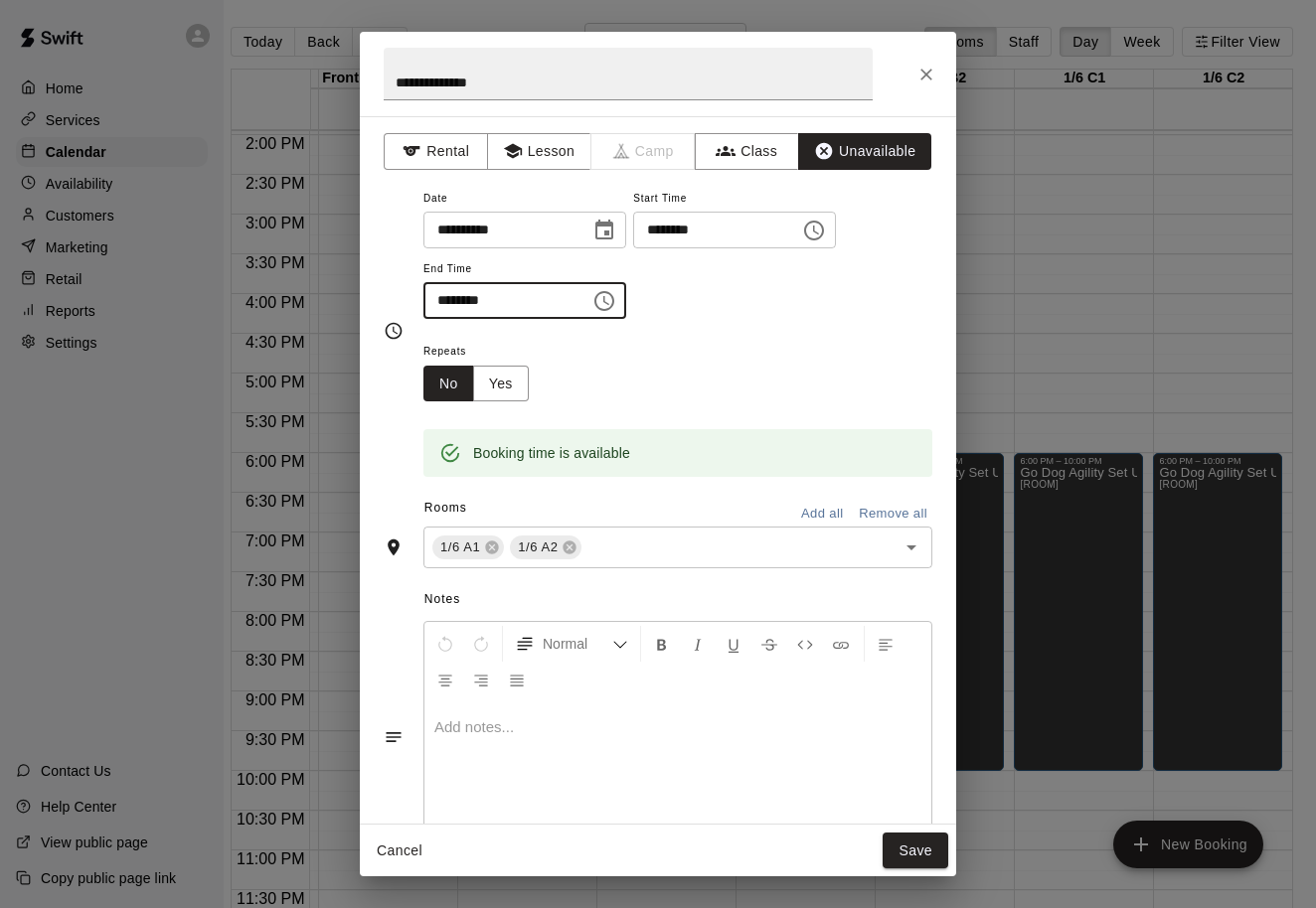 click on "********" at bounding box center [500, 300] 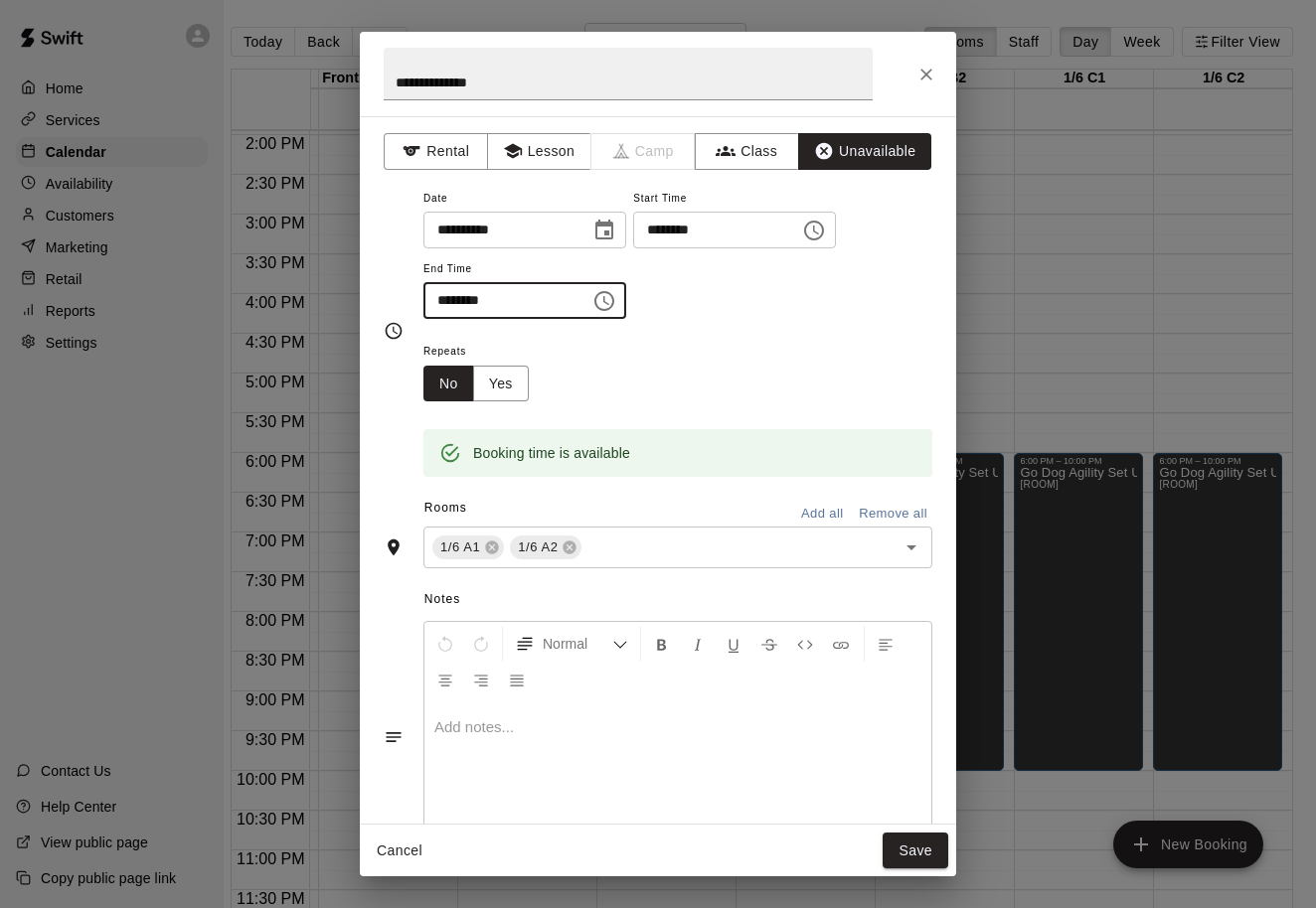 type on "********" 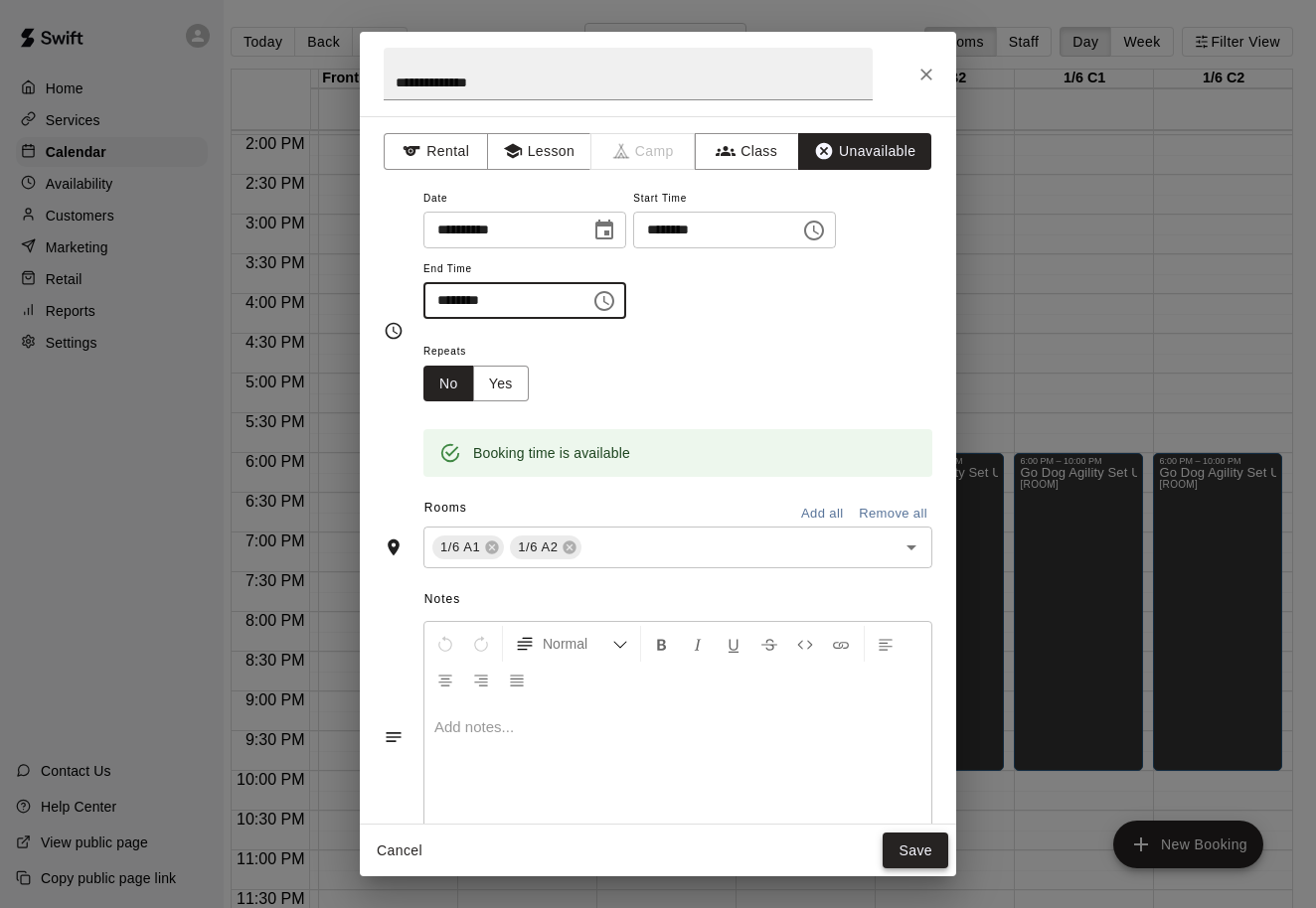 click on "Save" at bounding box center (915, 850) 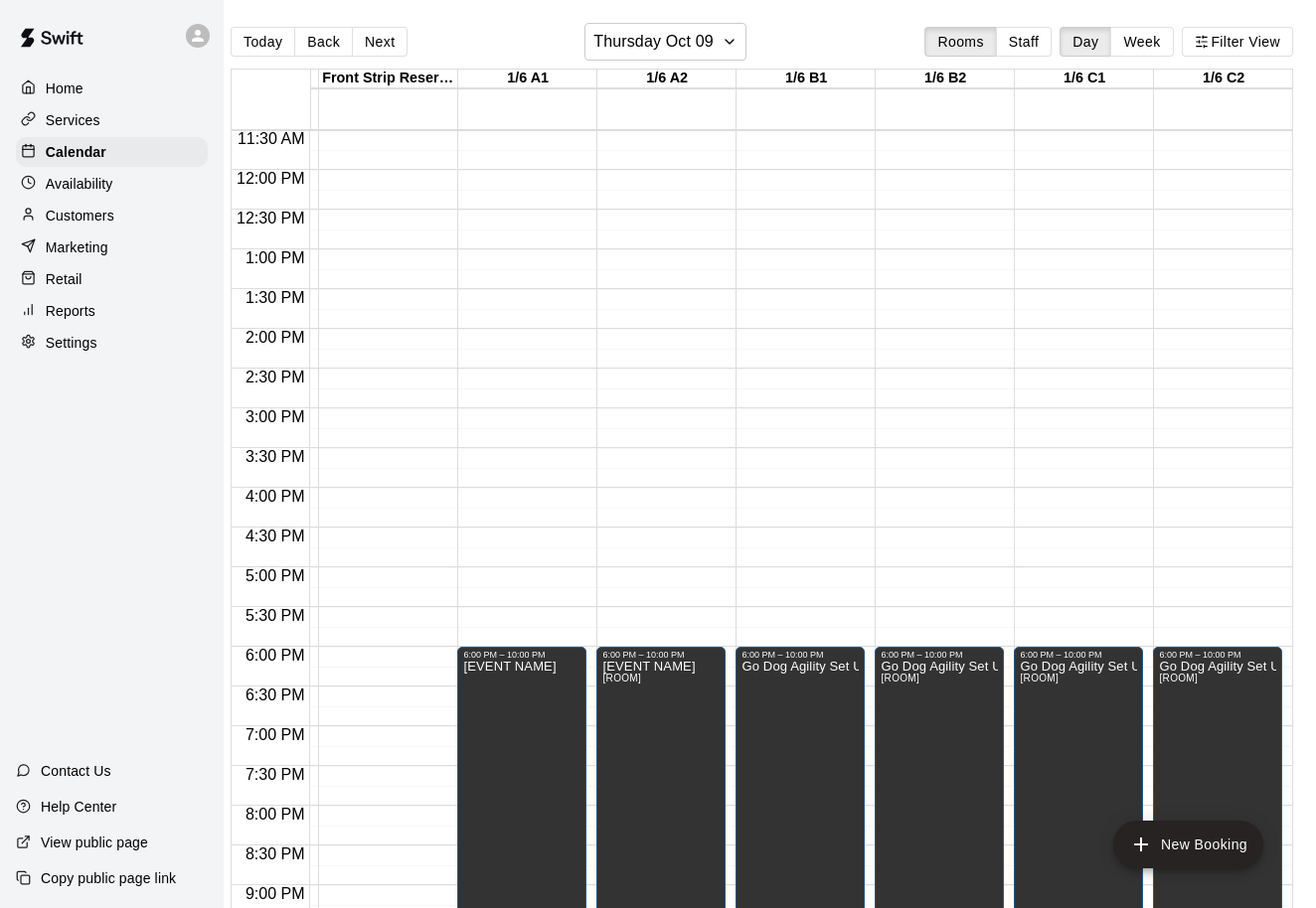 scroll, scrollTop: 754, scrollLeft: 270, axis: both 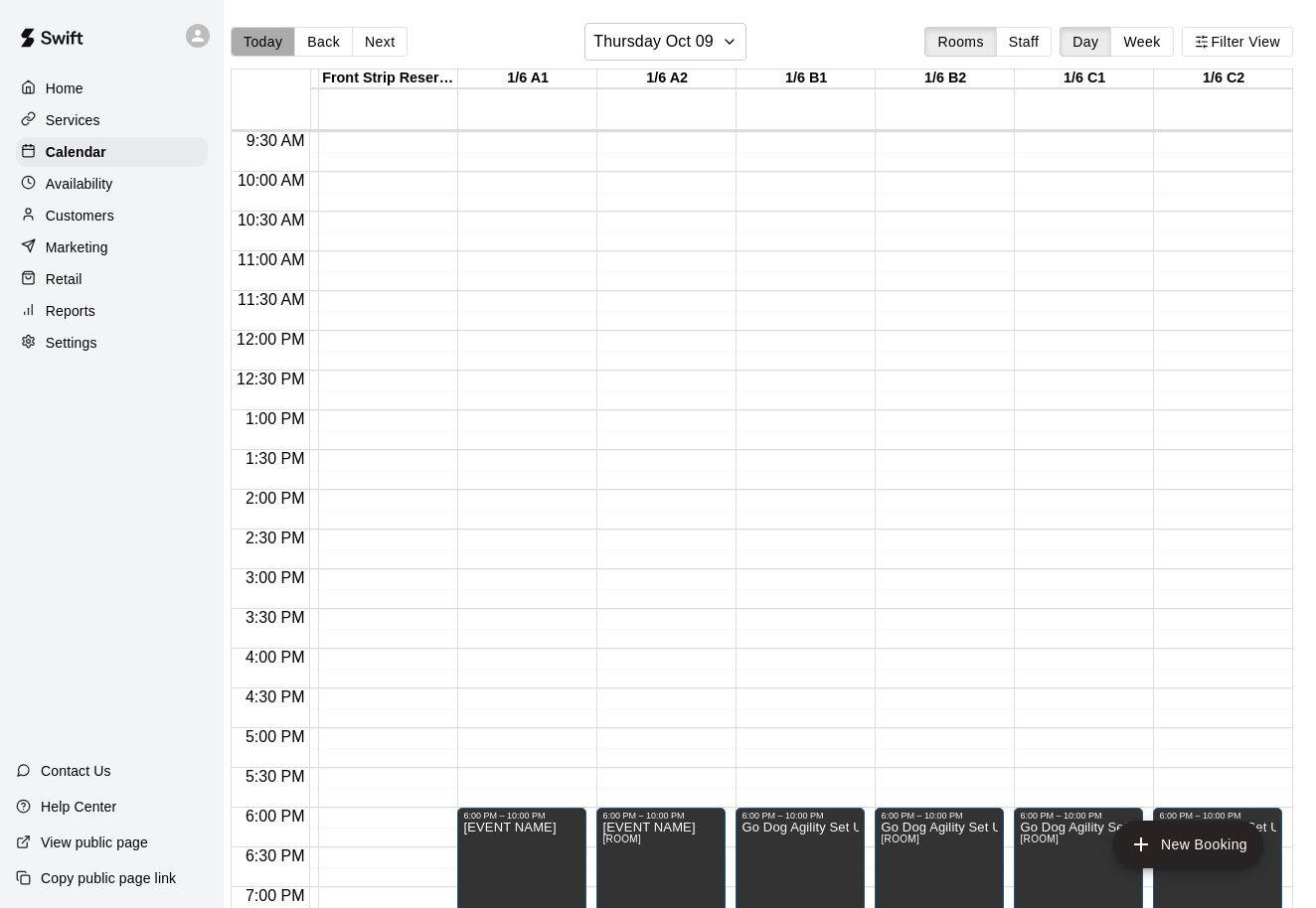 click on "Today" at bounding box center (262, 42) 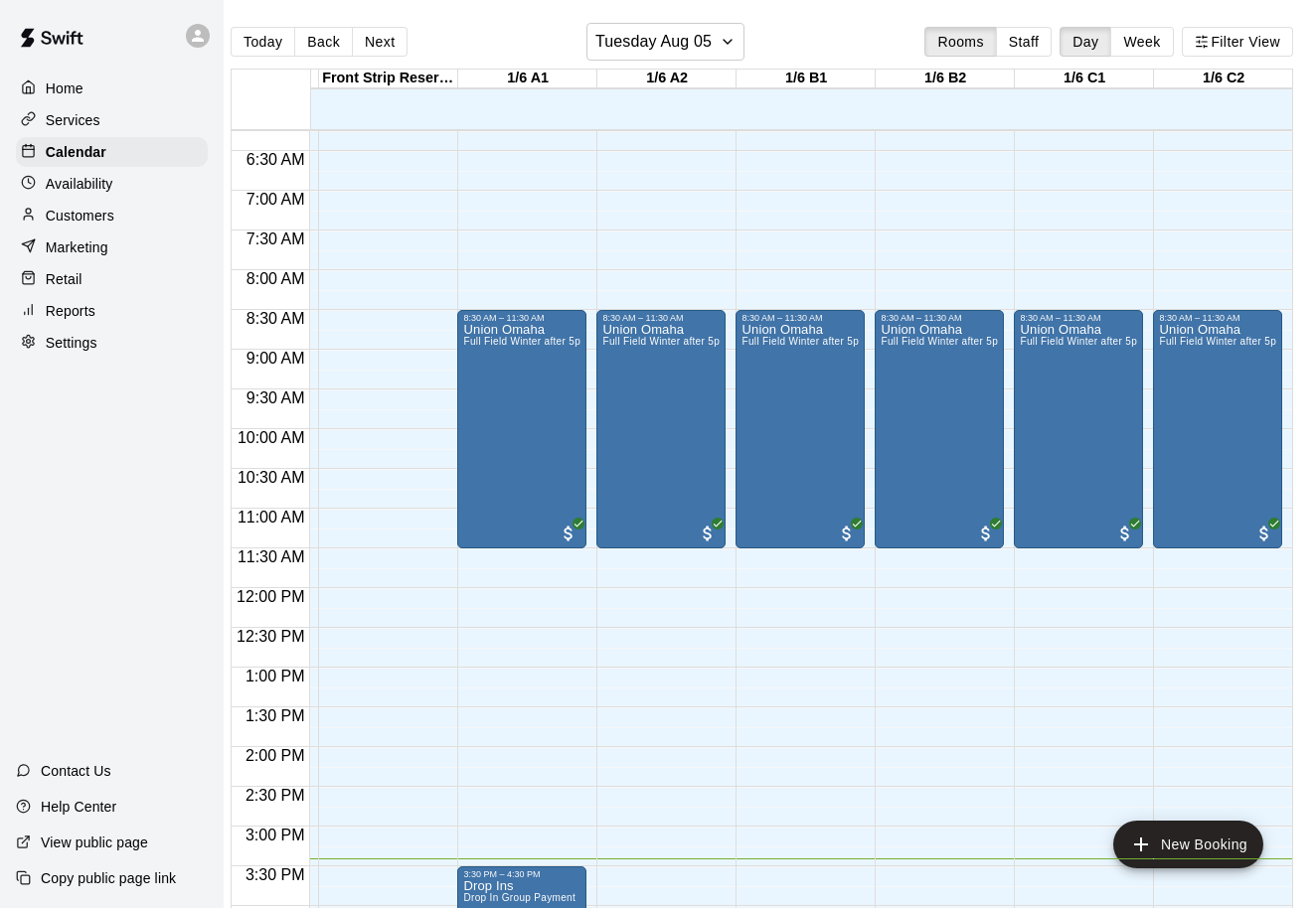 scroll, scrollTop: 338, scrollLeft: 270, axis: both 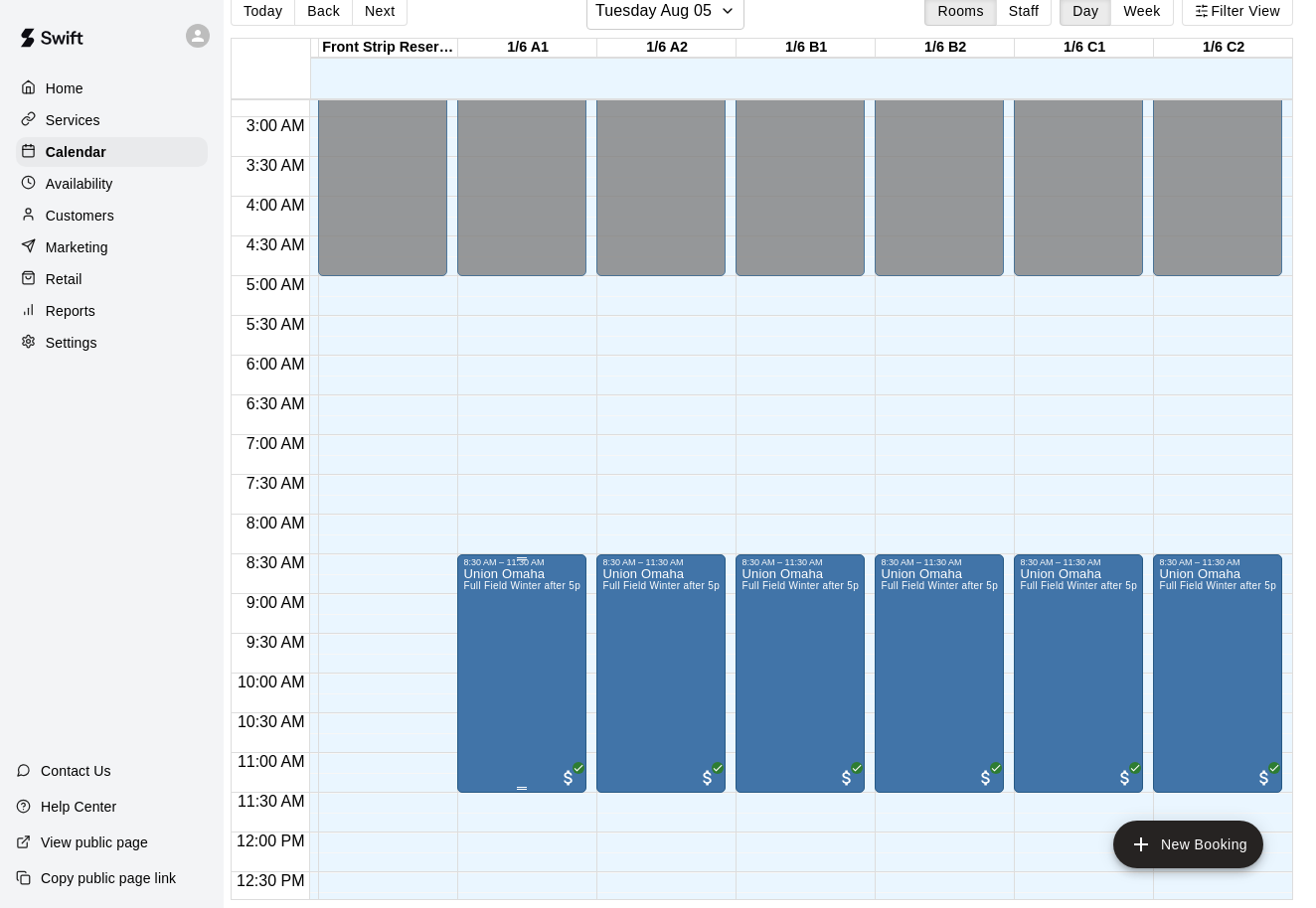 click on "[EVENT NAME] Full Field Winter after 5pm or weekends SNFC or WA" at bounding box center [522, 1021] 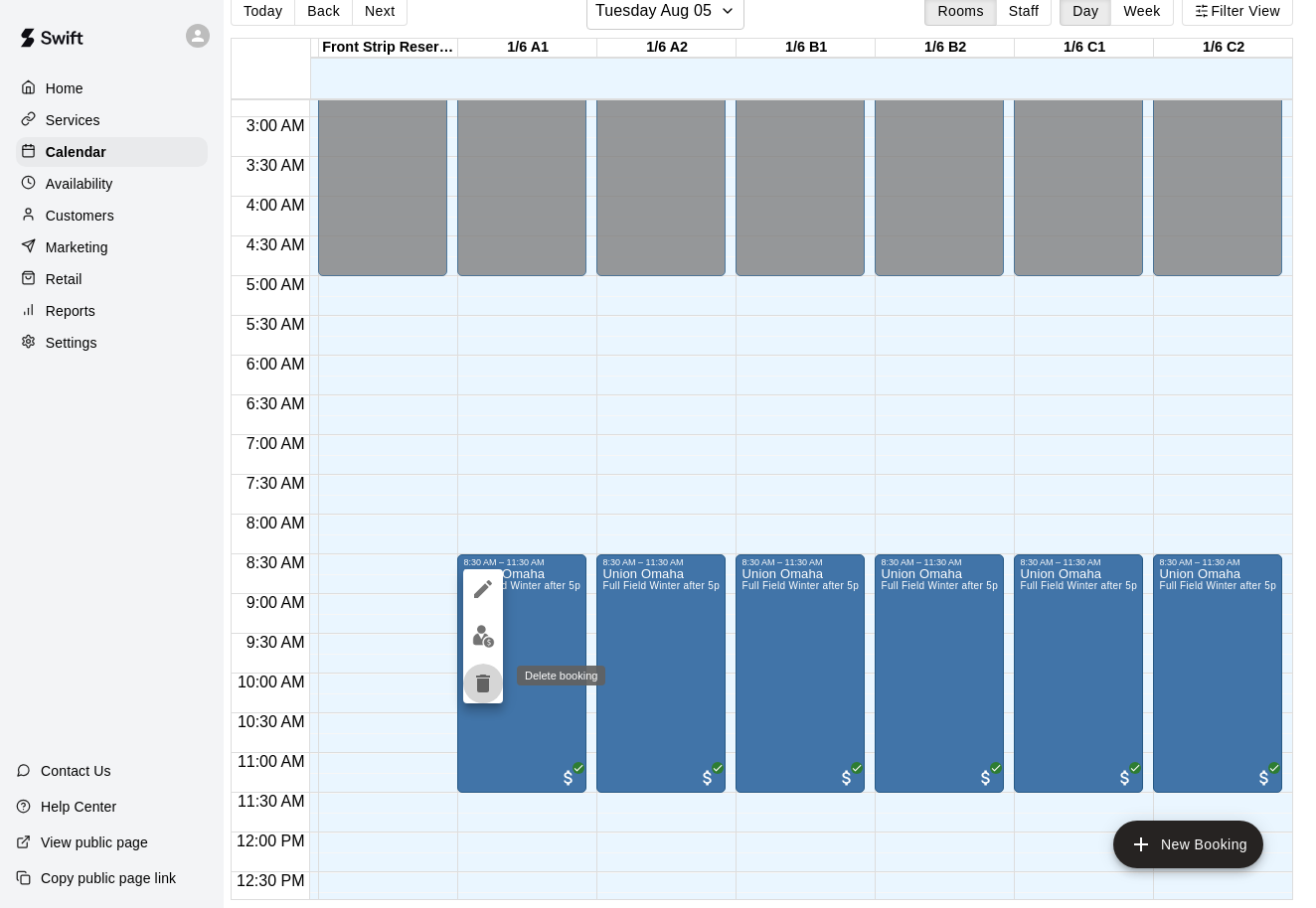 click 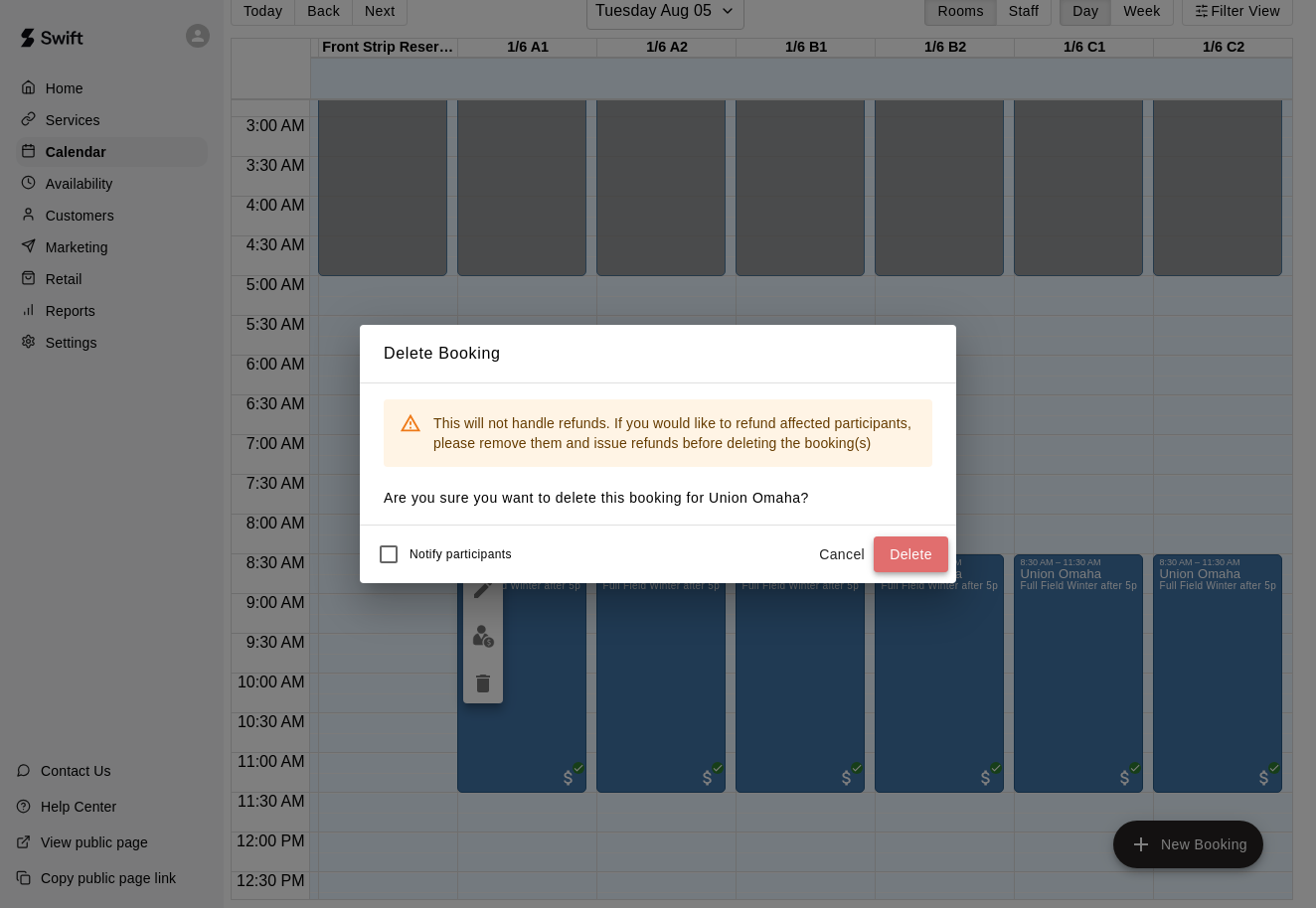 click on "Delete" at bounding box center (910, 554) 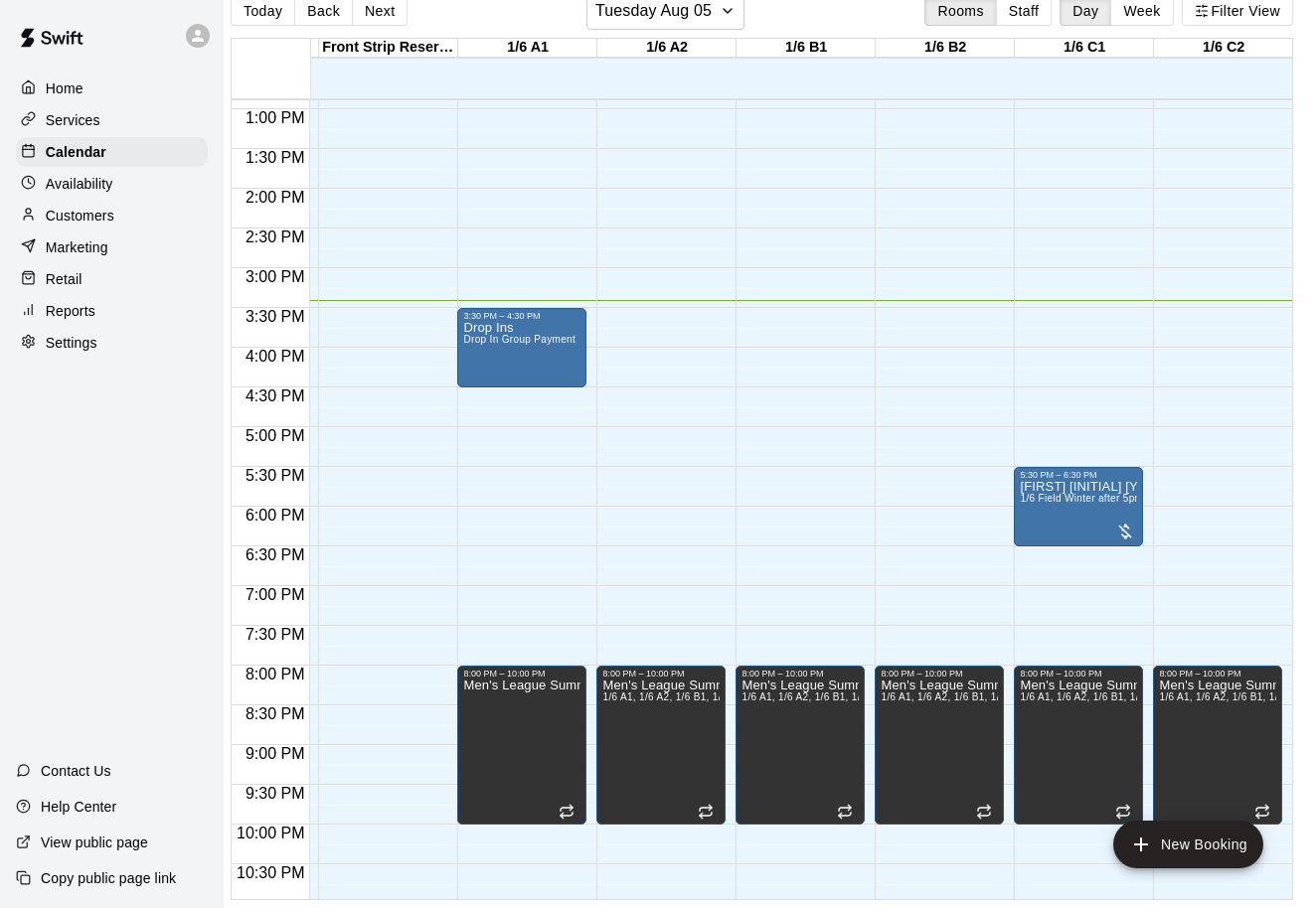 scroll, scrollTop: 1025, scrollLeft: 270, axis: both 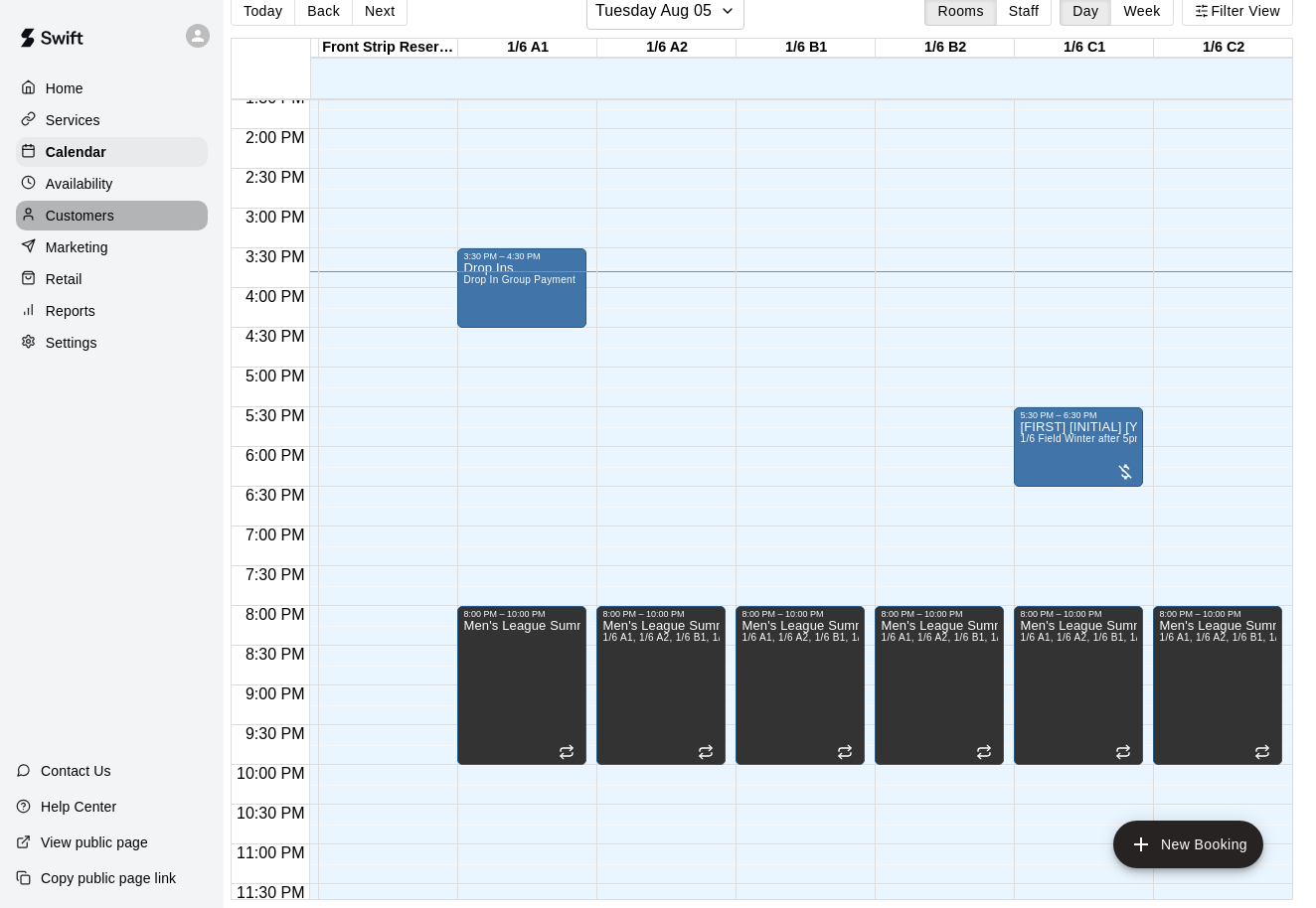 click on "Customers" at bounding box center [80, 216] 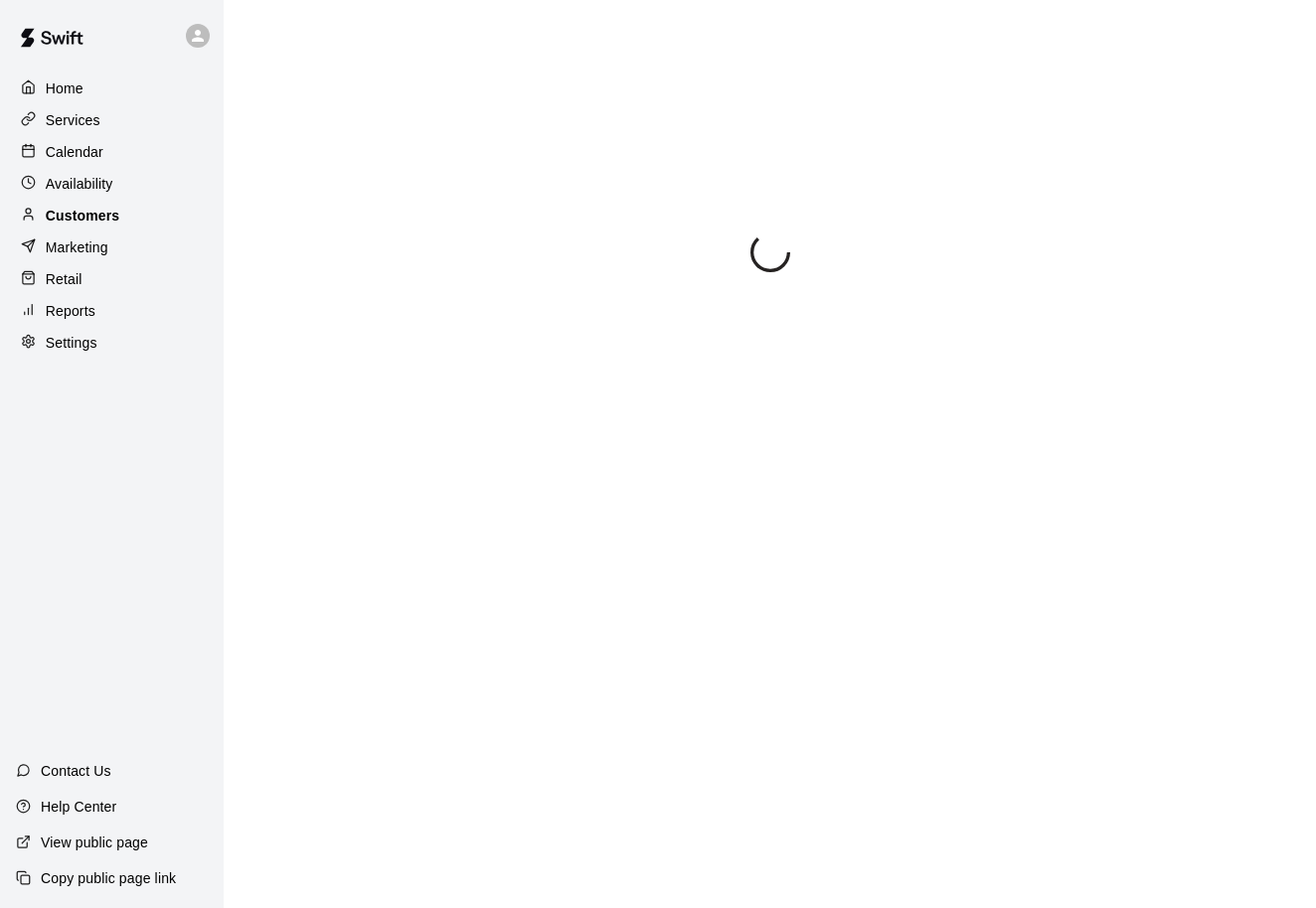 scroll, scrollTop: 0, scrollLeft: 0, axis: both 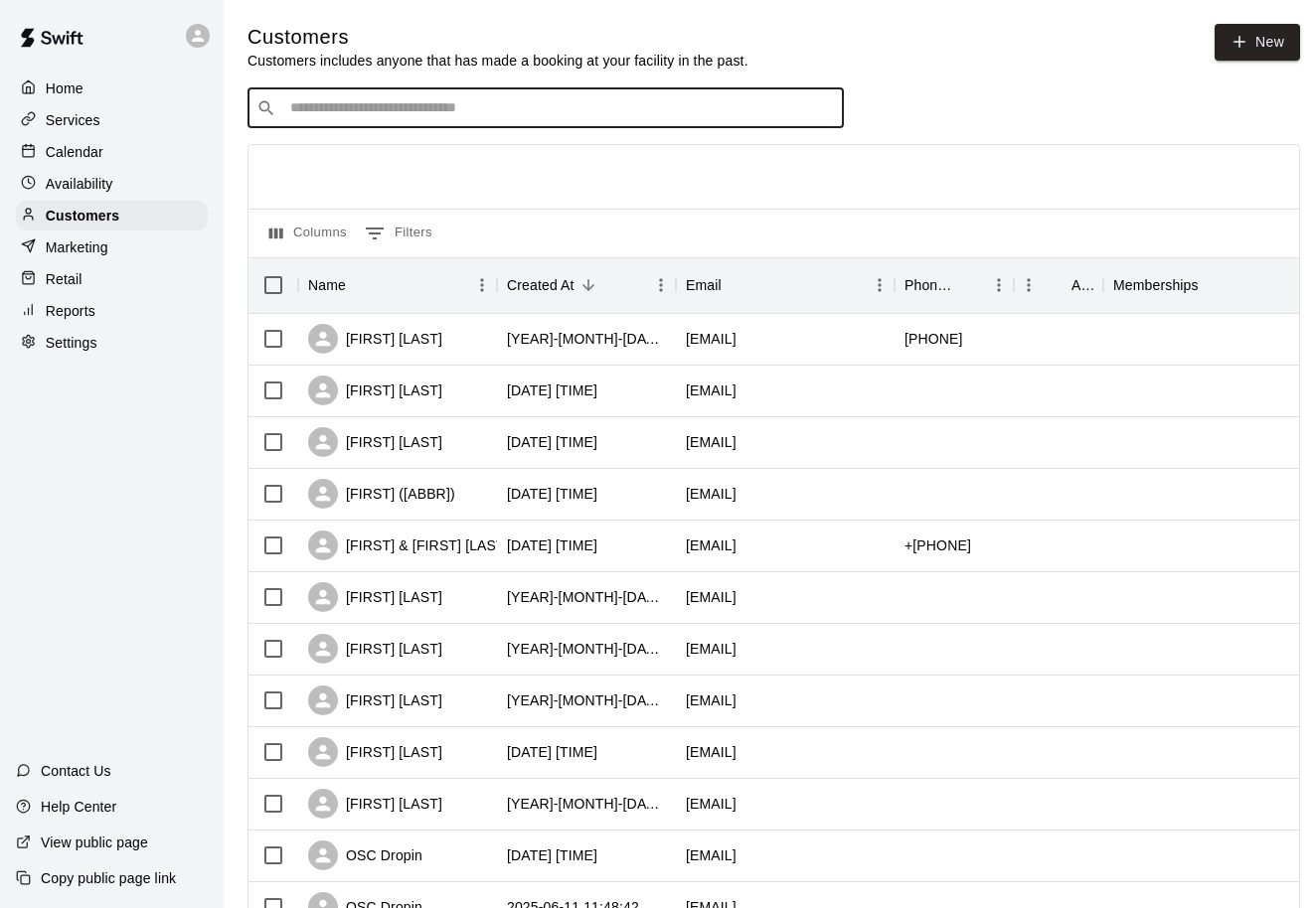 click at bounding box center (560, 108) 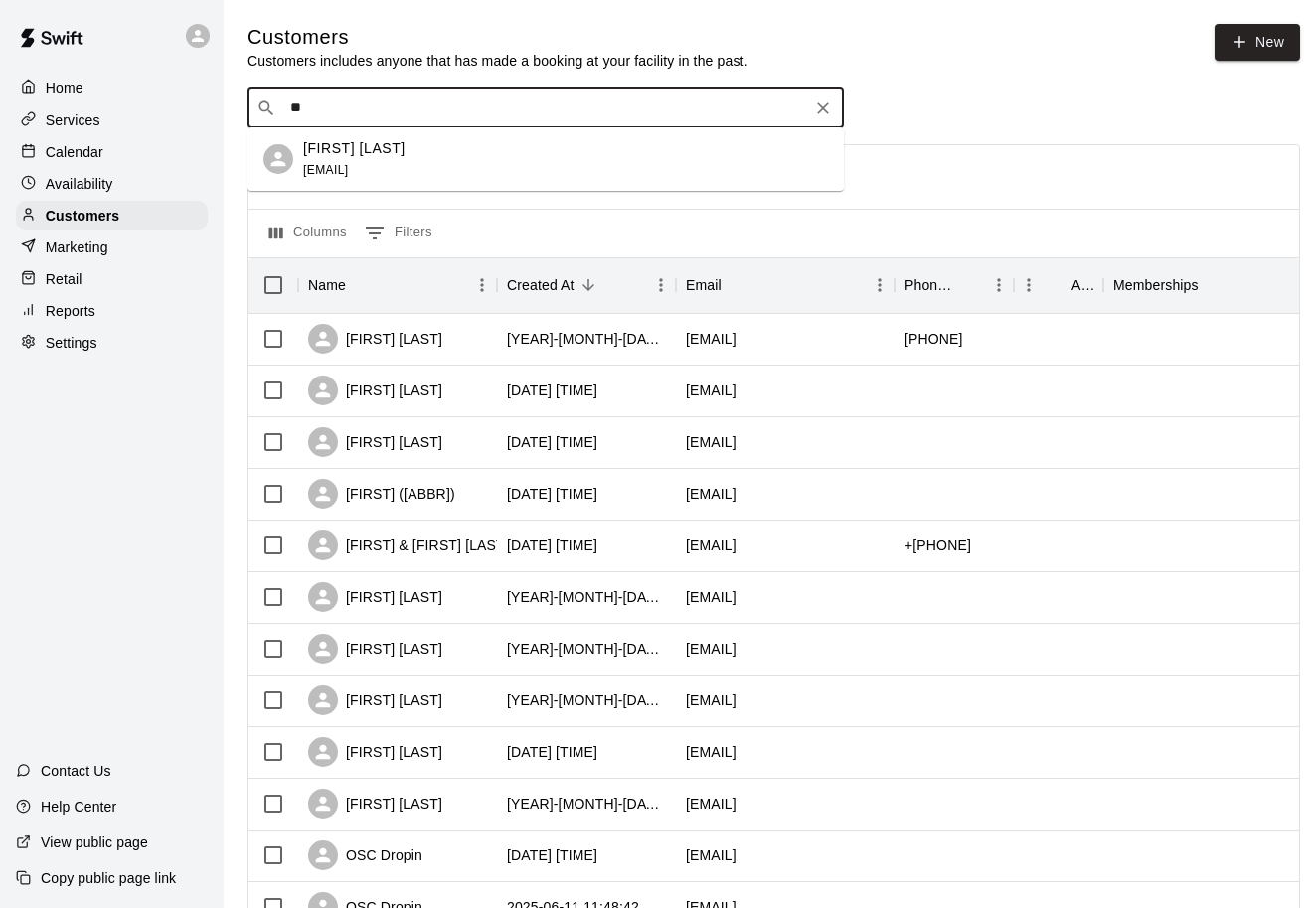 type on "*" 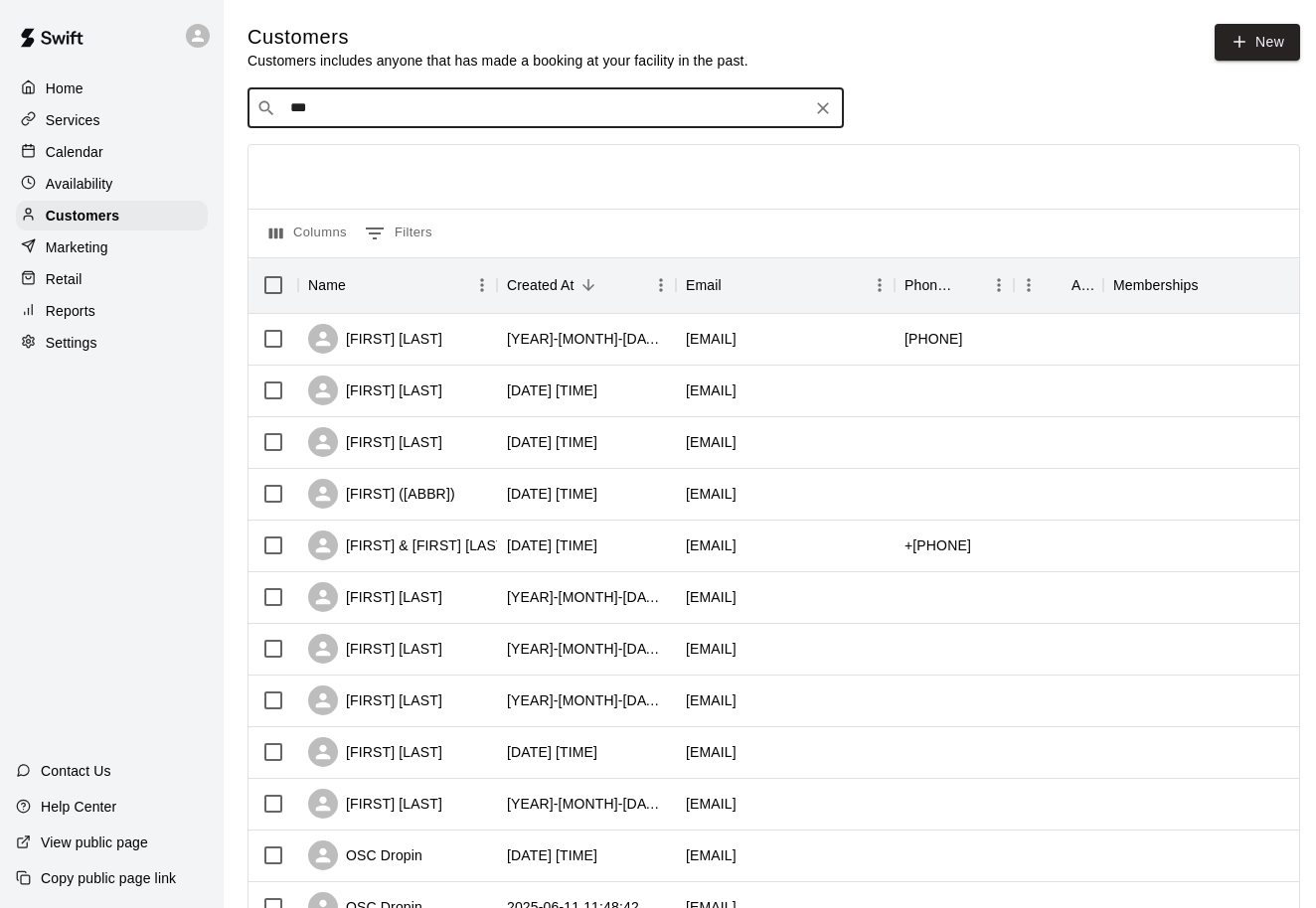 type on "****" 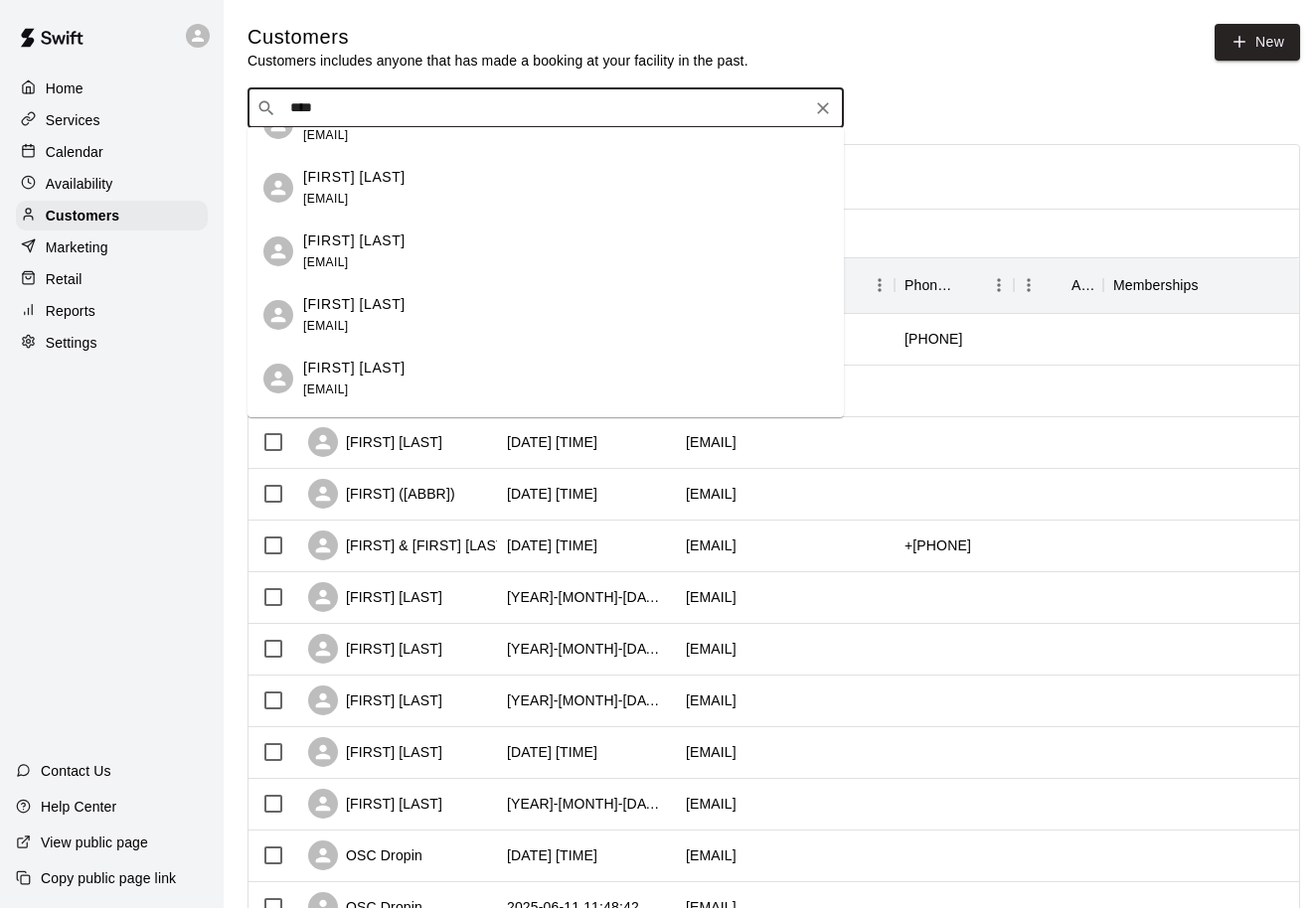 scroll, scrollTop: 228, scrollLeft: 0, axis: vertical 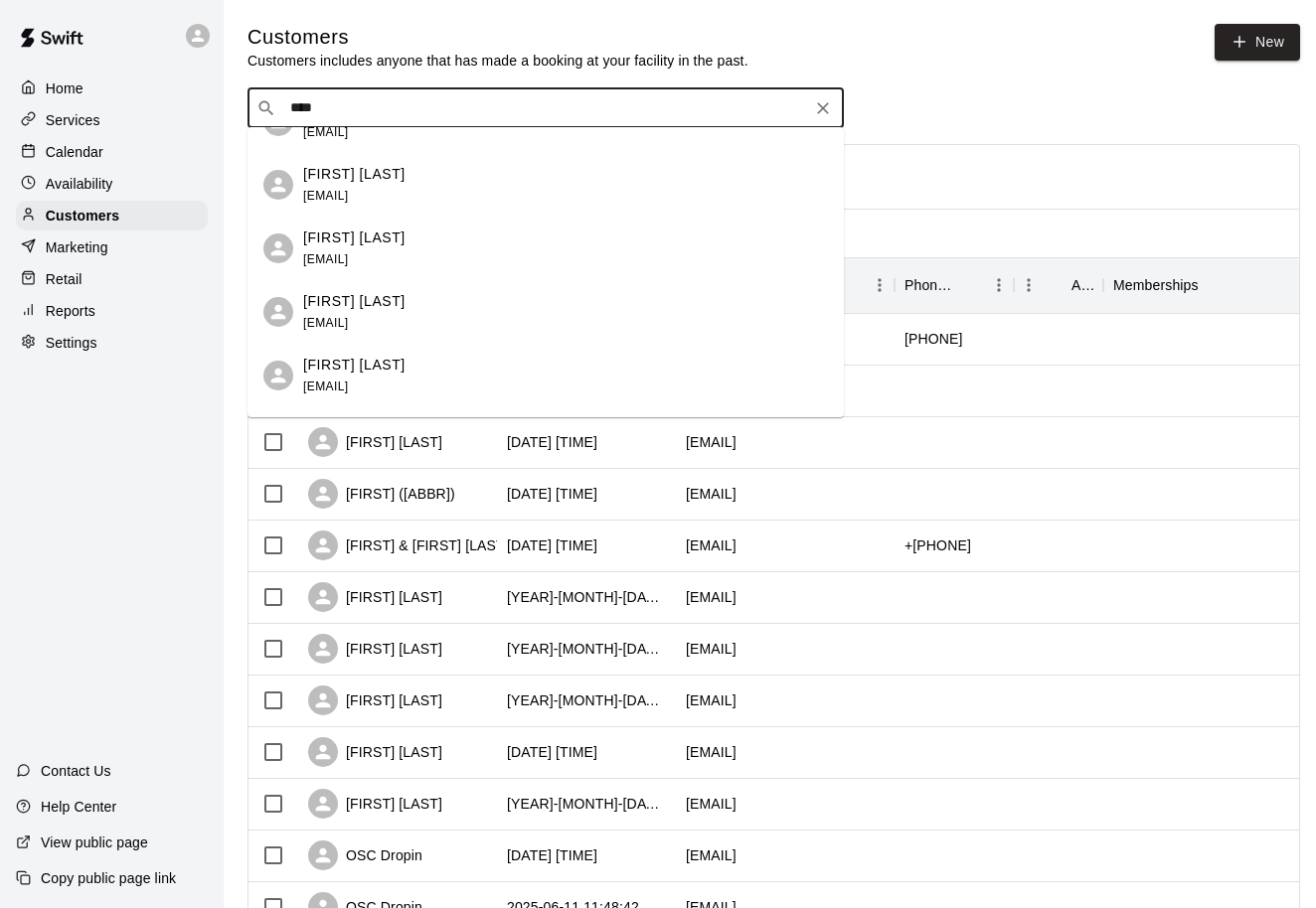 click on "[FIRST] [LAST] [EMAIL]" at bounding box center (566, 312) 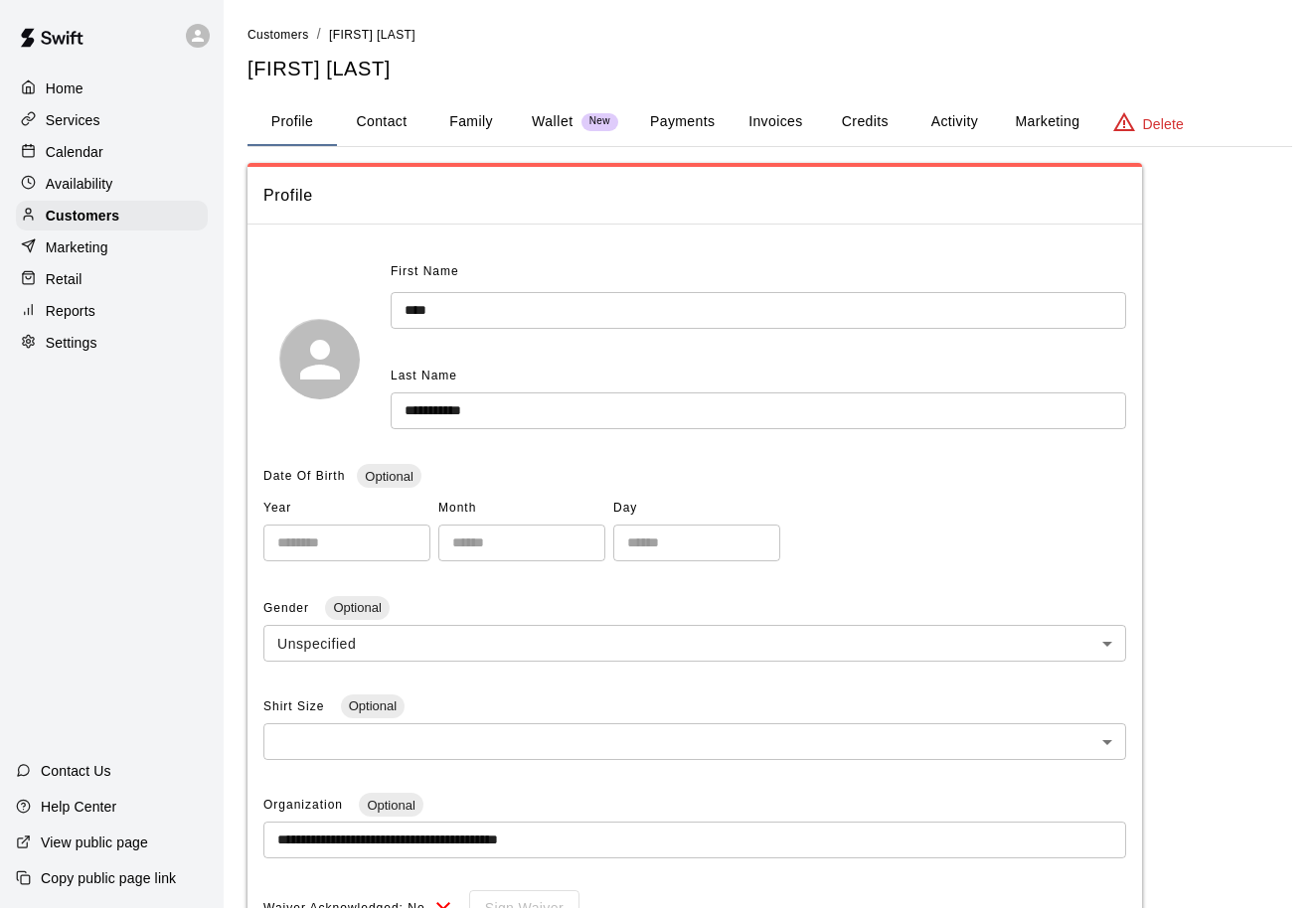 click on "Invoices" at bounding box center (775, 122) 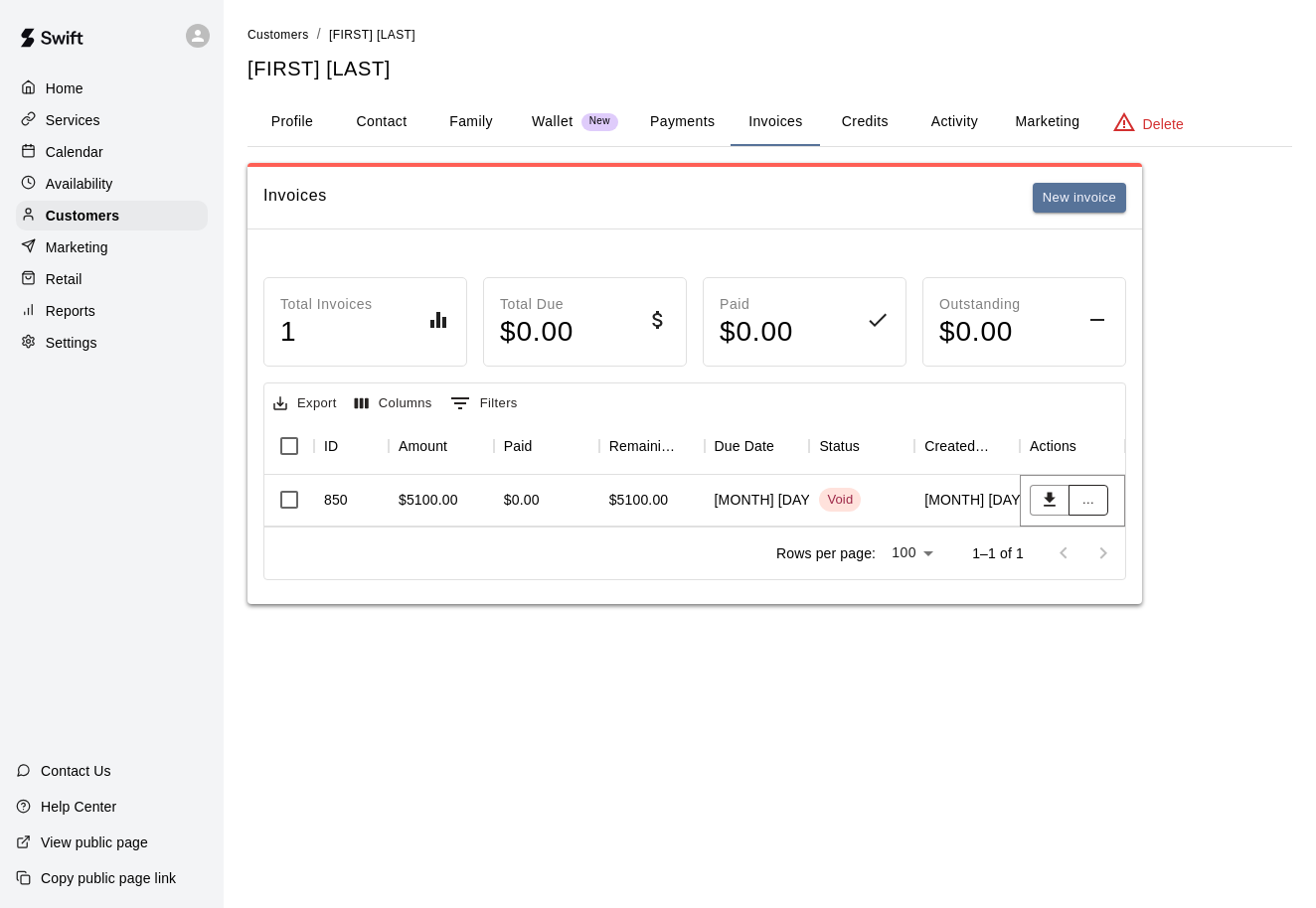 click on "..." at bounding box center (1088, 500) 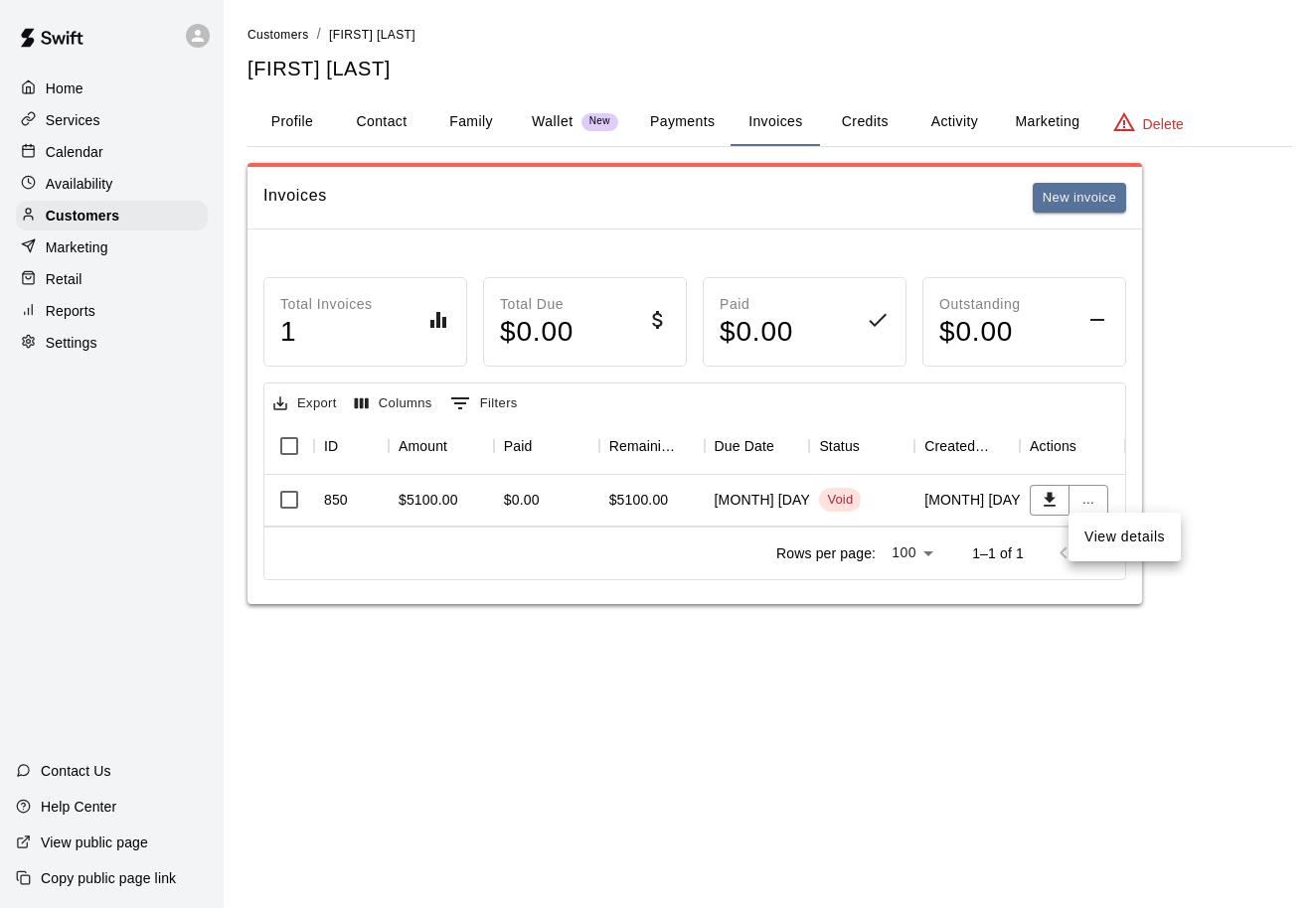 click on "View details" at bounding box center (1124, 536) 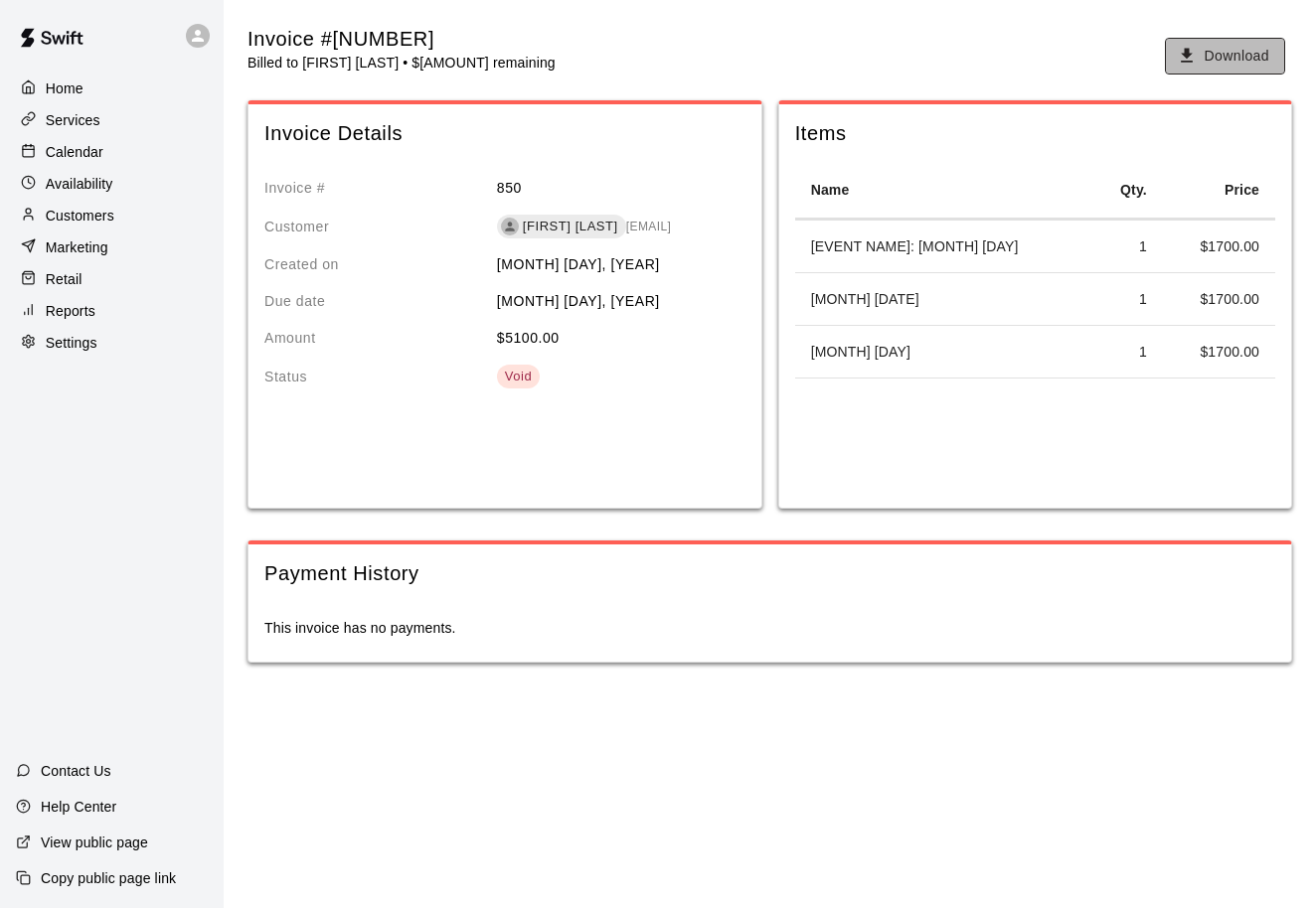 click on "Download" at bounding box center [1225, 56] 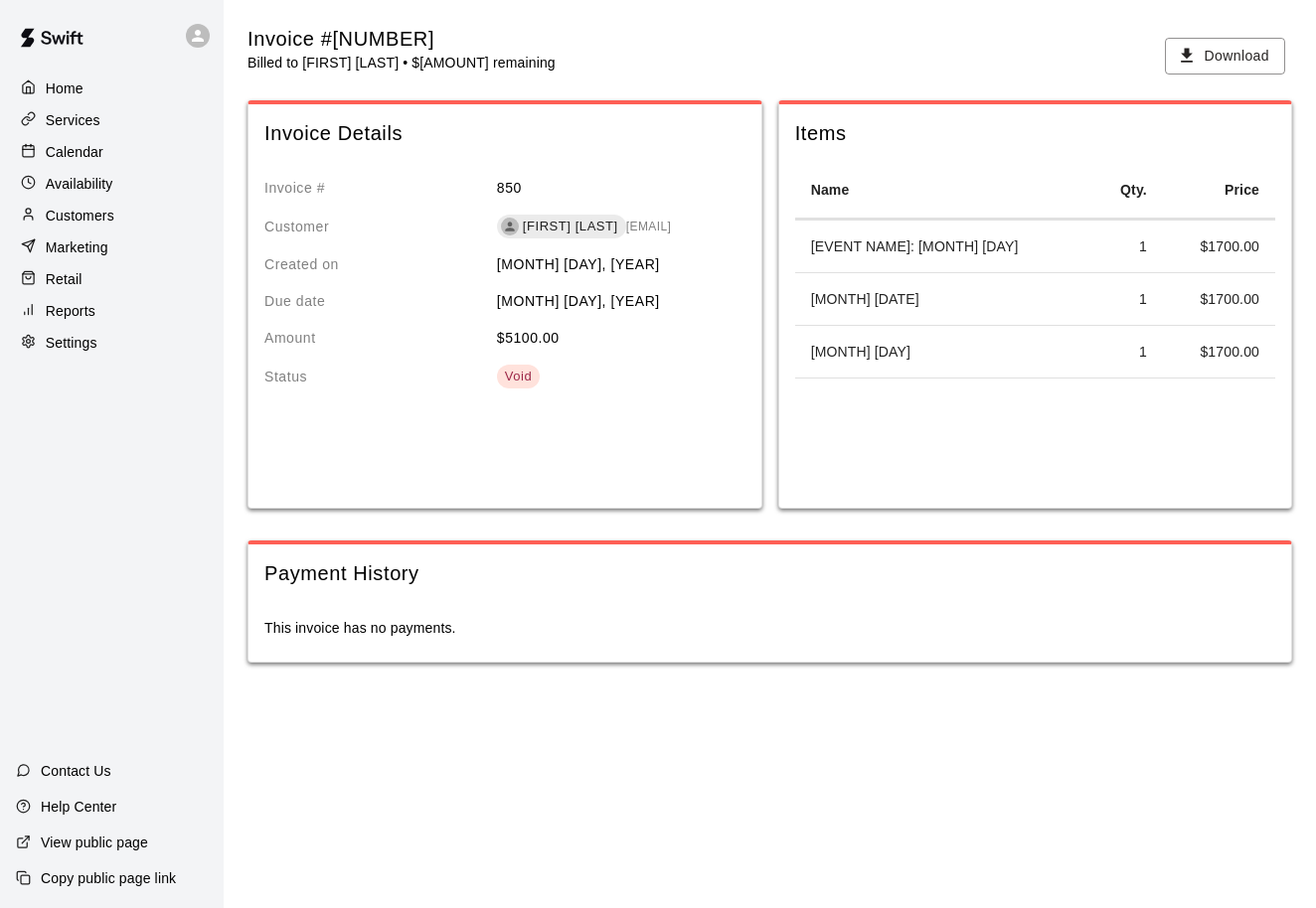 click on "Customers" at bounding box center [80, 216] 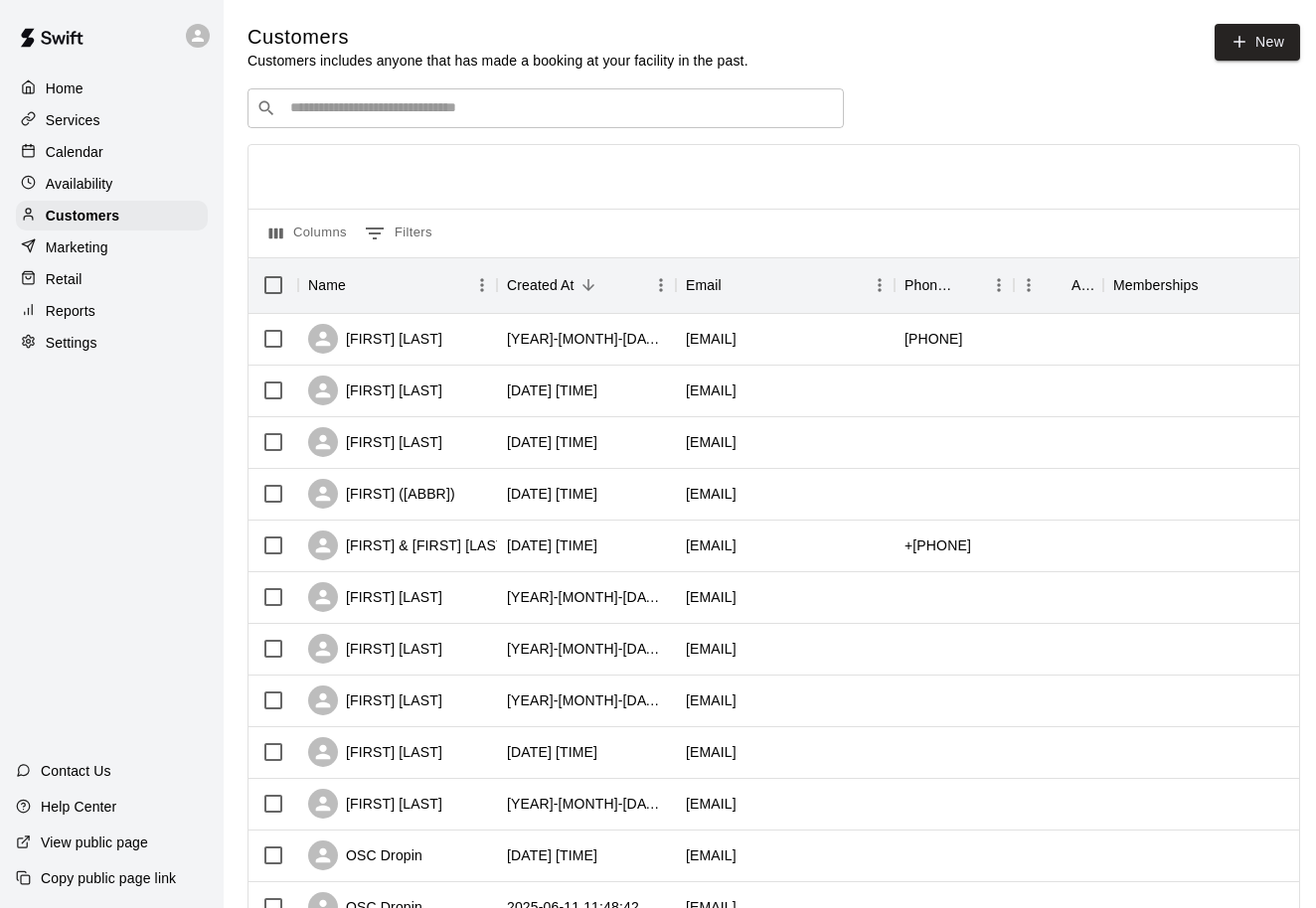 click on "Customers includes anyone that has made a booking at your facility in the past." at bounding box center [498, 61] 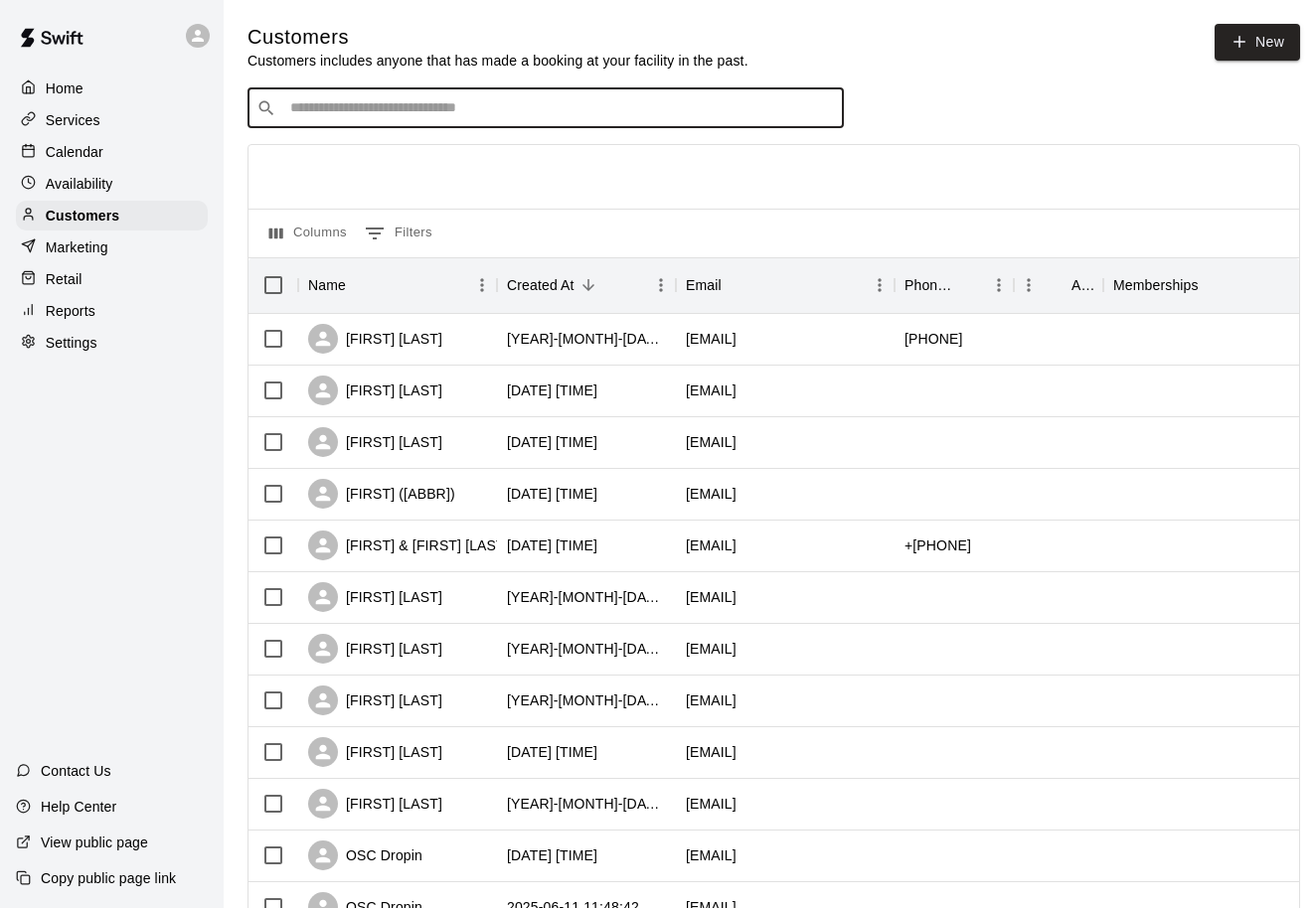click at bounding box center (560, 108) 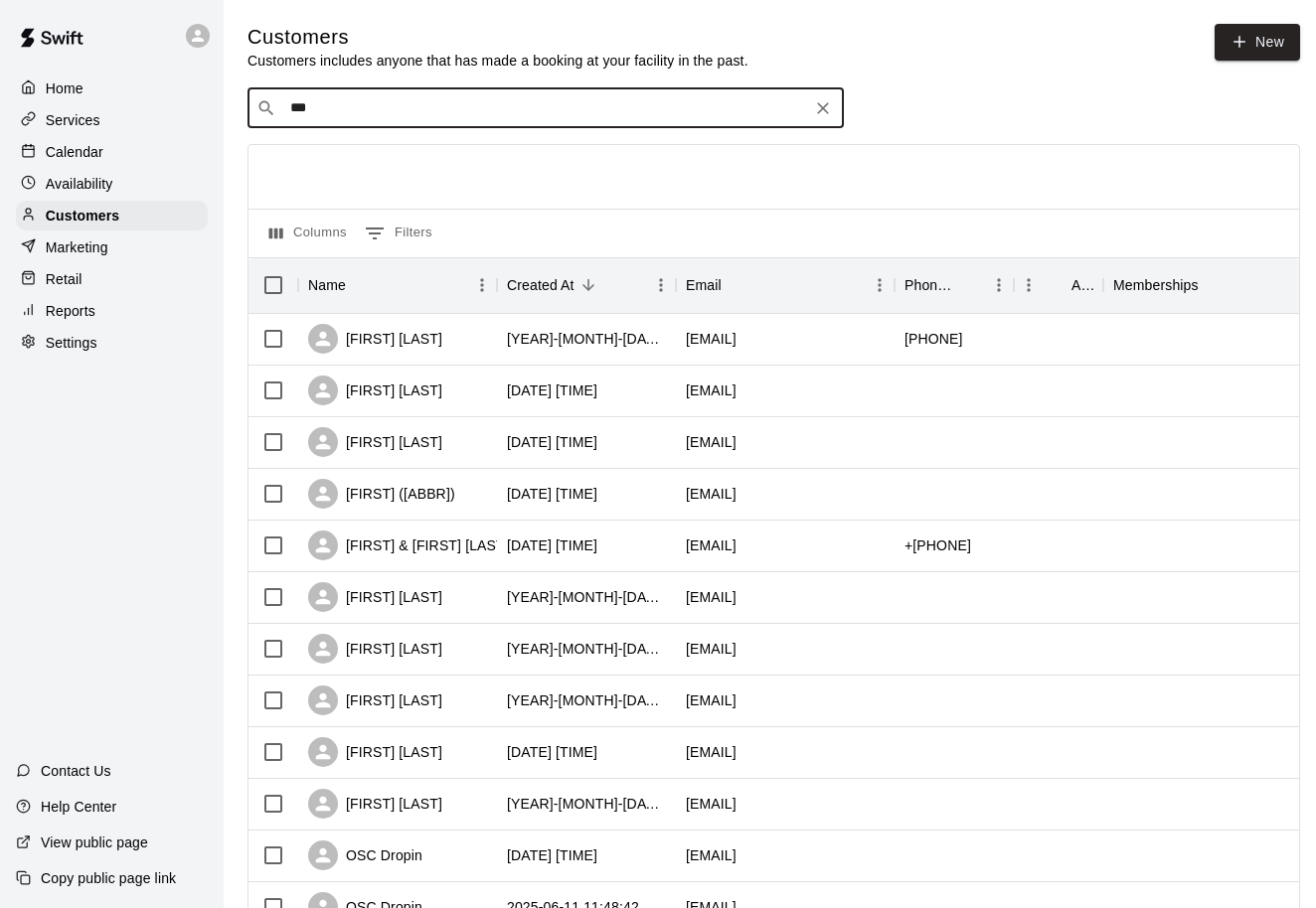 type on "****" 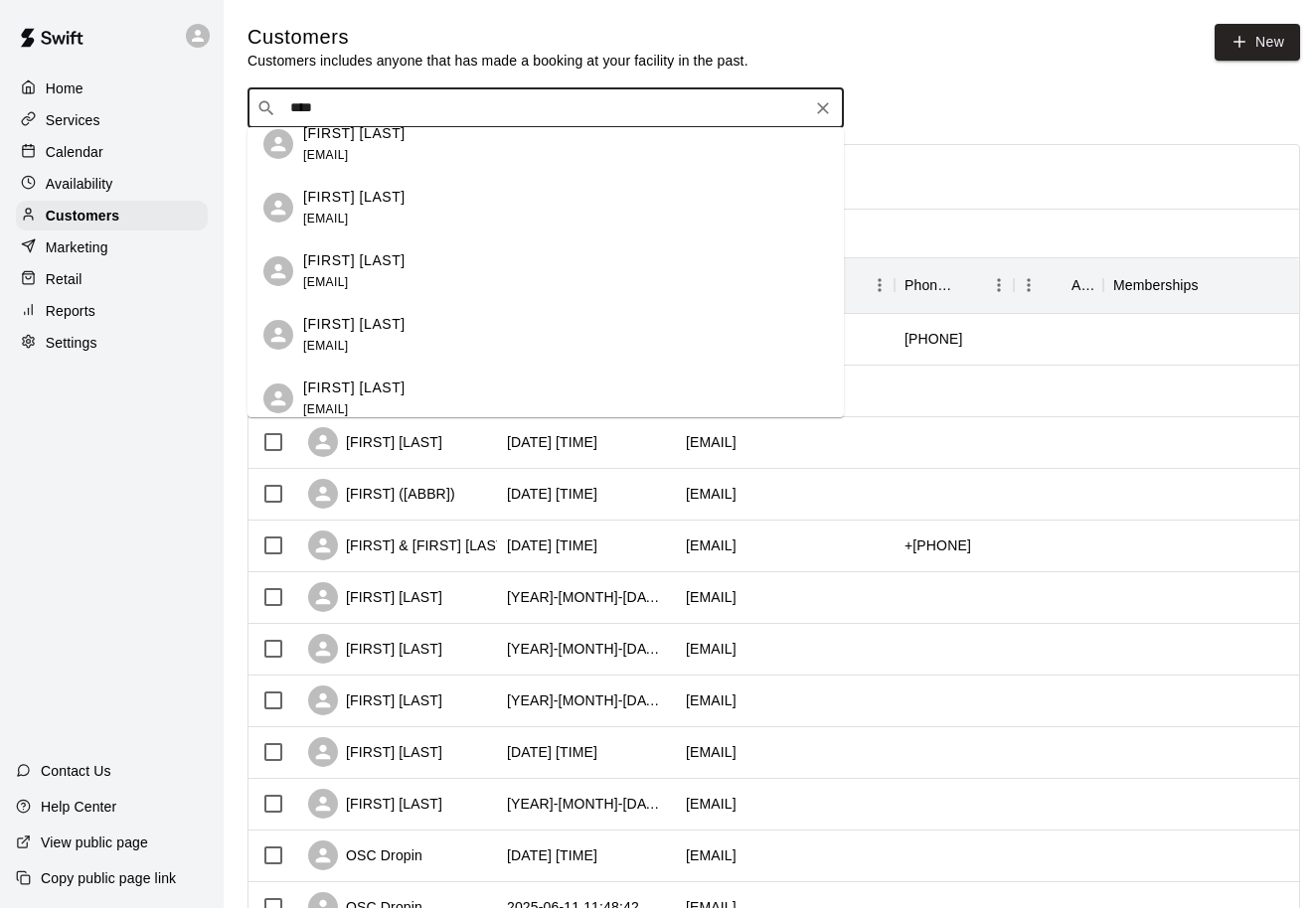 scroll, scrollTop: 207, scrollLeft: 0, axis: vertical 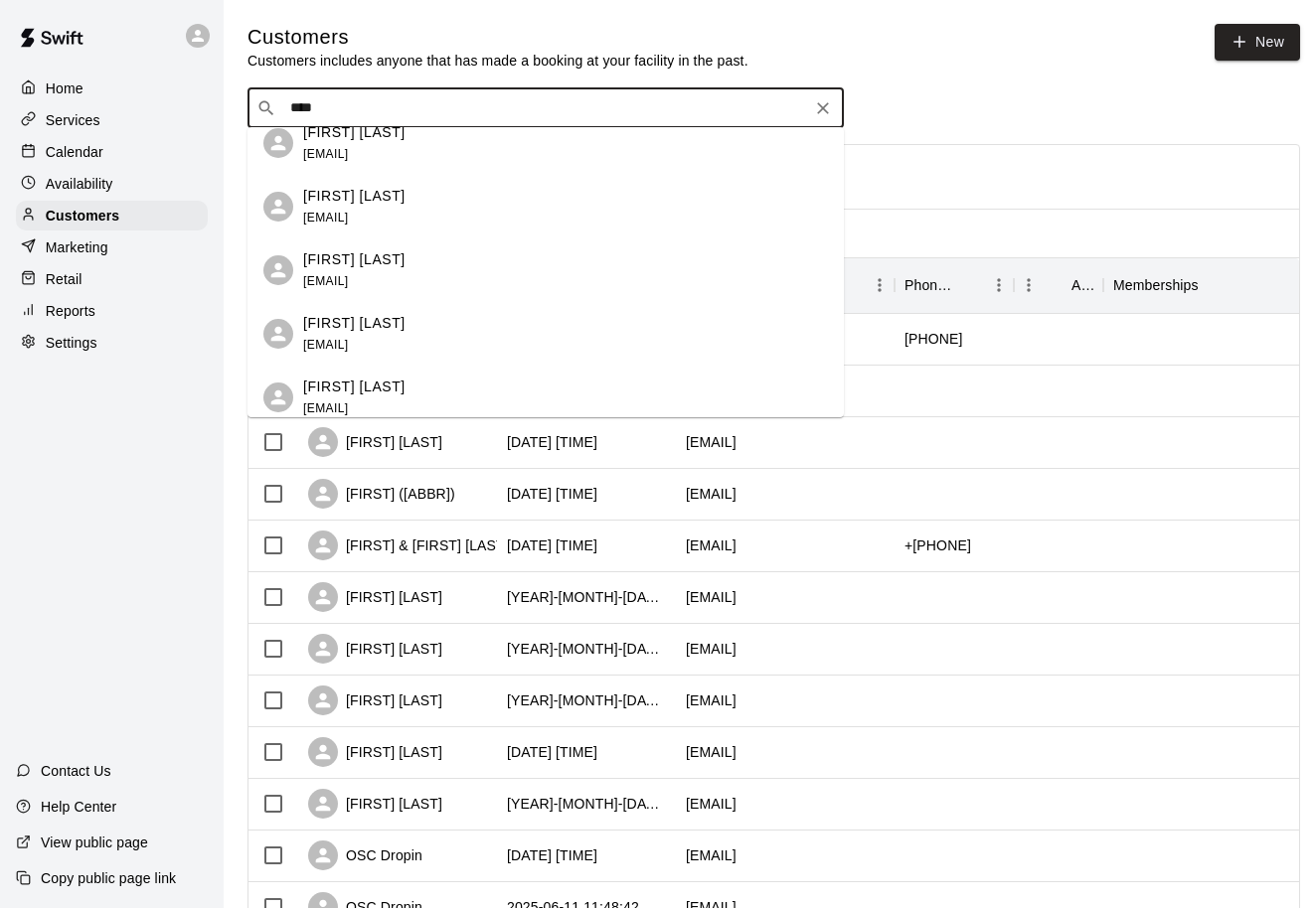 click on "[FIRST] [LAST]" at bounding box center [354, 323] 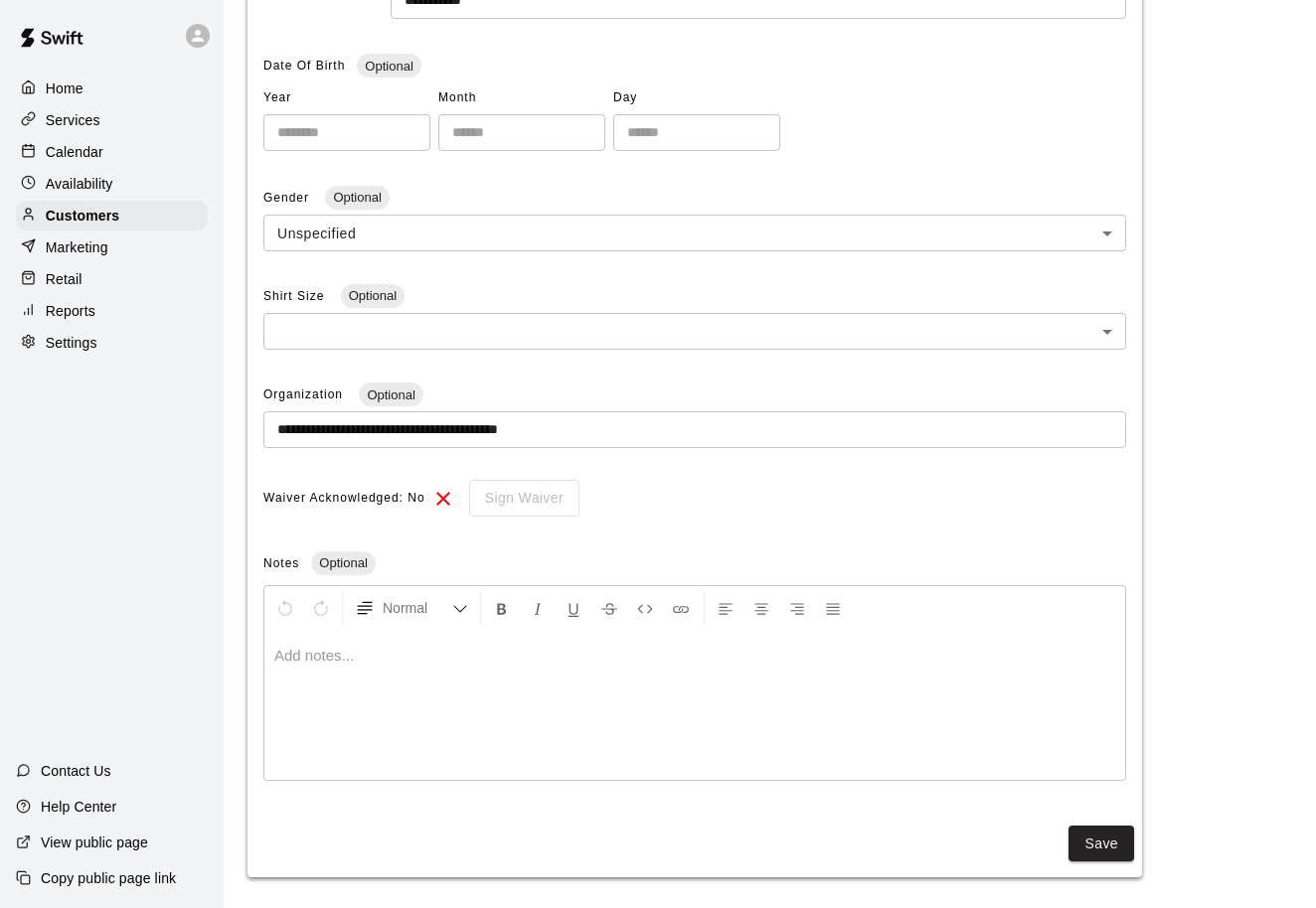 scroll, scrollTop: 409, scrollLeft: 0, axis: vertical 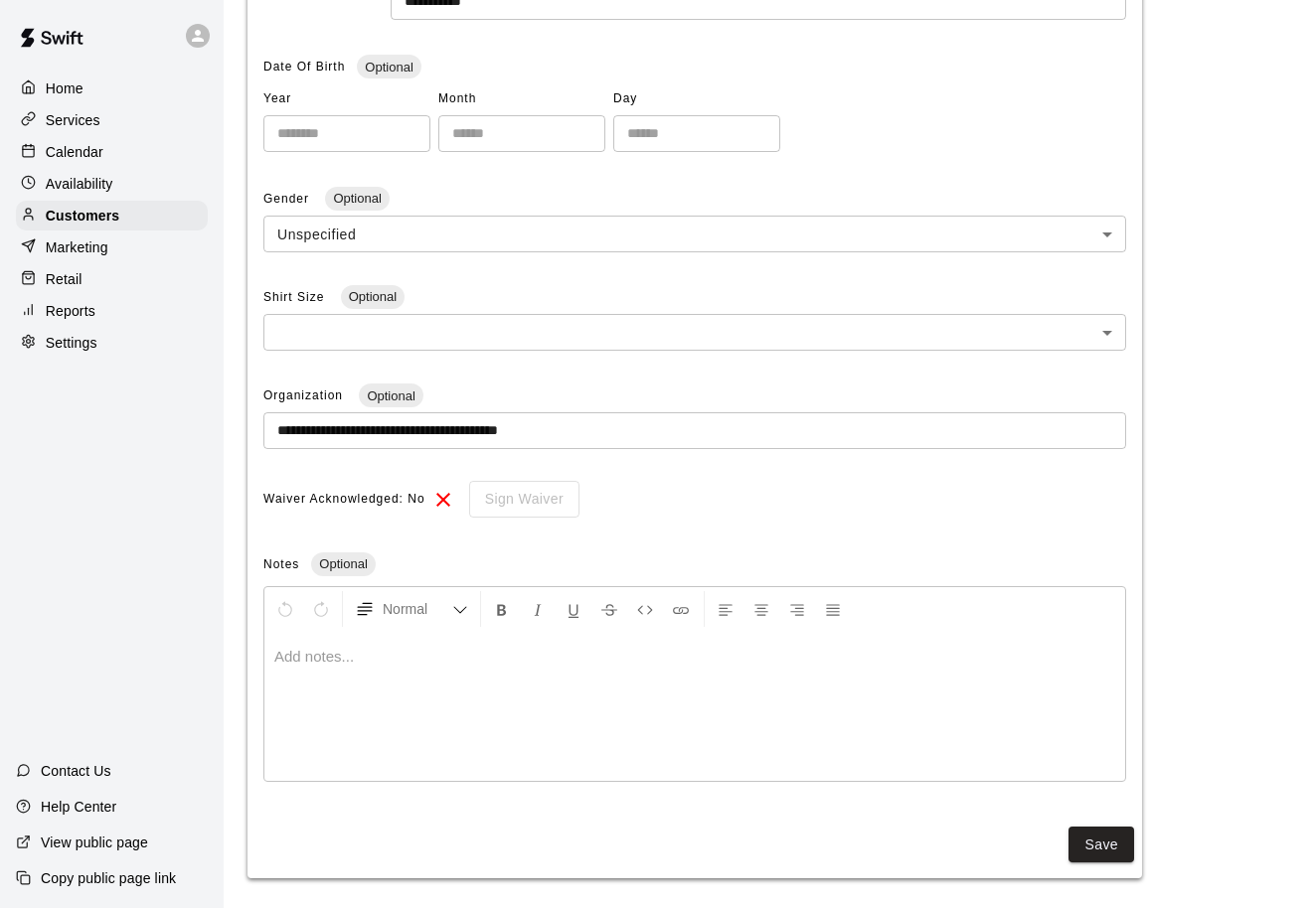 click at bounding box center [695, 657] 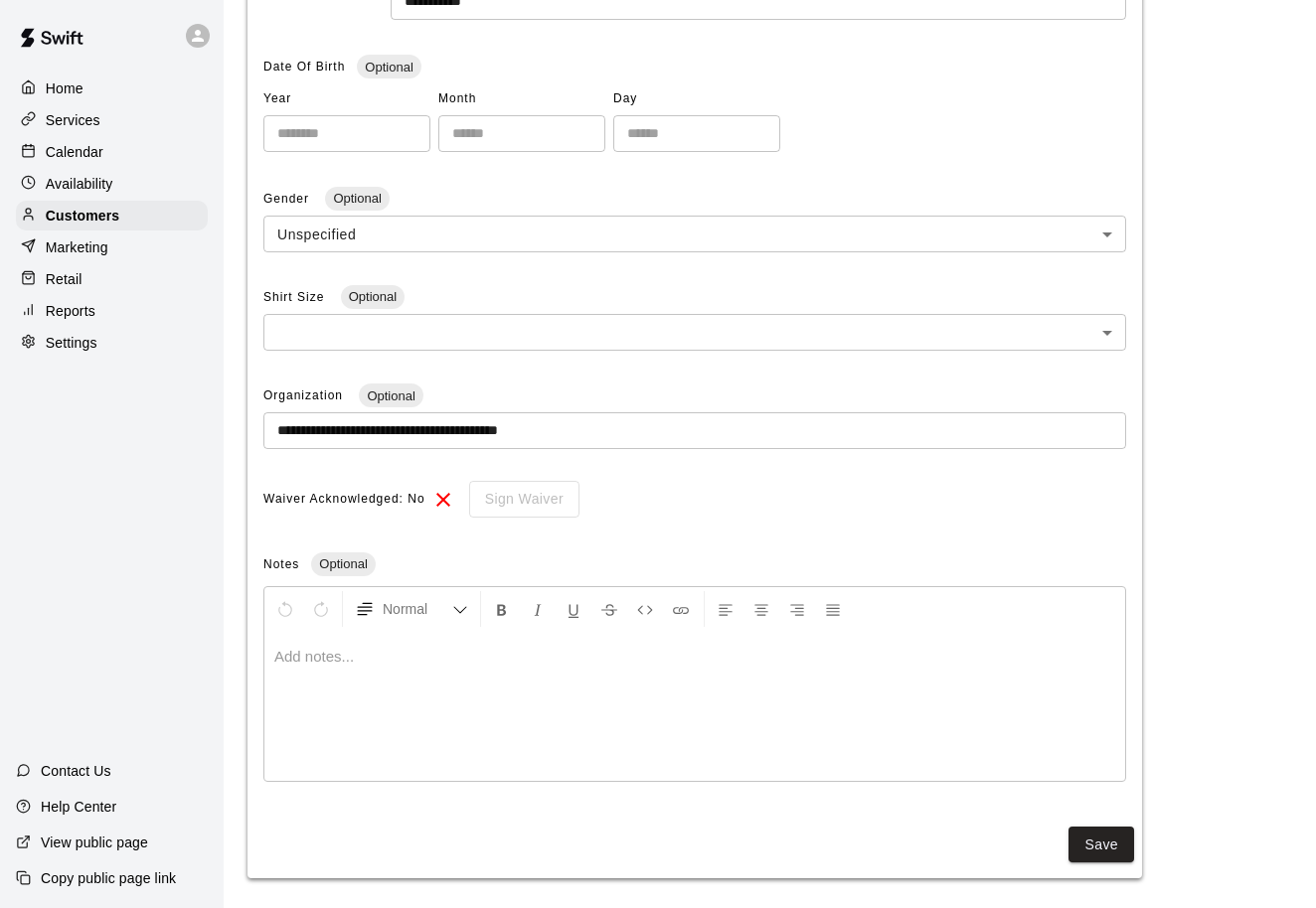 type 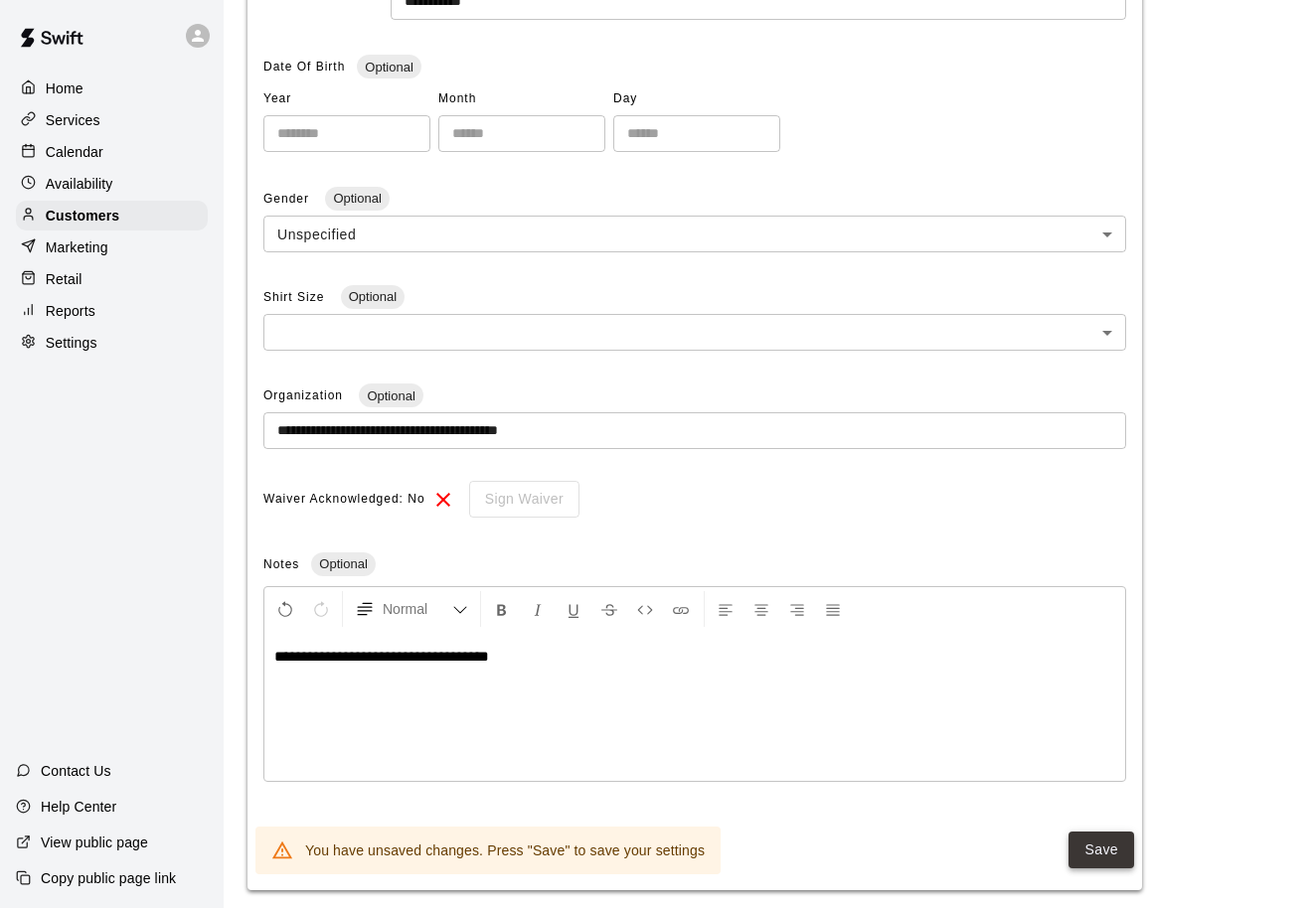 click on "Save" at bounding box center (1101, 849) 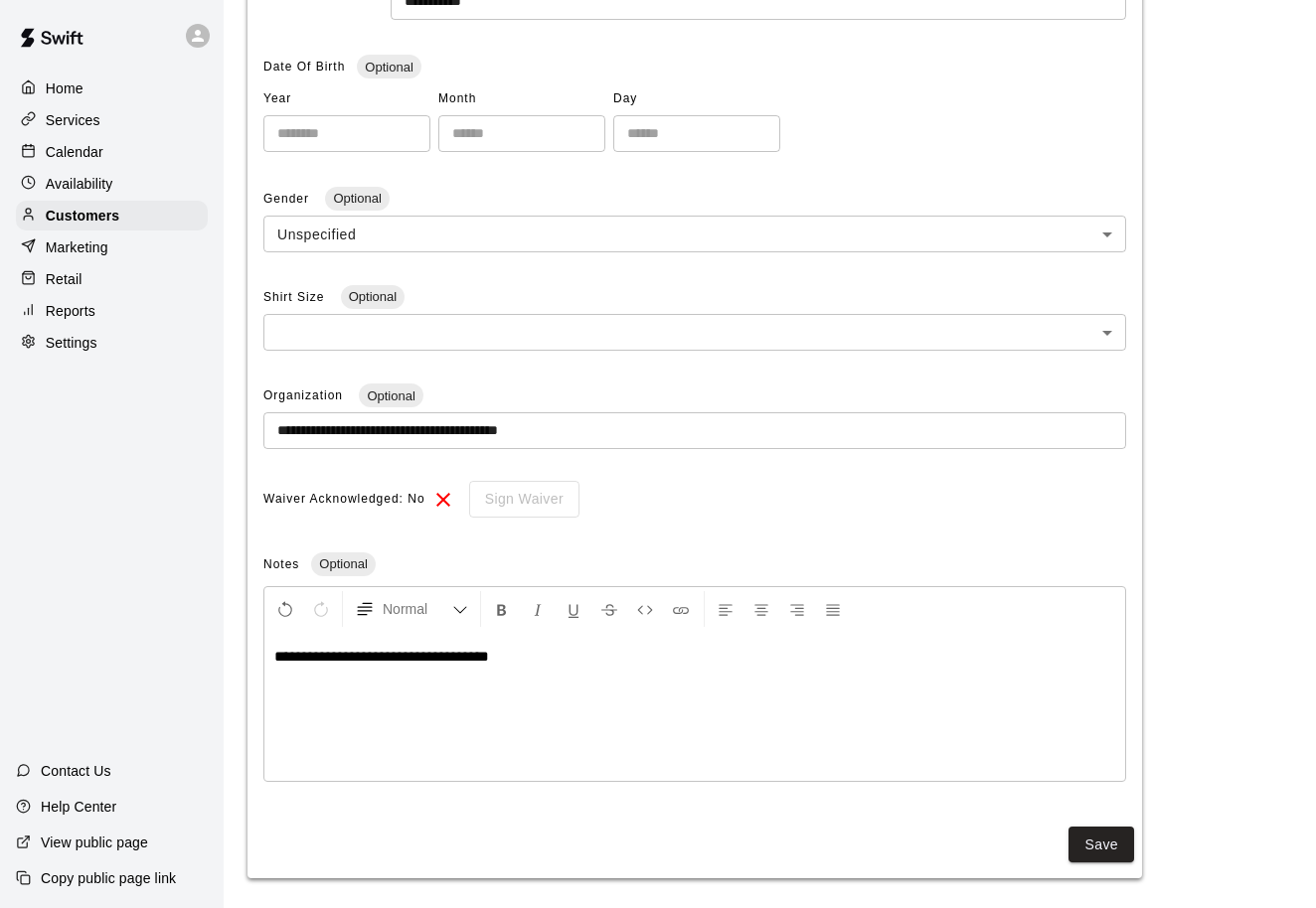 click on "Calendar" at bounding box center (75, 152) 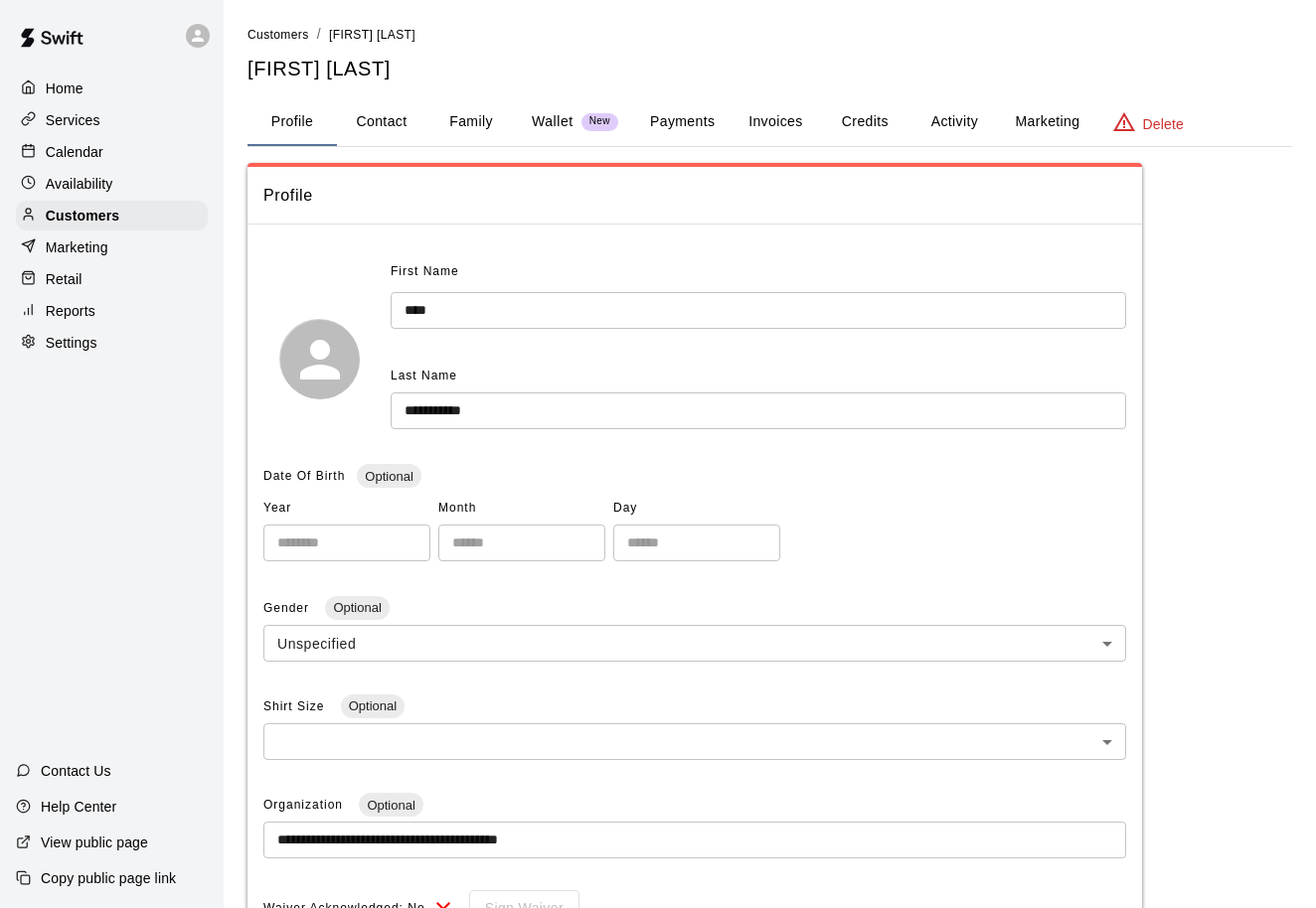 click on "Calendar" at bounding box center [75, 152] 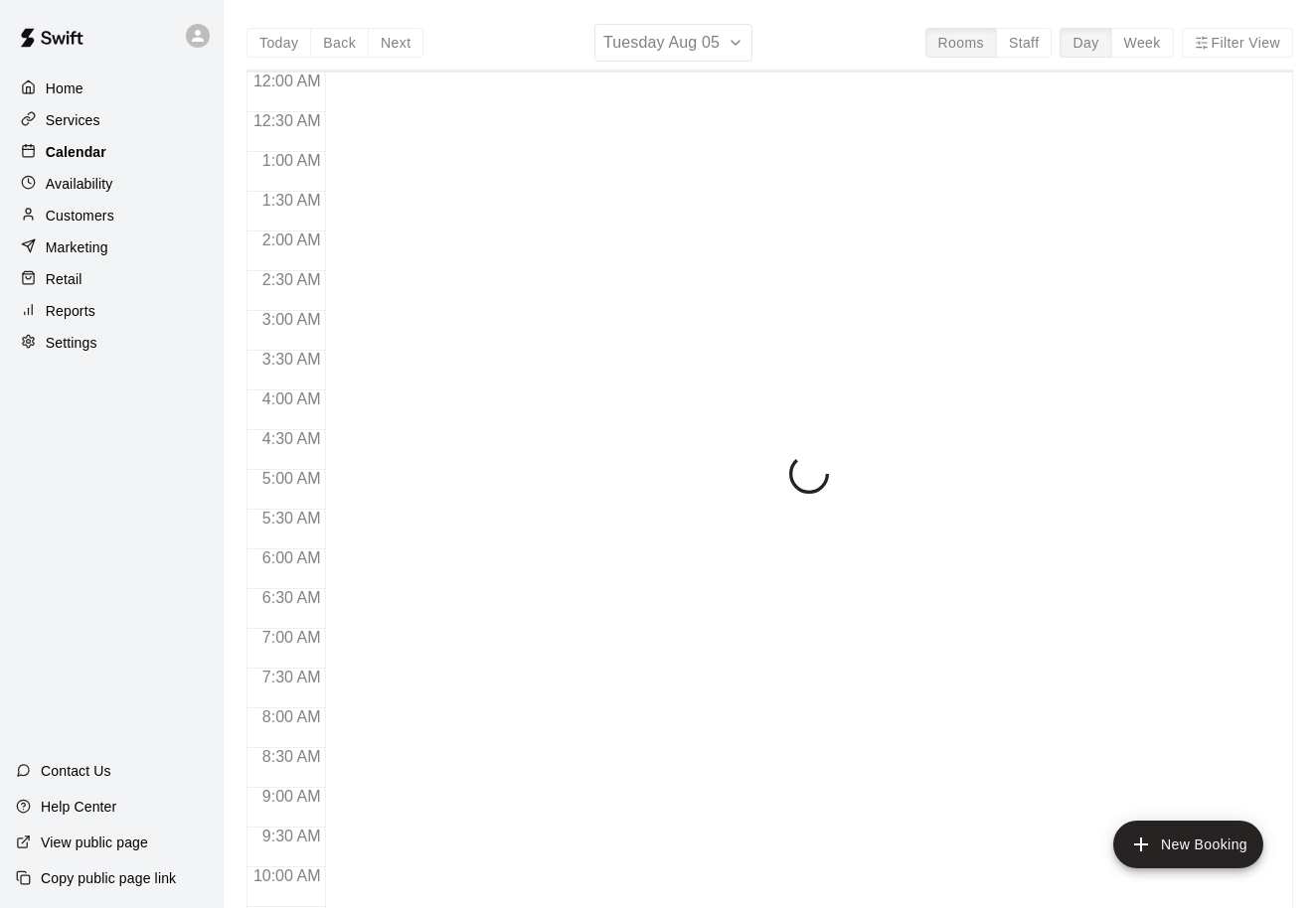 scroll, scrollTop: 1050, scrollLeft: 0, axis: vertical 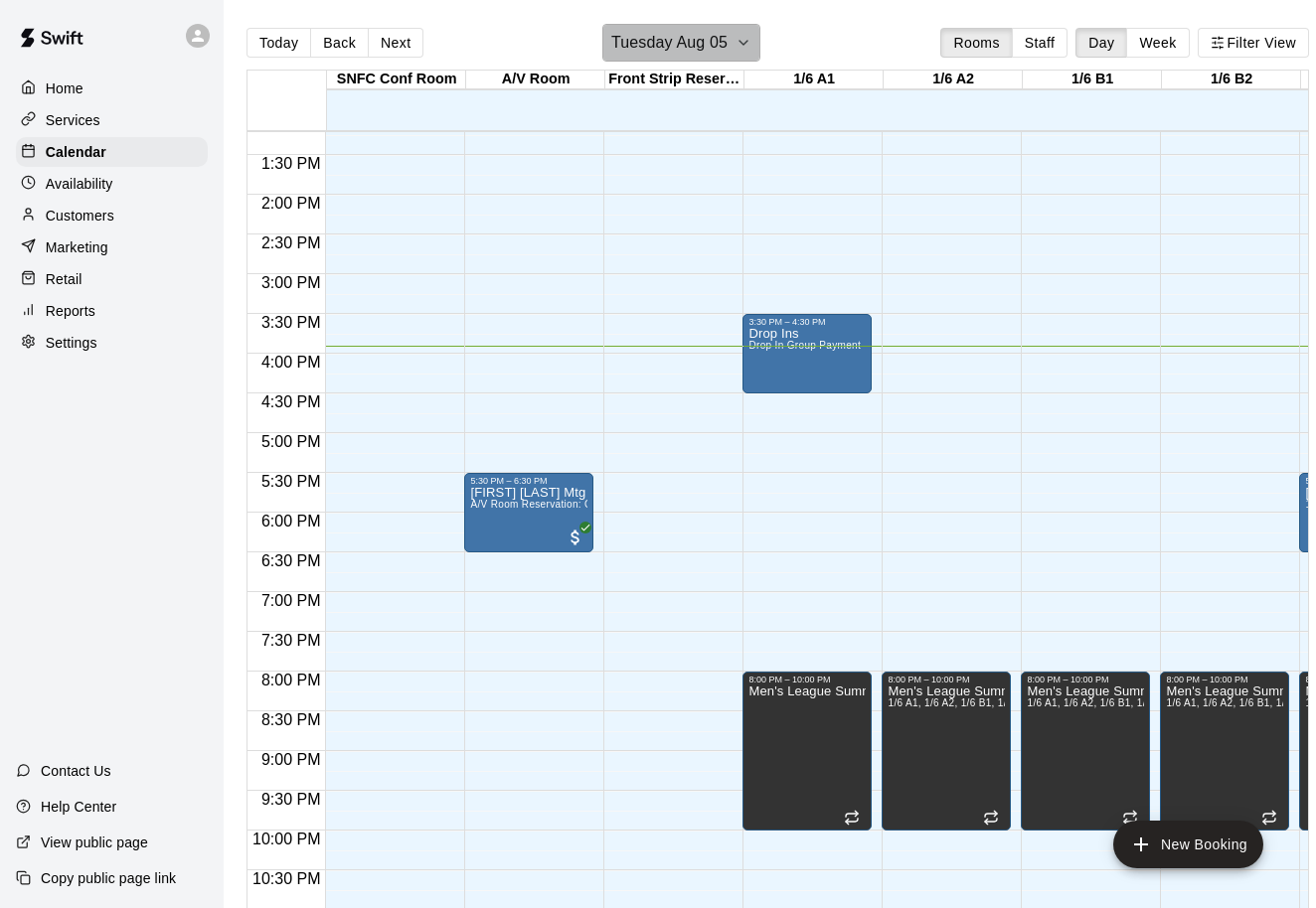 click on "Tuesday Aug 05" at bounding box center [669, 43] 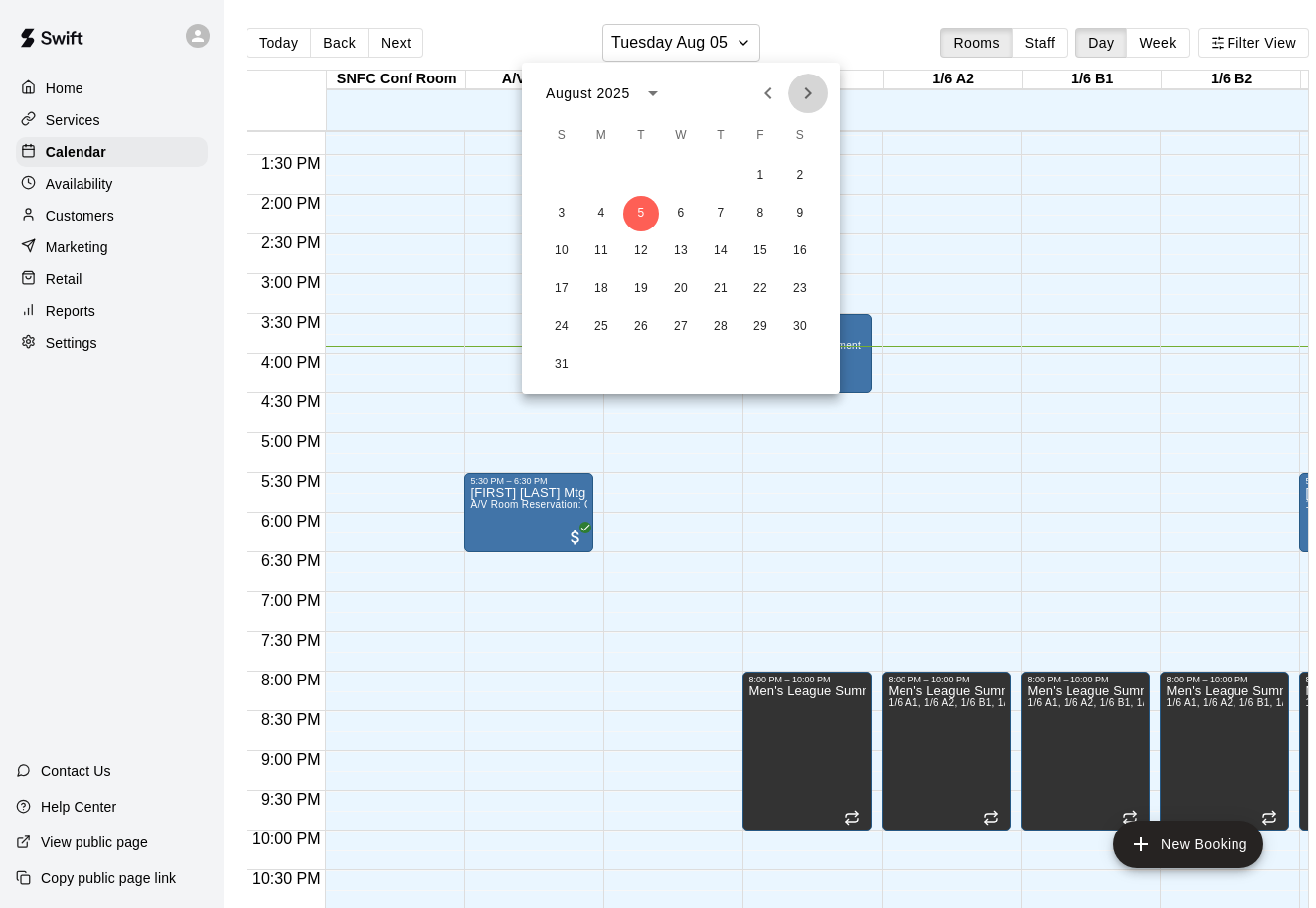 click 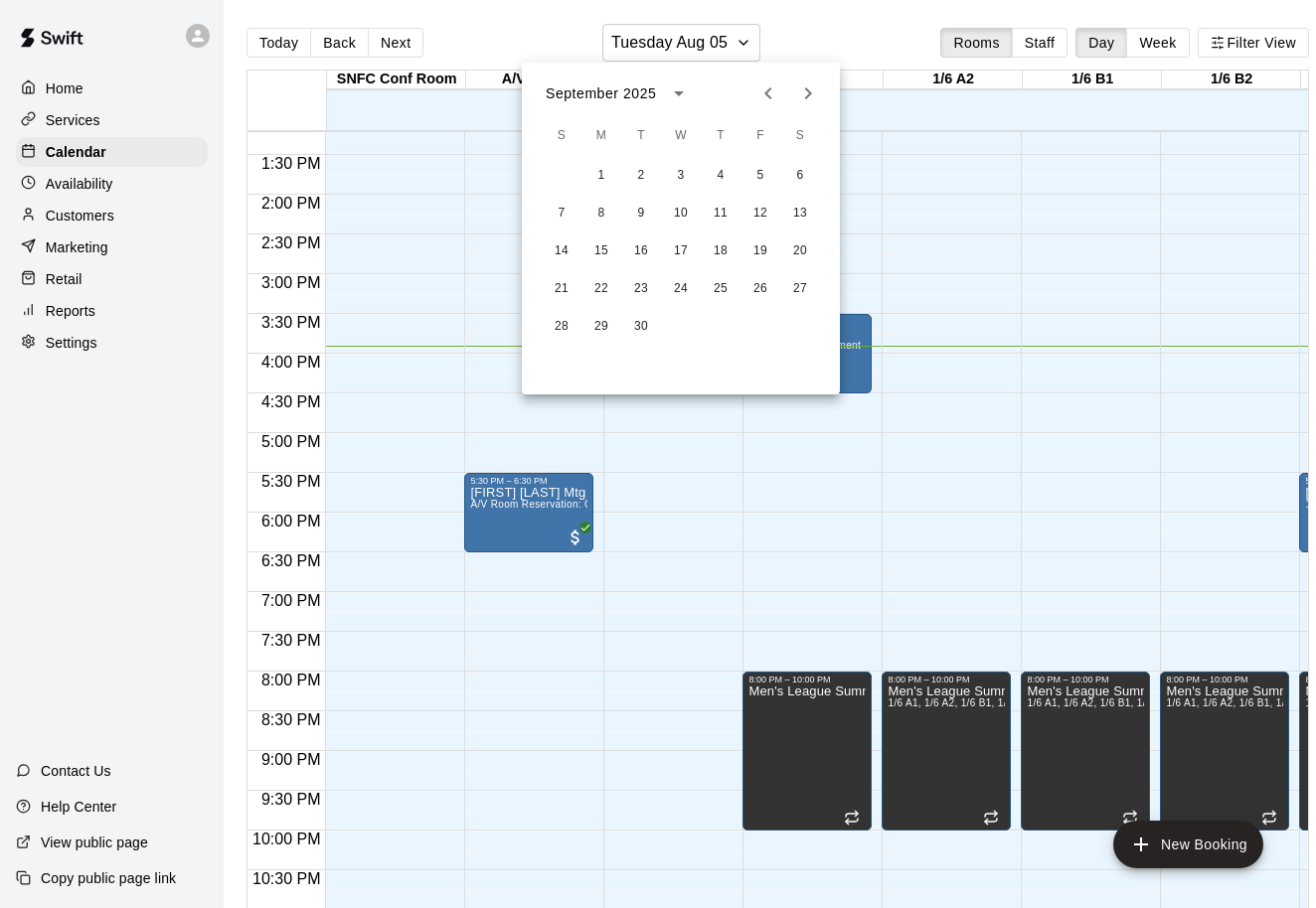 click 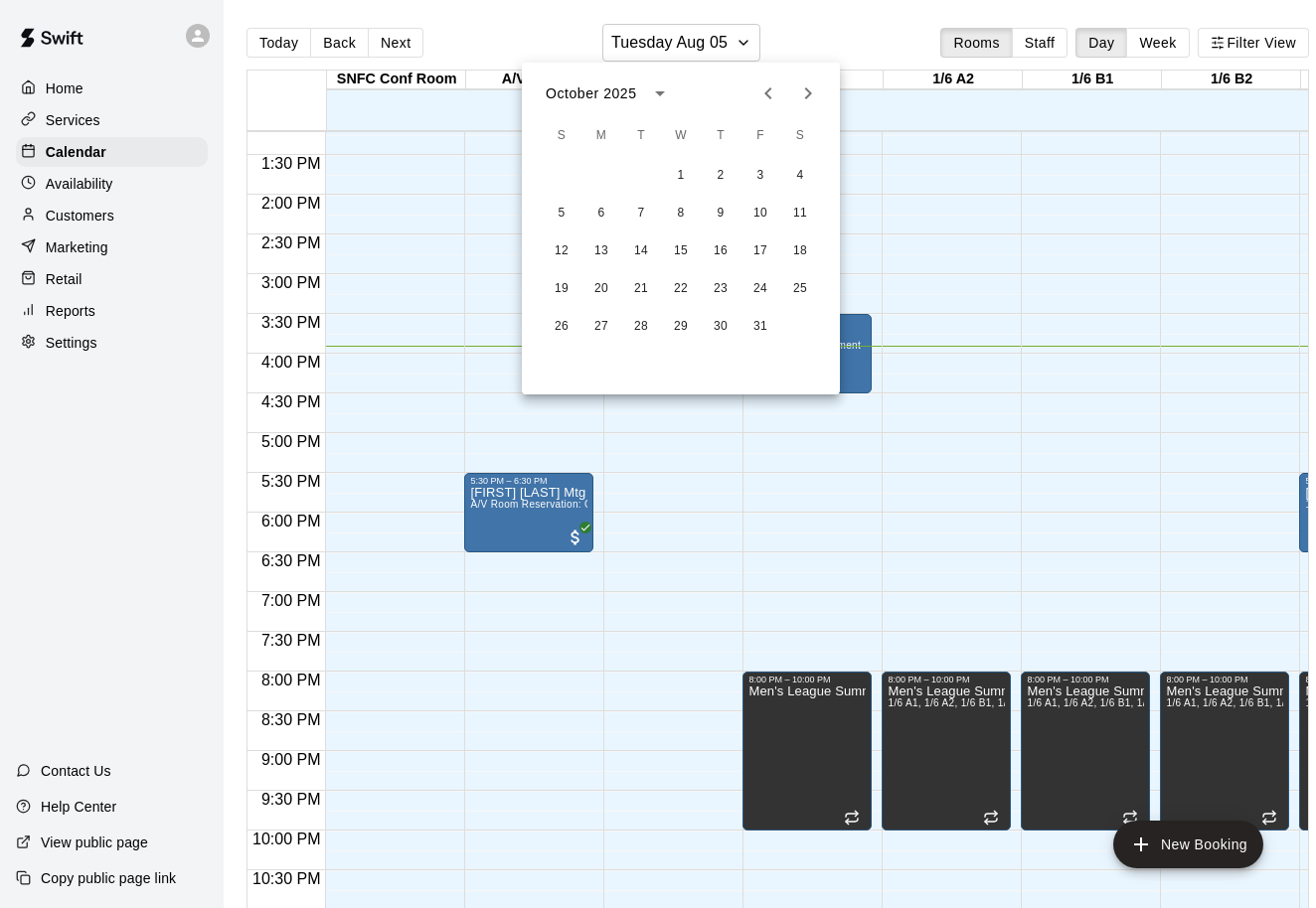 click 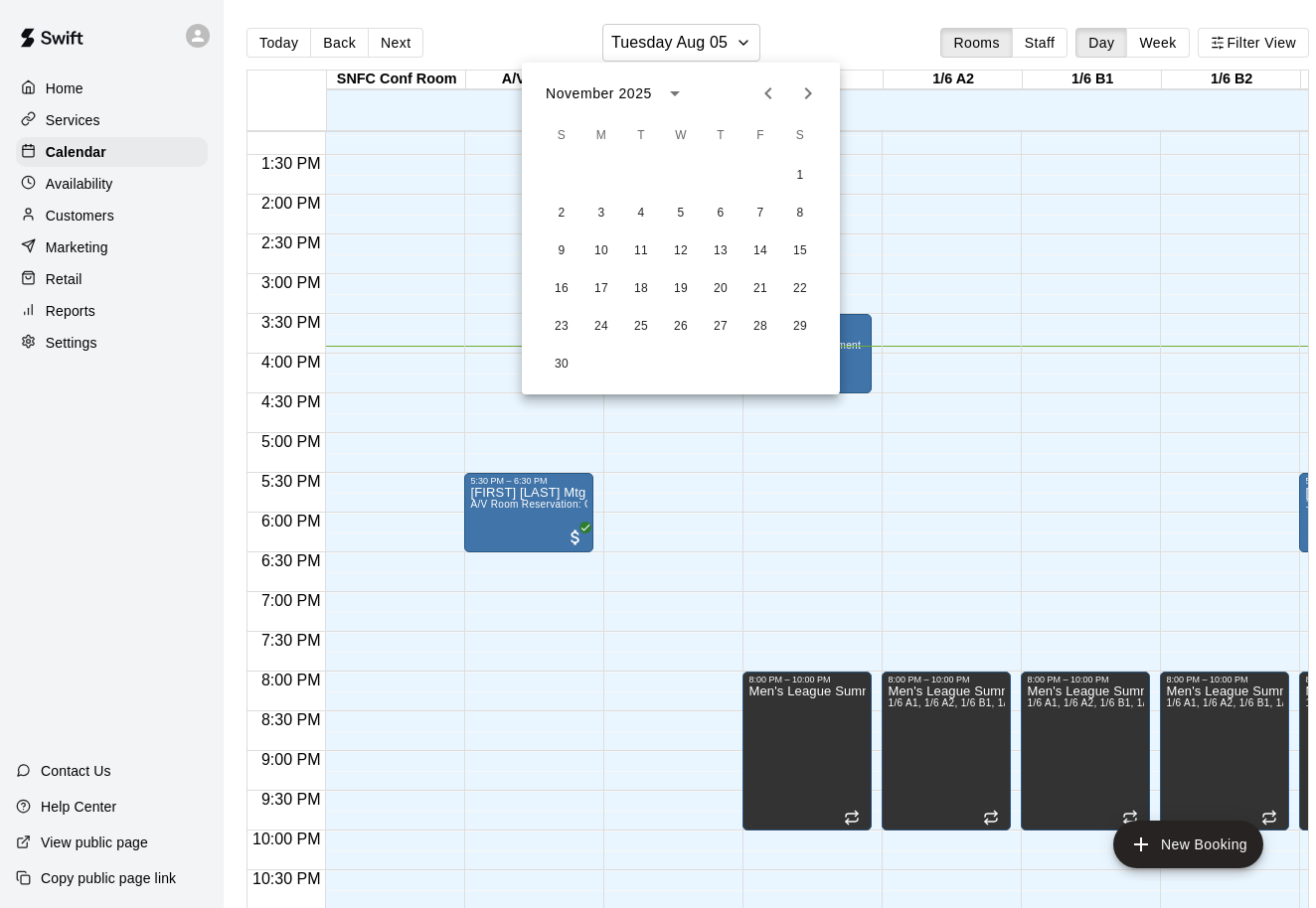 click 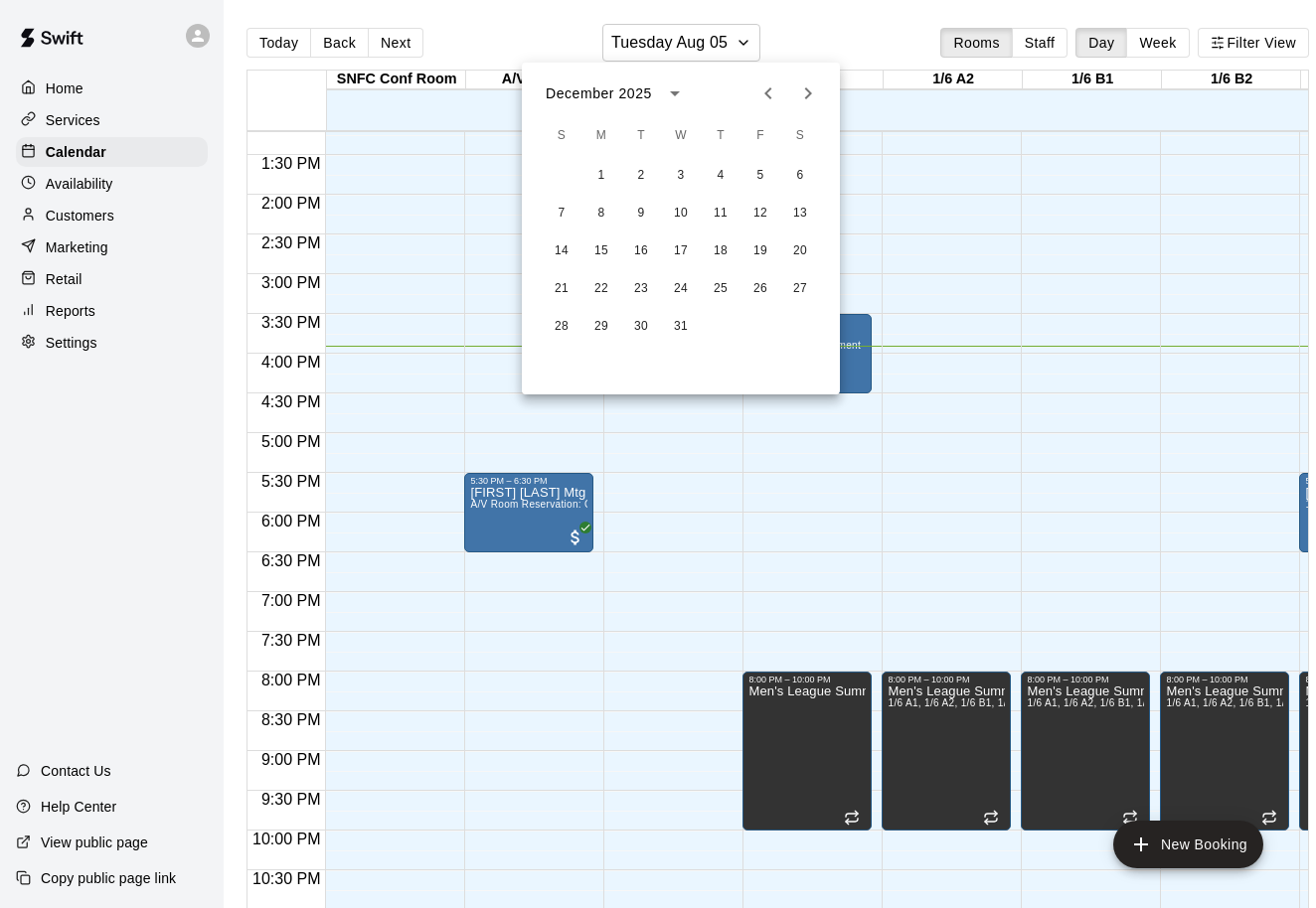 click 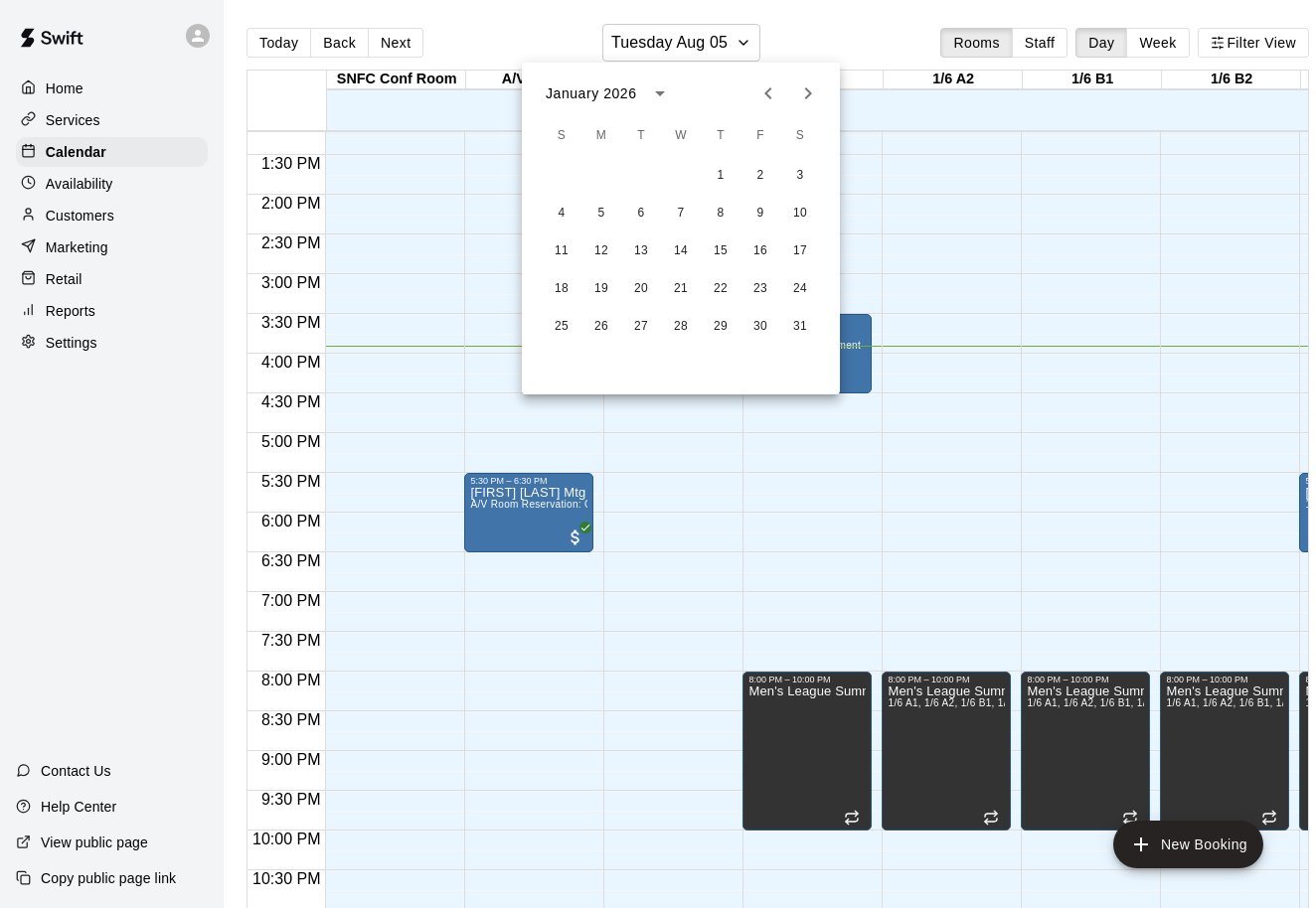click 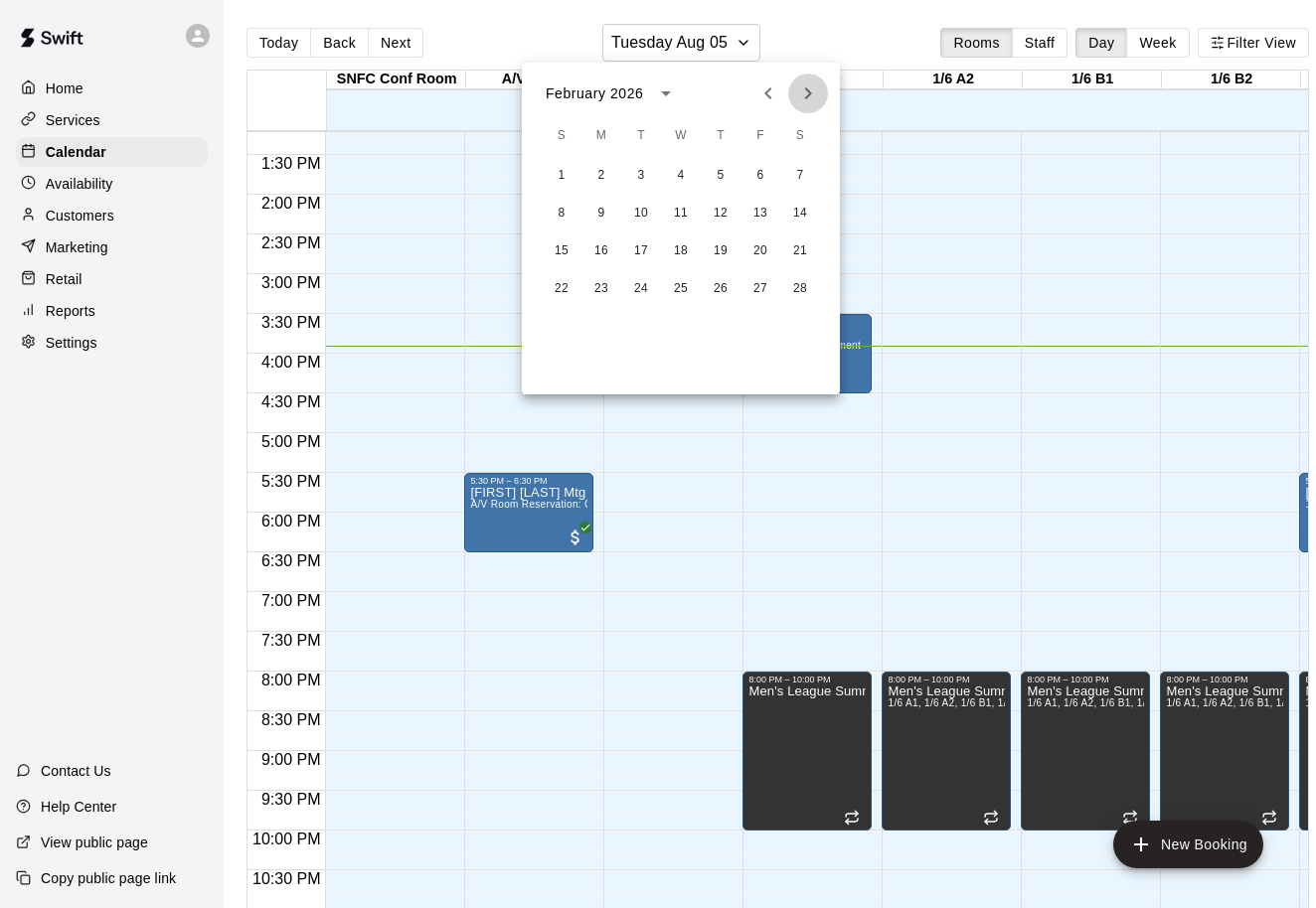 click 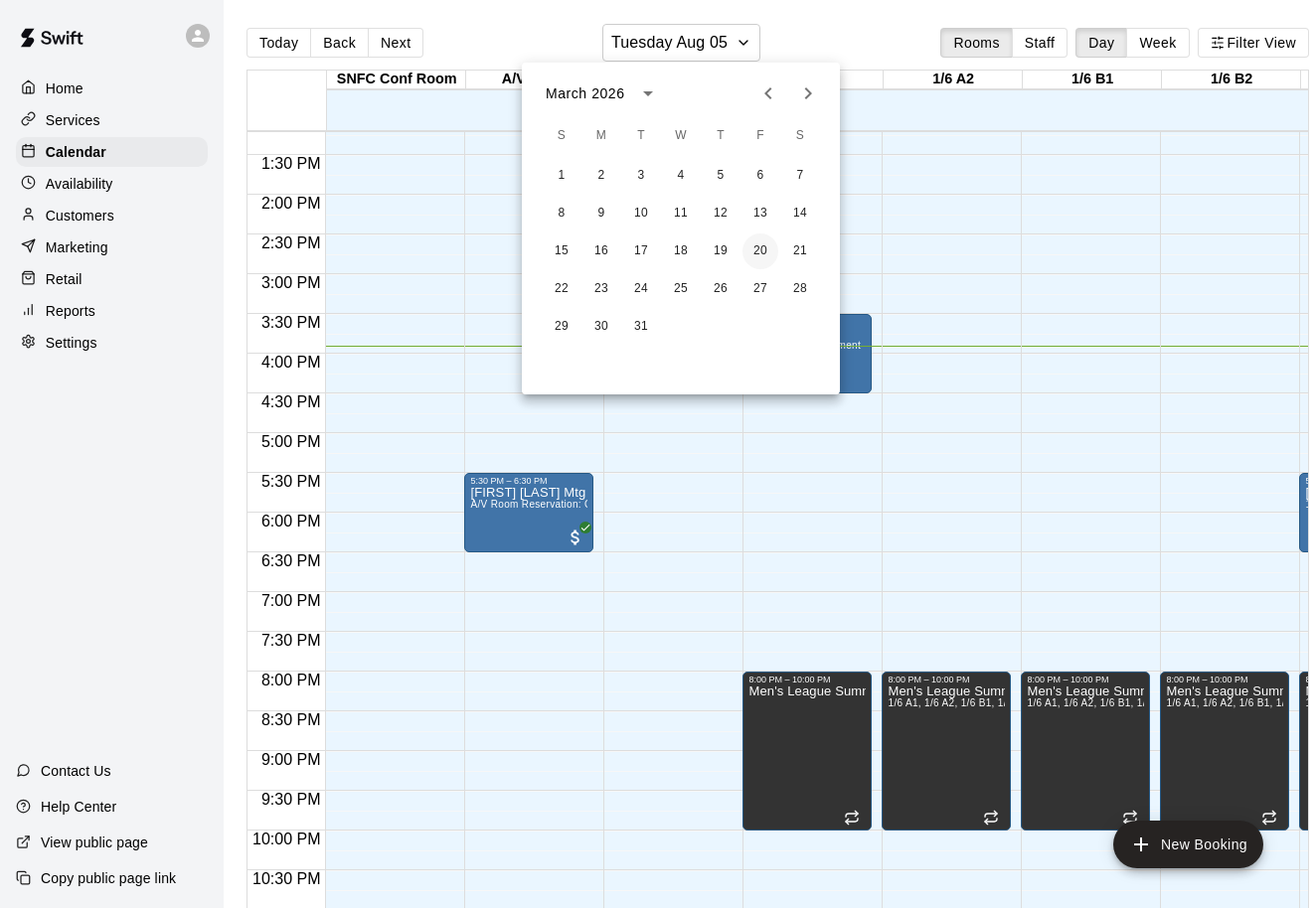 click on "20" at bounding box center (760, 251) 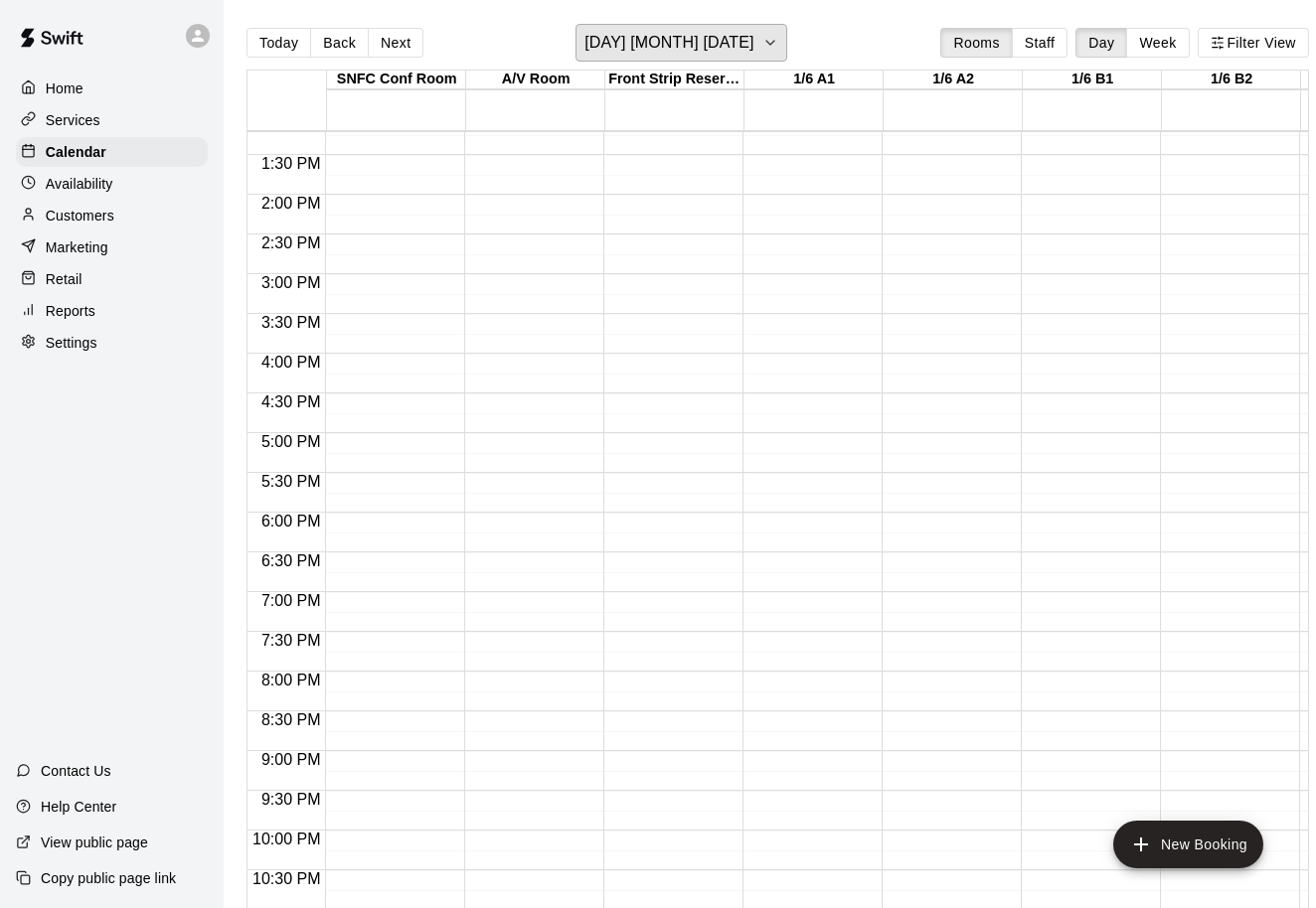 scroll, scrollTop: 1050, scrollLeft: 107, axis: both 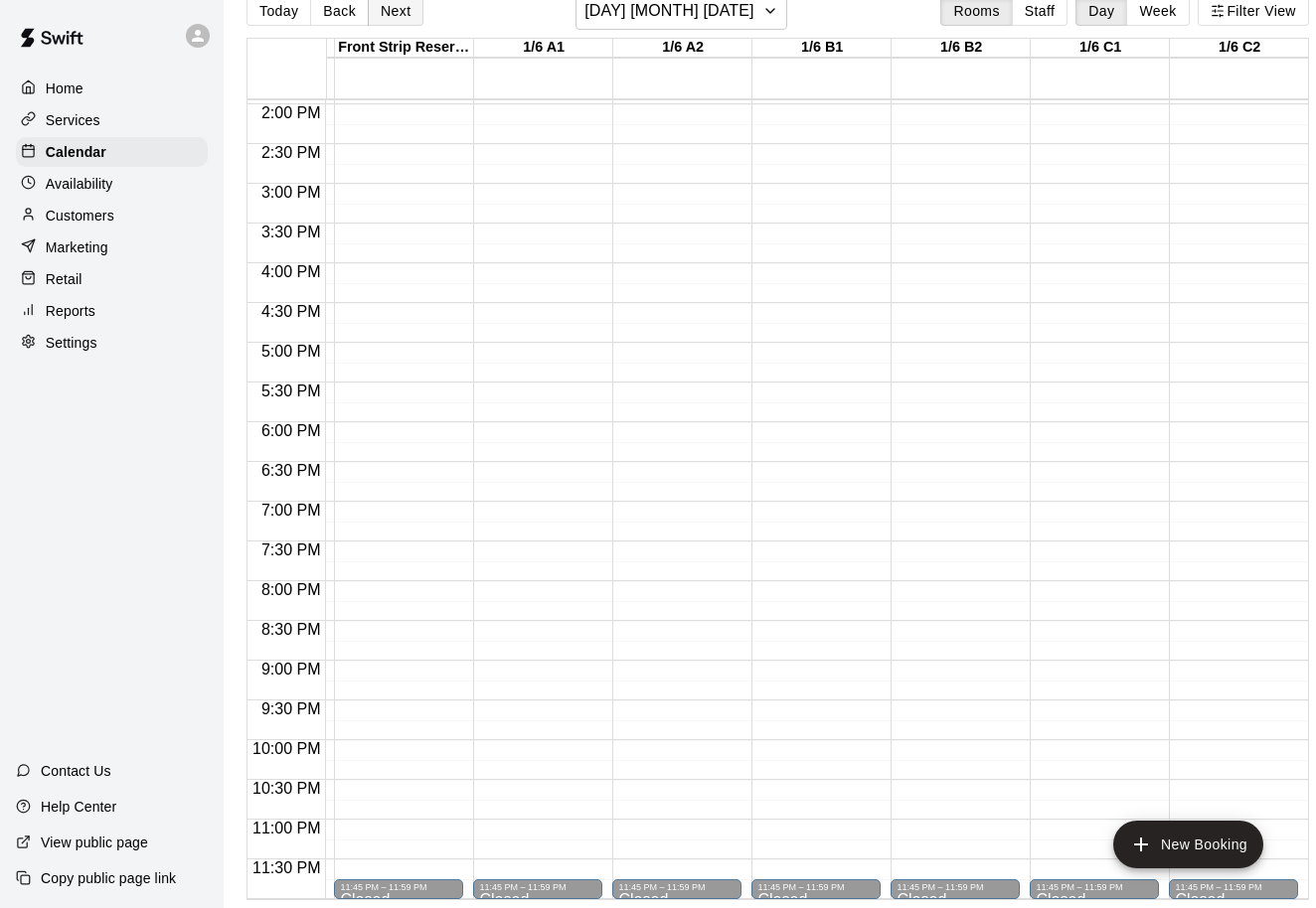 click on "Next" at bounding box center (396, 11) 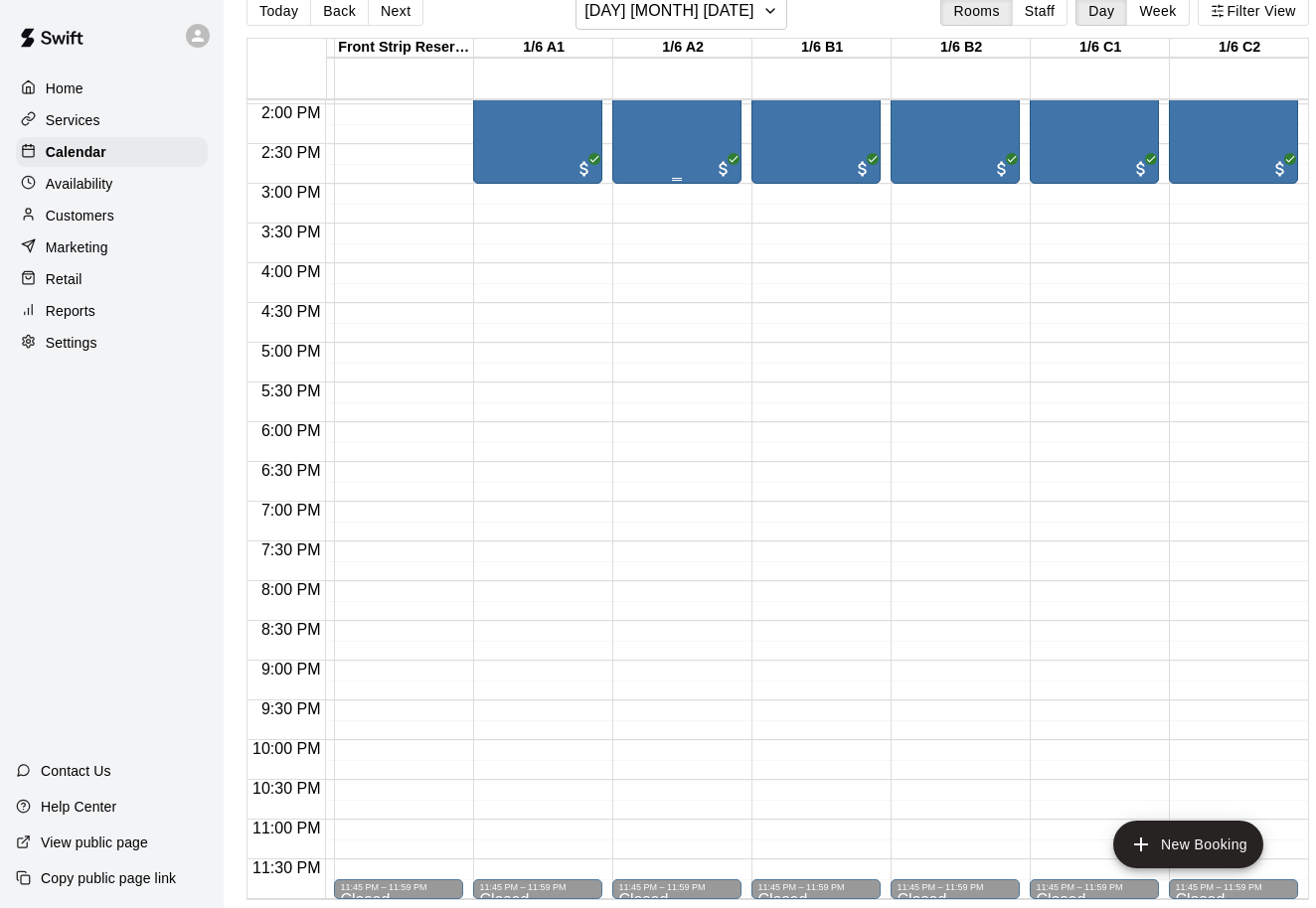 scroll, scrollTop: 1110, scrollLeft: 270, axis: both 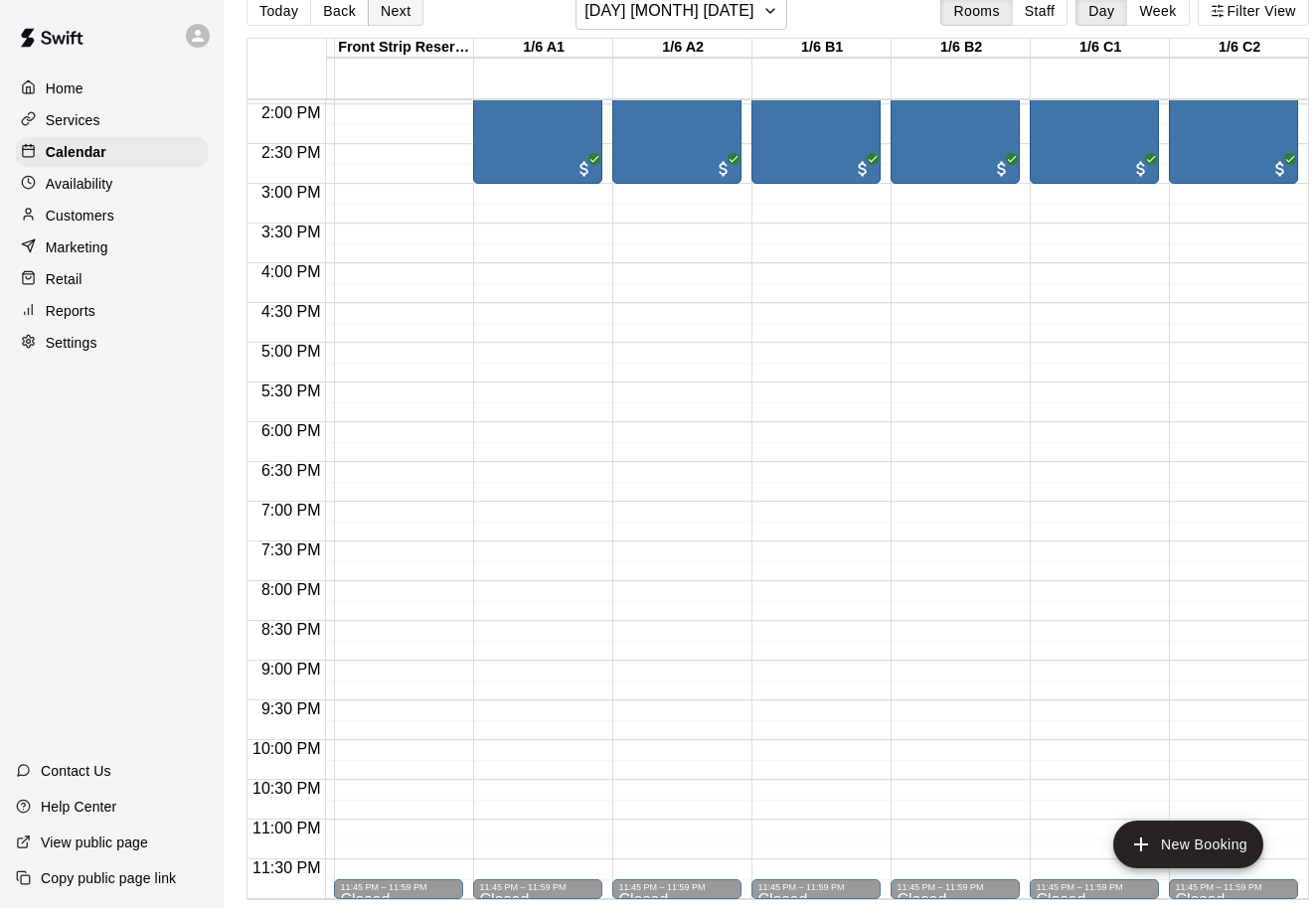 click on "Next" at bounding box center (396, 11) 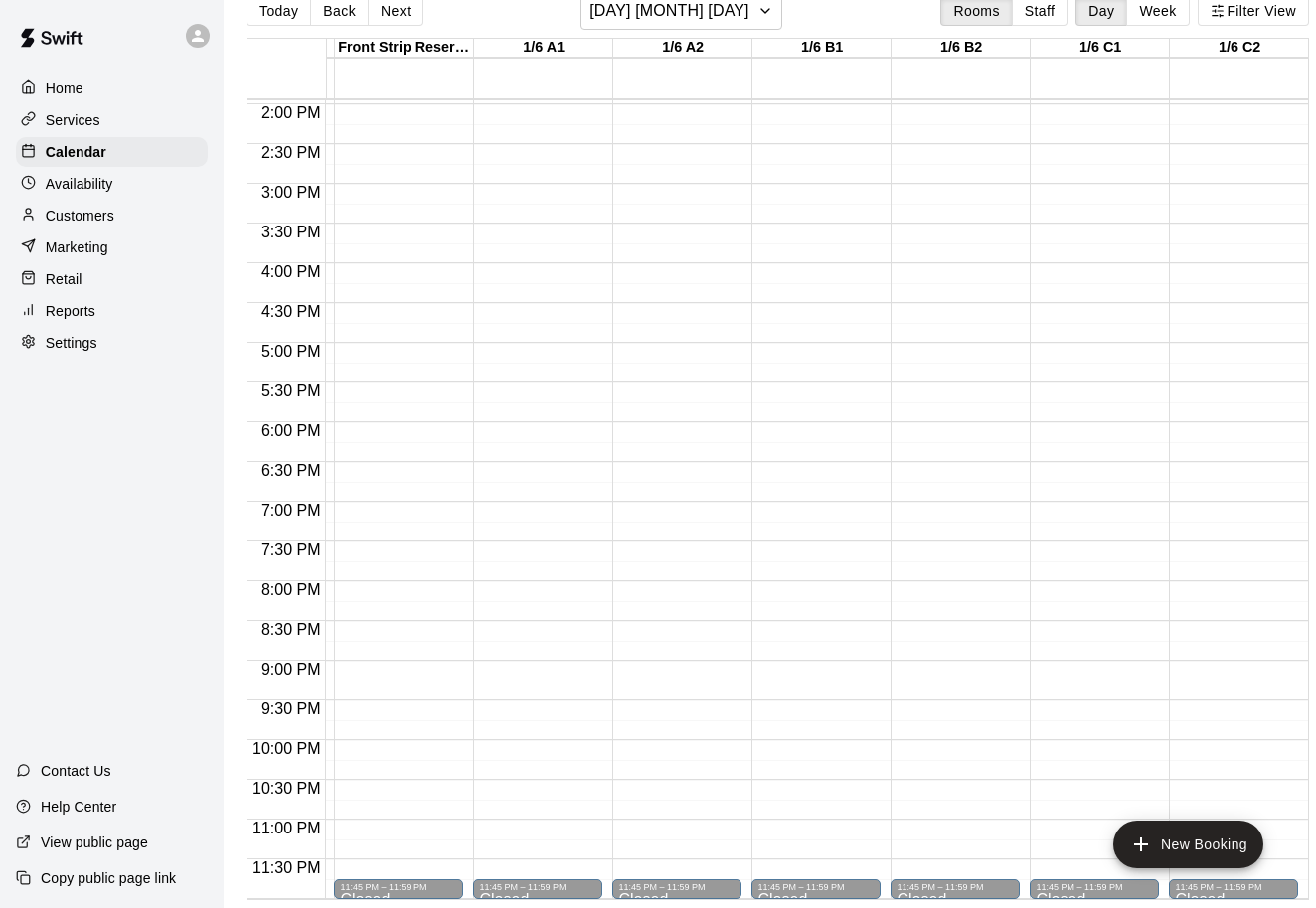 scroll, scrollTop: 1110, scrollLeft: 270, axis: both 